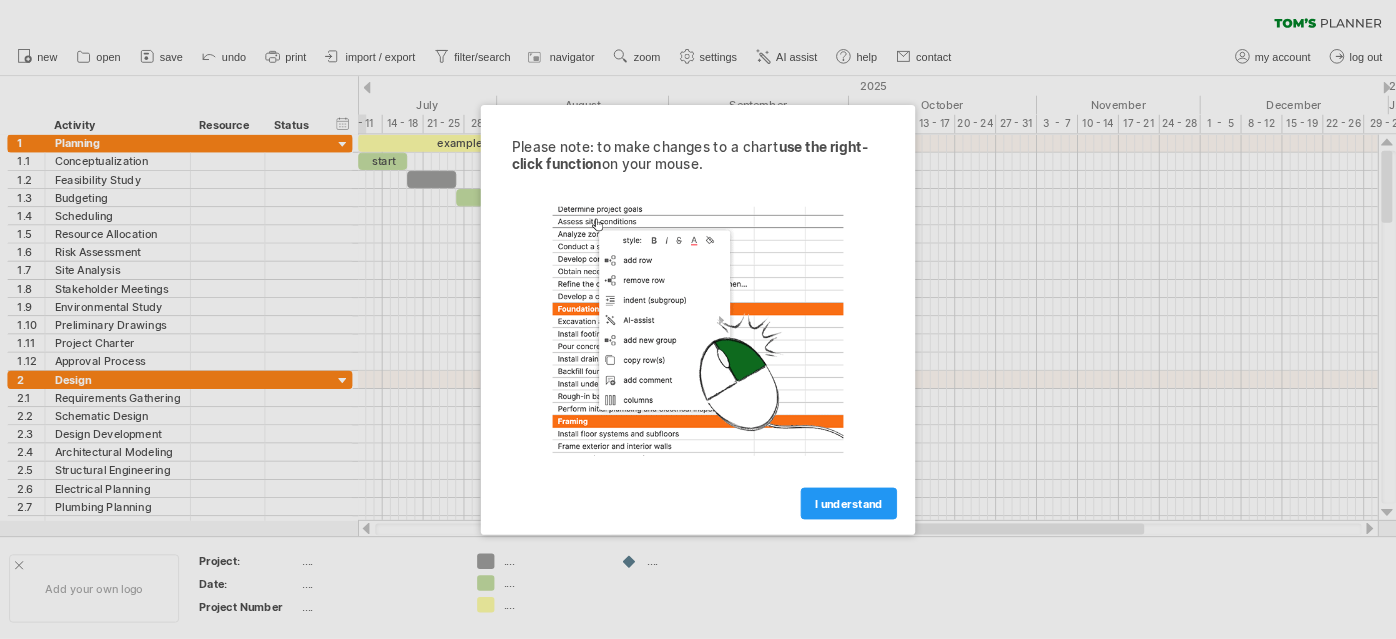 scroll, scrollTop: 0, scrollLeft: 0, axis: both 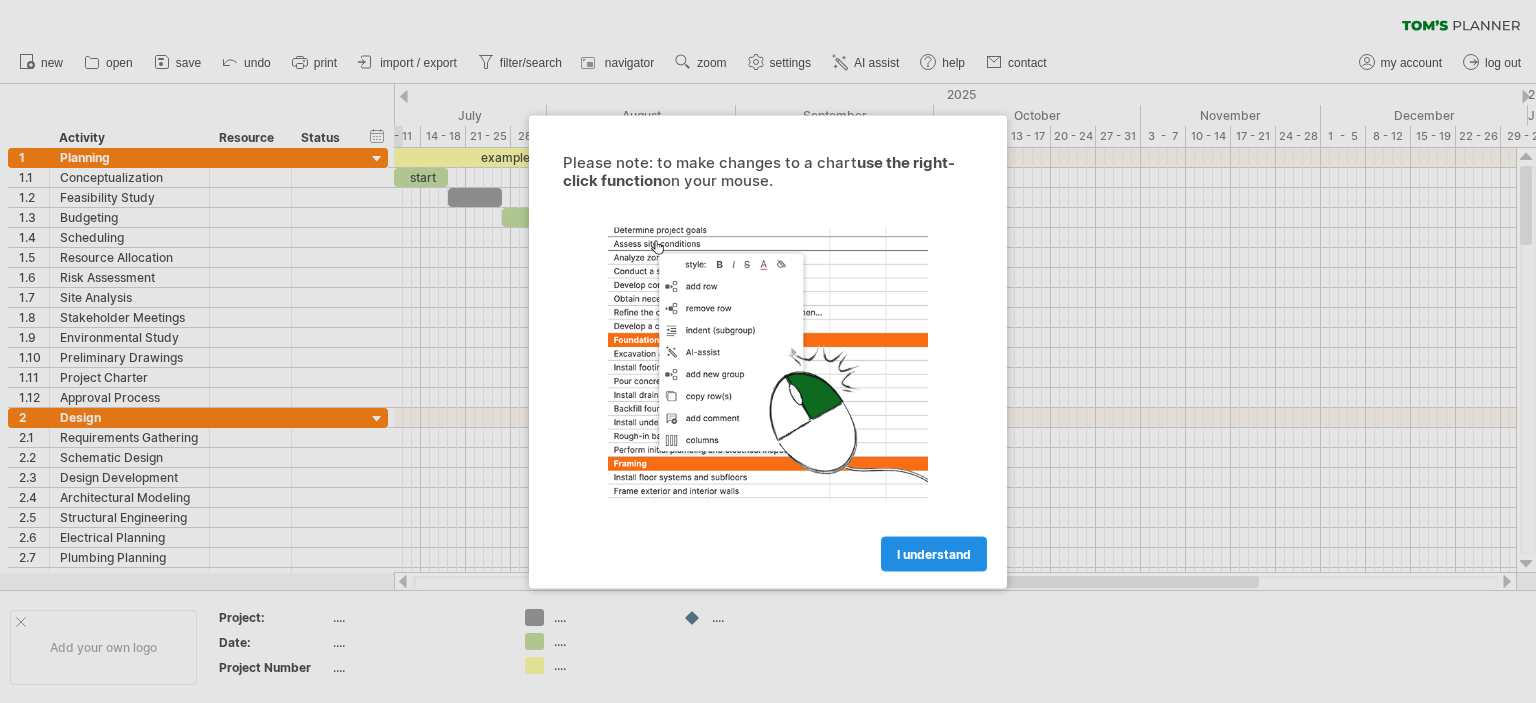 click on "I understand" at bounding box center [934, 553] 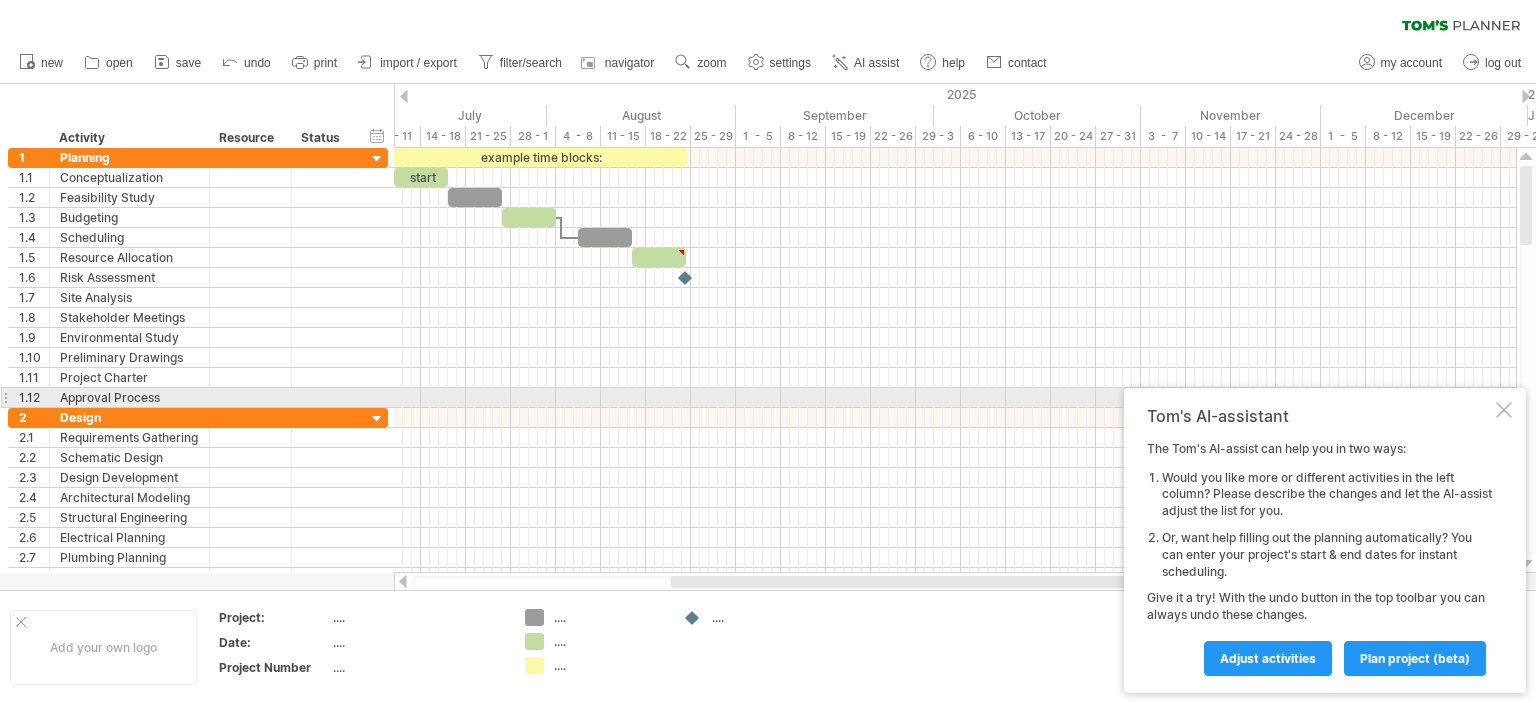 click at bounding box center (1504, 410) 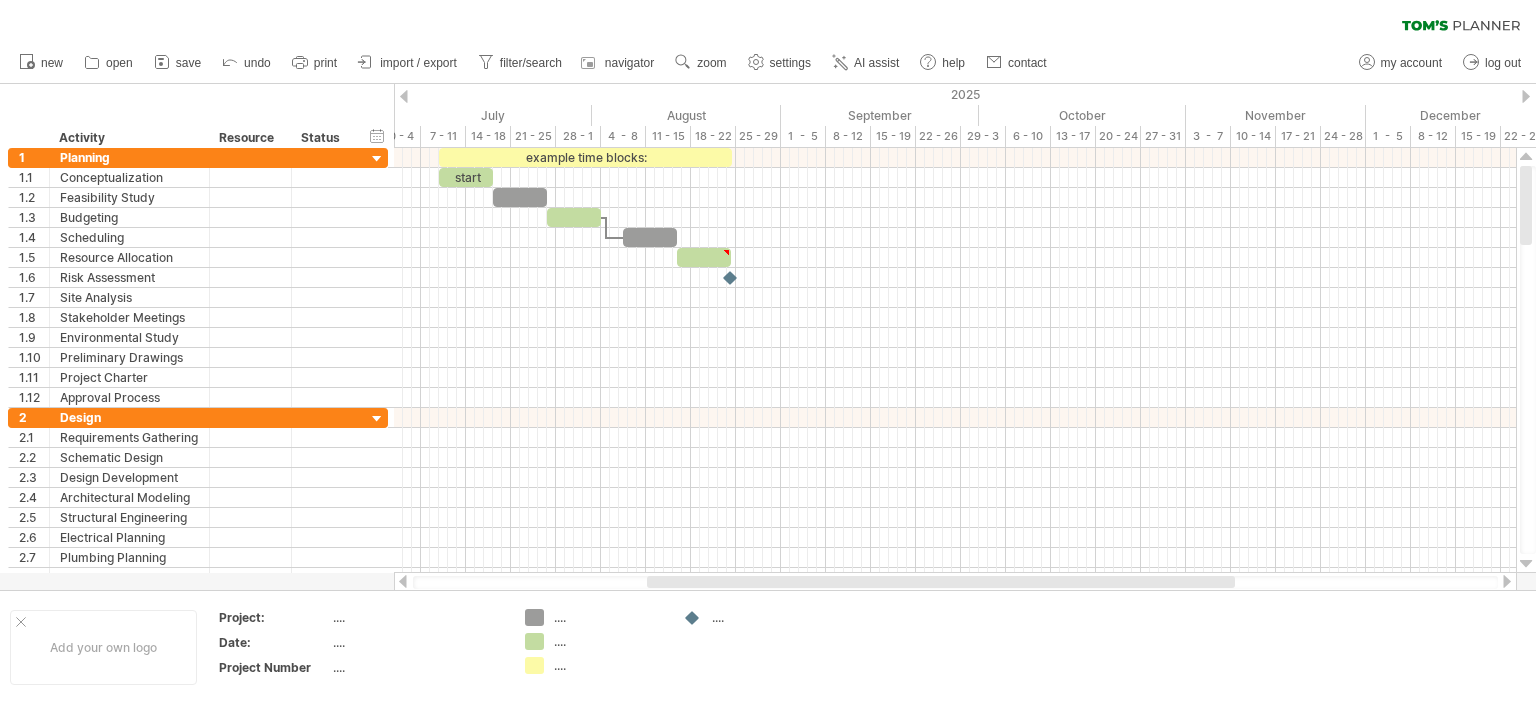 drag, startPoint x: 696, startPoint y: 587, endPoint x: 668, endPoint y: 569, distance: 33.286633 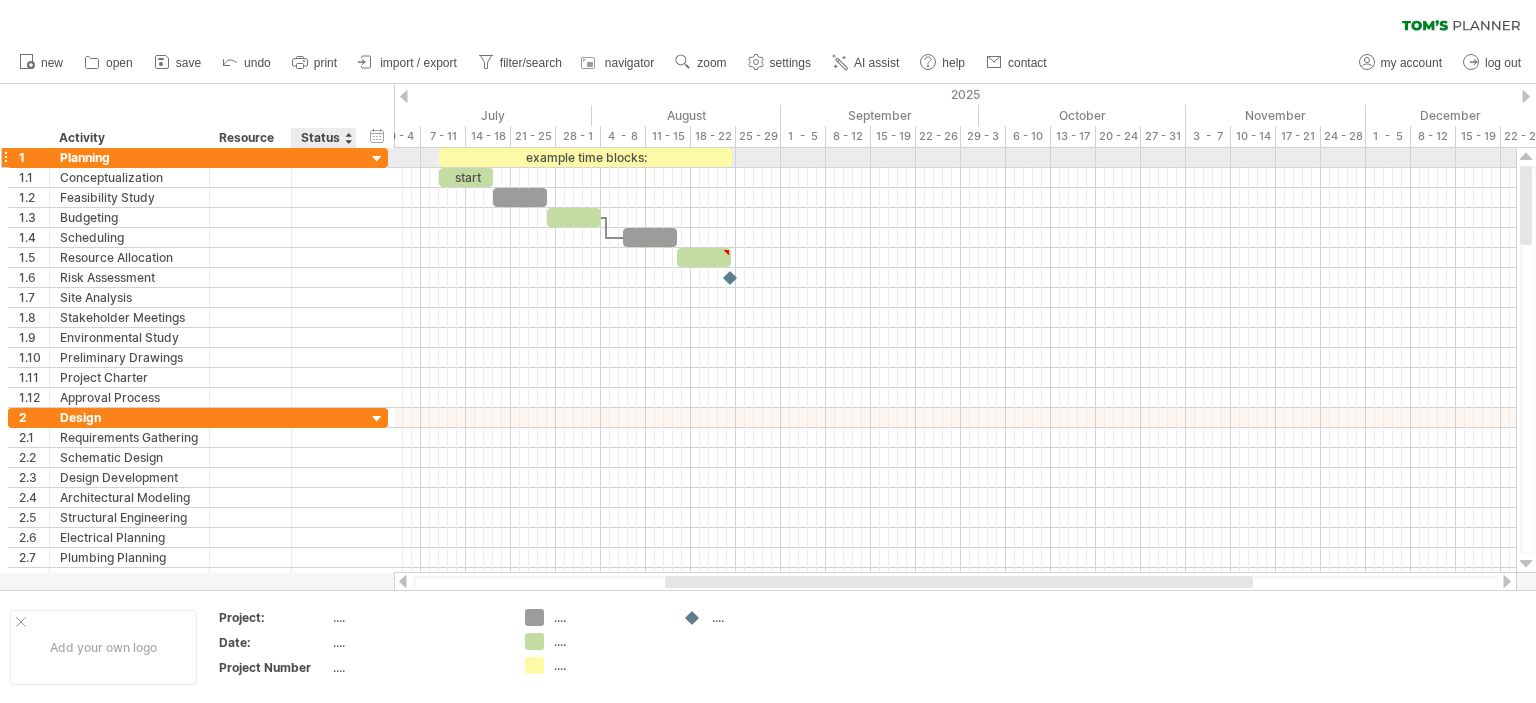 click at bounding box center (377, 159) 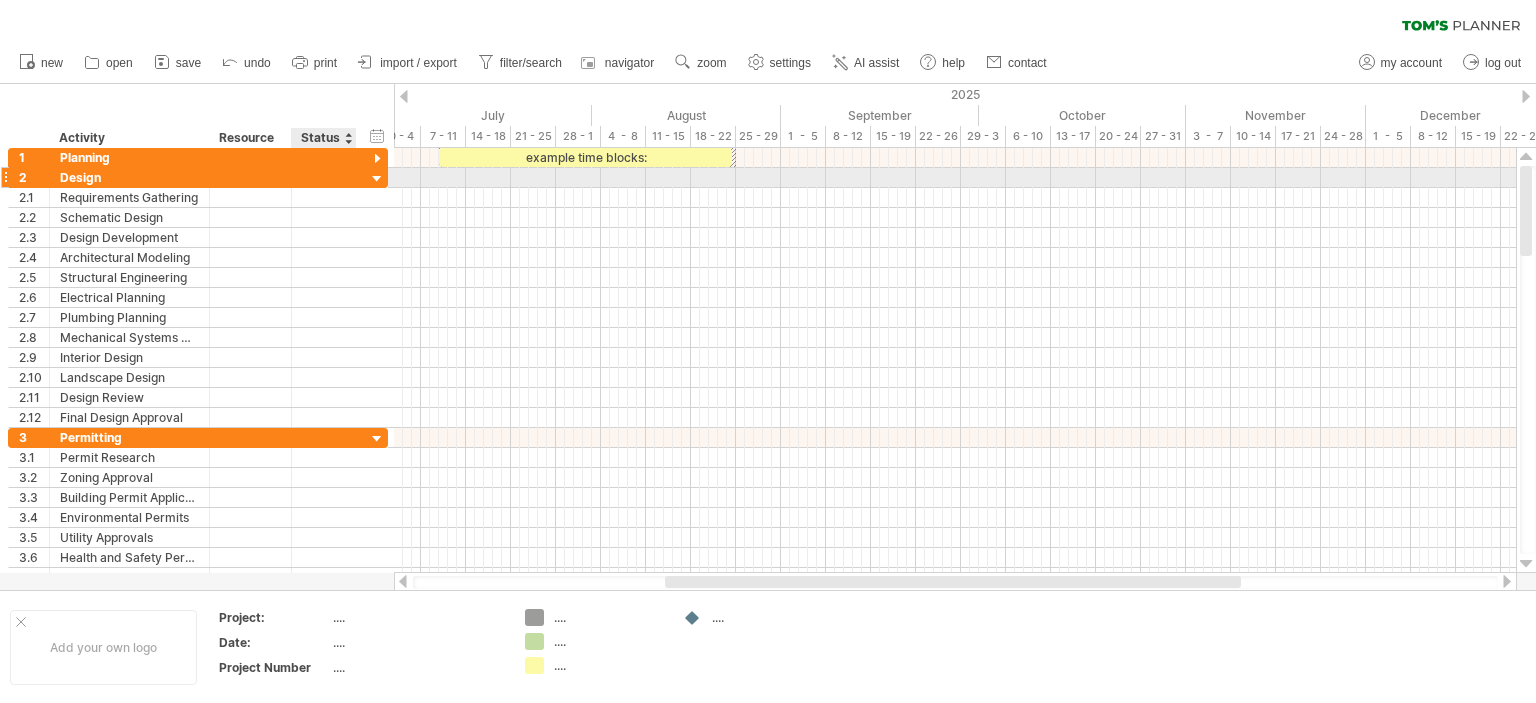 click at bounding box center (377, 179) 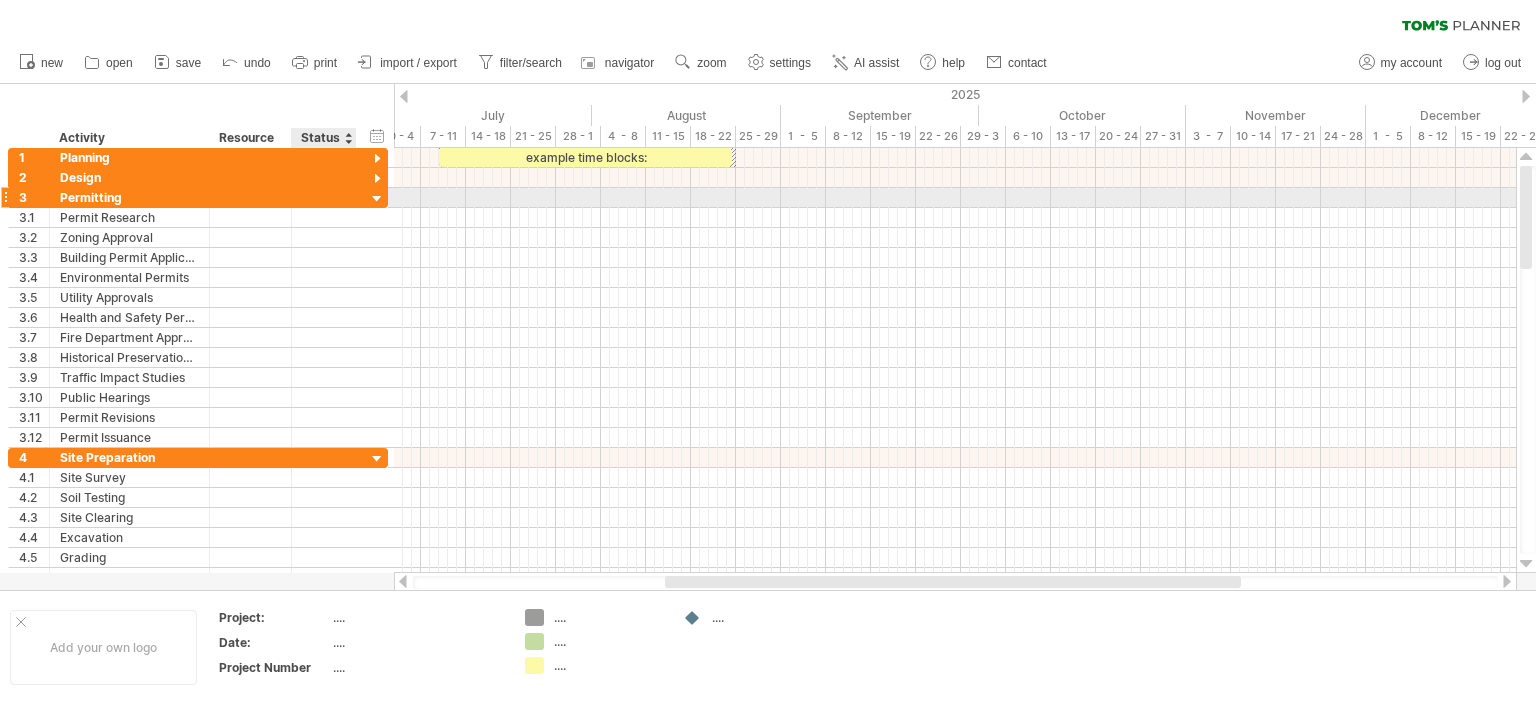 click at bounding box center (377, 199) 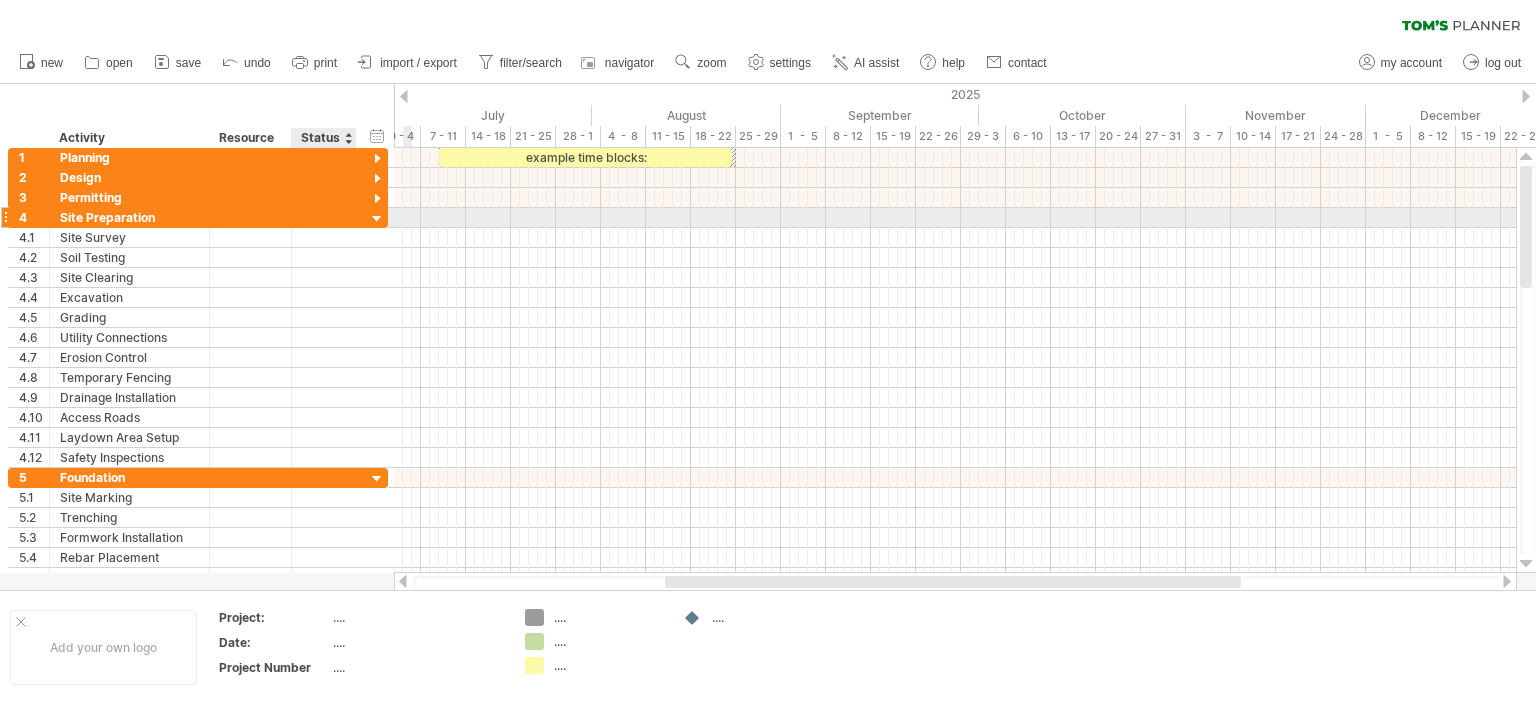 click at bounding box center (377, 219) 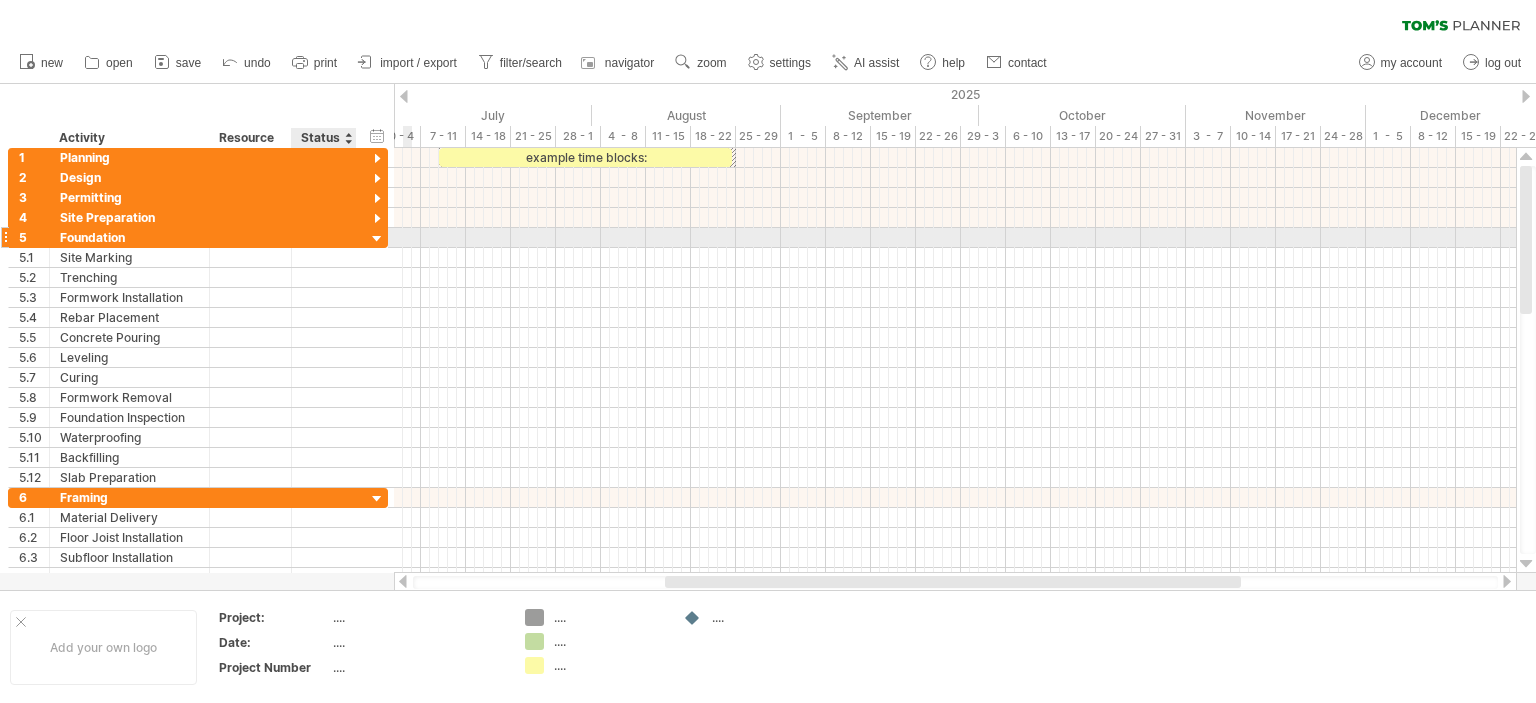 click at bounding box center [377, 239] 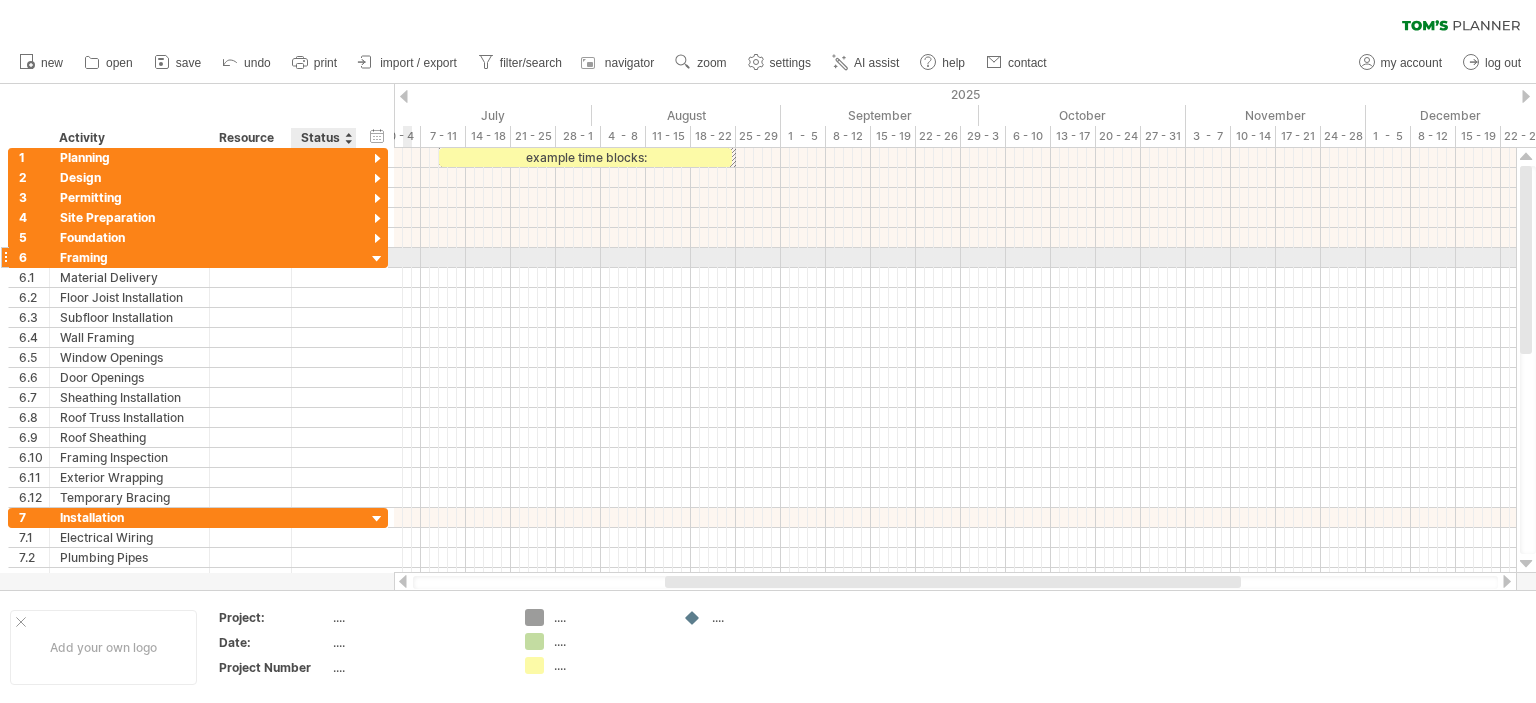 click at bounding box center (377, 259) 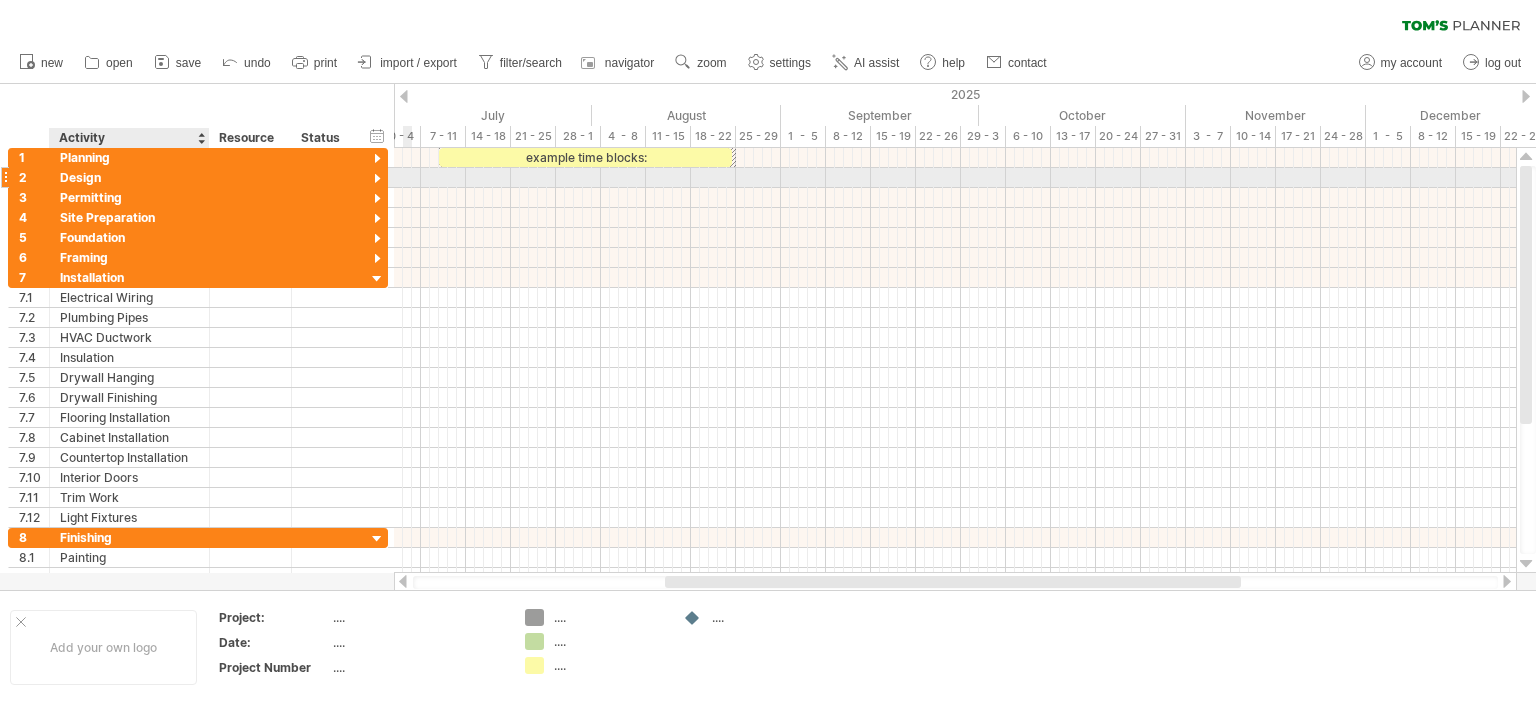 click on "Design" at bounding box center [129, 177] 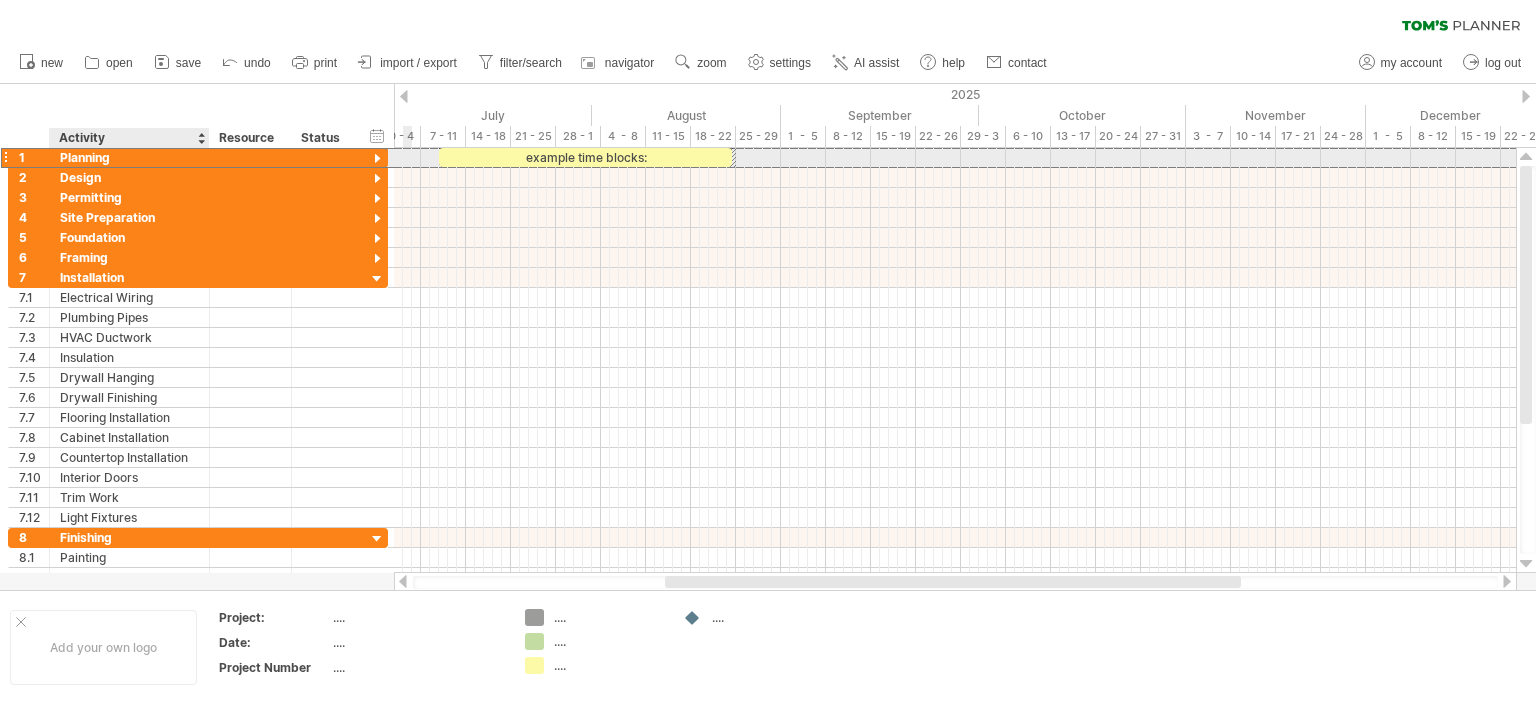 click on "Planning" at bounding box center [129, 157] 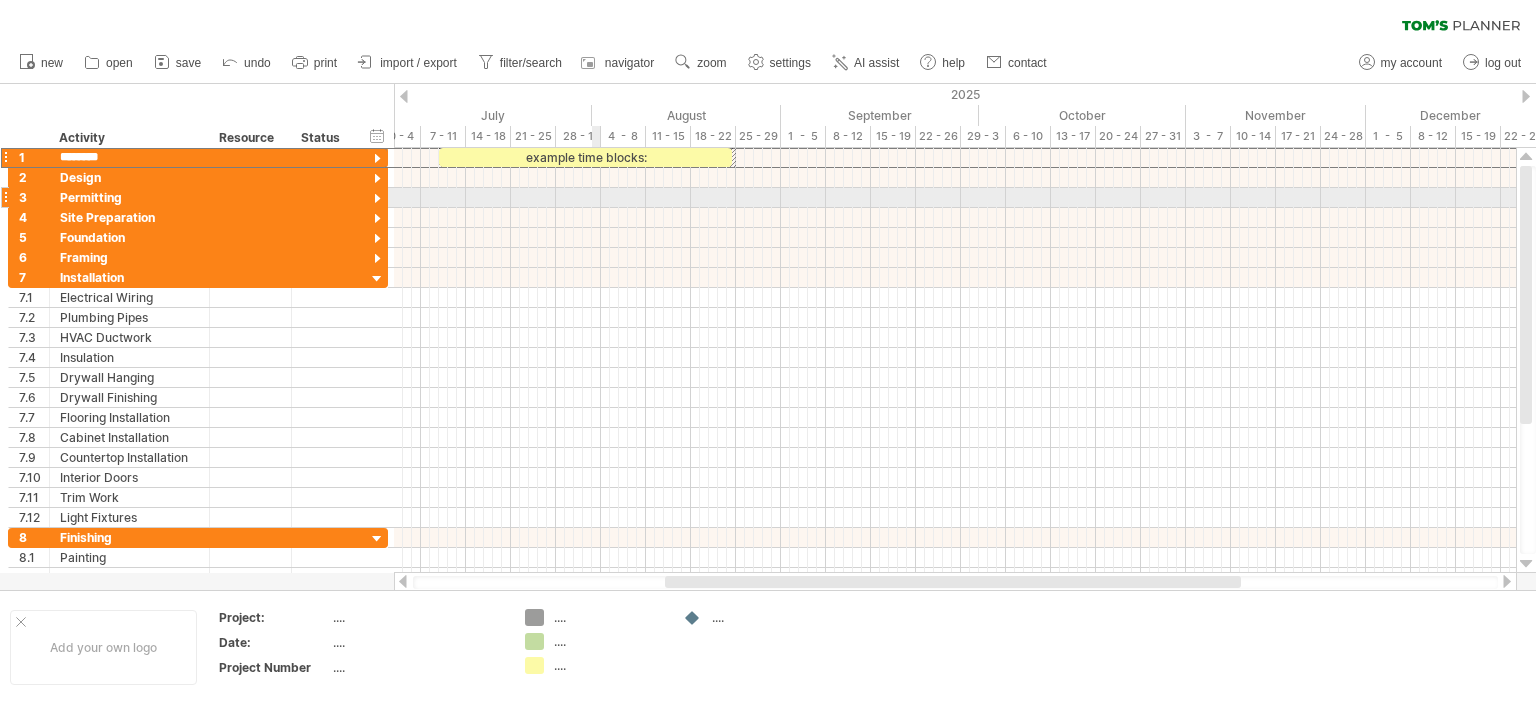 click at bounding box center (955, 198) 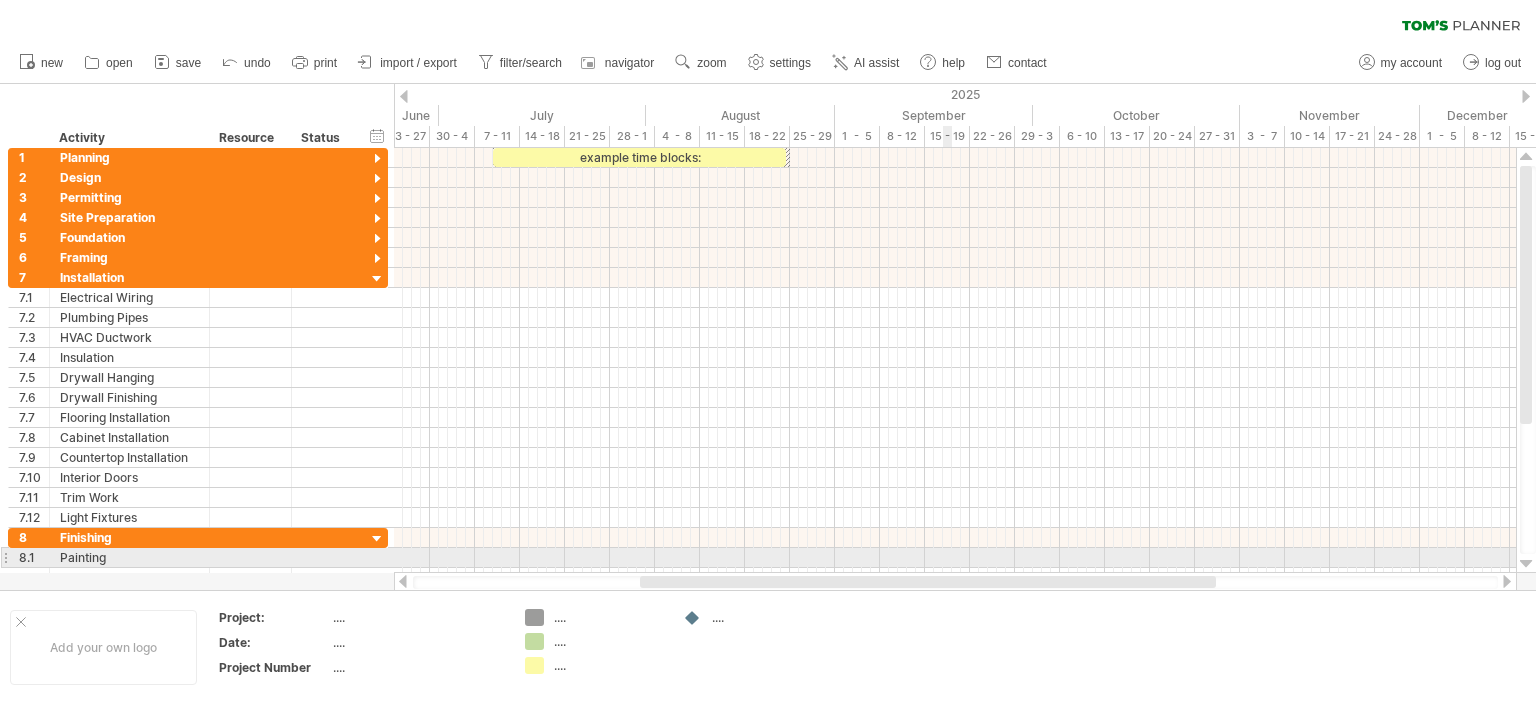 drag, startPoint x: 969, startPoint y: 579, endPoint x: 944, endPoint y: 566, distance: 28.178005 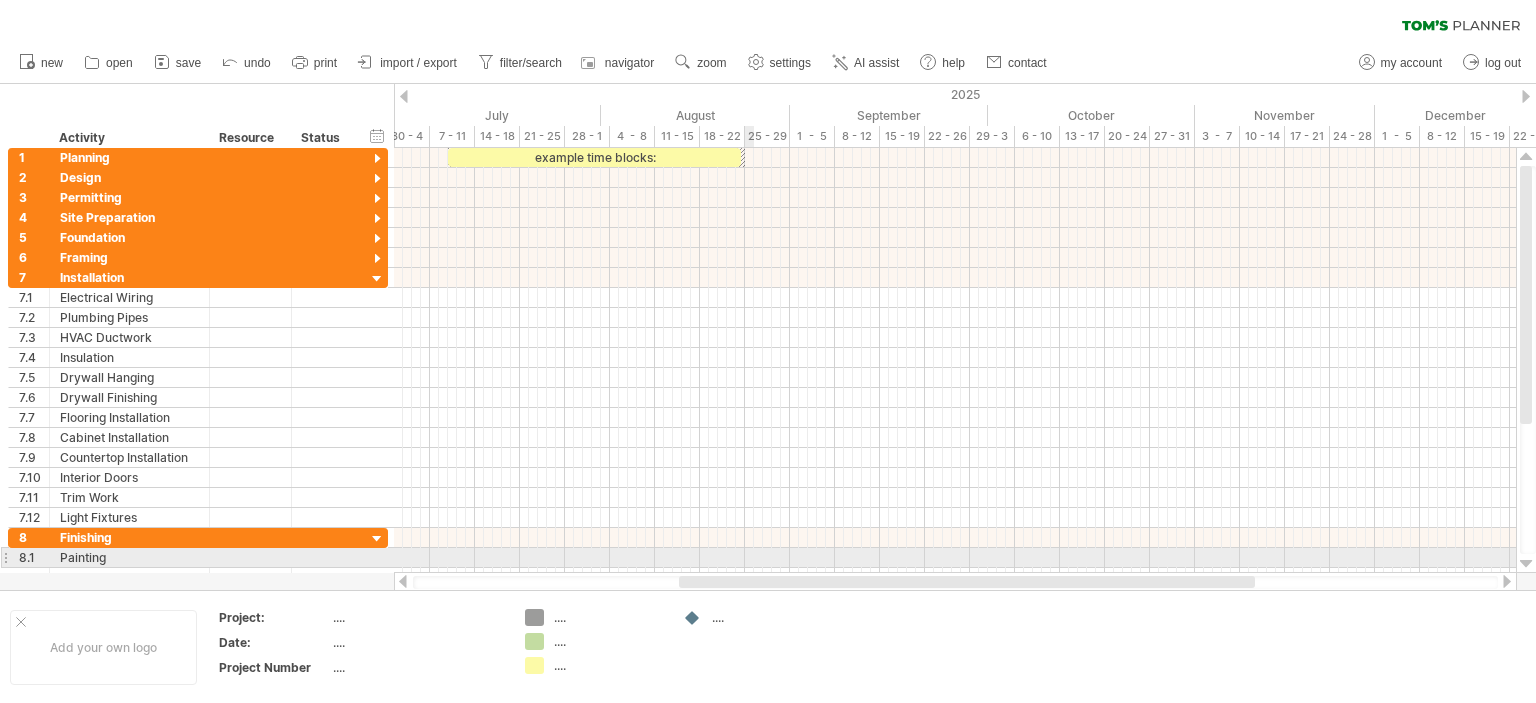 drag, startPoint x: 726, startPoint y: 578, endPoint x: 746, endPoint y: 562, distance: 25.612497 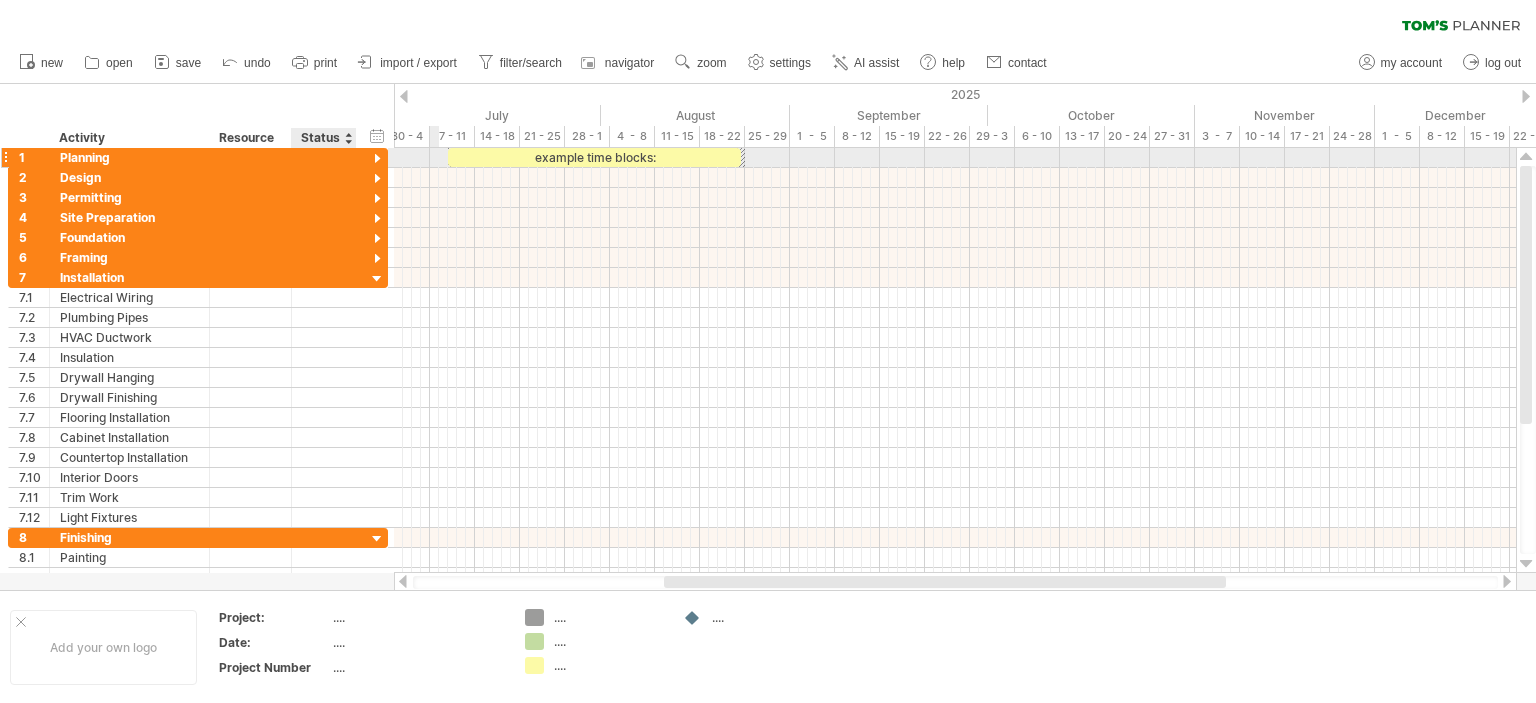 click at bounding box center (377, 159) 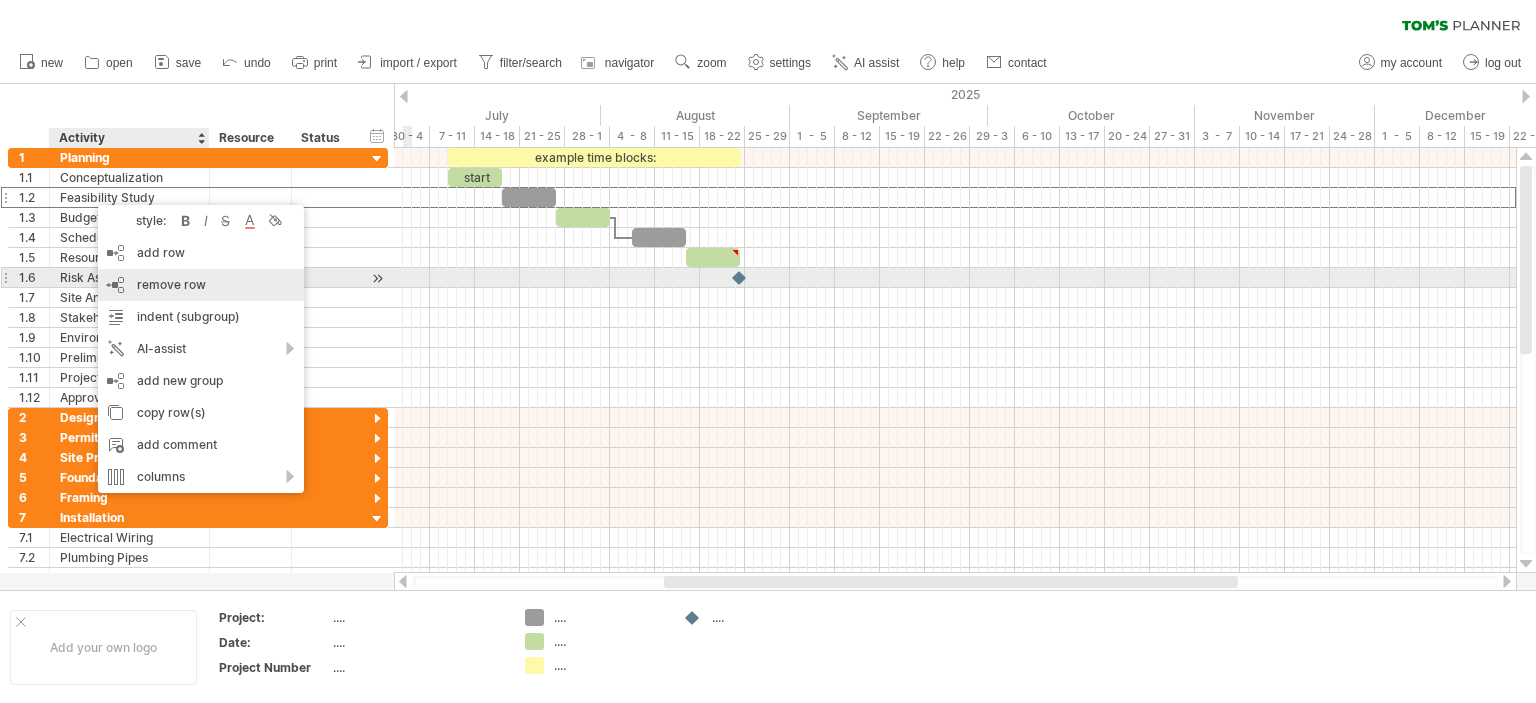 click on "remove row remove selected rows" at bounding box center (201, 285) 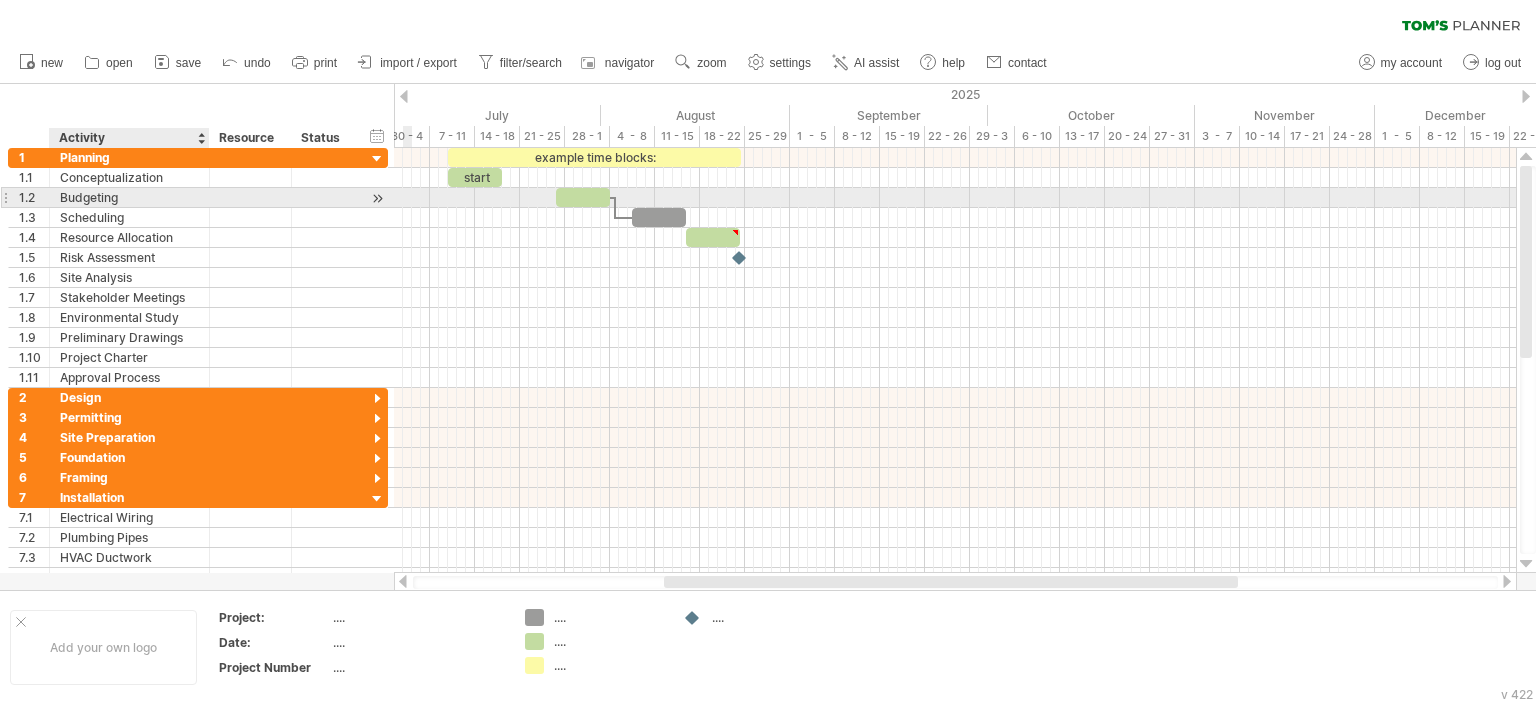 click on "Budgeting" at bounding box center (129, 197) 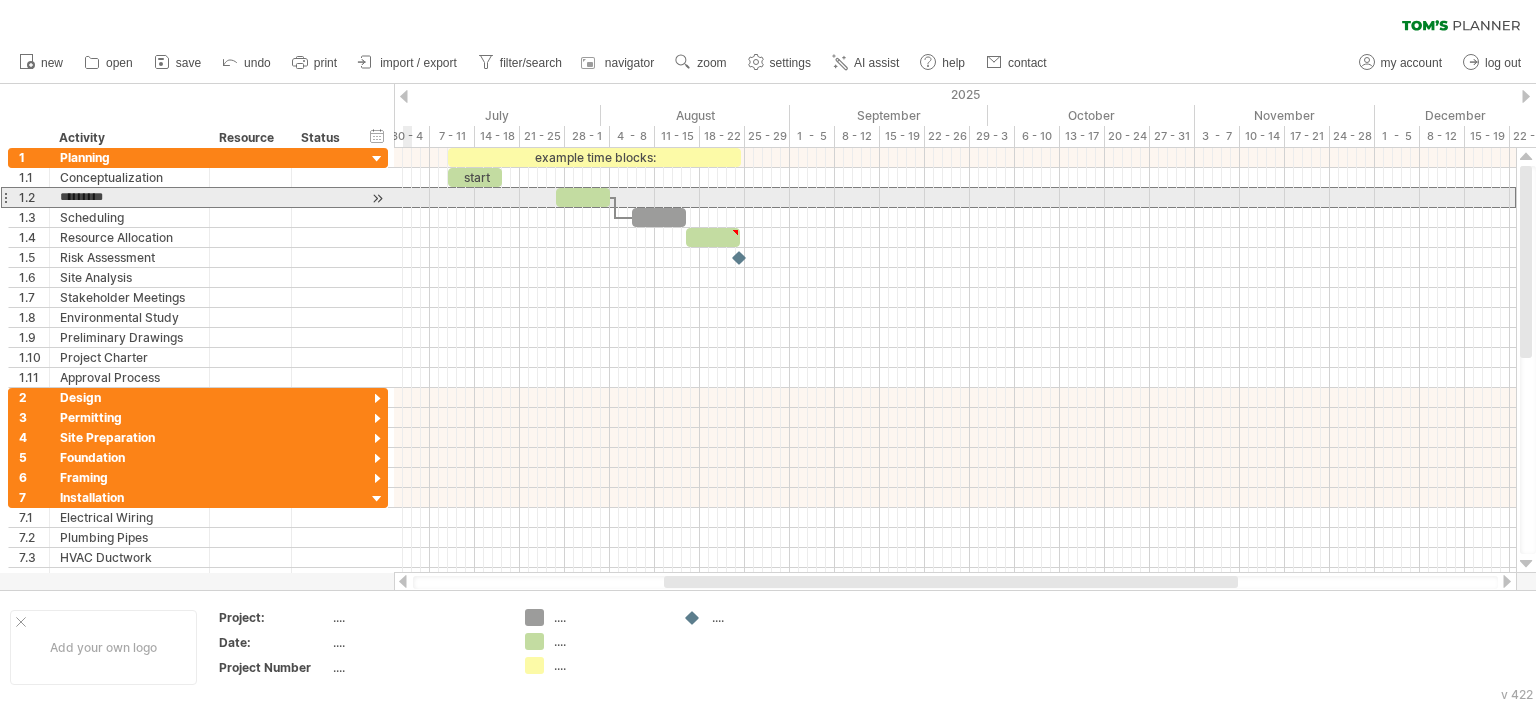 click at bounding box center (5, 197) 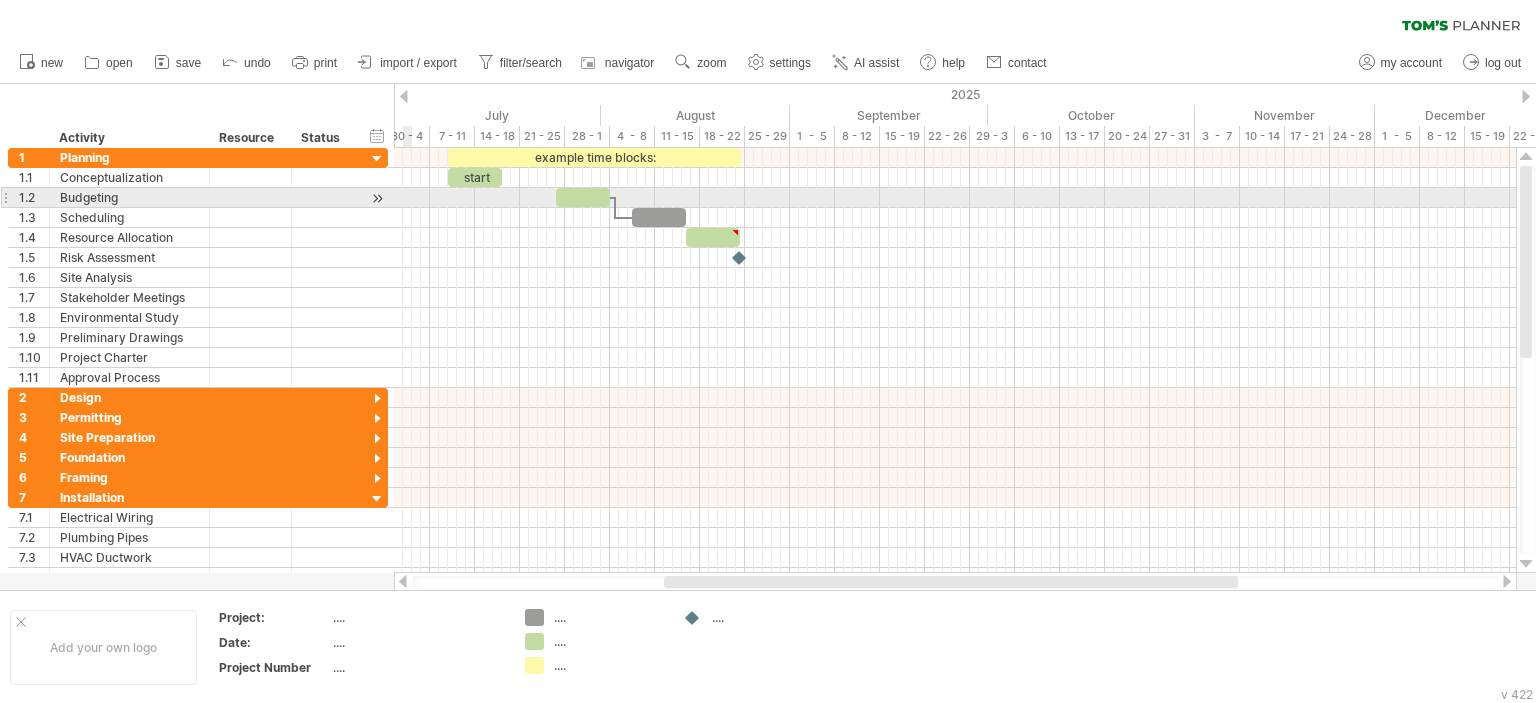 click on "**********" at bounding box center [194, 368] 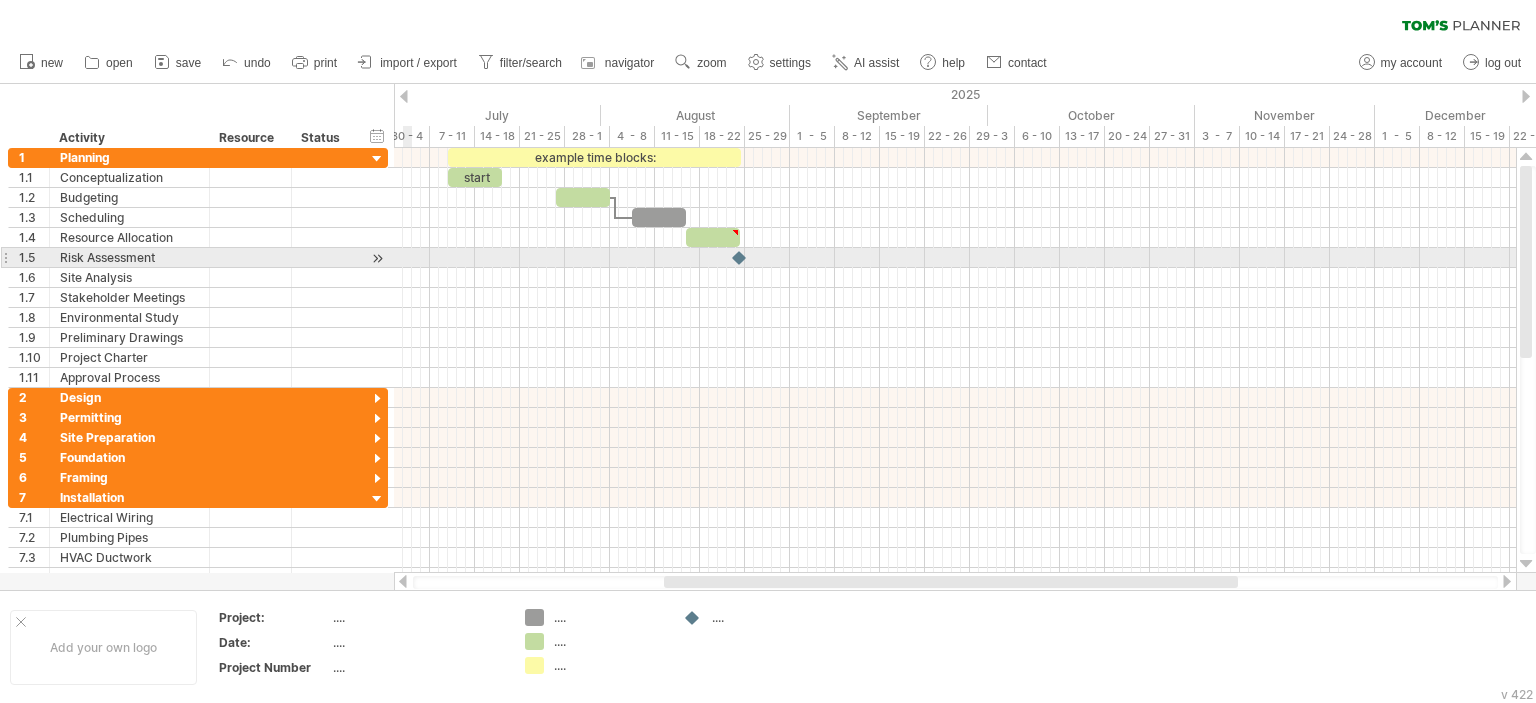 click on "**********" at bounding box center (194, 368) 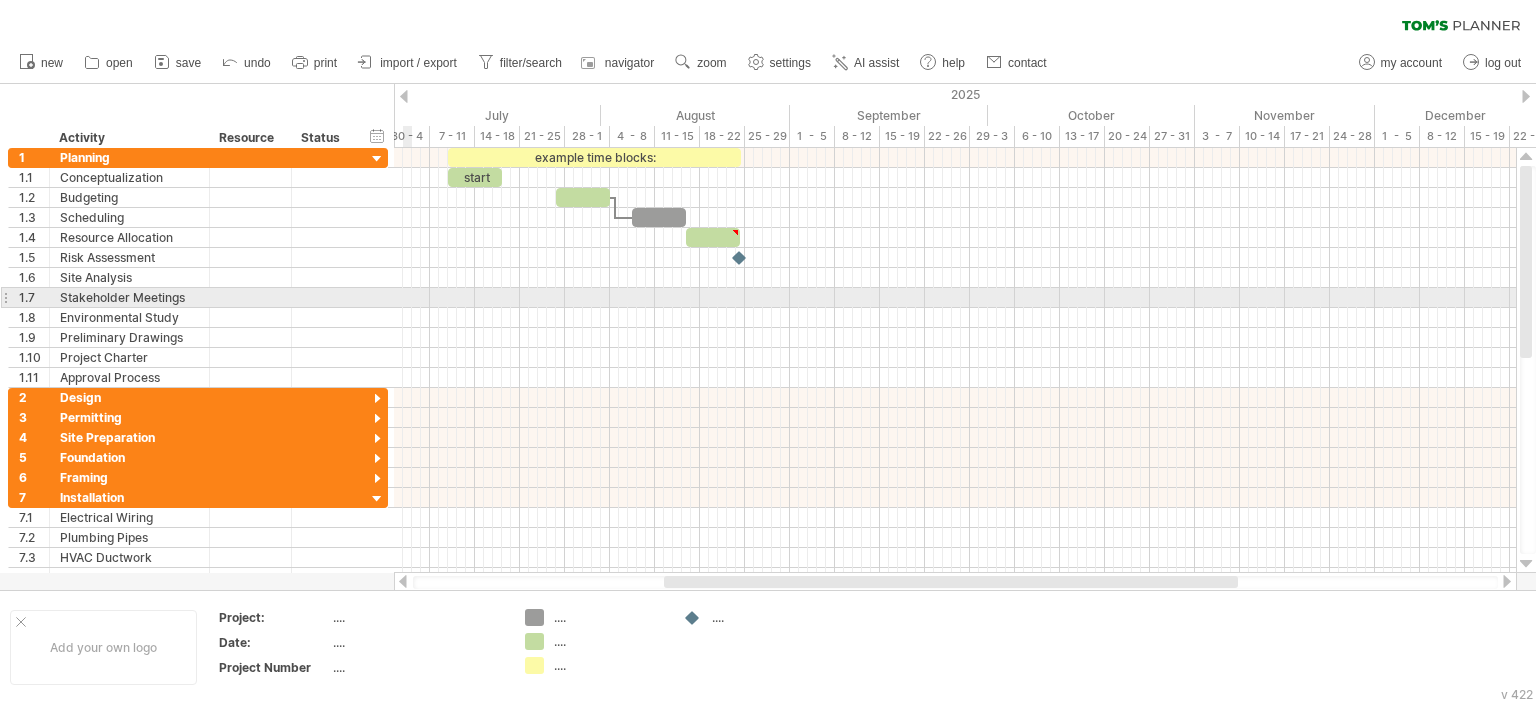 click at bounding box center [5, 297] 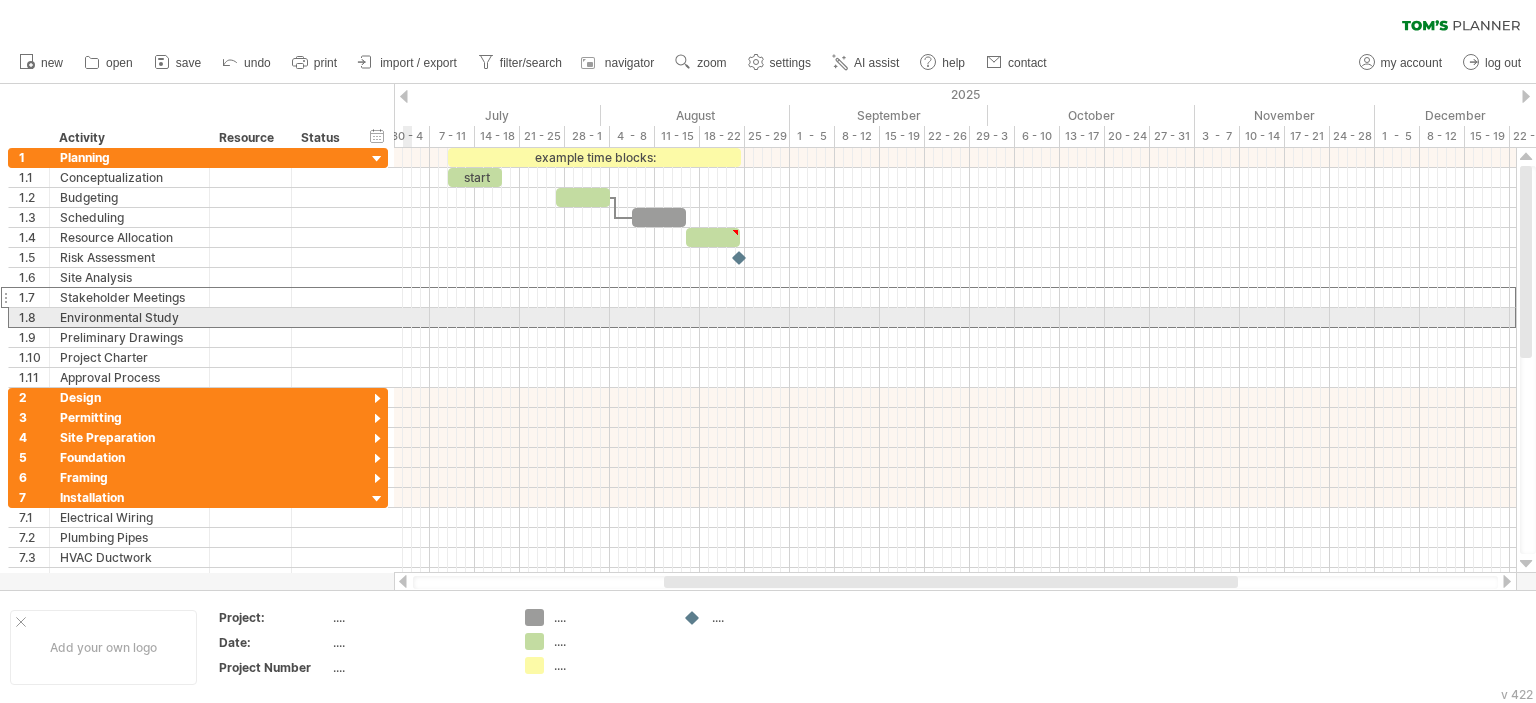 click on "**********" at bounding box center (194, 368) 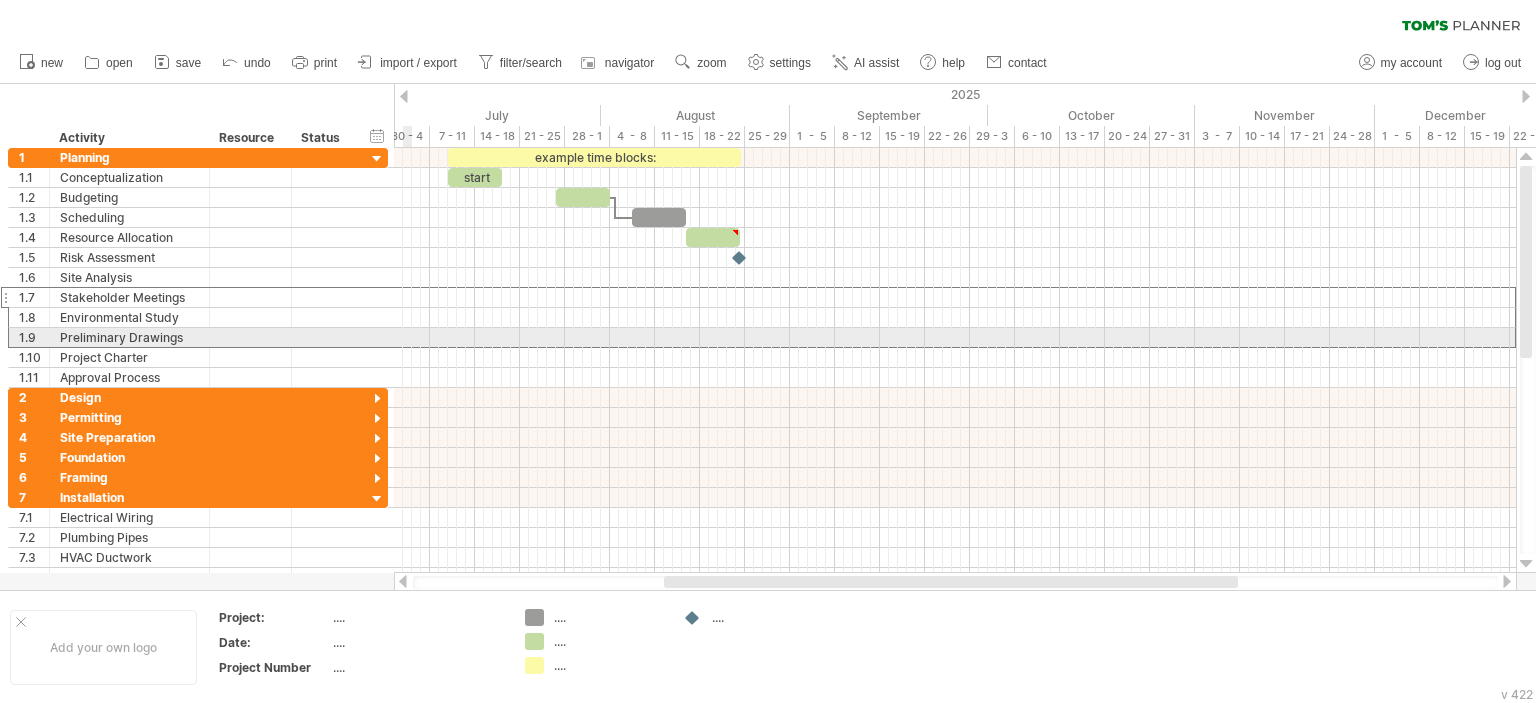 click on "1.9" at bounding box center [29, 337] 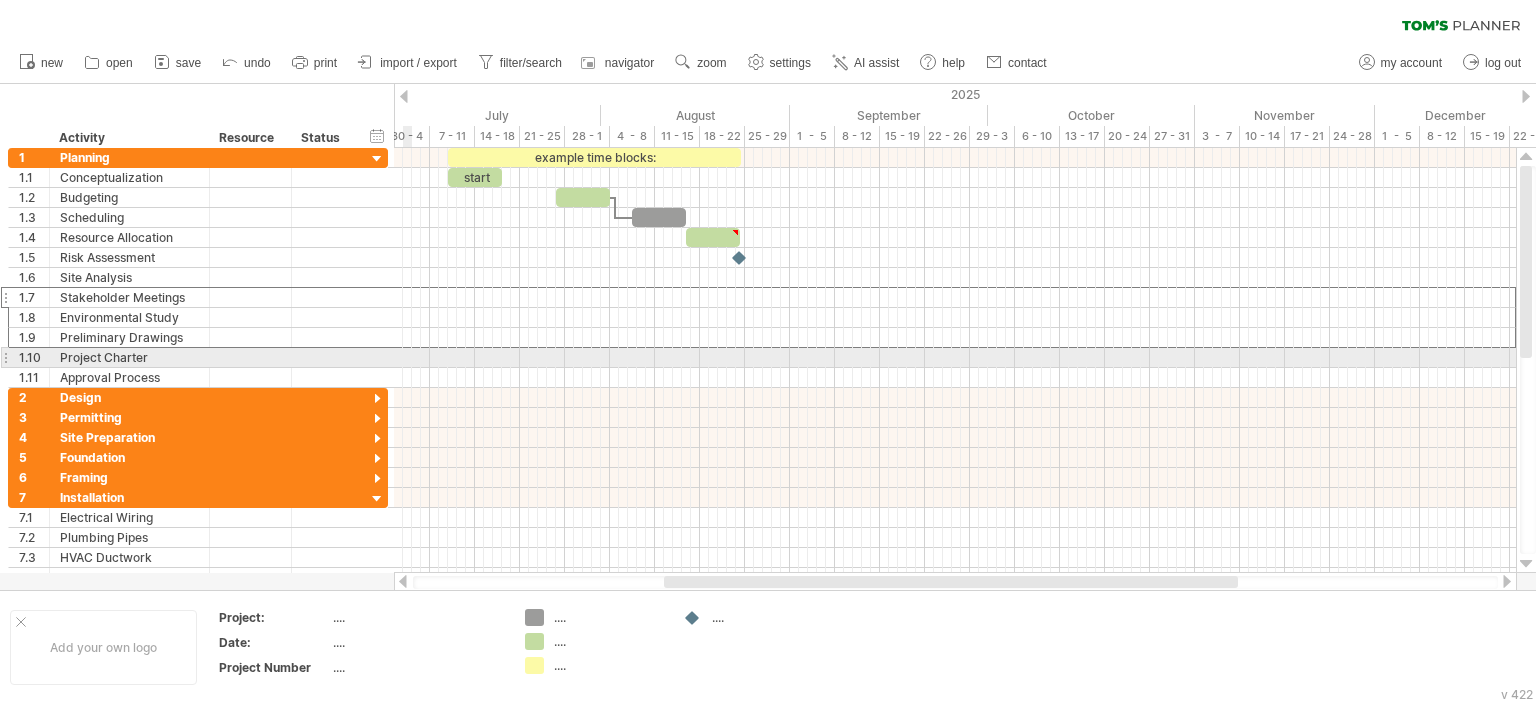 click on "1.10" at bounding box center (29, 357) 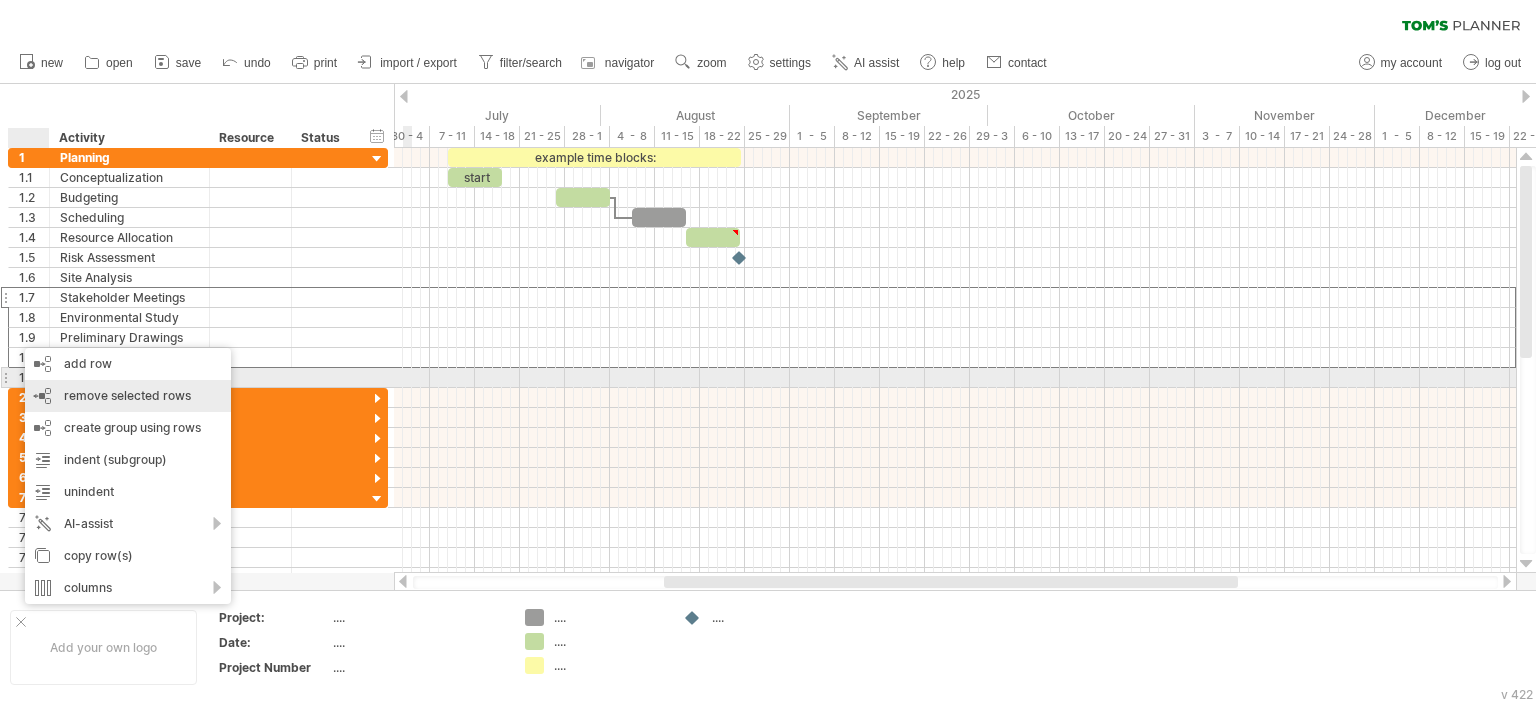 click on "remove selected rows" at bounding box center [127, 395] 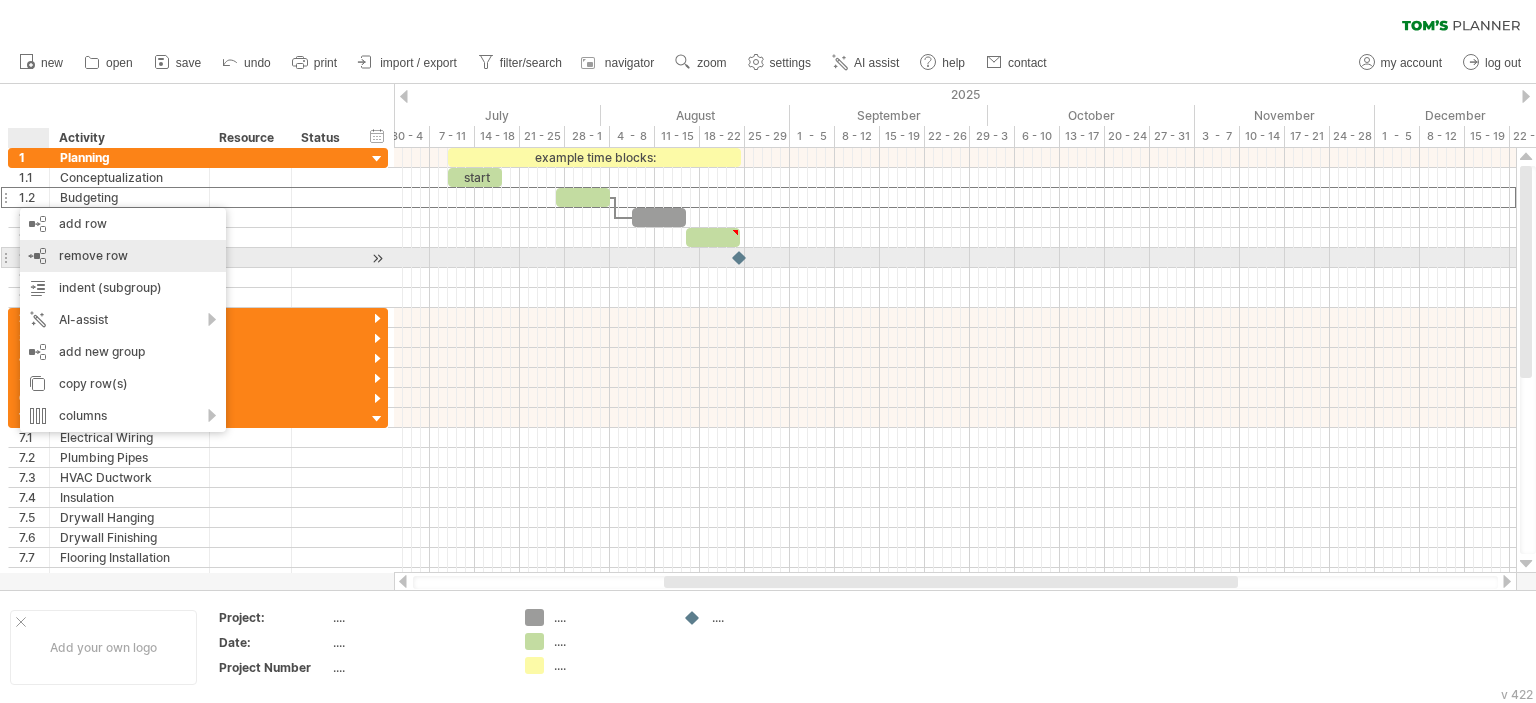 click on "remove row remove selected rows" at bounding box center [123, 256] 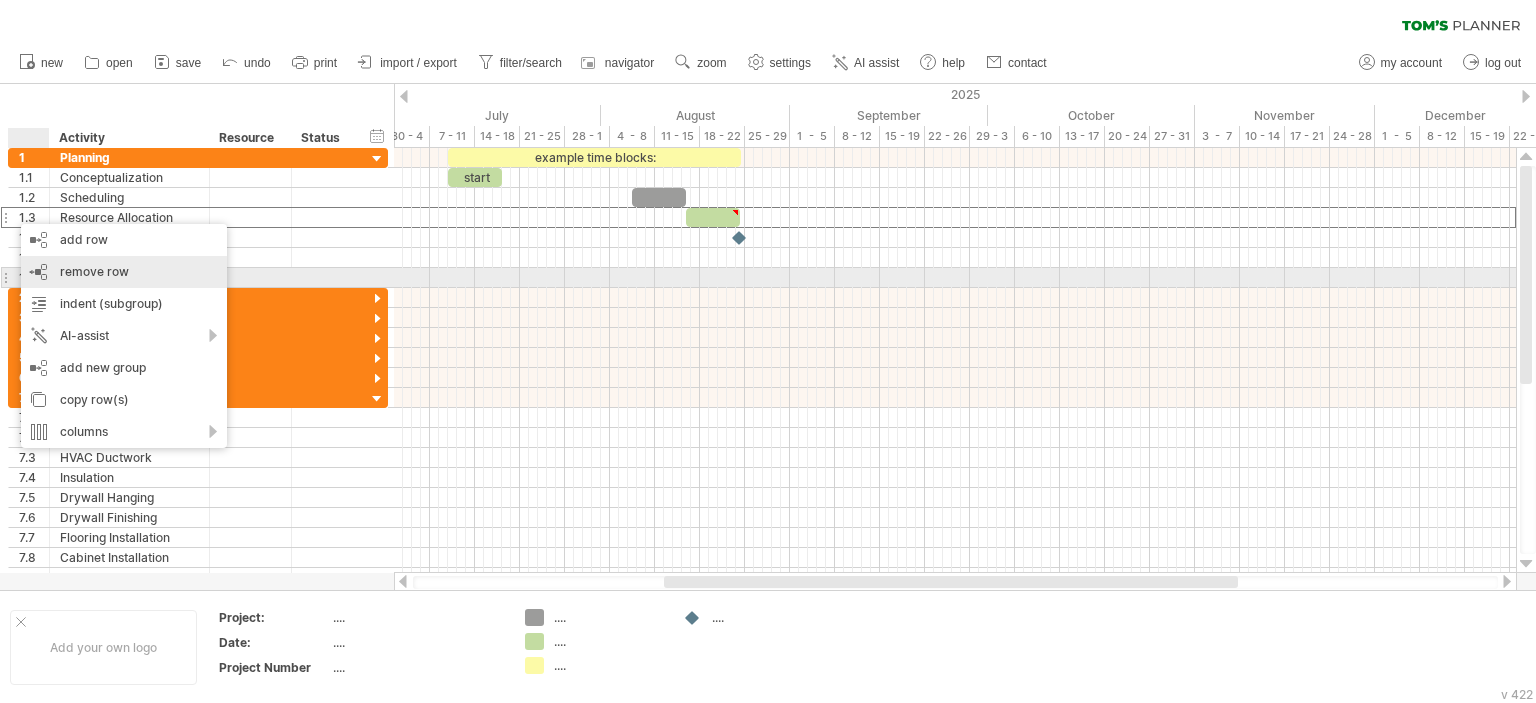 click on "remove row remove selected rows" at bounding box center [124, 272] 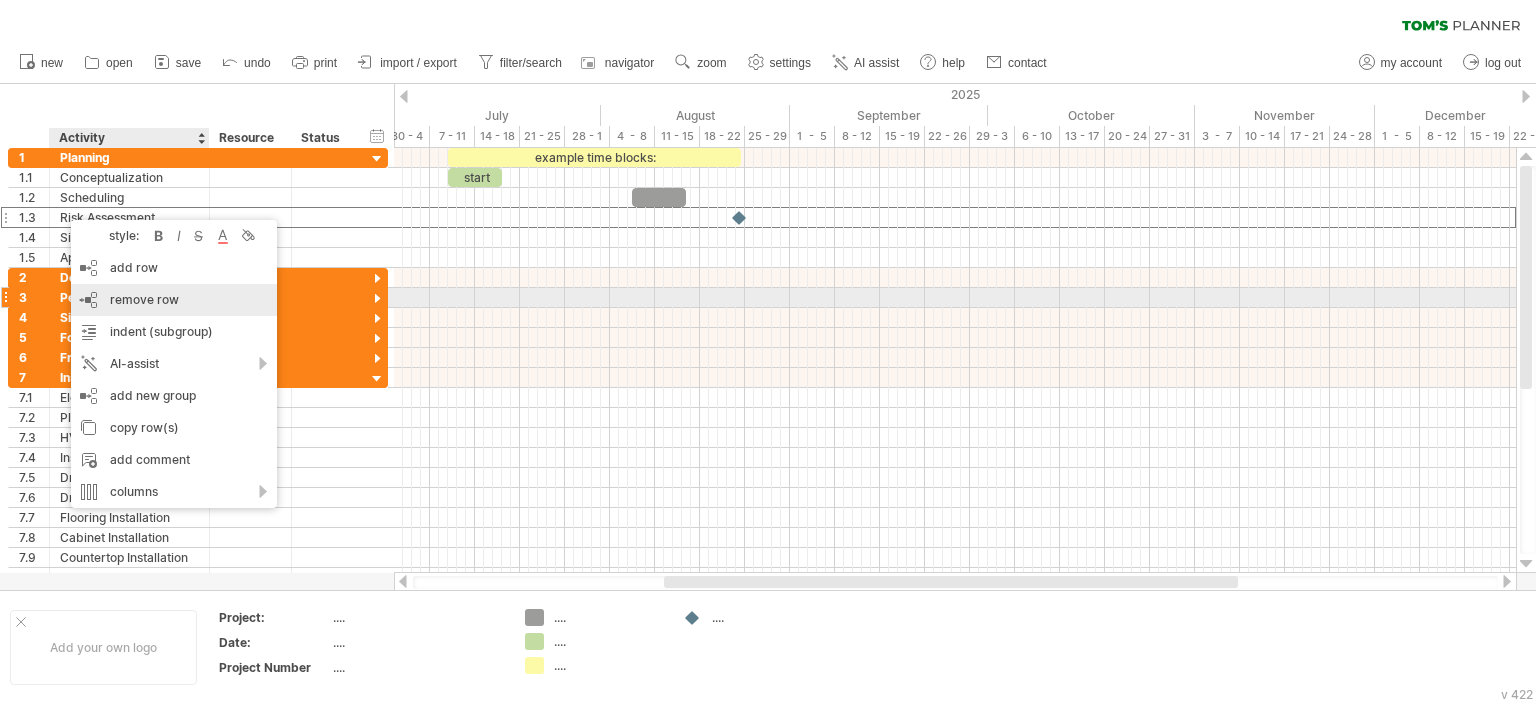 click on "remove row" at bounding box center [144, 299] 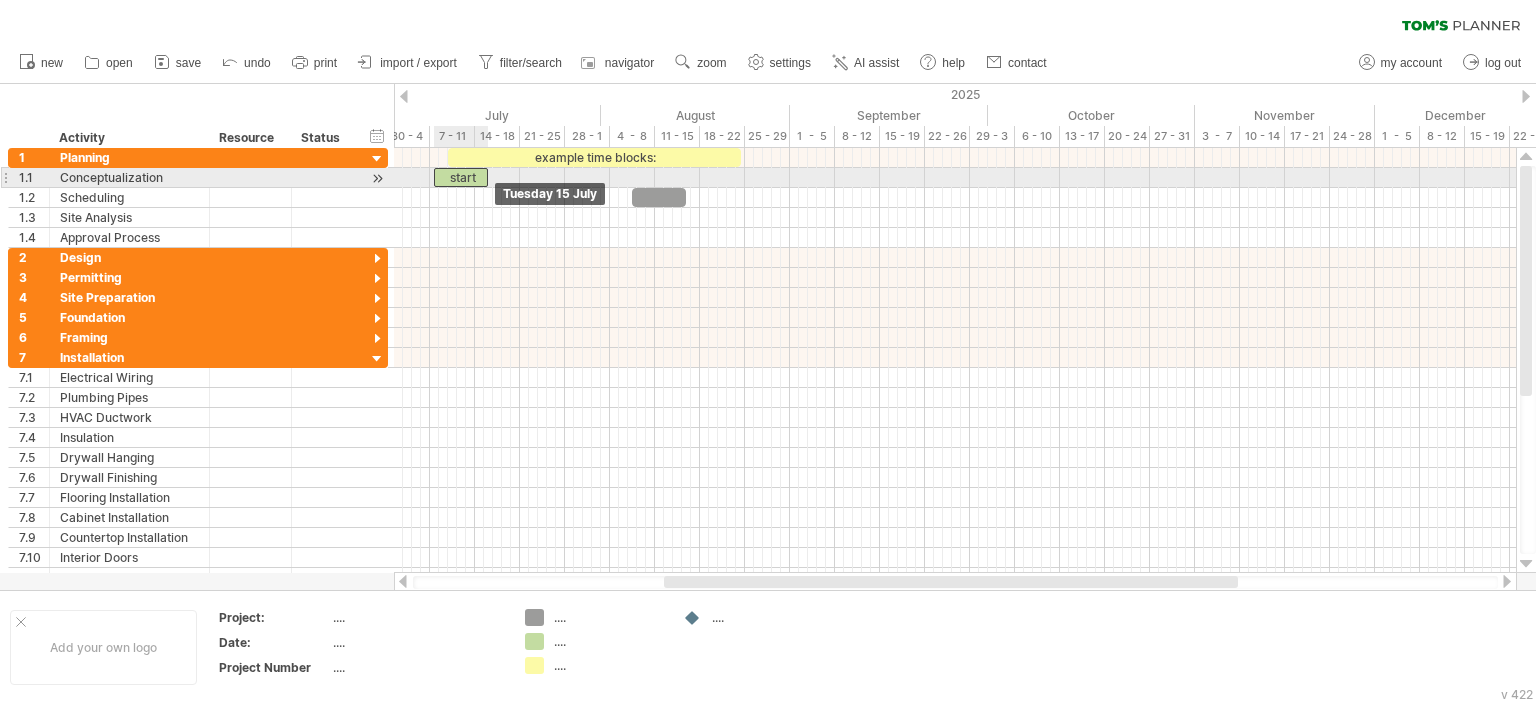 drag, startPoint x: 468, startPoint y: 174, endPoint x: 455, endPoint y: 174, distance: 13 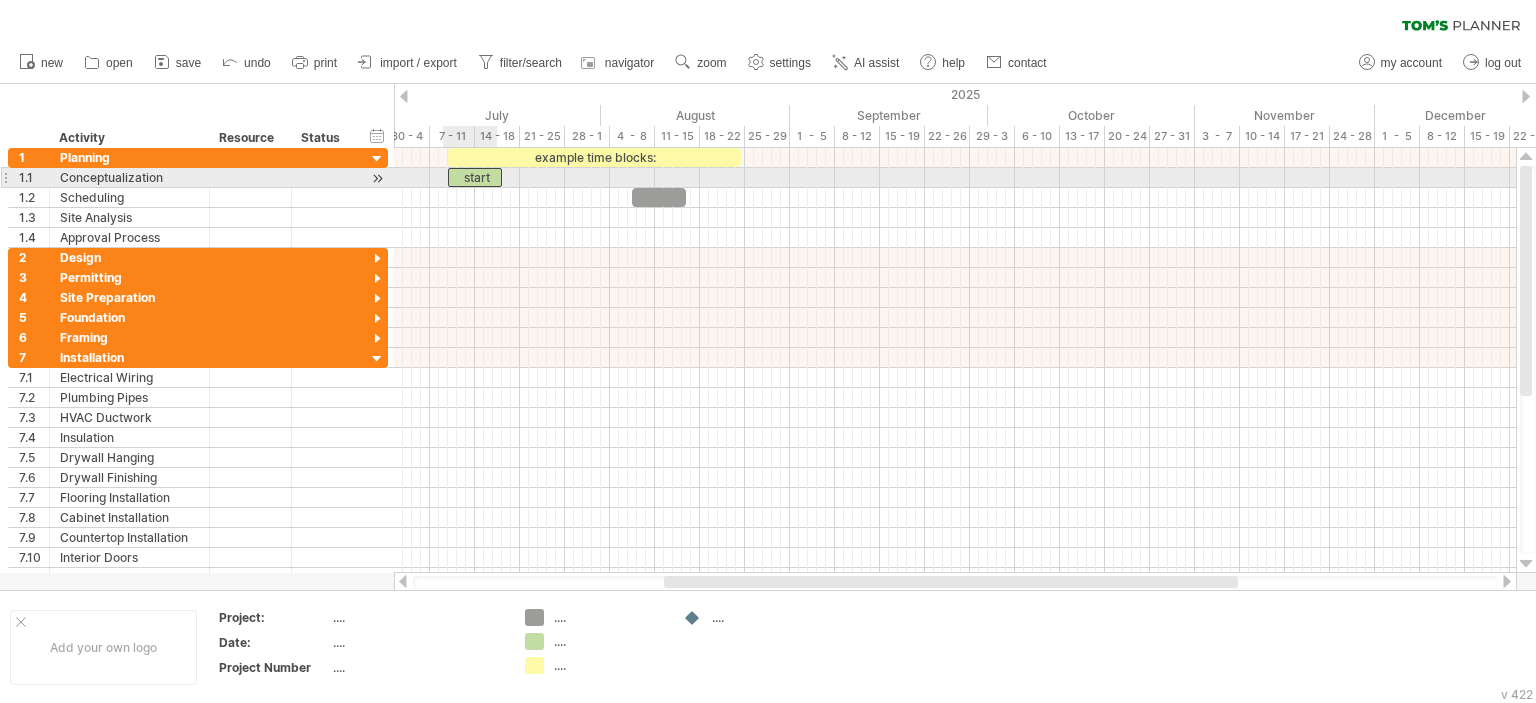 drag, startPoint x: 457, startPoint y: 172, endPoint x: 487, endPoint y: 170, distance: 30.066593 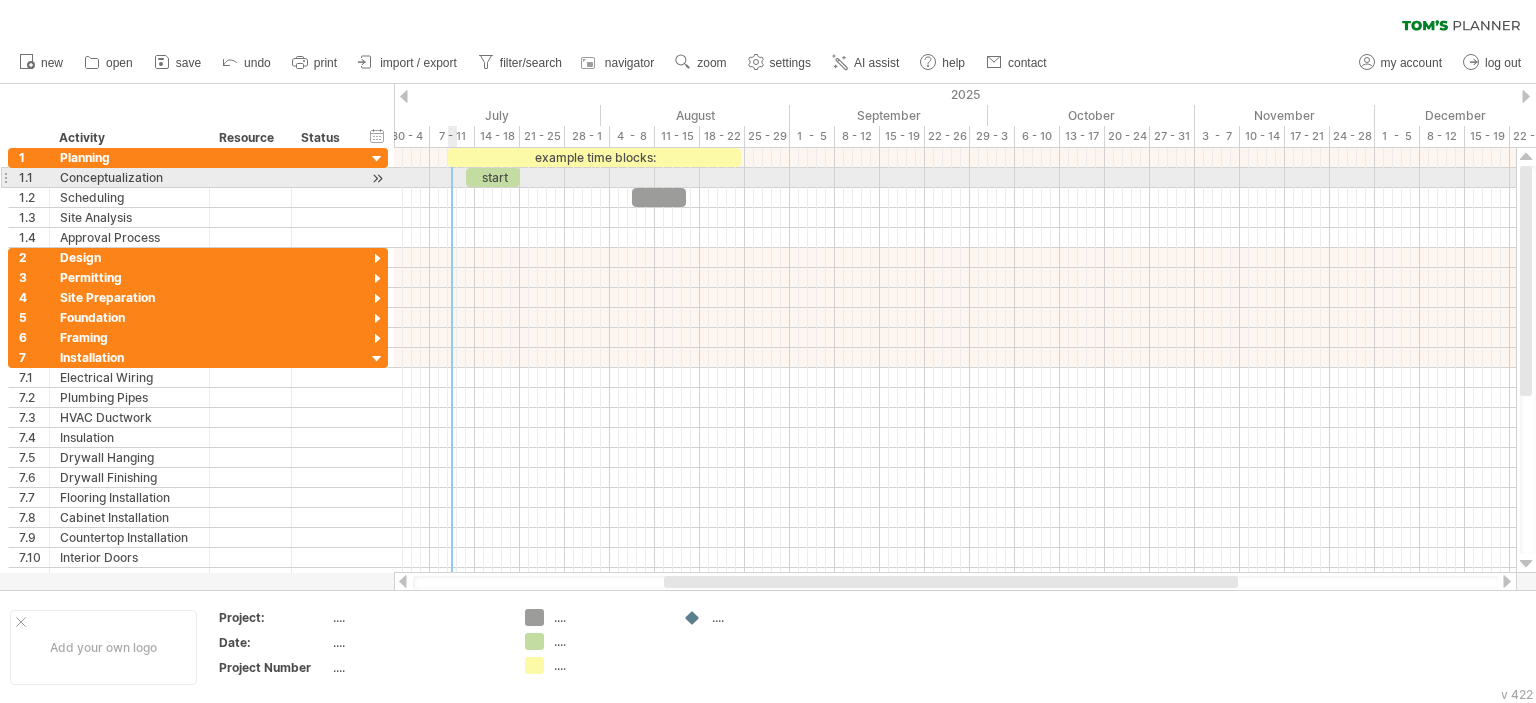 click at bounding box center [955, 178] 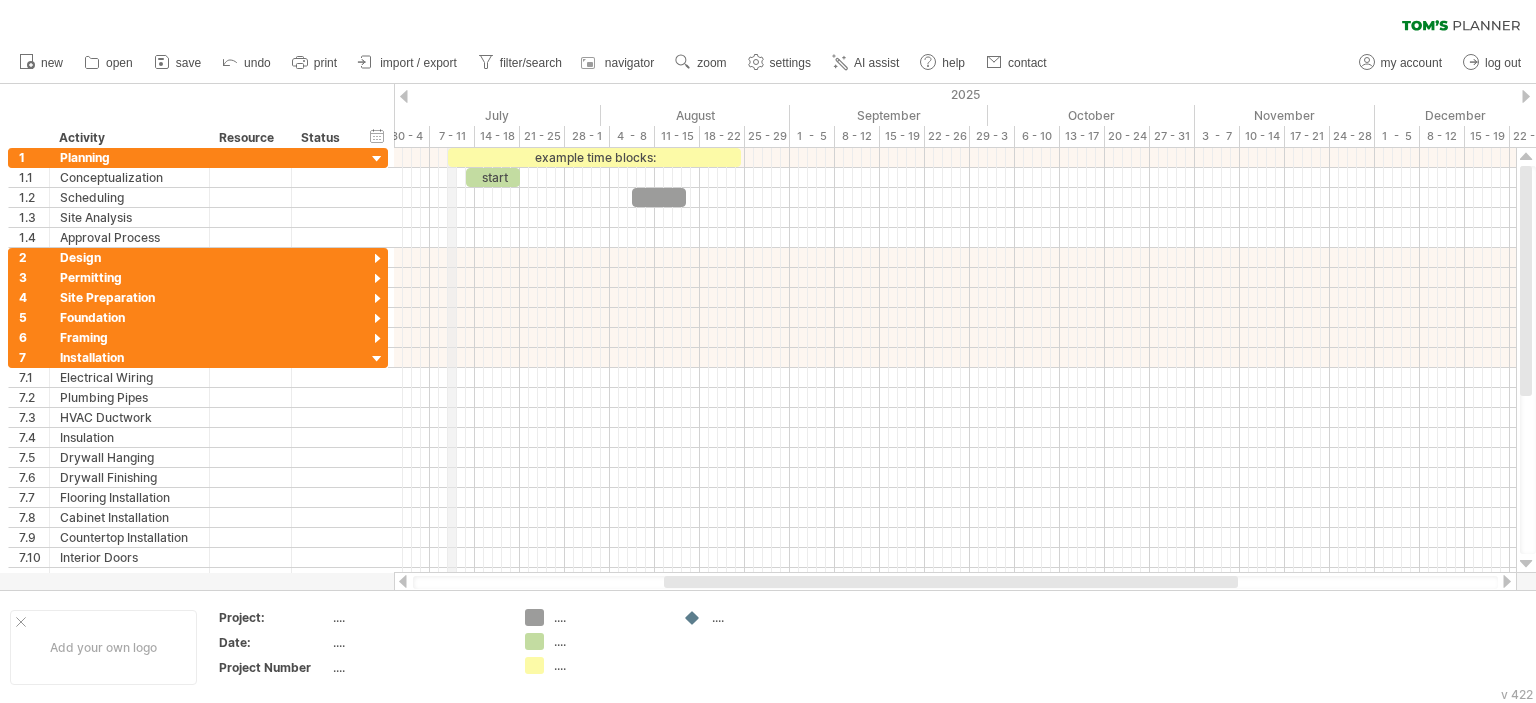 click on "7 - 11" at bounding box center (452, 136) 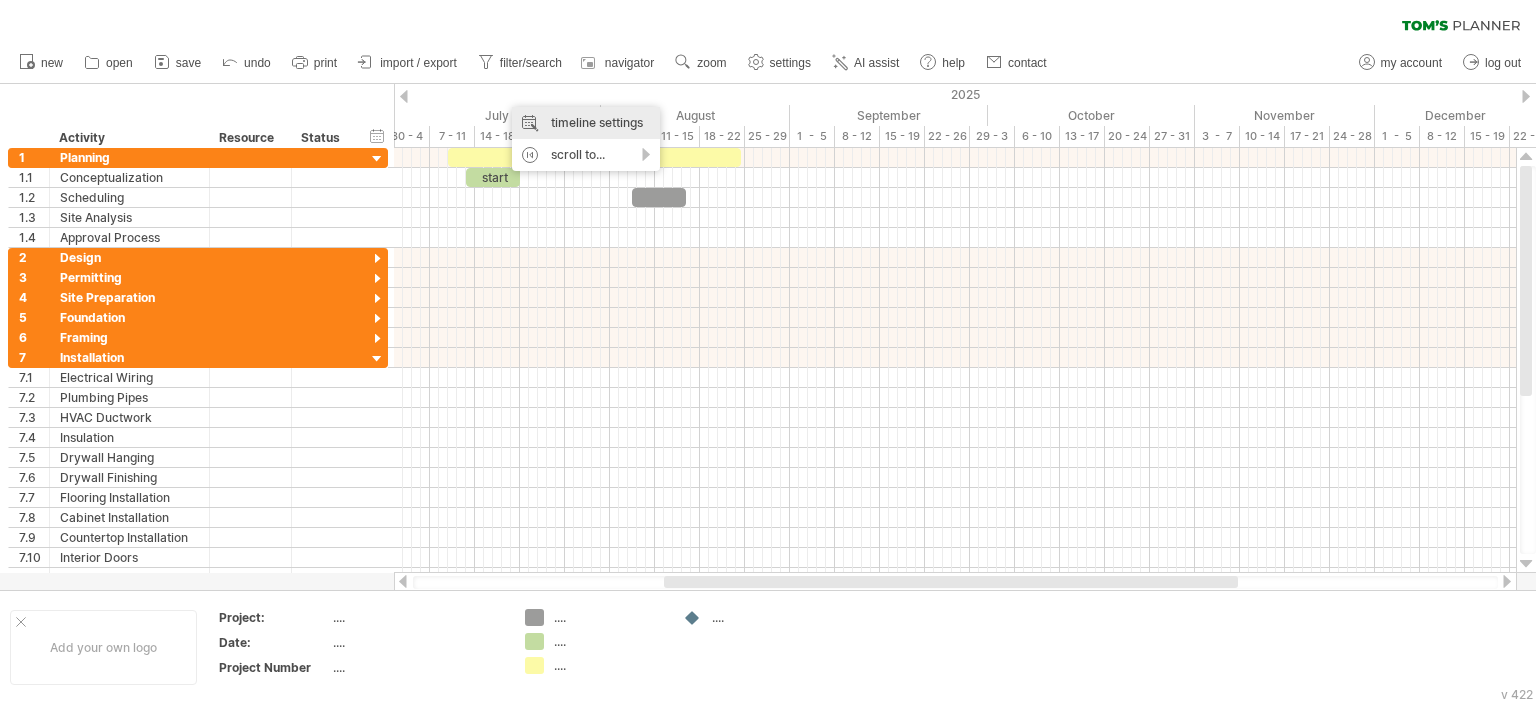 click on "timeline settings" at bounding box center [586, 123] 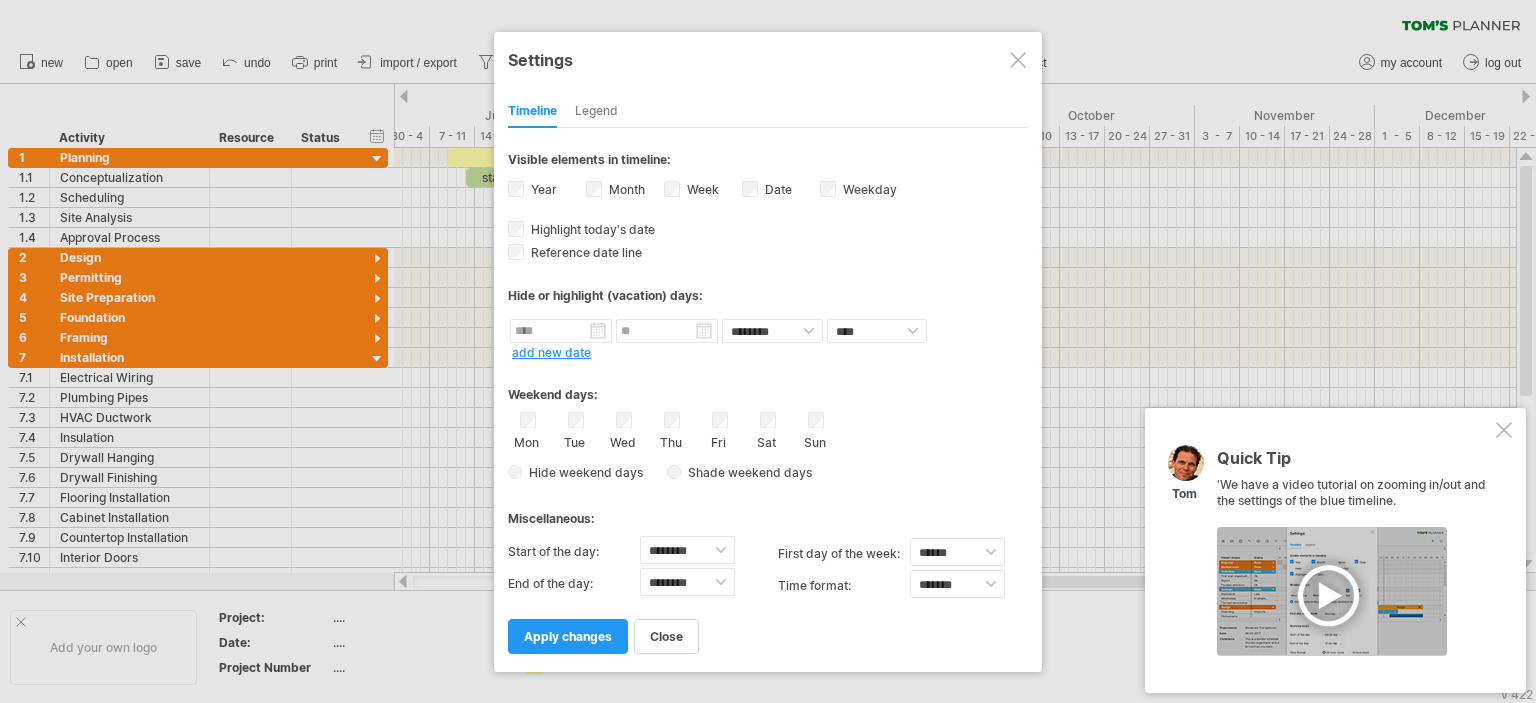 click on "Weekday
visibility of weekday
Currently there is not enough space horizontally to display the weekdays in the timeline. However if you zoom in on your schedule the weekdays will be displayed when possible." at bounding box center [859, 191] 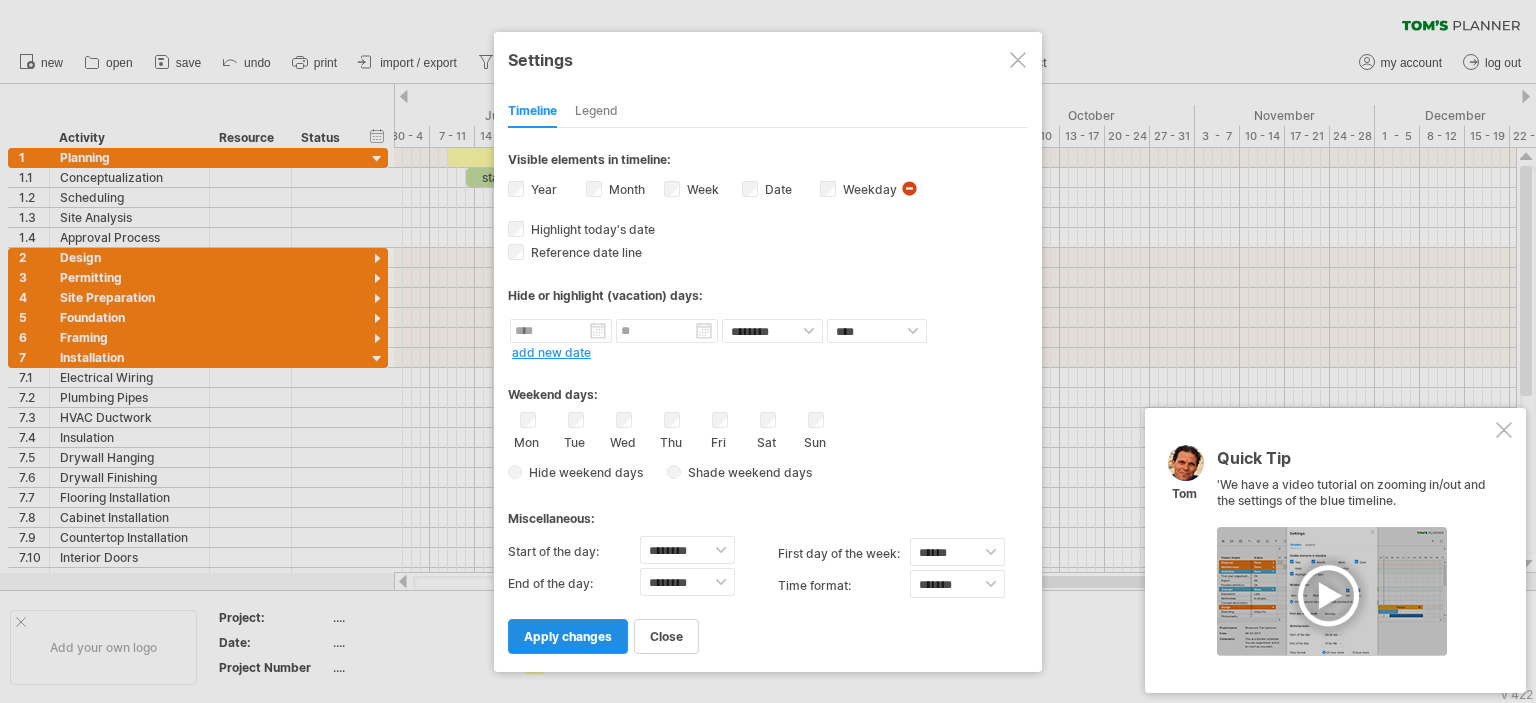 click on "apply changes" at bounding box center [568, 636] 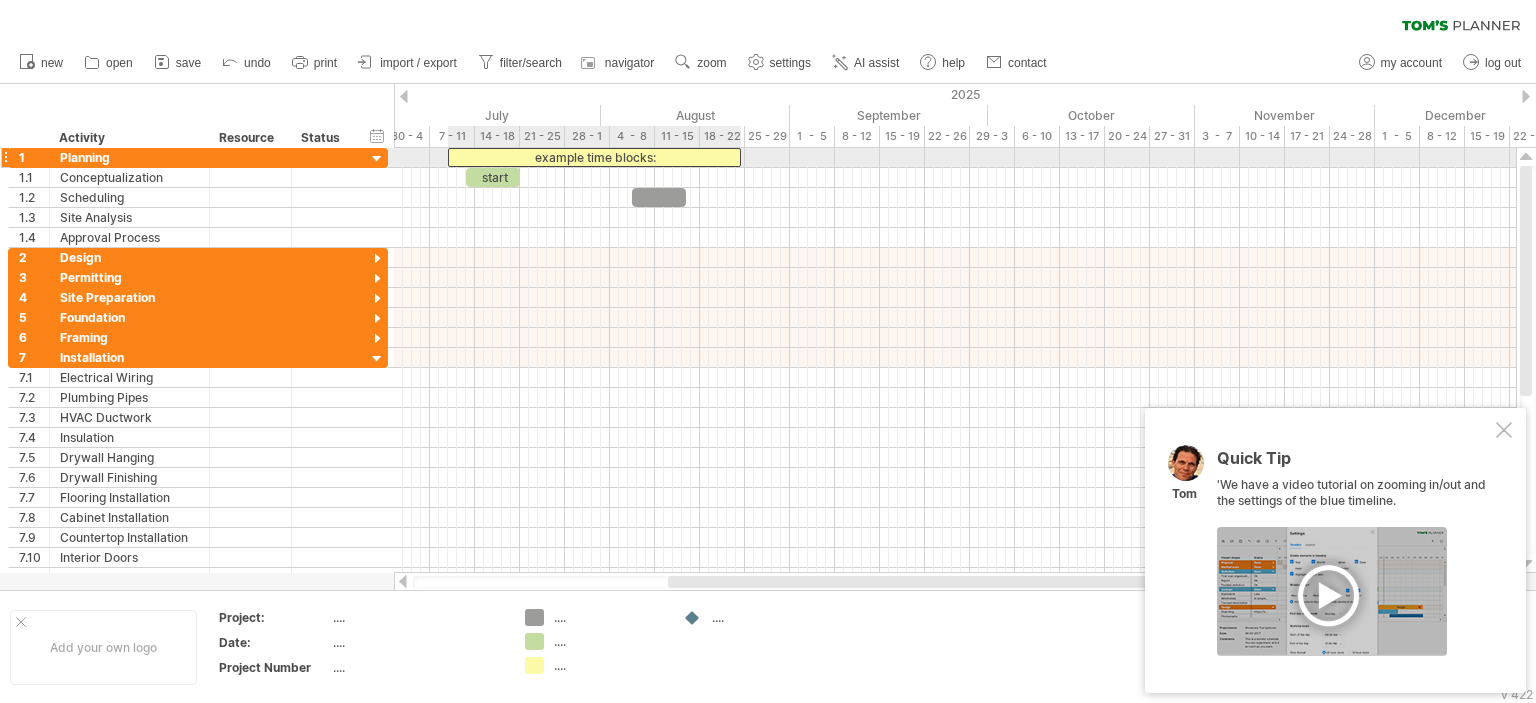 click on "example time blocks:" at bounding box center [594, 157] 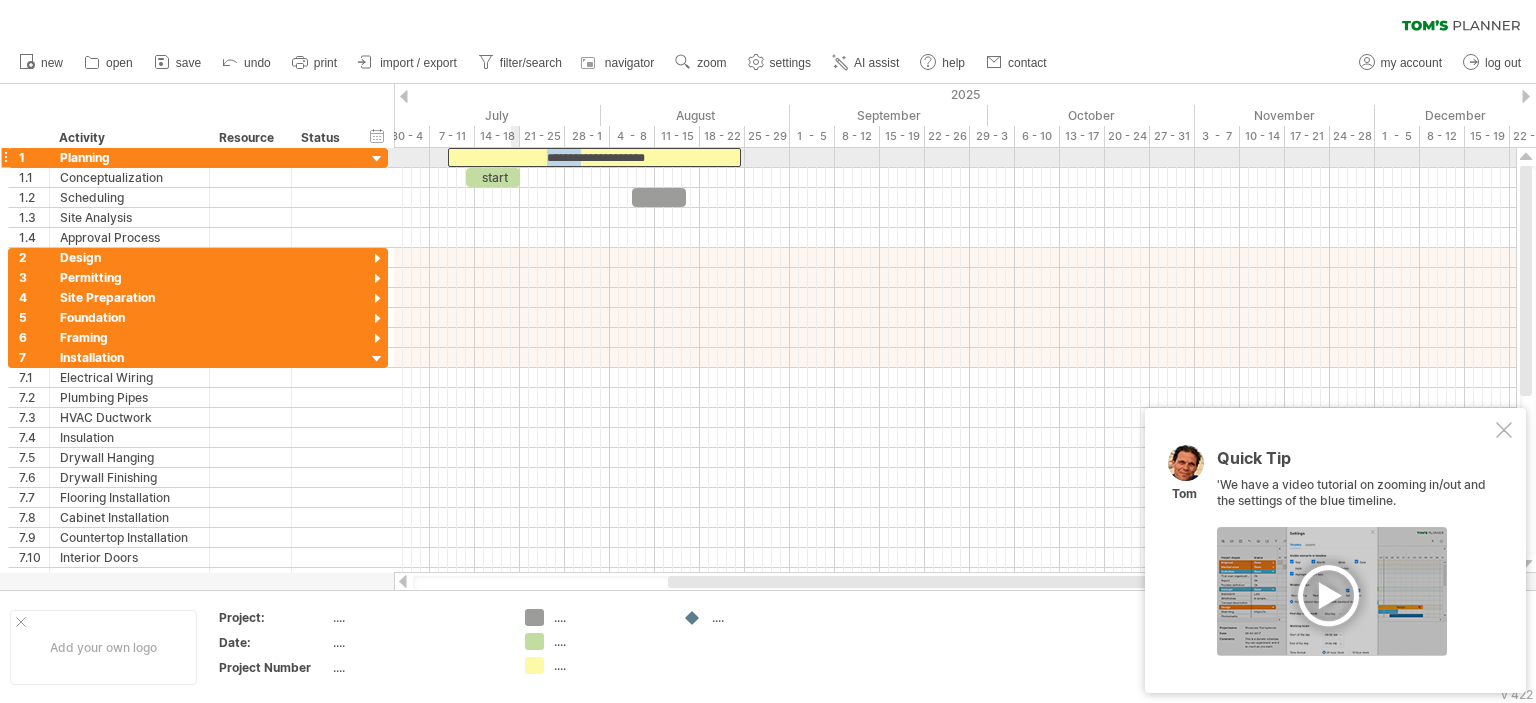 drag, startPoint x: 582, startPoint y: 159, endPoint x: 511, endPoint y: 159, distance: 71 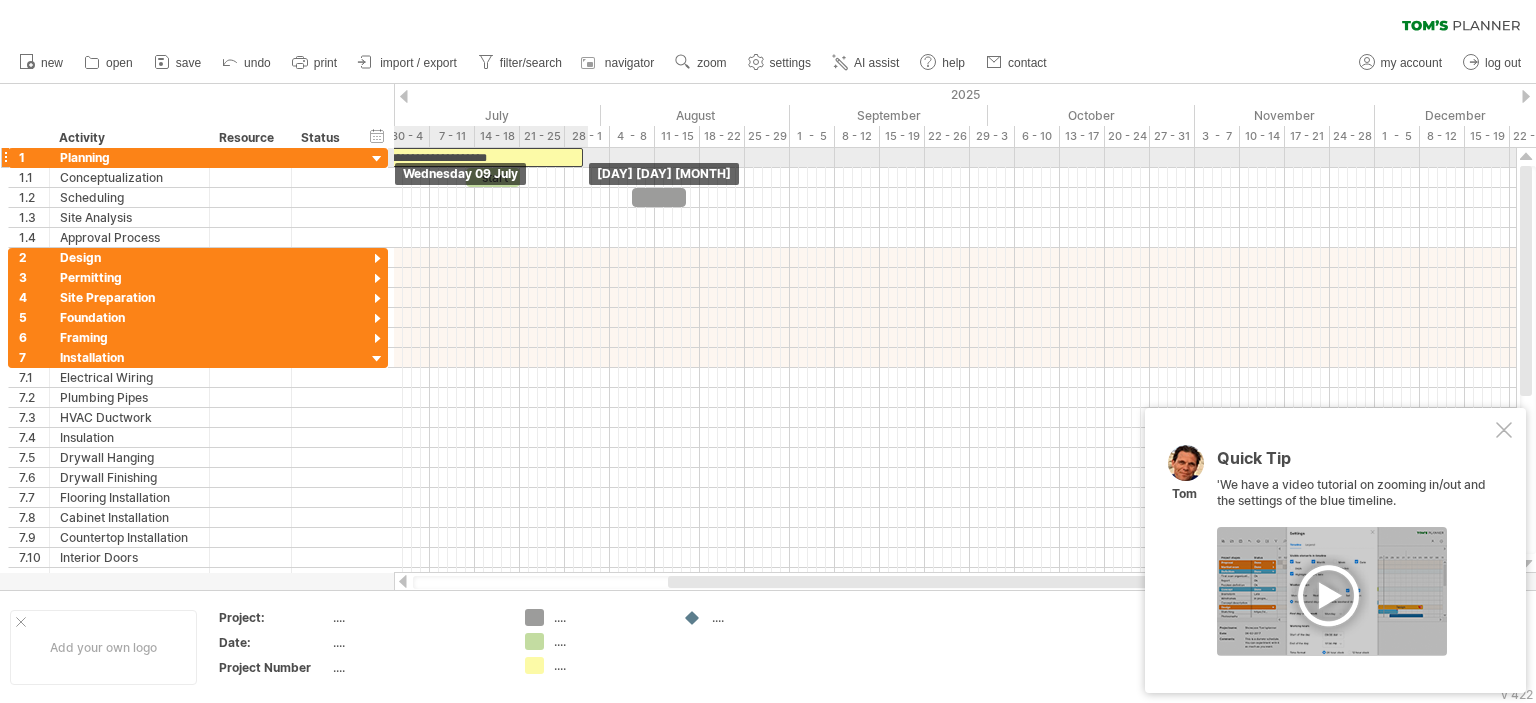 drag, startPoint x: 682, startPoint y: 158, endPoint x: 526, endPoint y: 158, distance: 156 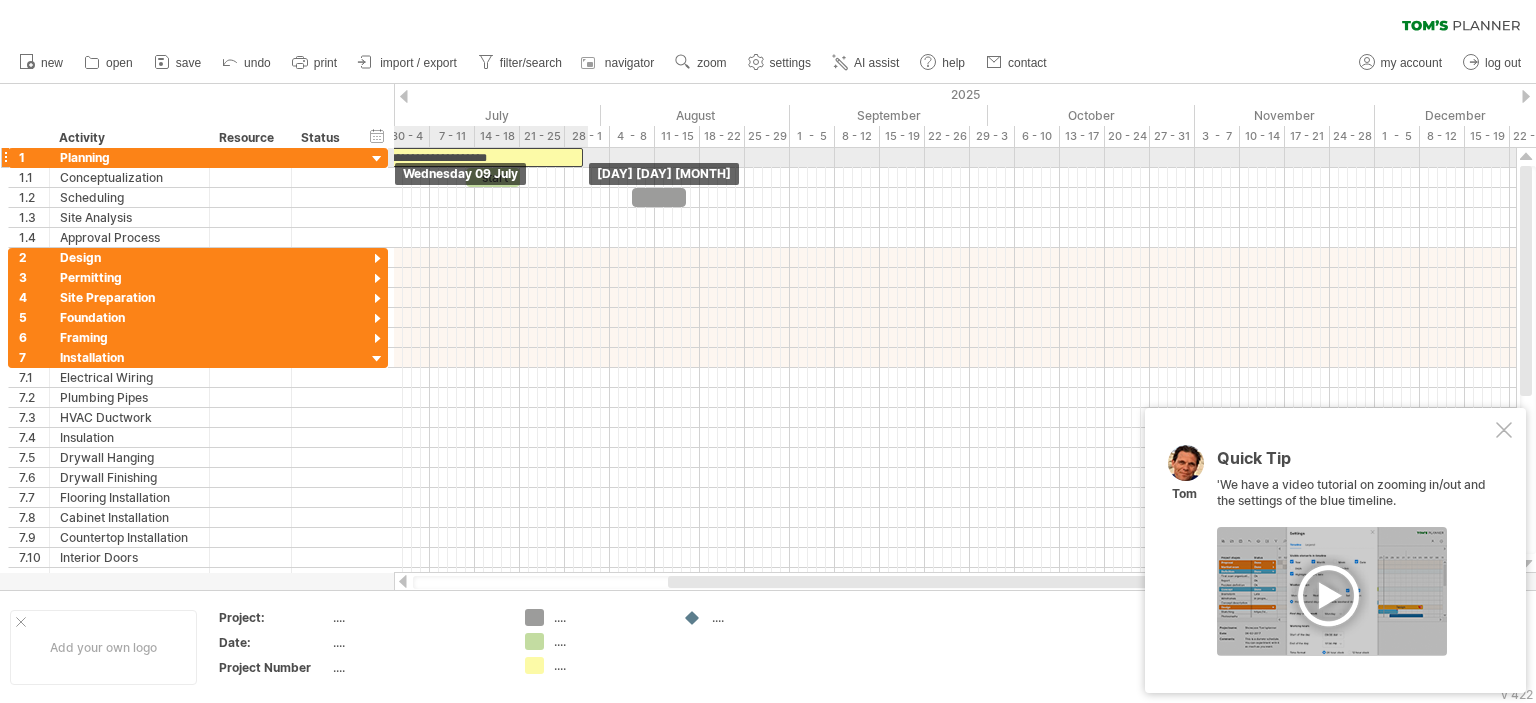click on "**********" at bounding box center (436, 157) 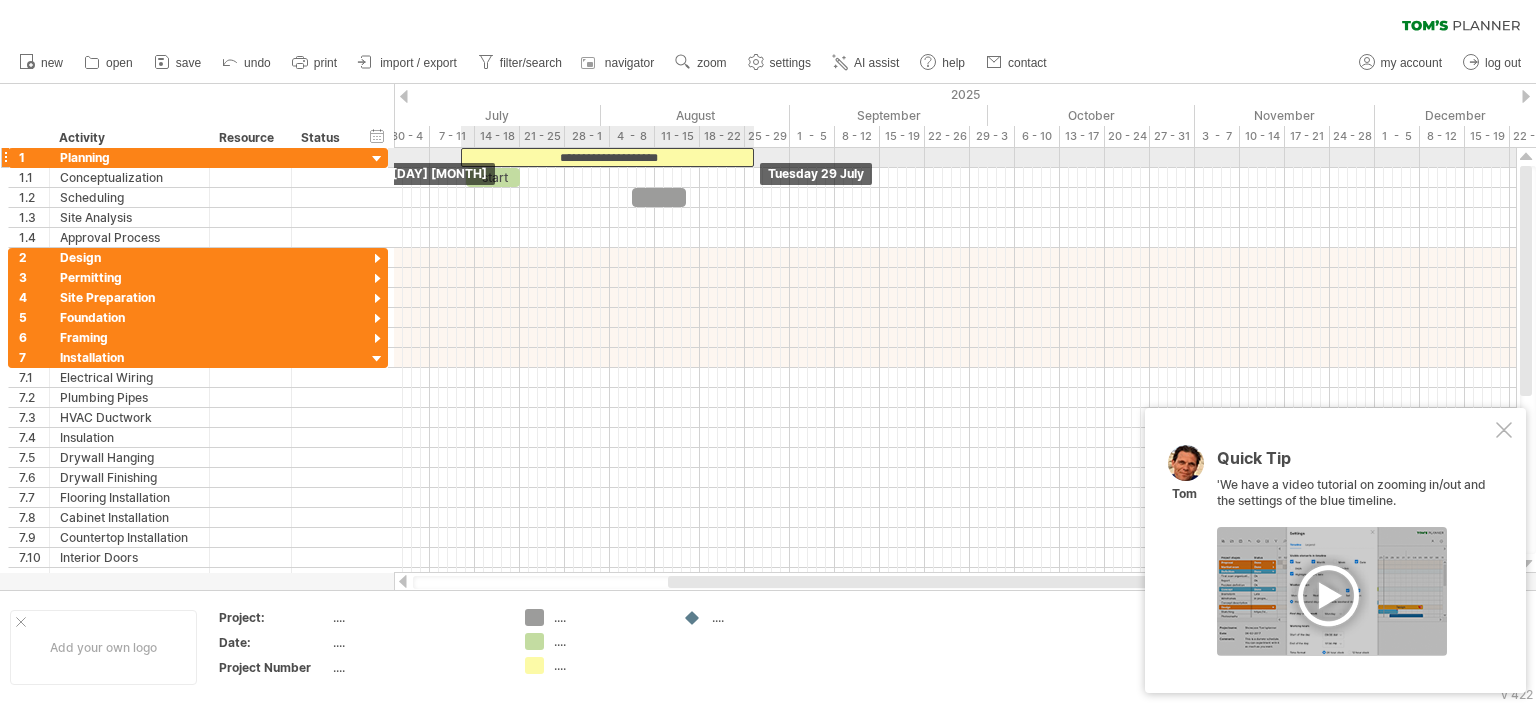 drag, startPoint x: 526, startPoint y: 155, endPoint x: 700, endPoint y: 155, distance: 174 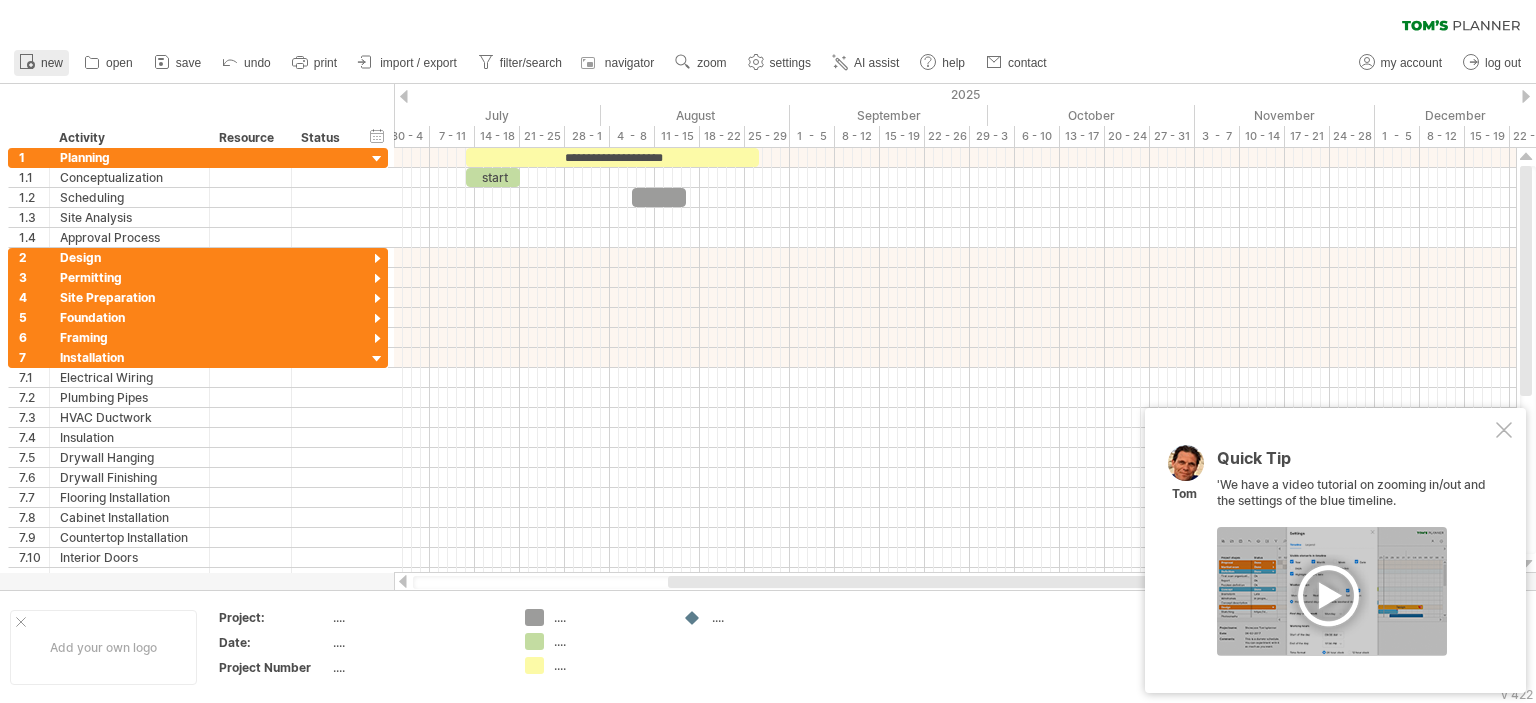 click at bounding box center (27, 61) 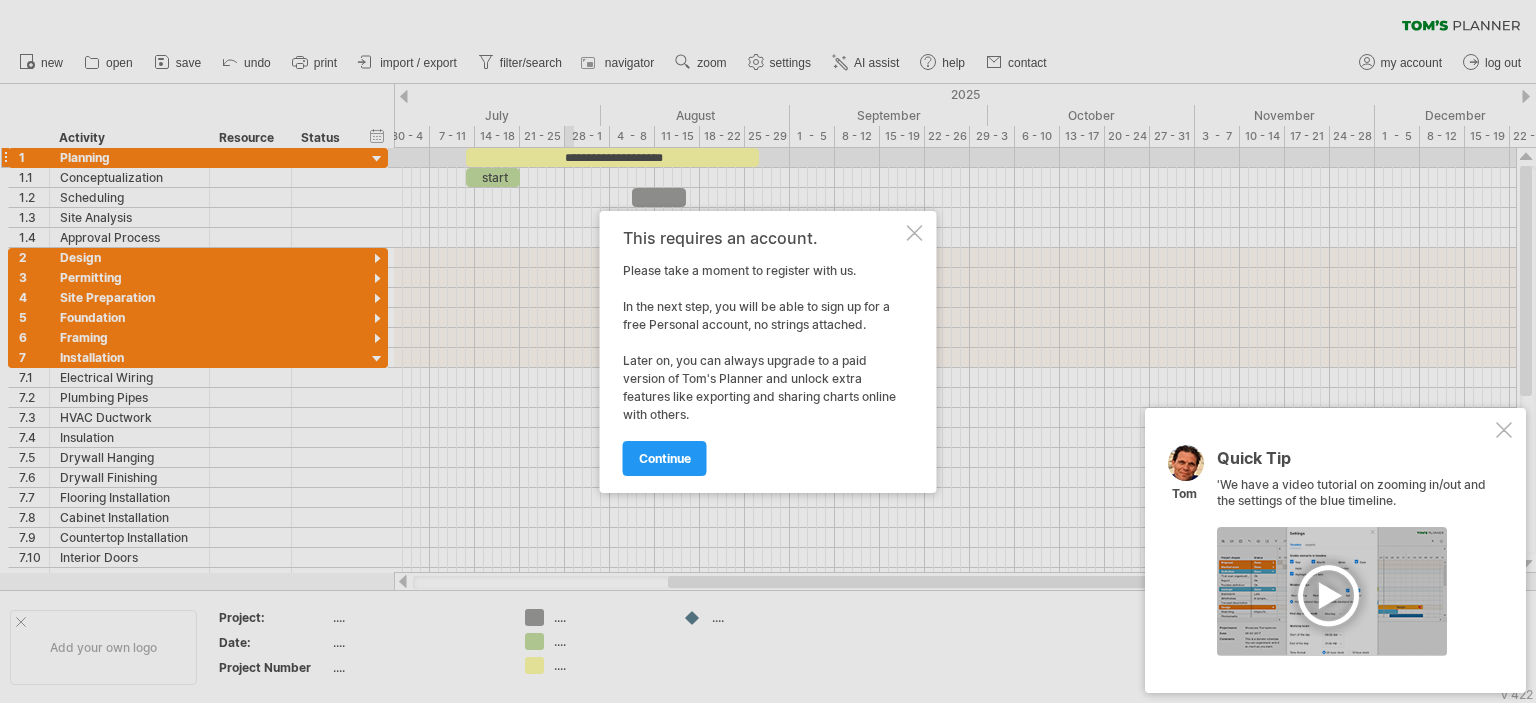 click at bounding box center (915, 233) 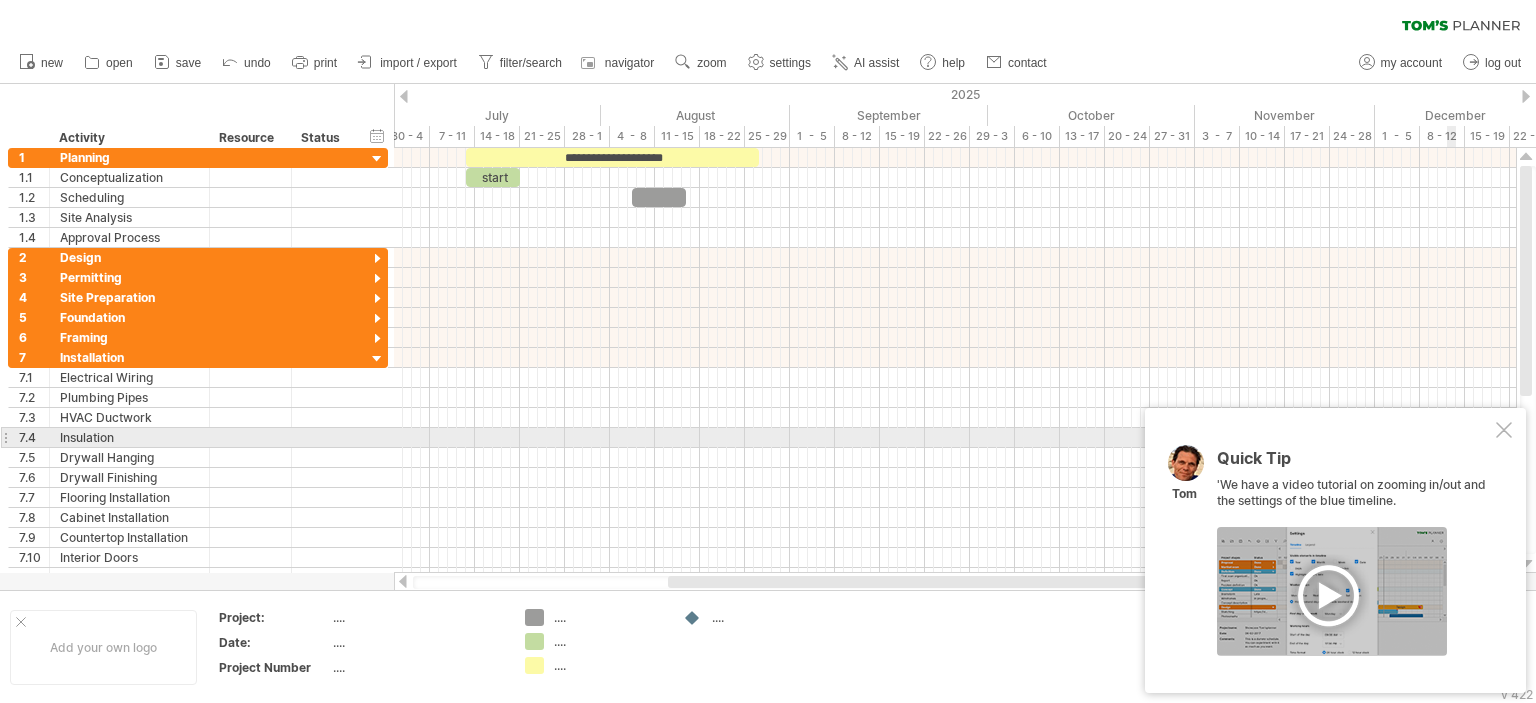 click on "Quick Tip 'We have a video tutorial on zooming in/out and the settings of the blue timeline.   [PERSON]" at bounding box center [1335, 550] 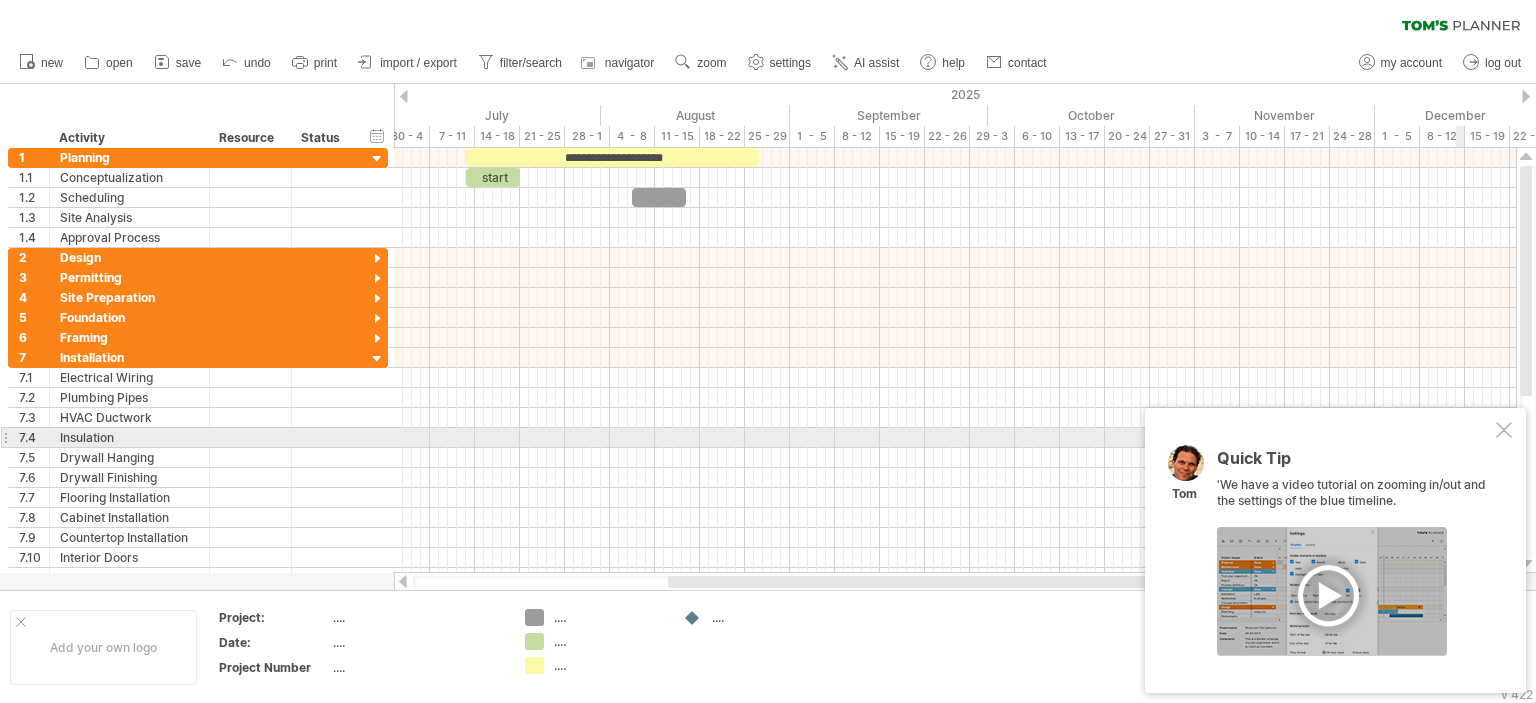 click at bounding box center (1504, 430) 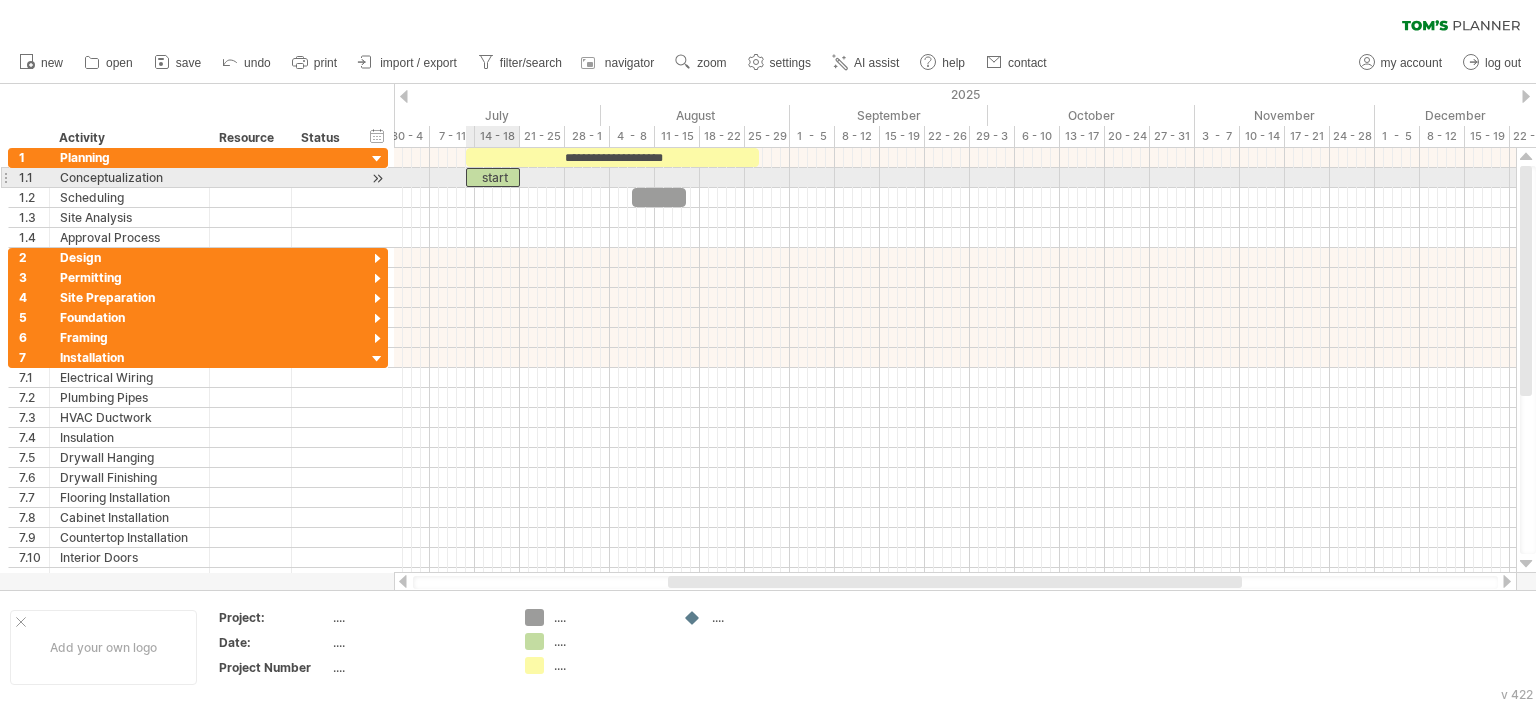 click on "start" at bounding box center (493, 177) 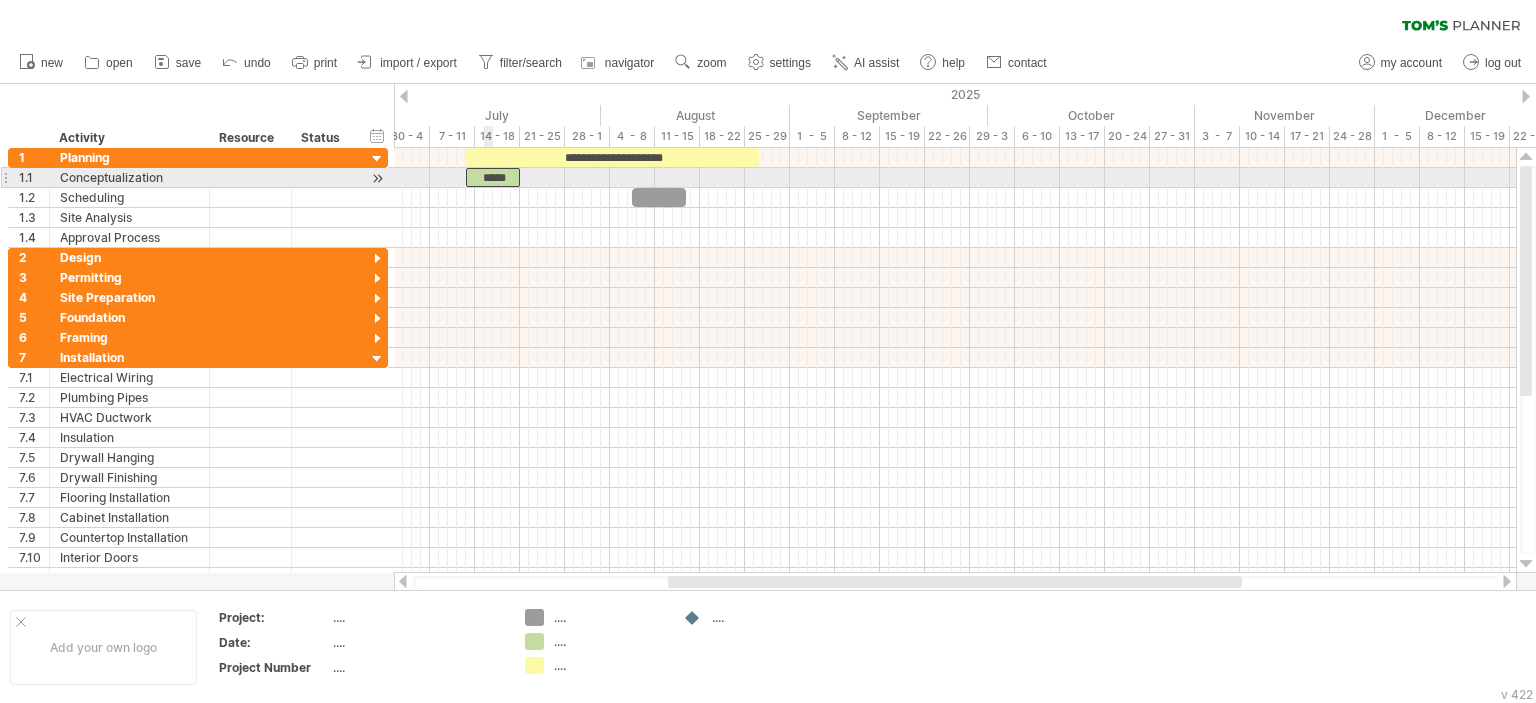 click on "*****" at bounding box center (493, 177) 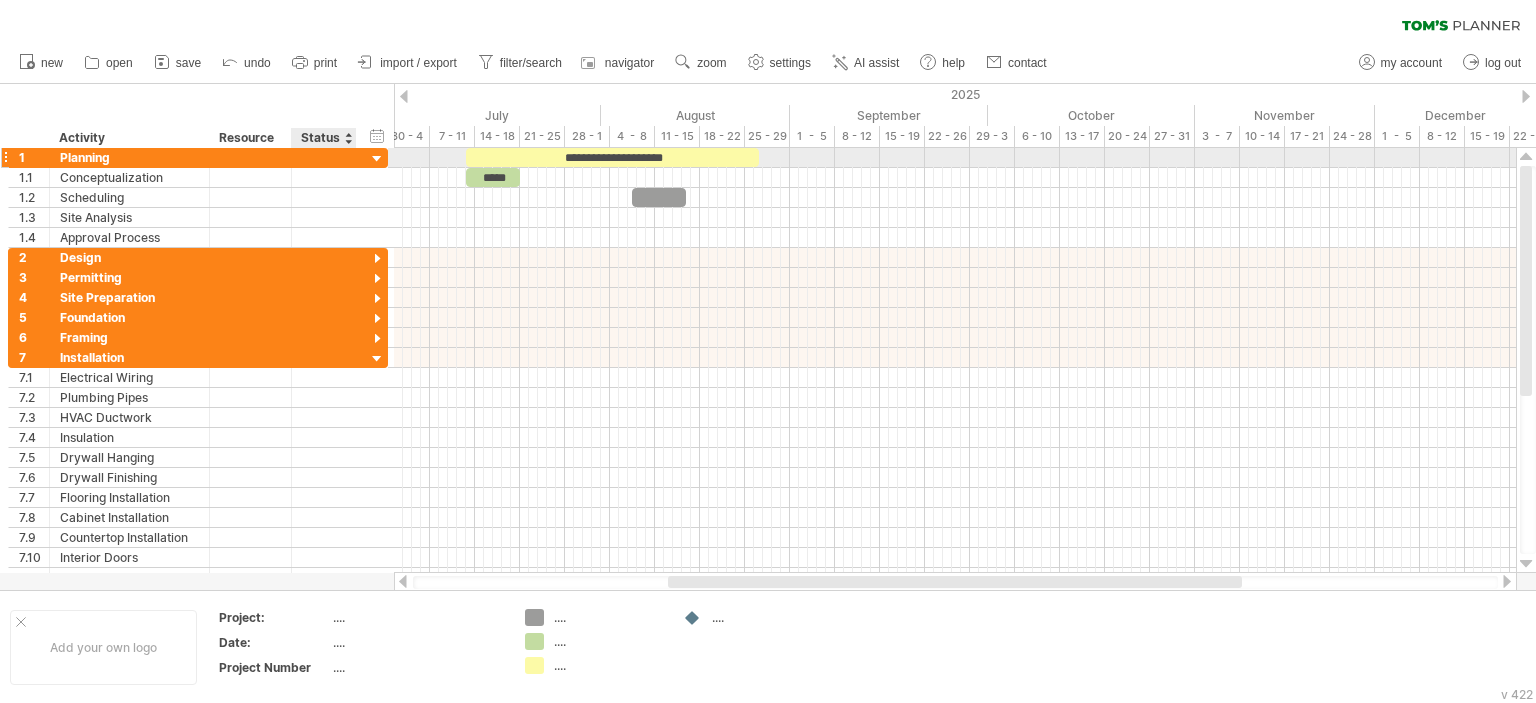 click at bounding box center (377, 159) 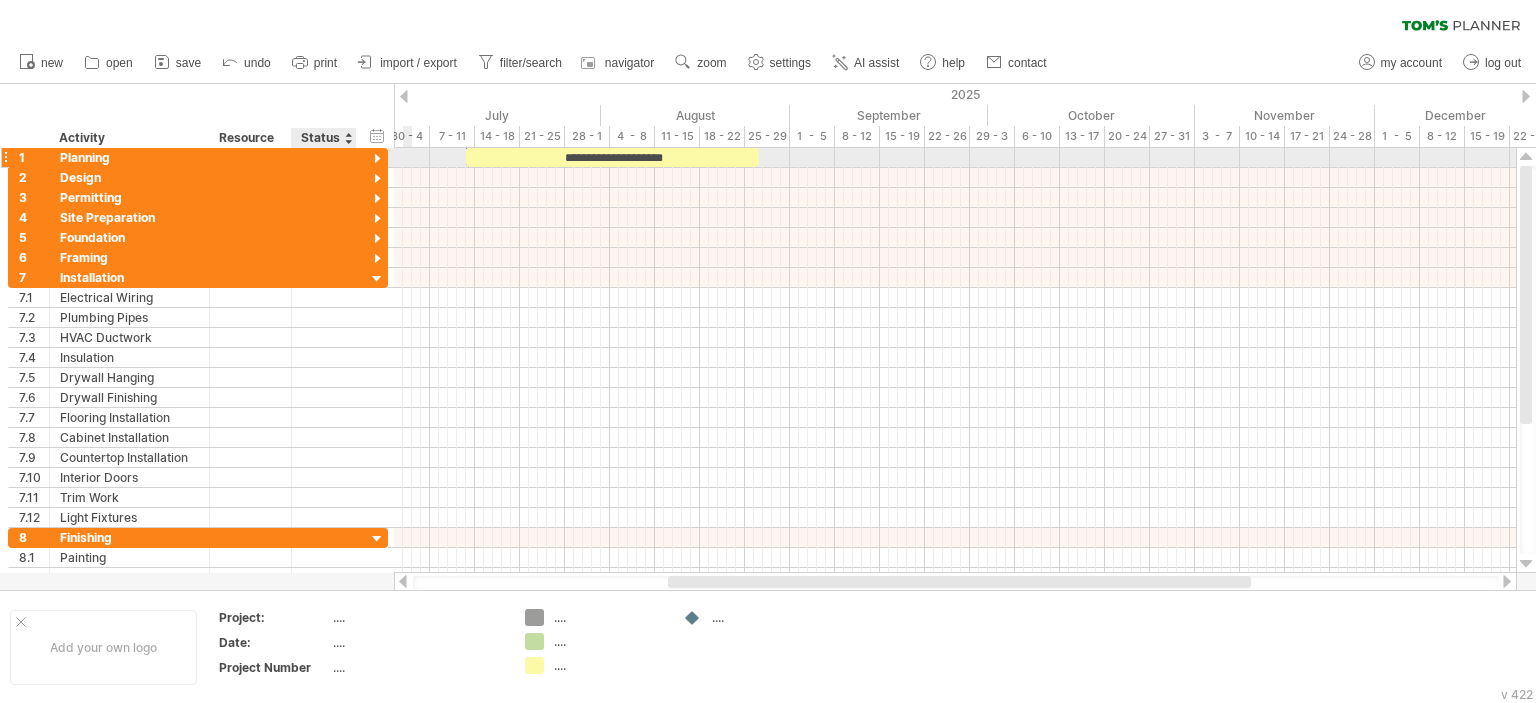 click at bounding box center (377, 159) 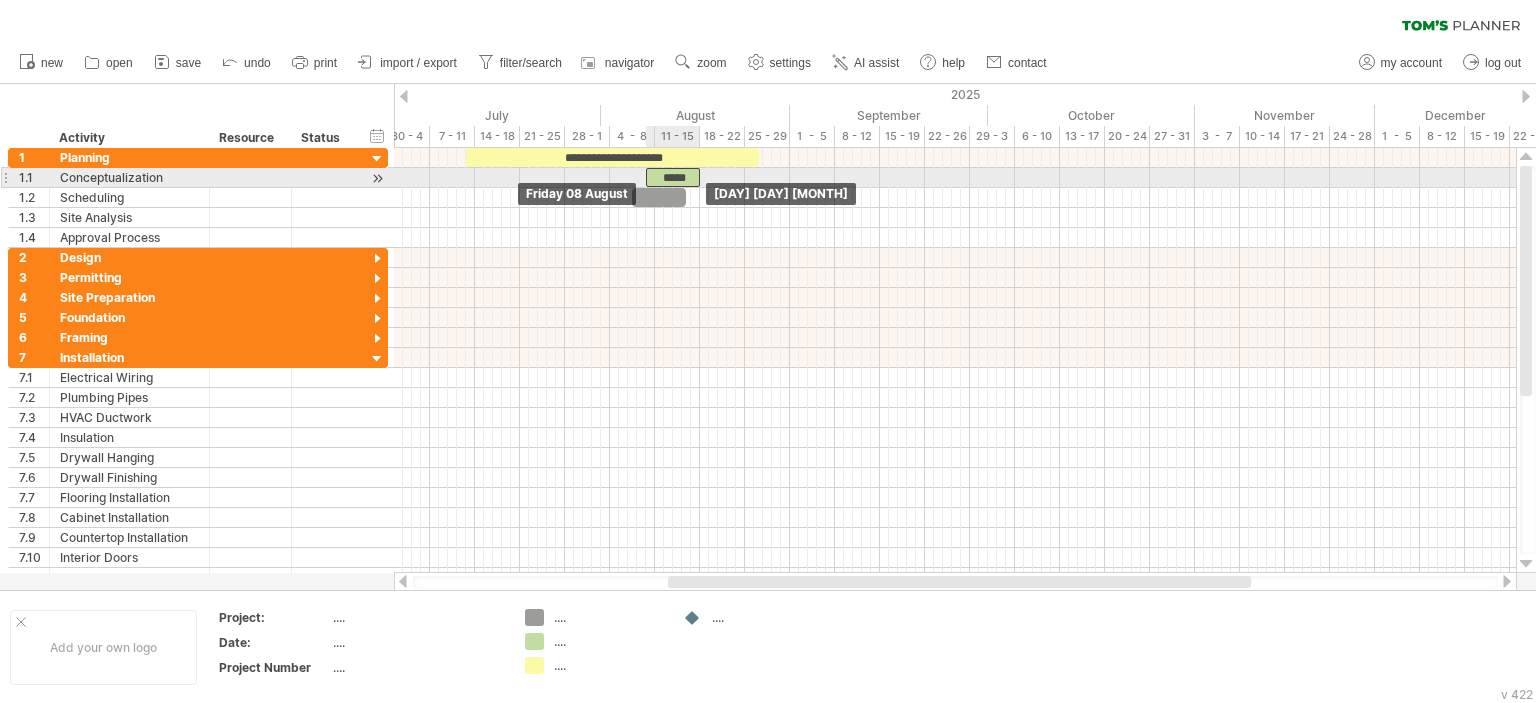 drag, startPoint x: 501, startPoint y: 175, endPoint x: 680, endPoint y: 181, distance: 179.10052 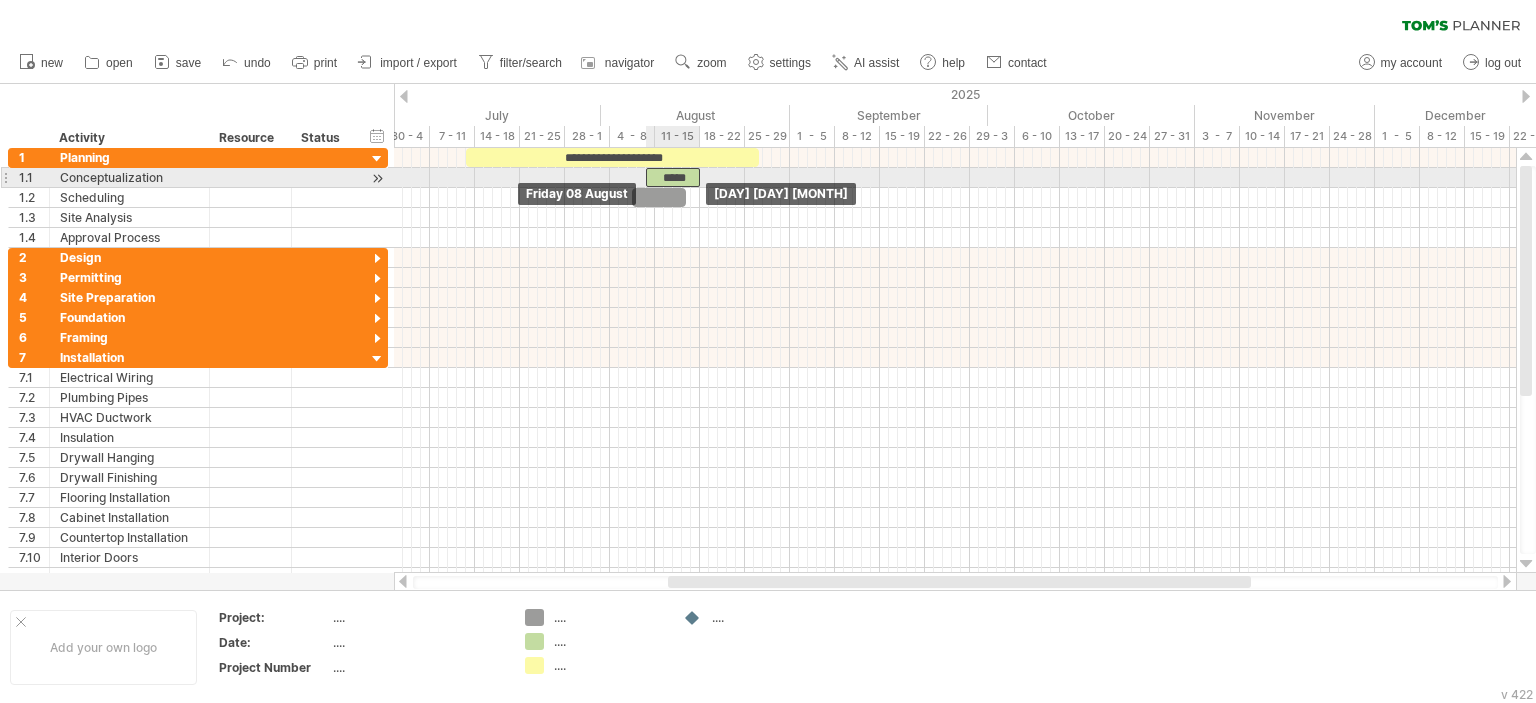 click on "*****" at bounding box center (673, 177) 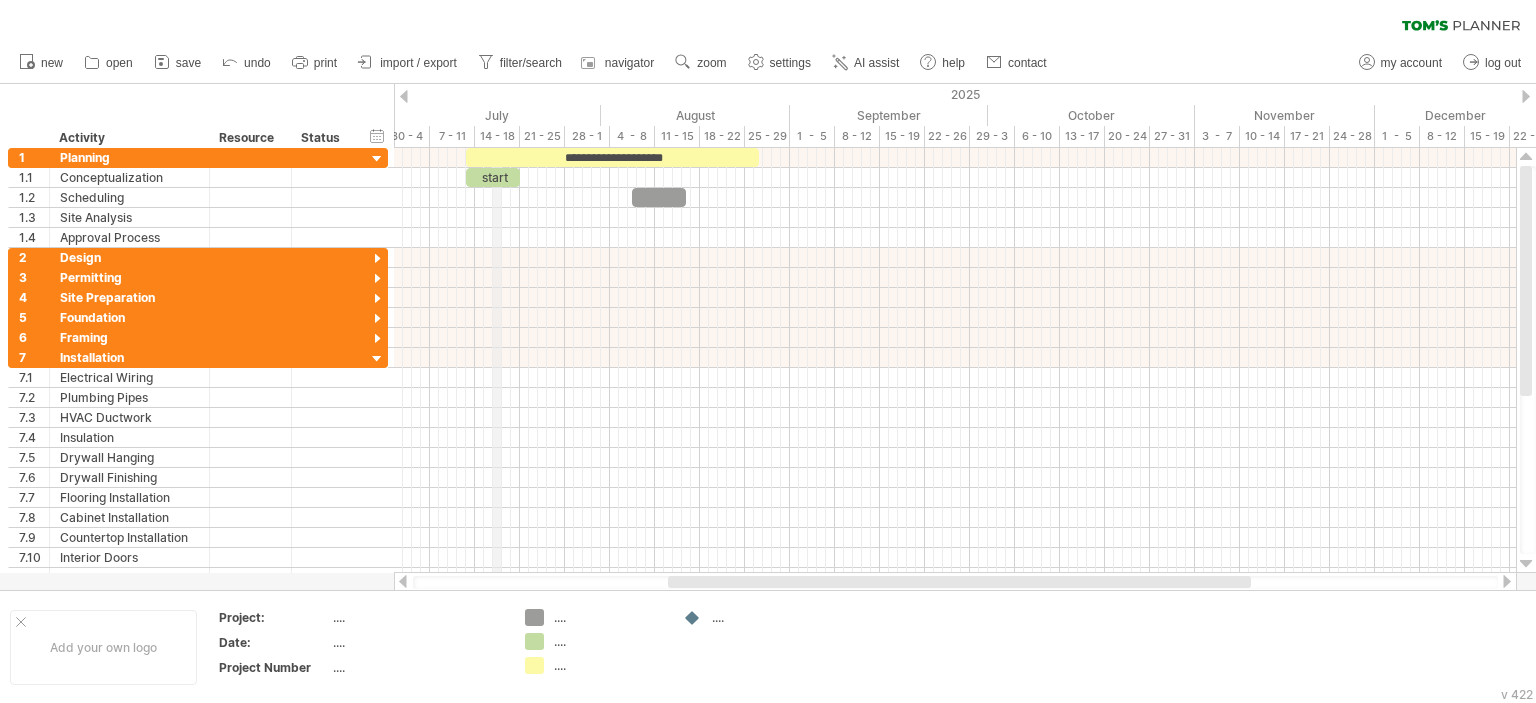 click on "14 - 18" at bounding box center (497, 136) 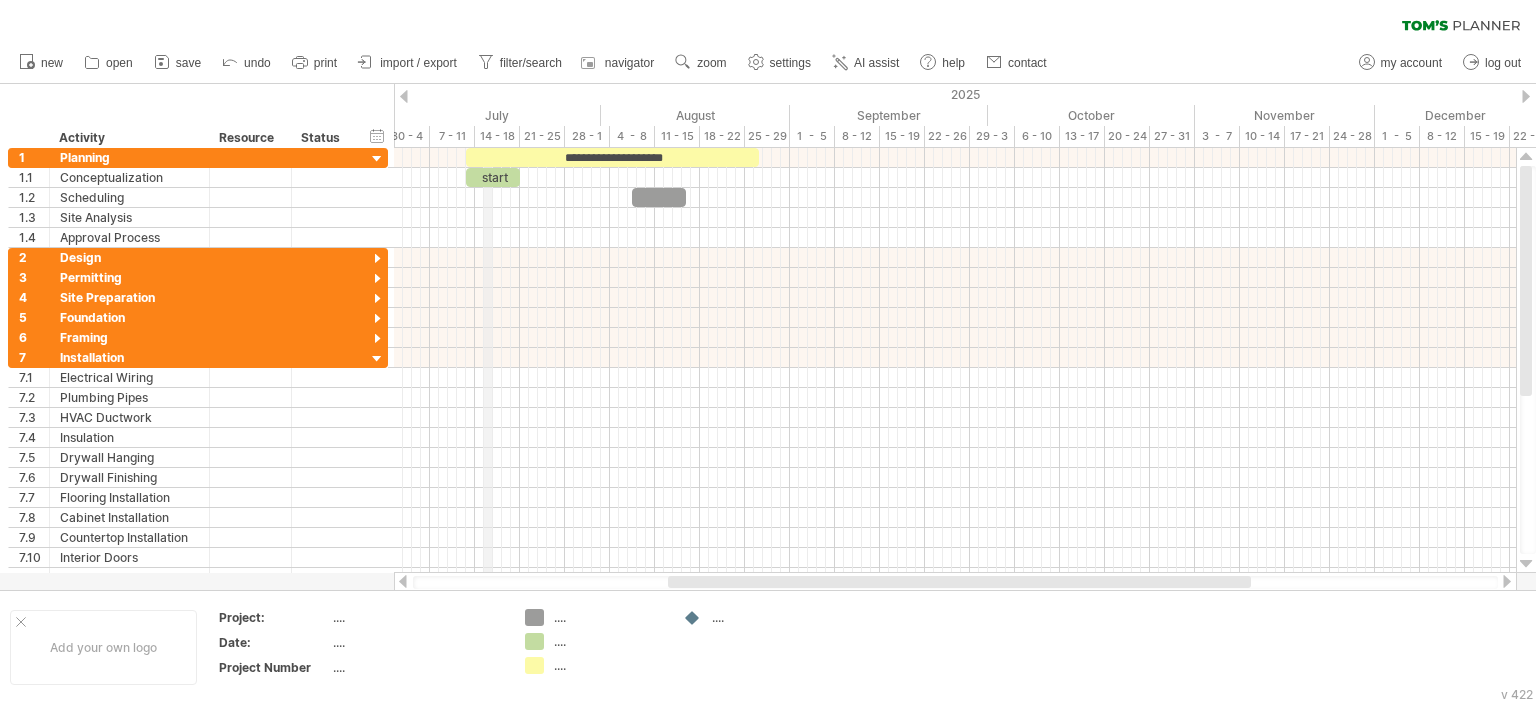 click on "July" at bounding box center [497, 115] 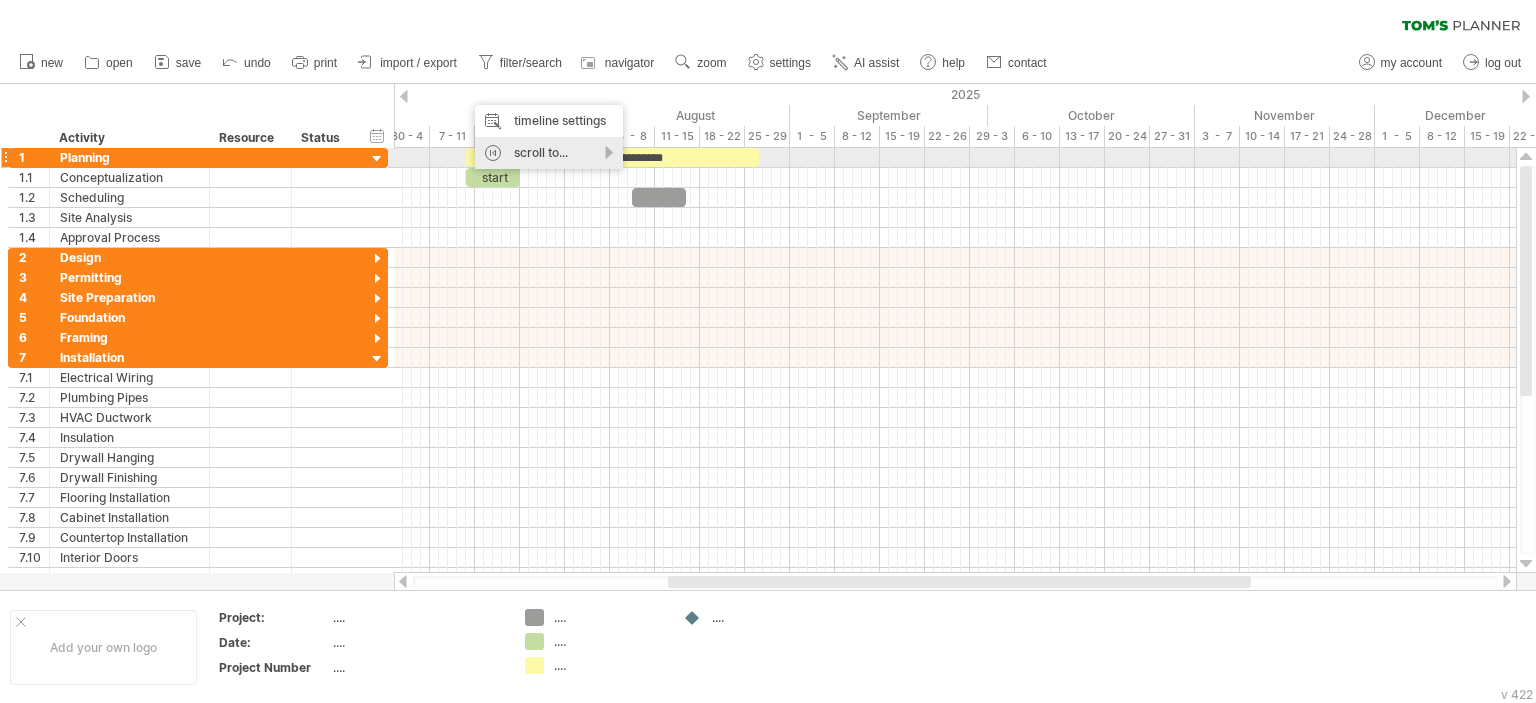 click on "scroll to..." at bounding box center [549, 153] 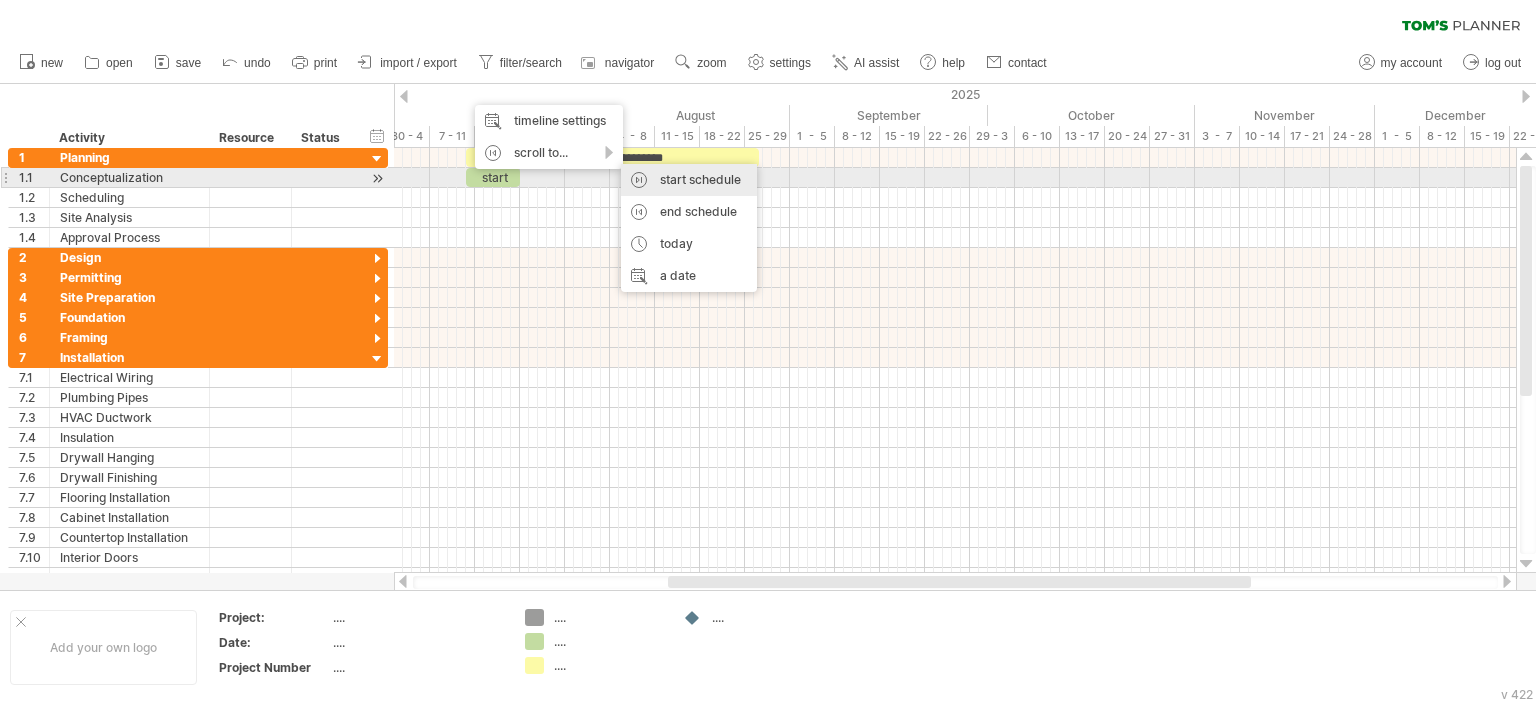 click on "start schedule" at bounding box center [689, 180] 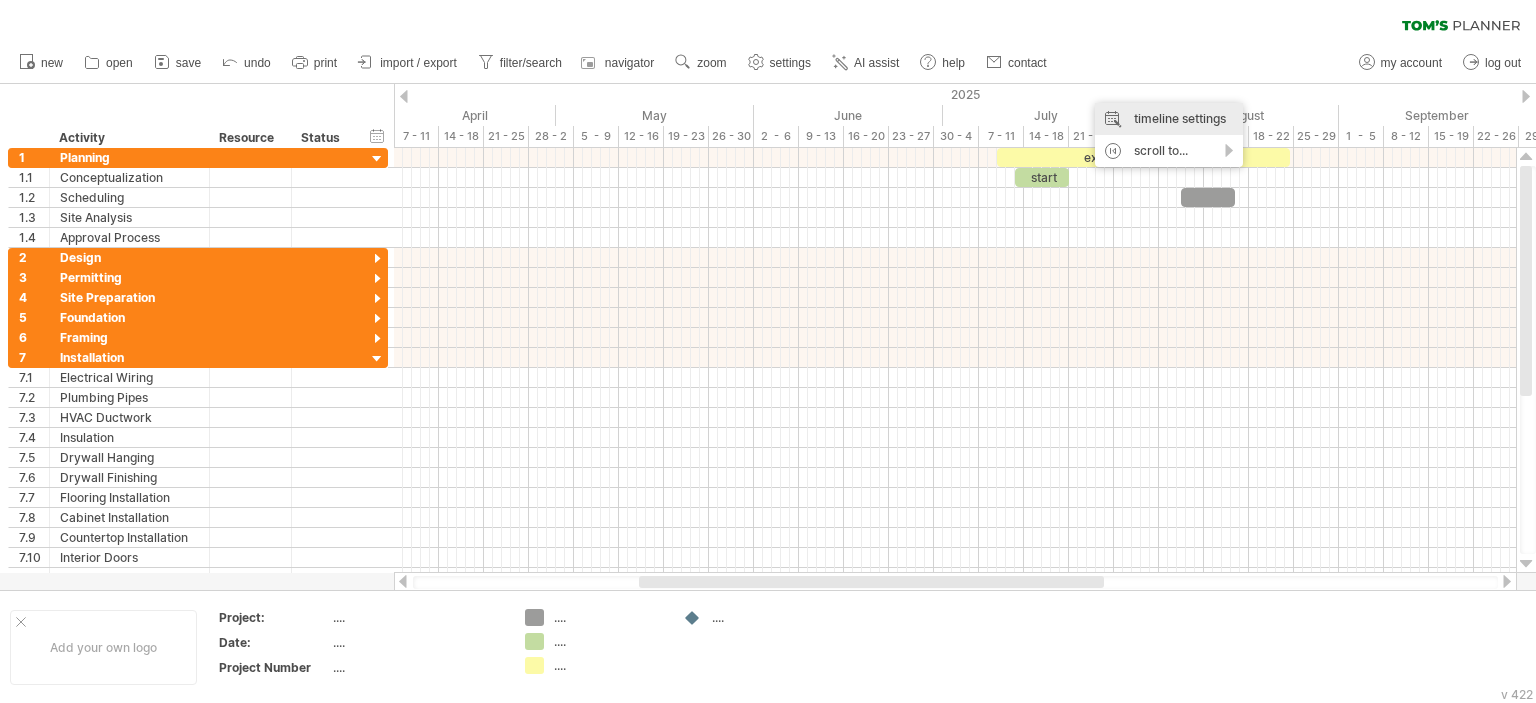 click on "timeline settings" at bounding box center (1169, 119) 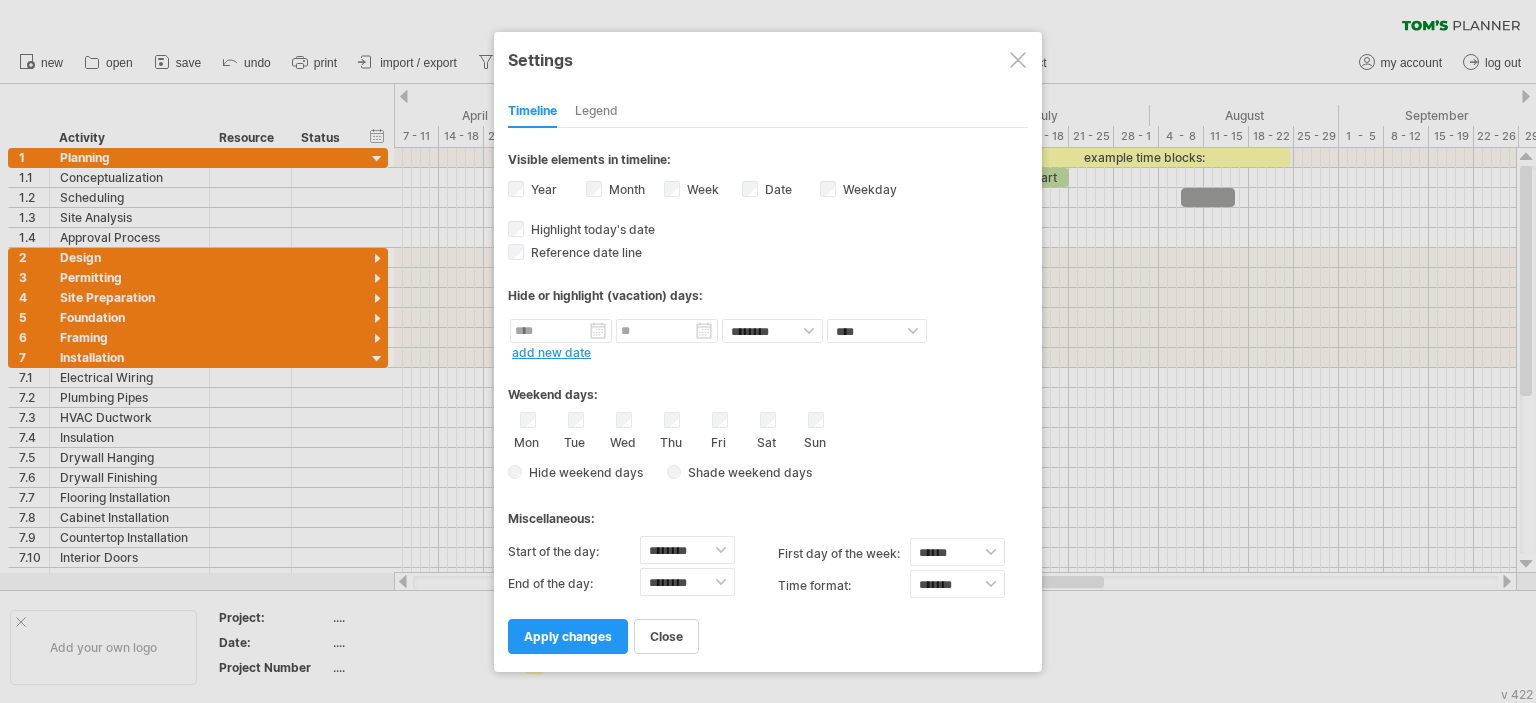 click on "add new date" at bounding box center (551, 352) 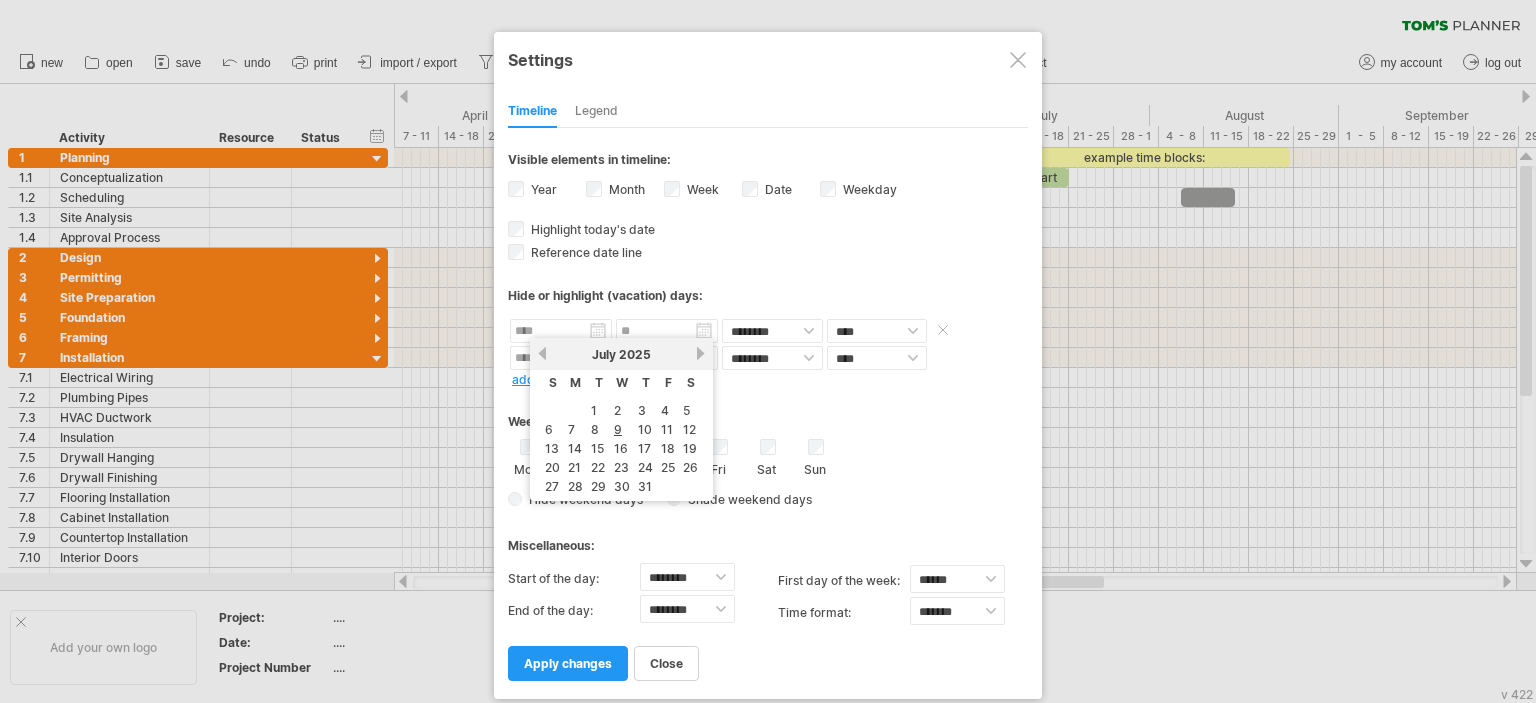 click at bounding box center [561, 331] 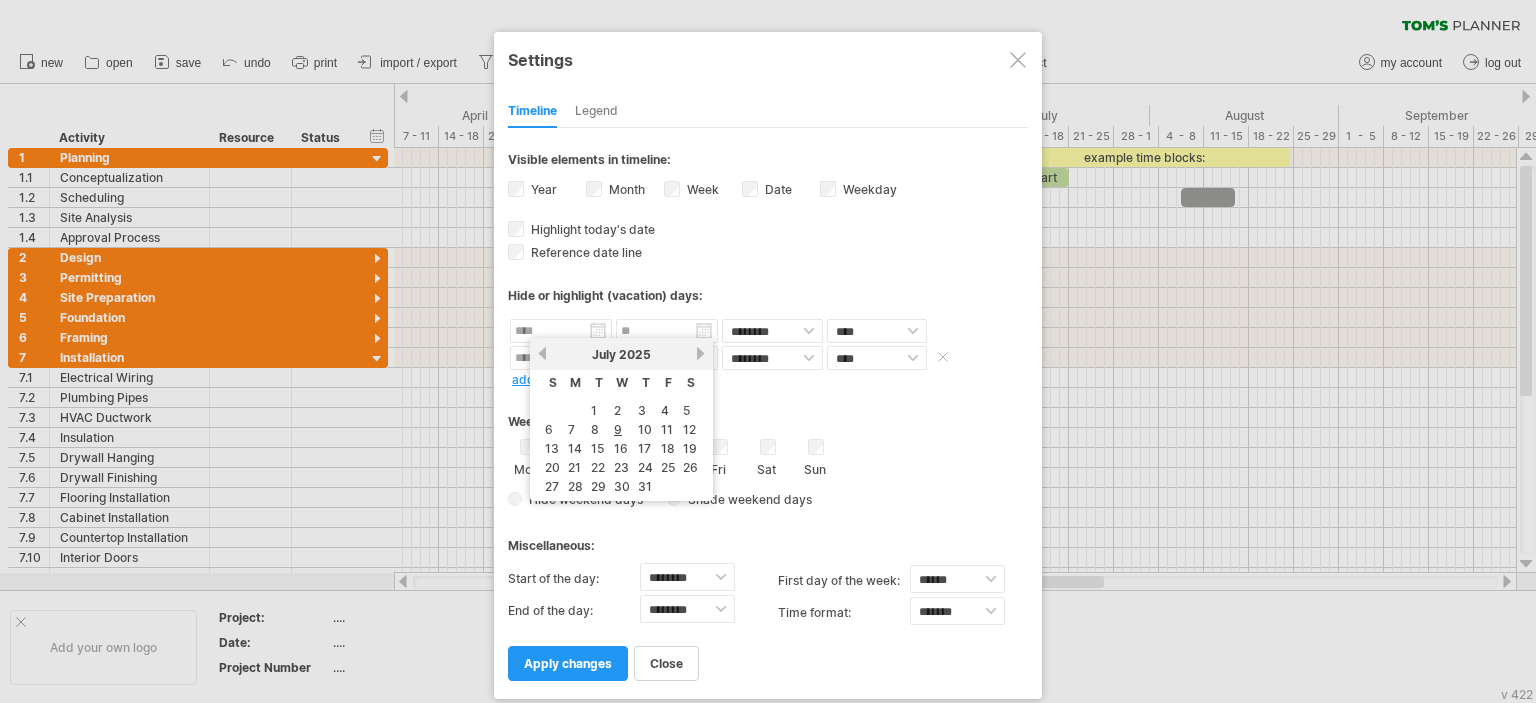 click at bounding box center [943, 329] 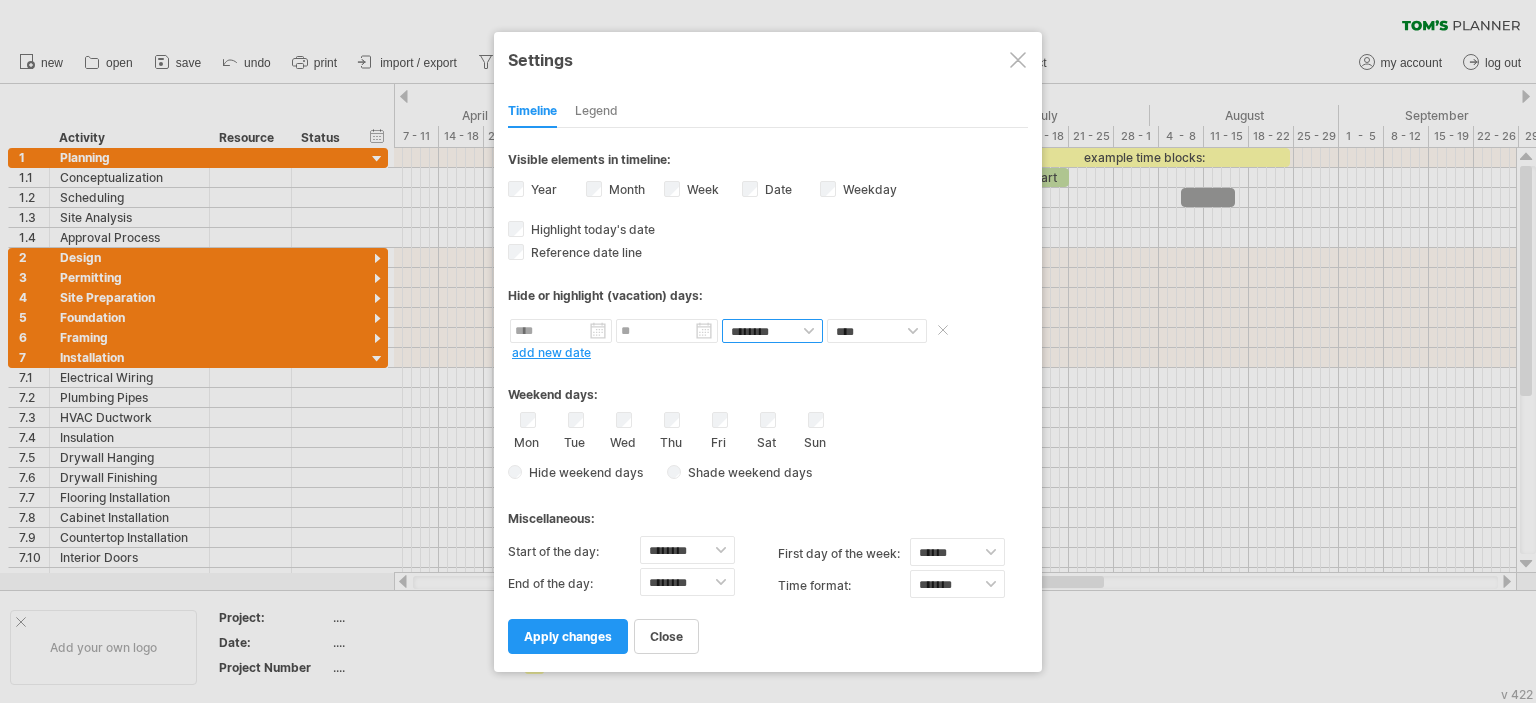 click on "******** ********" at bounding box center (772, 331) 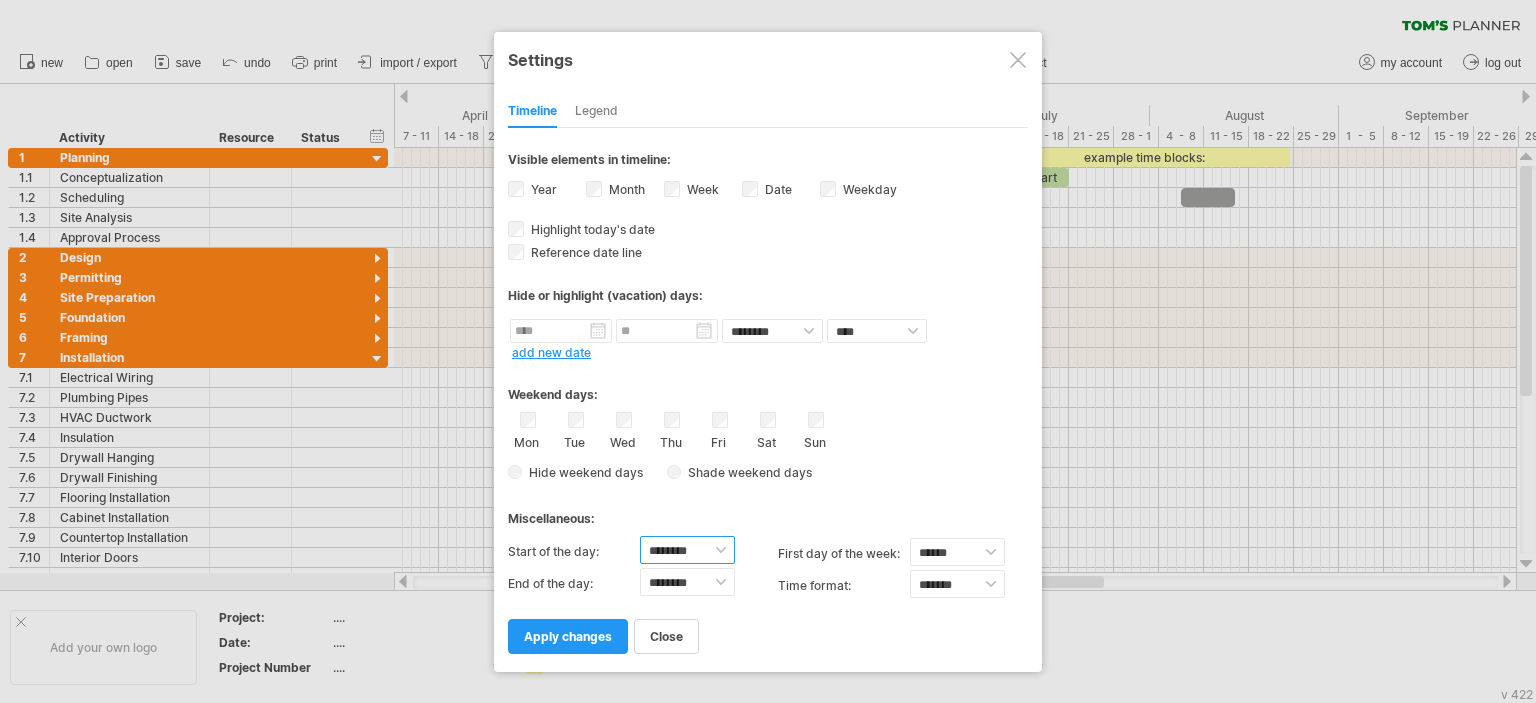 click on "********
********
********
********
********
********
********
********
********
********
********
********
********
********
********
********
********
********
******** ******** ******** ******** ********" at bounding box center (687, 550) 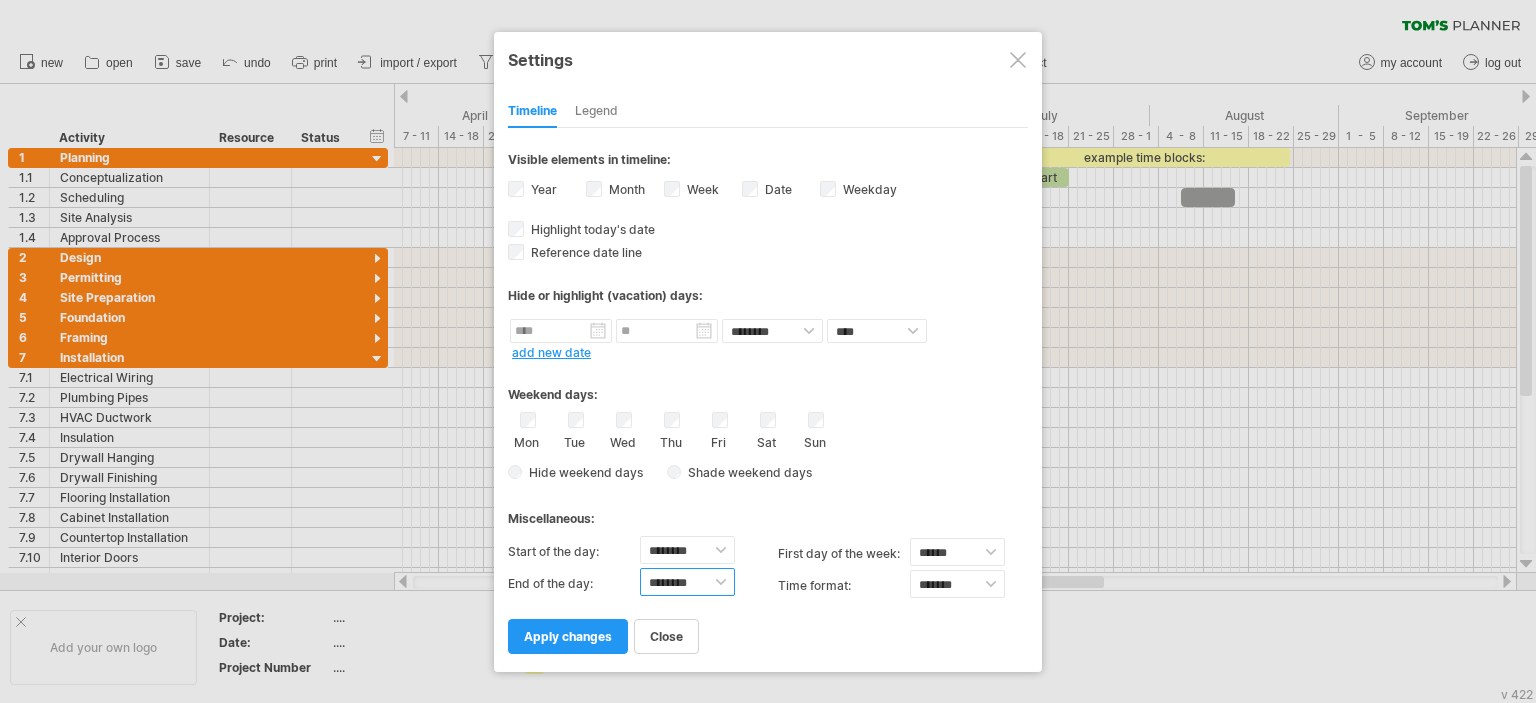 click on "********
********
********
********
********
********
********
********
********
********
********
********
********
********
********
********
********
********
******** ******** ******** ******** ********" at bounding box center (687, 582) 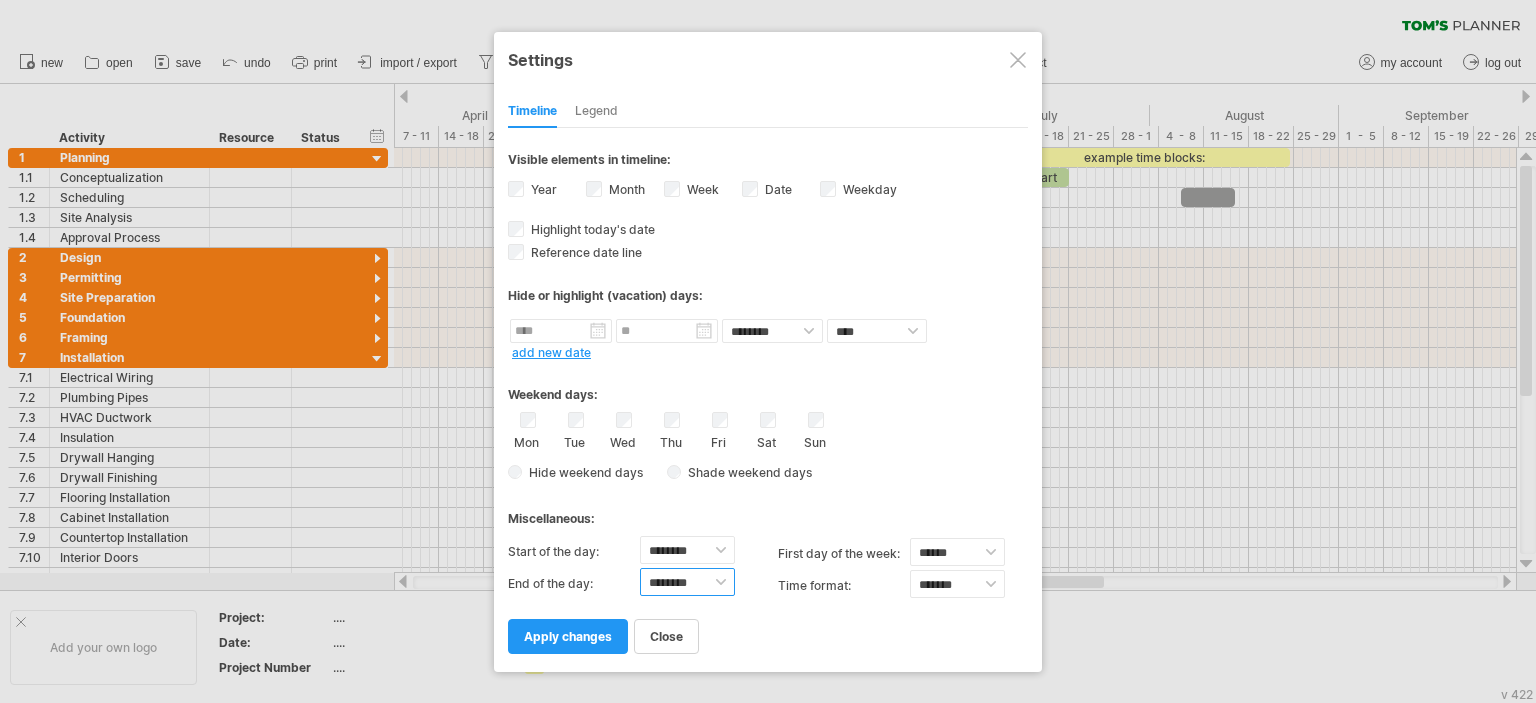 select on "**" 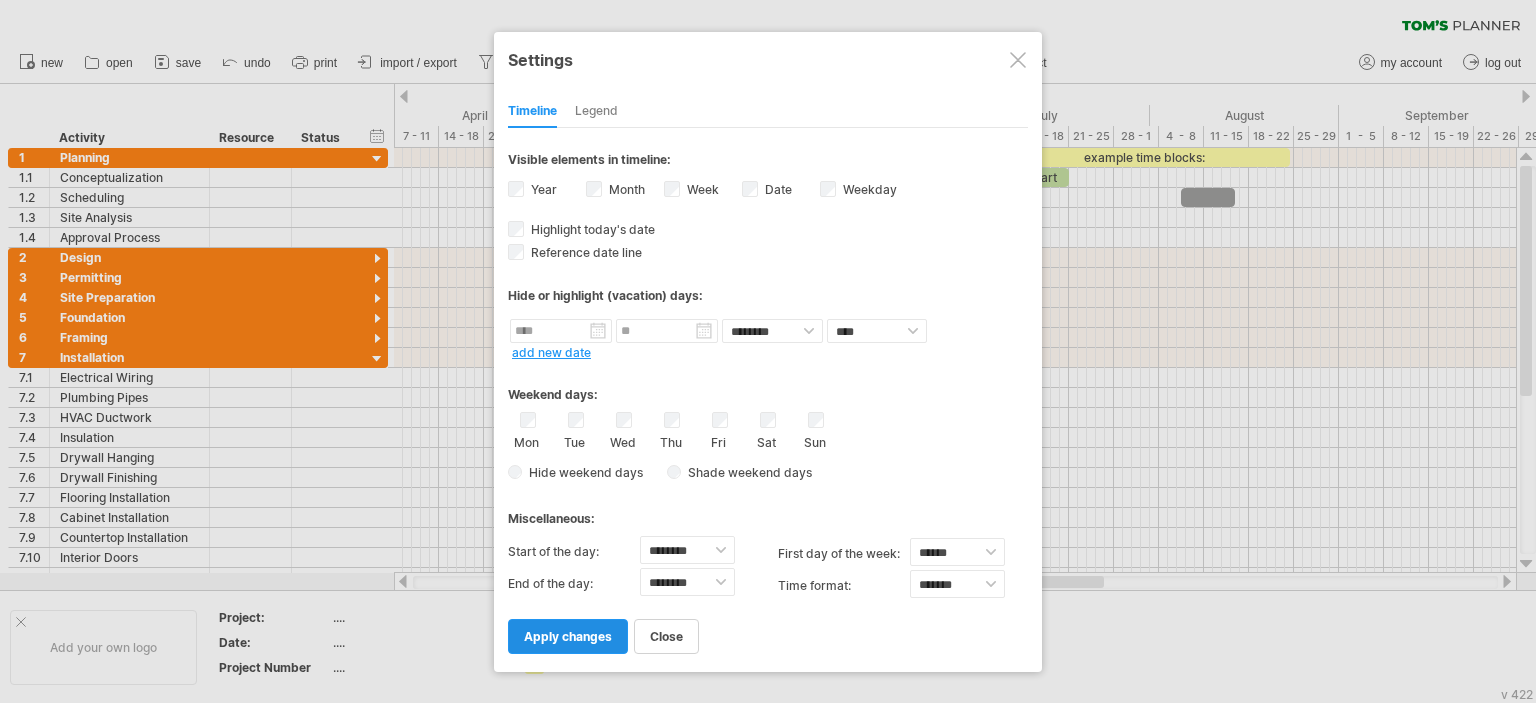 click on "apply changes" at bounding box center [568, 636] 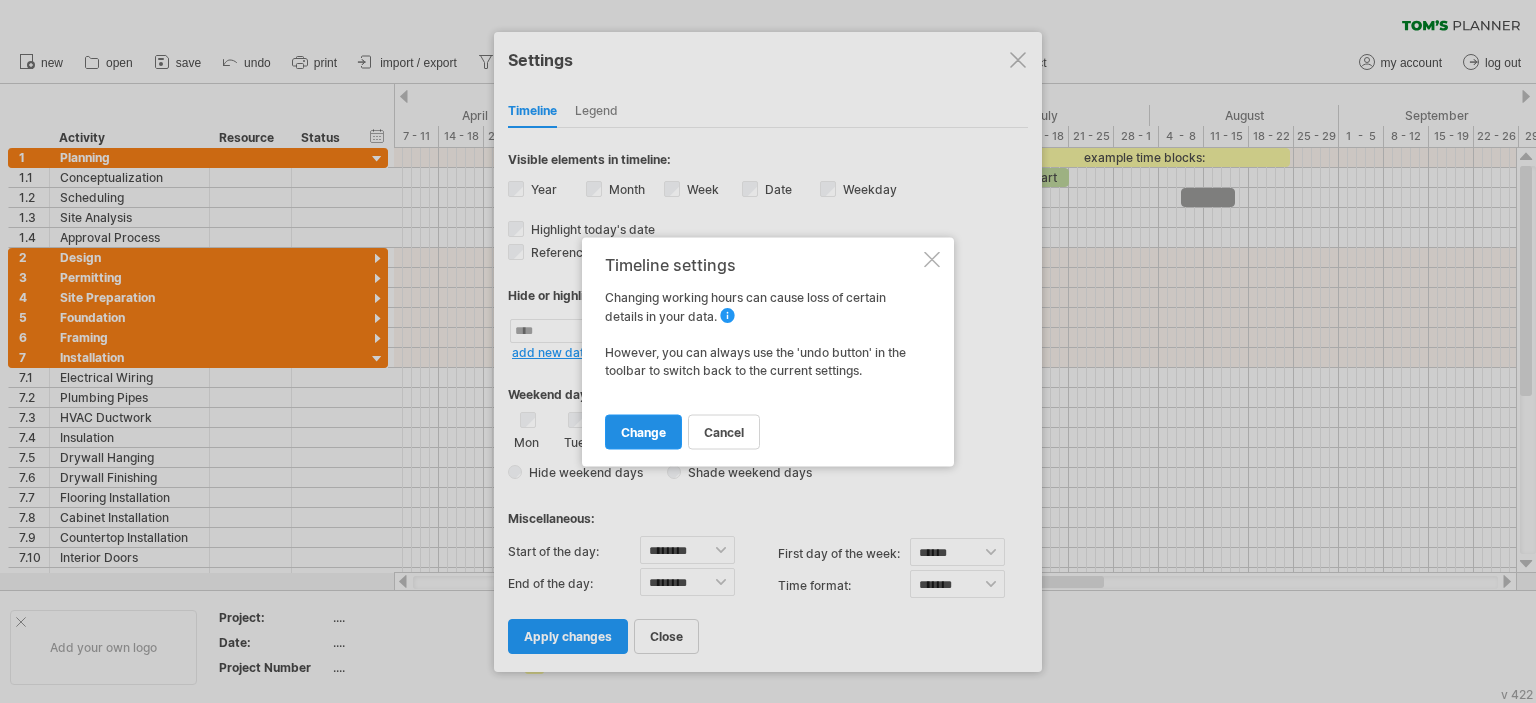 click on "change" at bounding box center [643, 431] 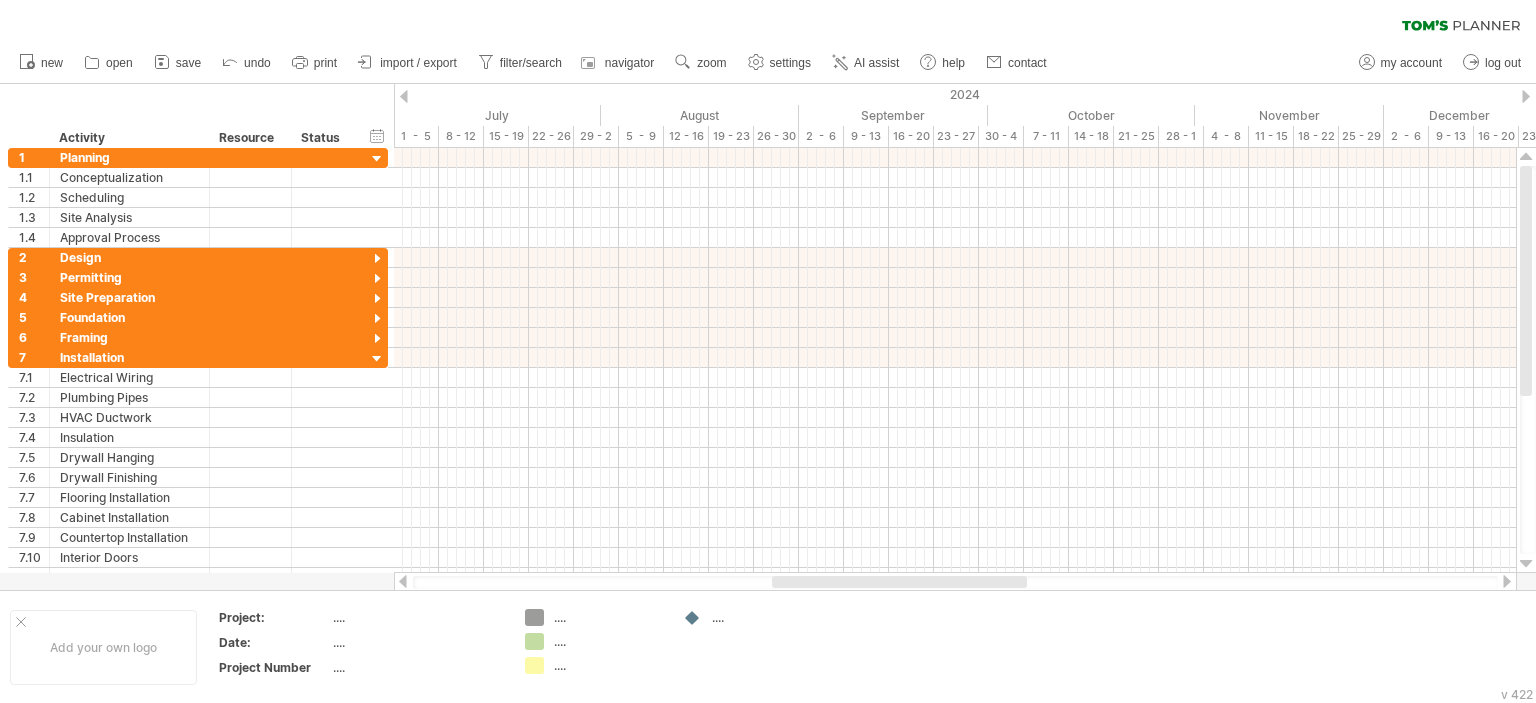 drag, startPoint x: 764, startPoint y: 584, endPoint x: 973, endPoint y: 586, distance: 209.00957 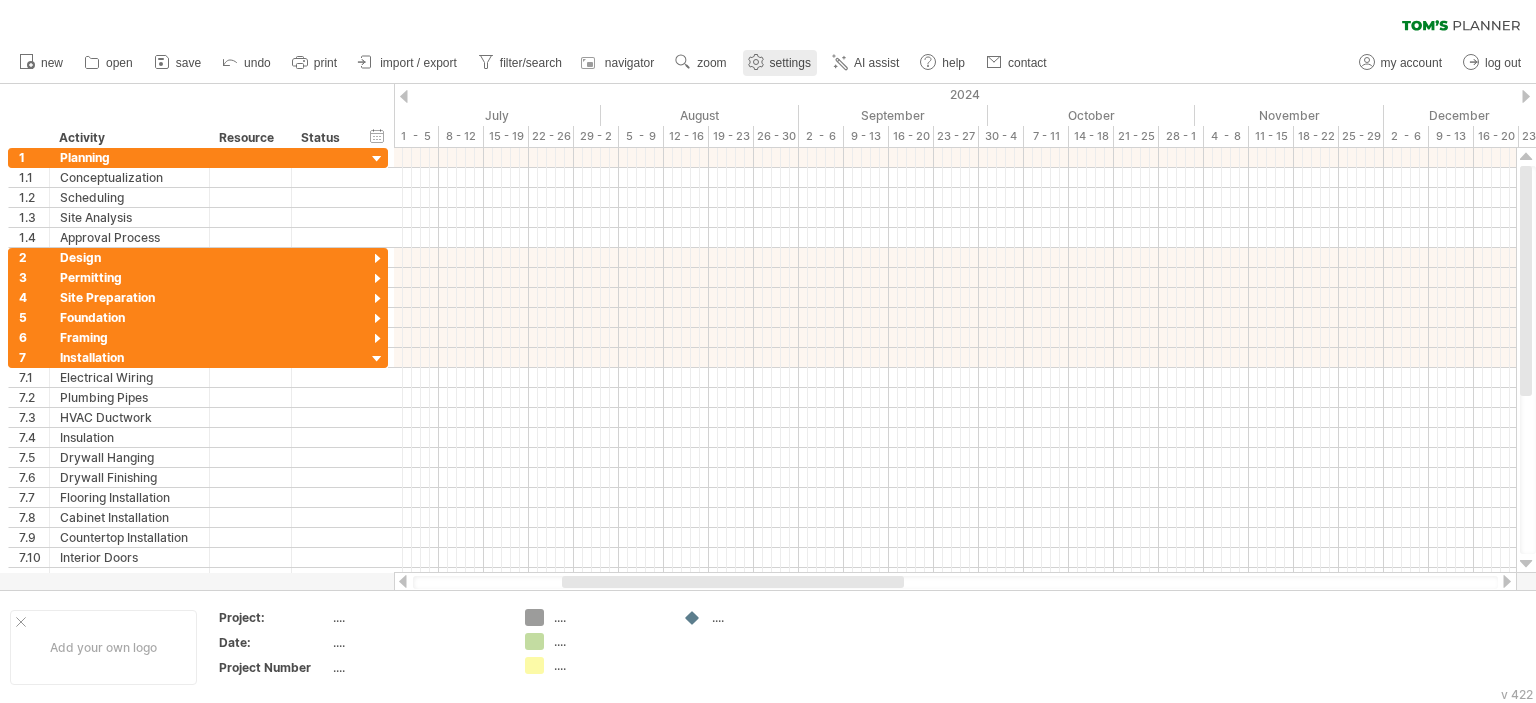 click on "settings" at bounding box center [790, 63] 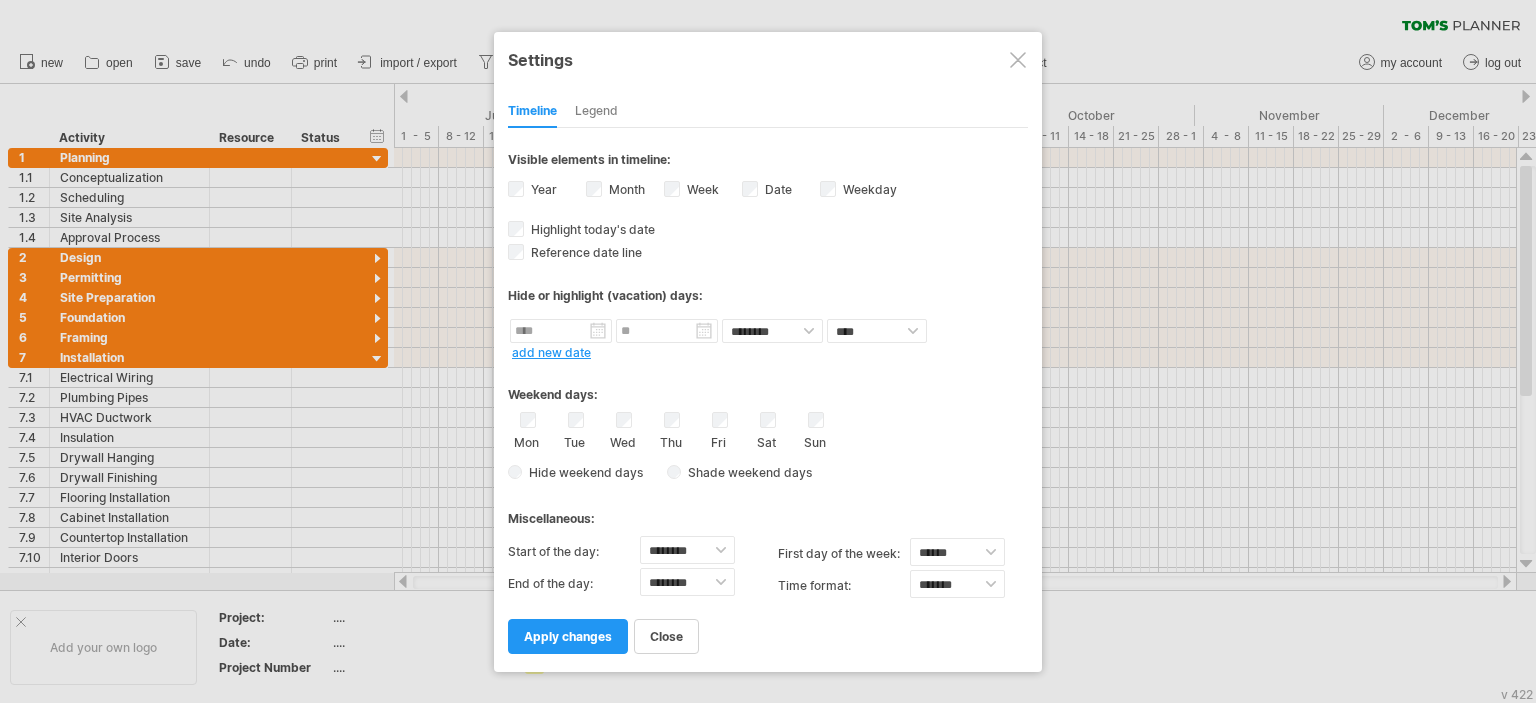 click on "Legend" at bounding box center (596, 112) 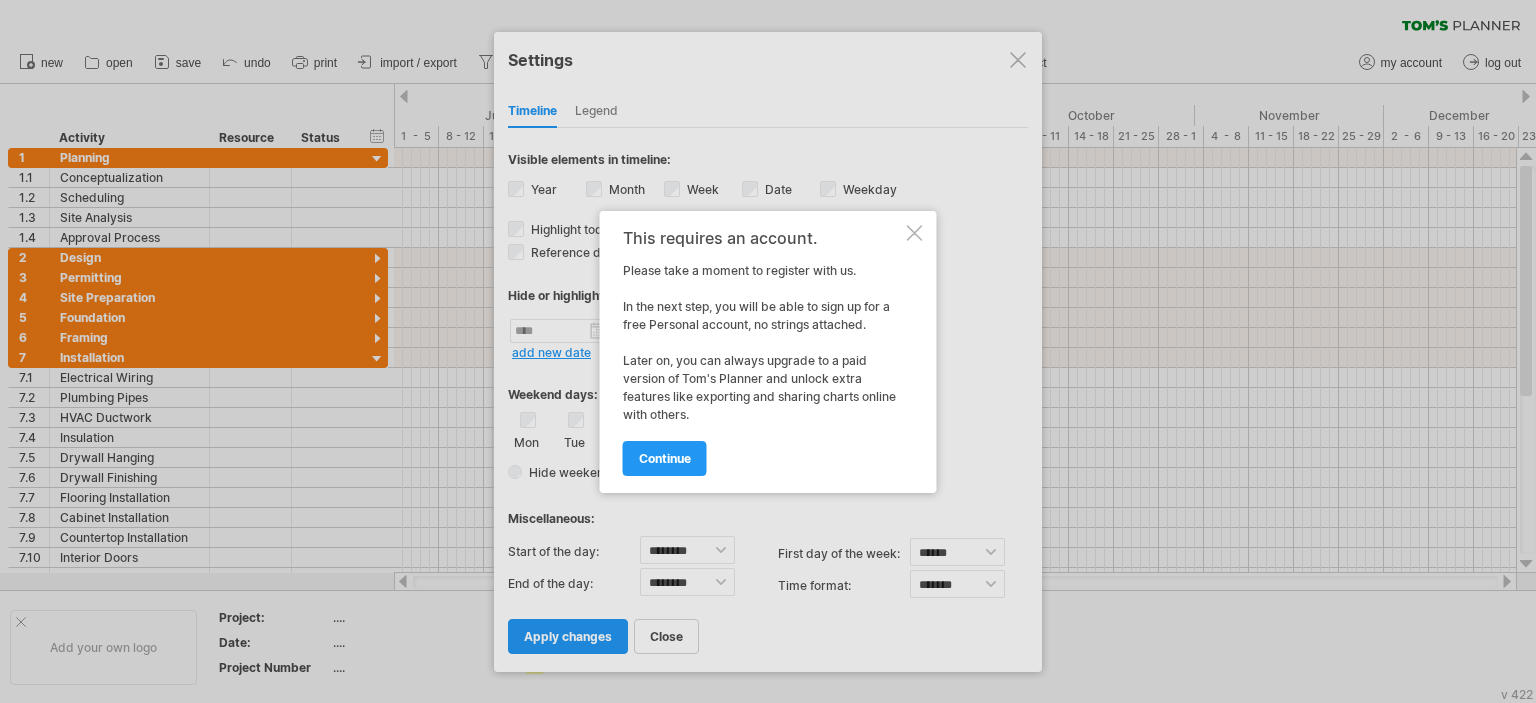 click at bounding box center (915, 233) 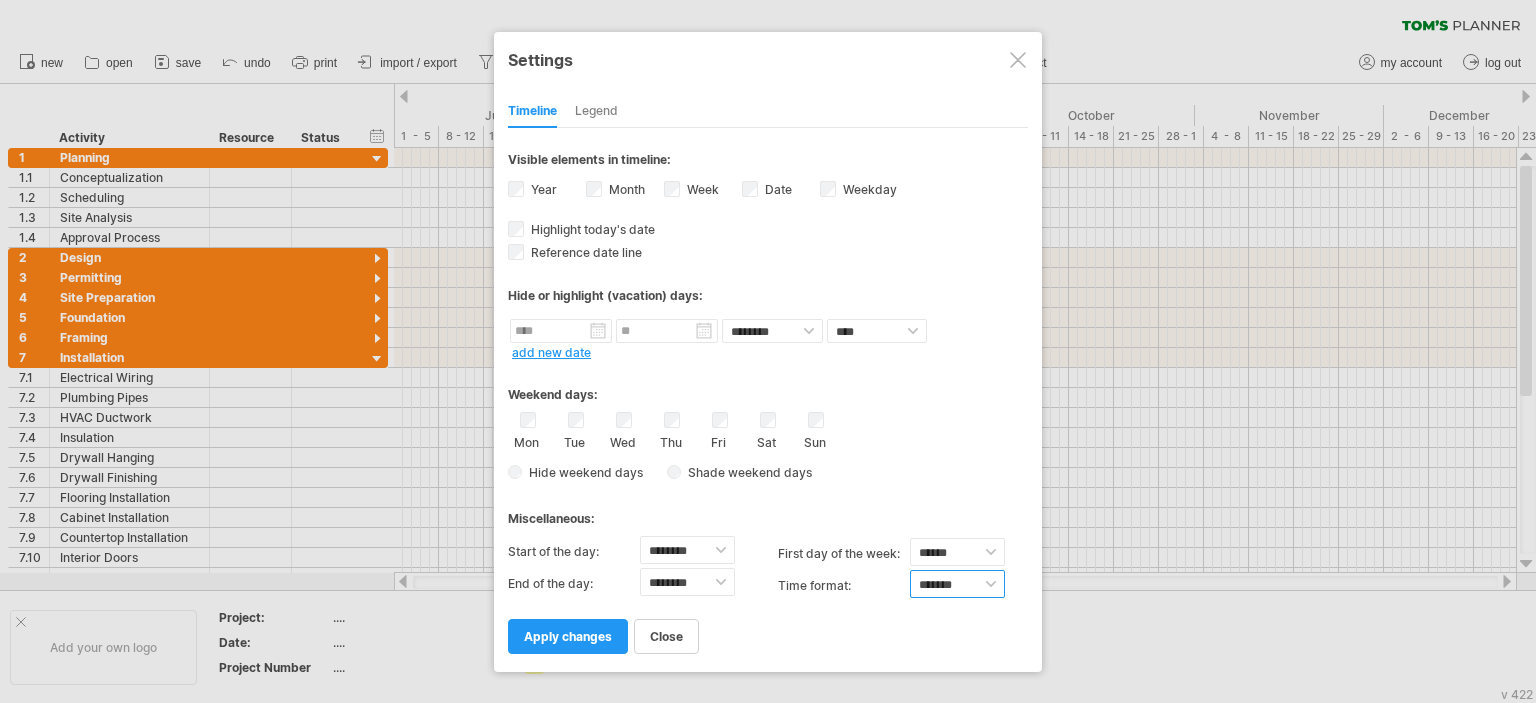 click on "*******
*******" at bounding box center [957, 584] 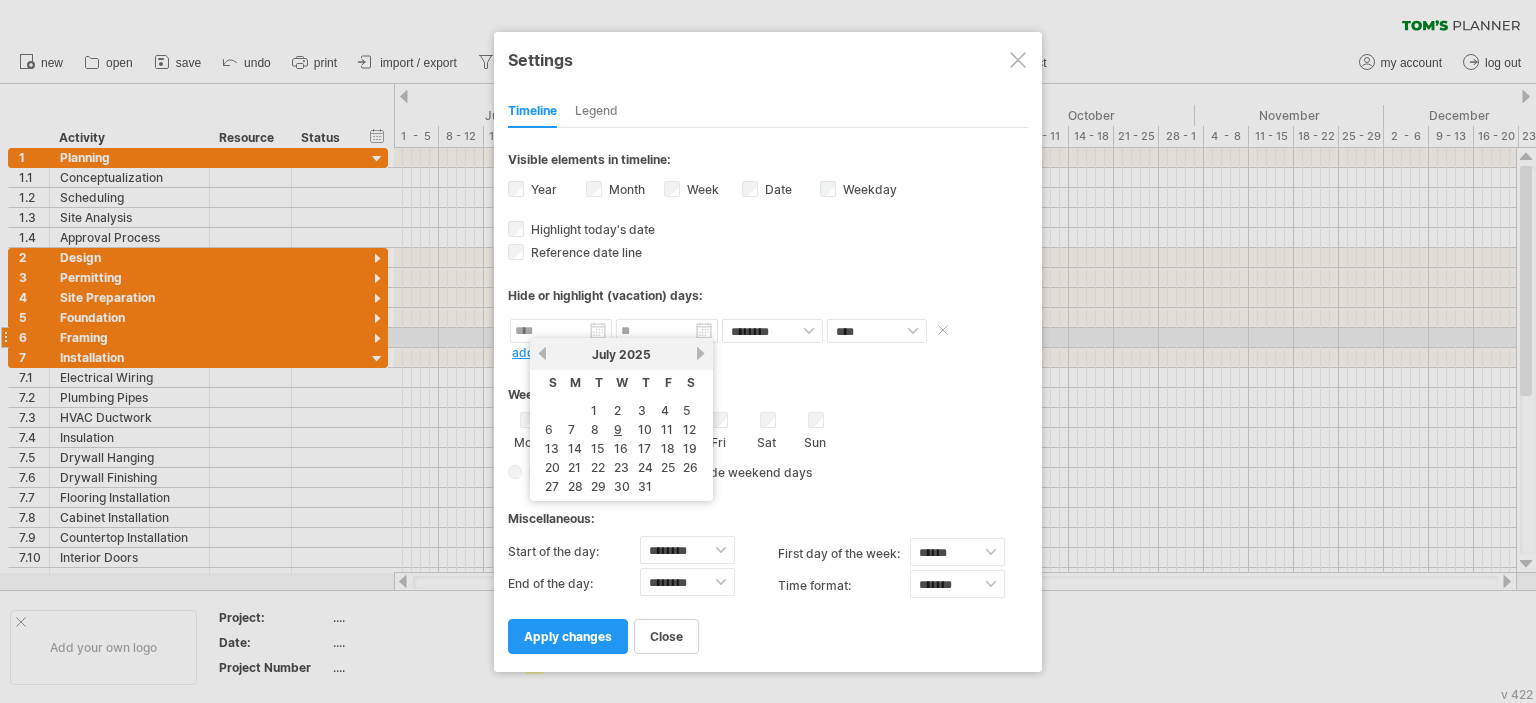 click at bounding box center [561, 331] 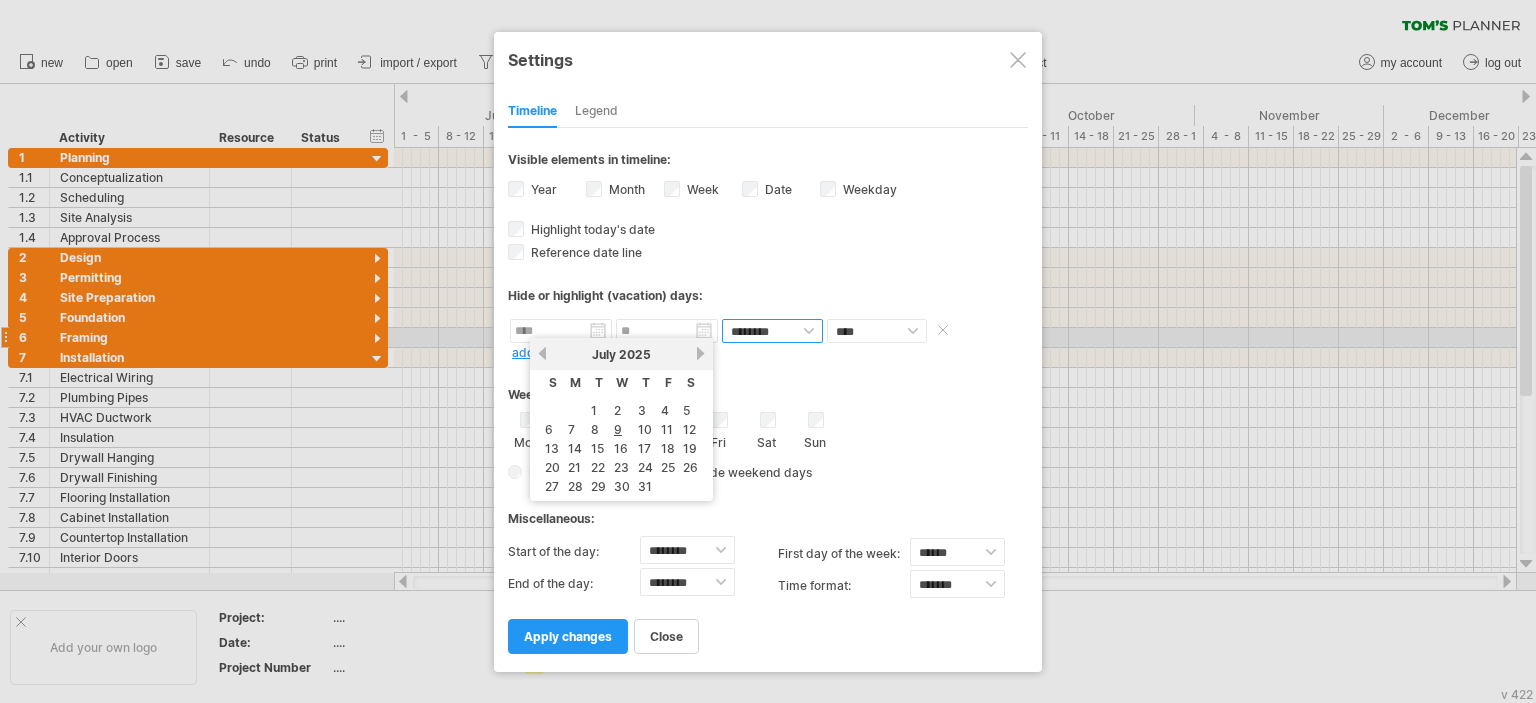 click on "******** ********" at bounding box center [772, 331] 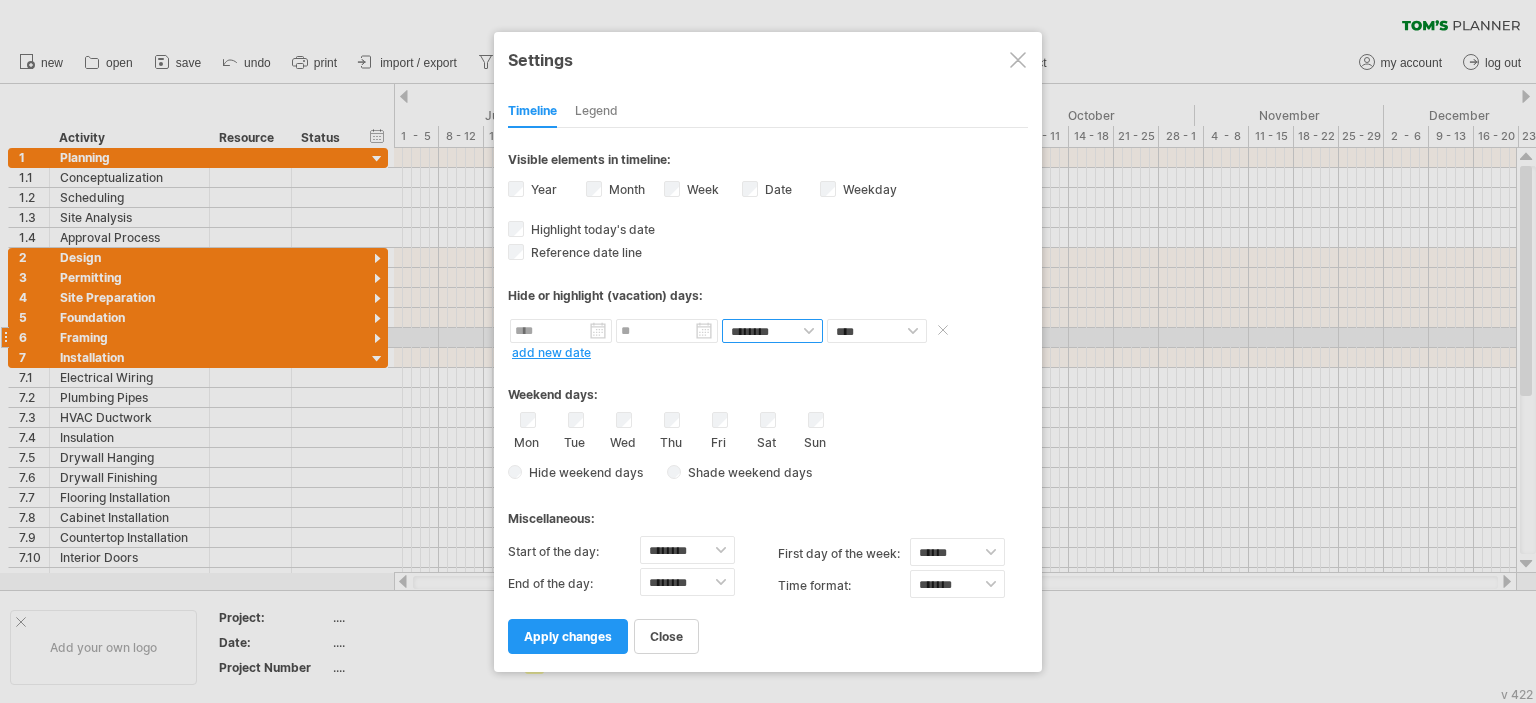 click on "******** ********" at bounding box center (772, 331) 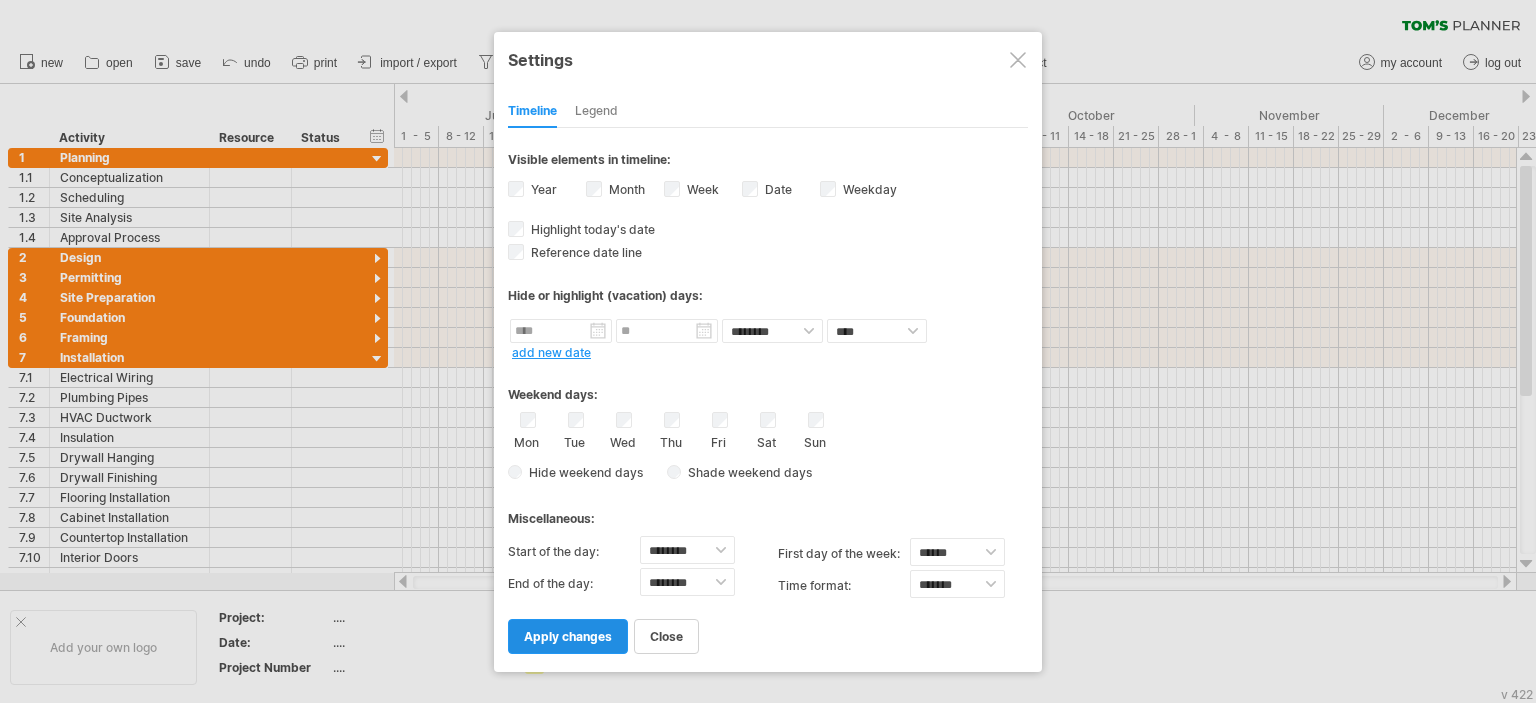 click on "apply changes" at bounding box center (568, 636) 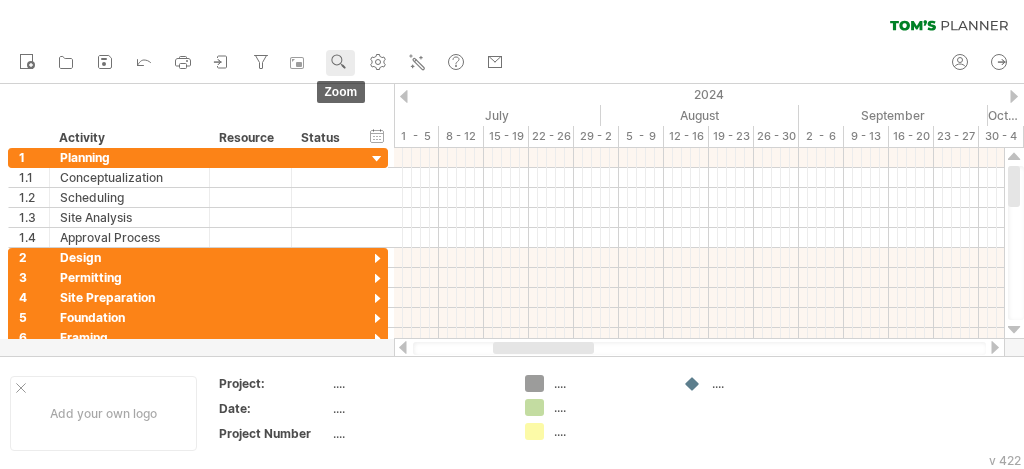 click at bounding box center (339, 62) 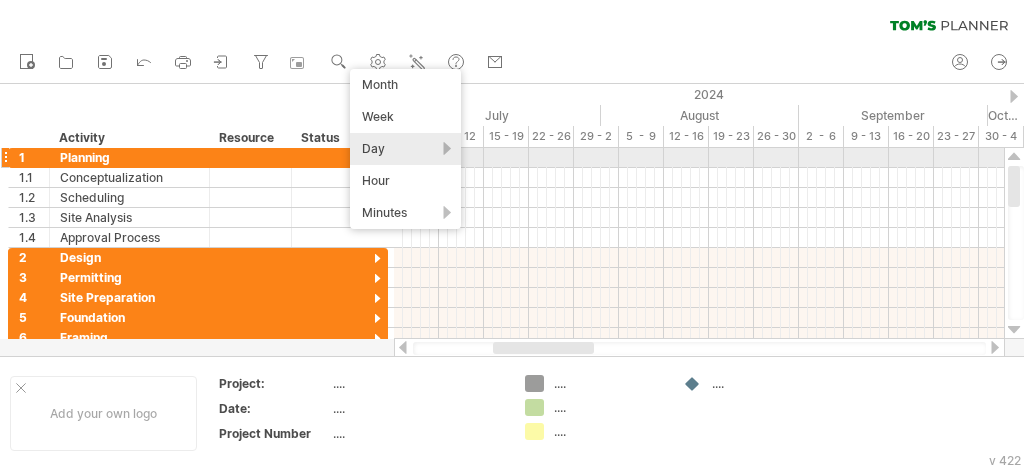 click on "Day" at bounding box center [405, 149] 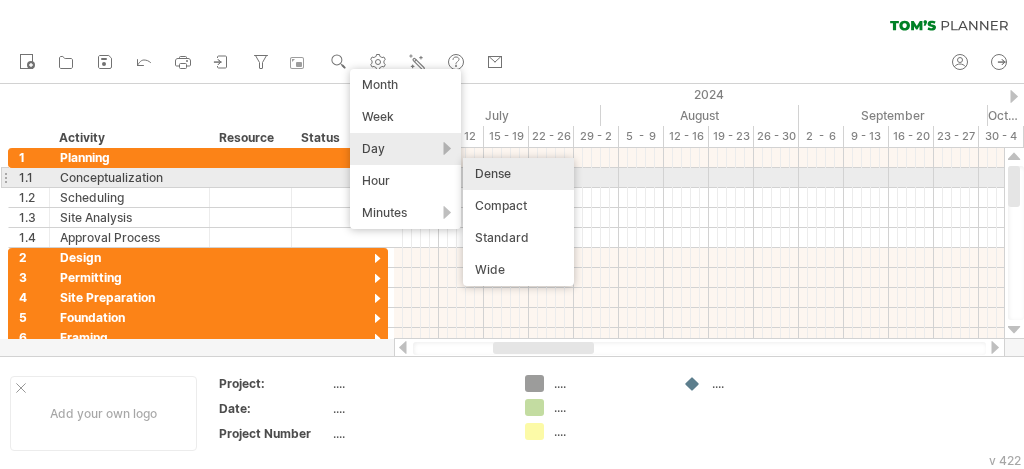 click on "Dense" at bounding box center [518, 174] 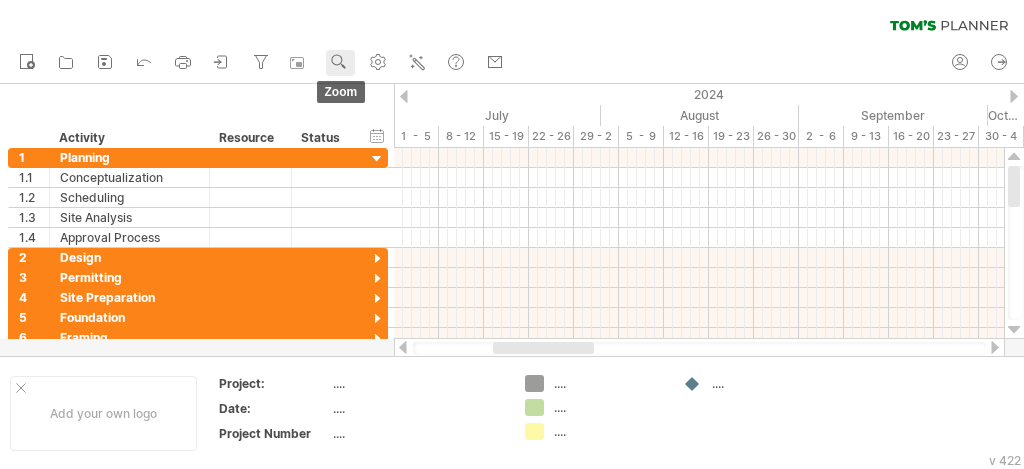 click at bounding box center [339, 62] 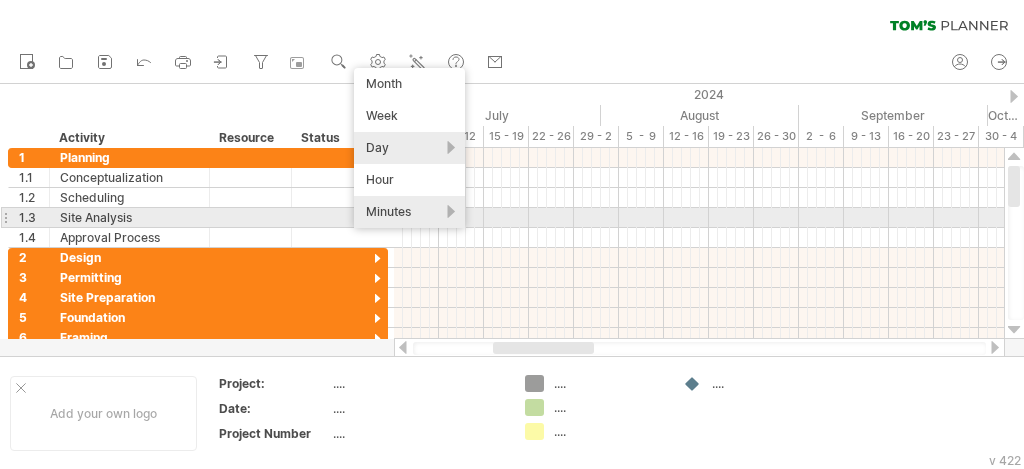 click on "Minutes" at bounding box center [409, 212] 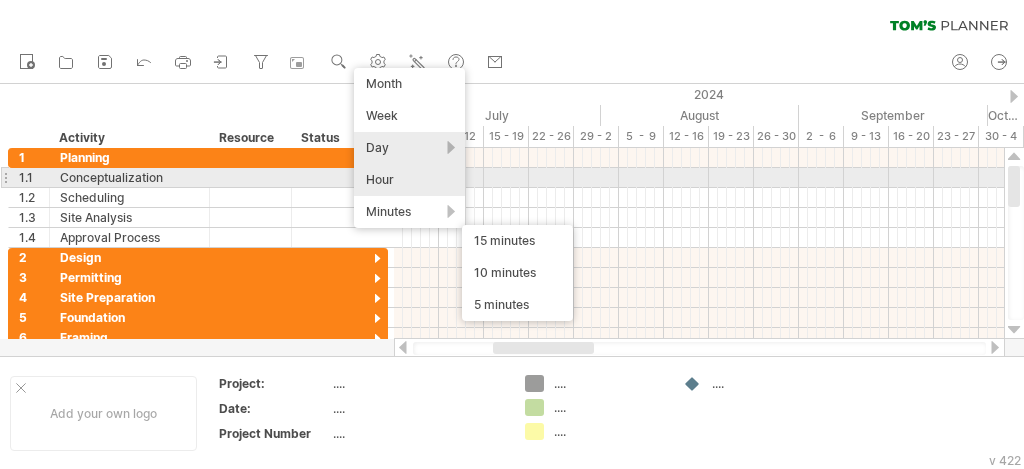 click on "Hour" at bounding box center [409, 180] 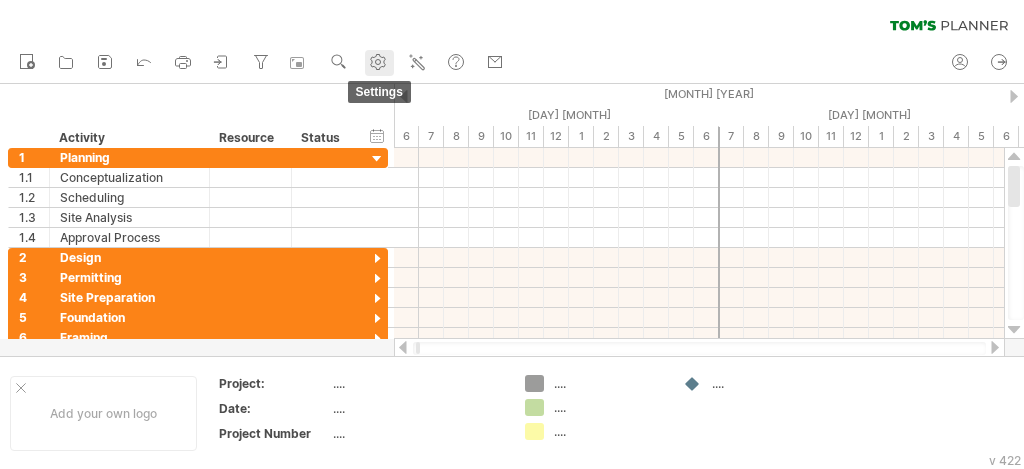 click at bounding box center [378, 62] 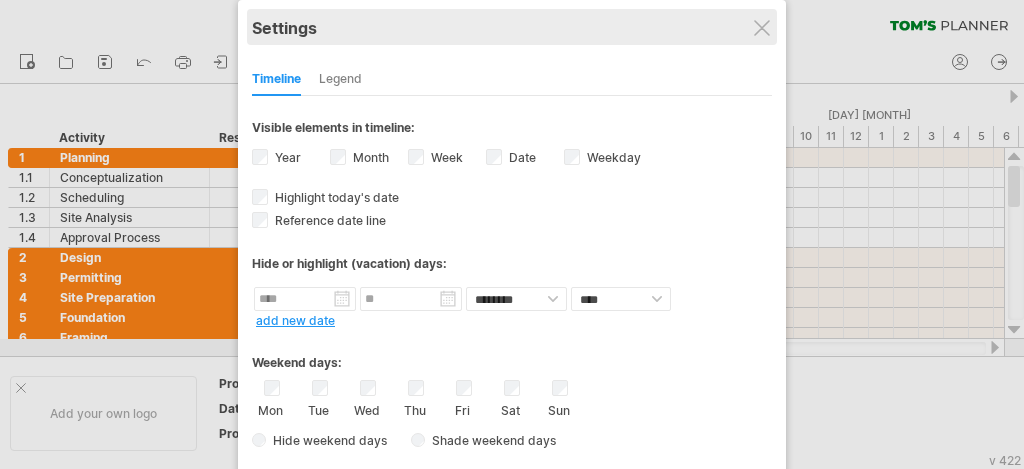 click on "Settings" at bounding box center [512, 27] 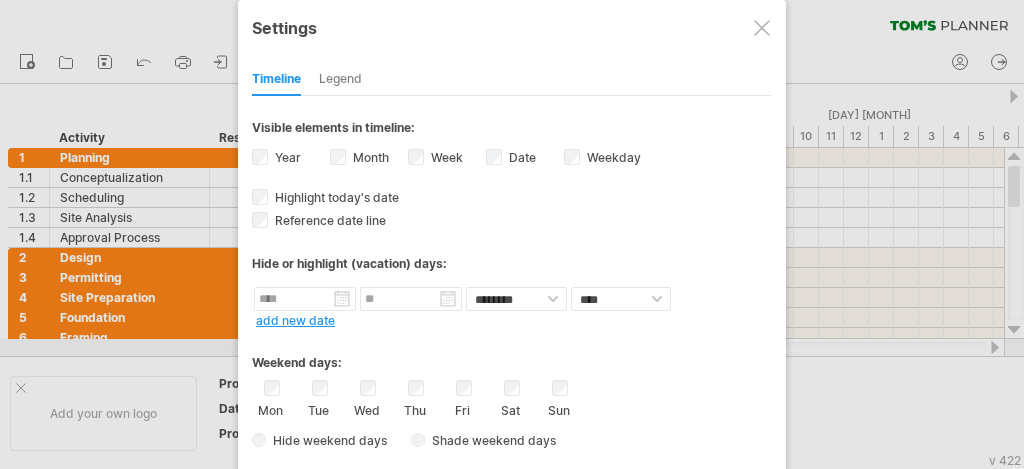 click at bounding box center (762, 28) 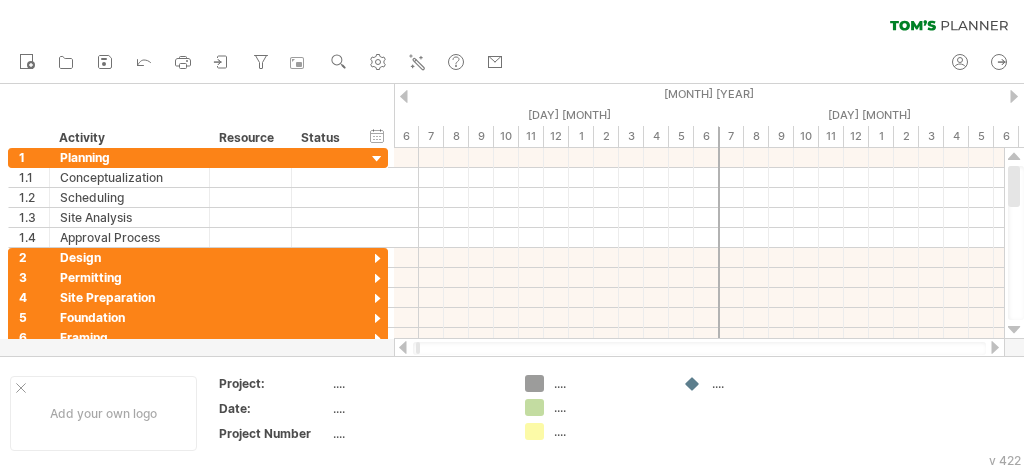 click at bounding box center [995, 347] 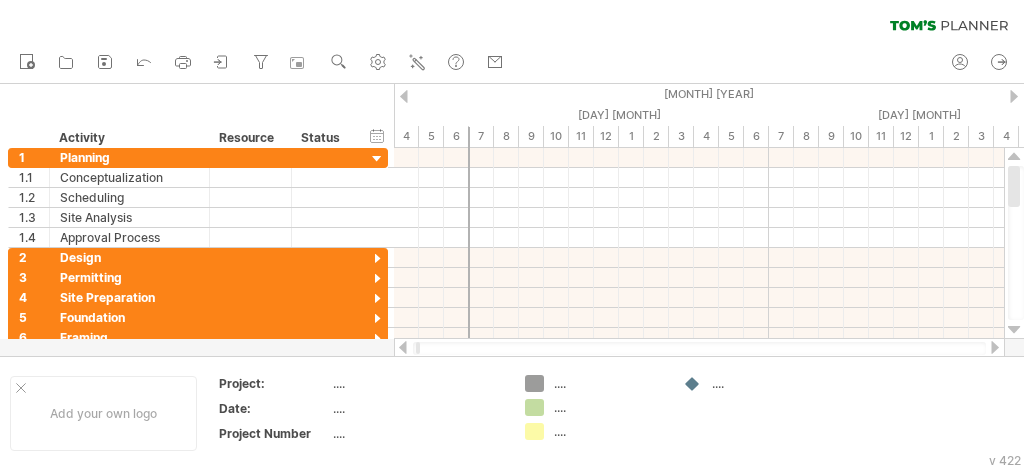 click at bounding box center (995, 347) 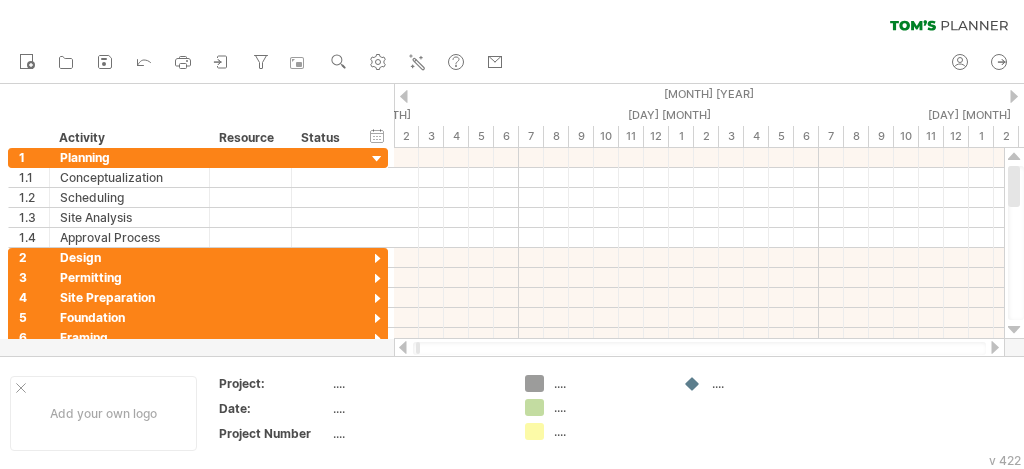 click at bounding box center (995, 347) 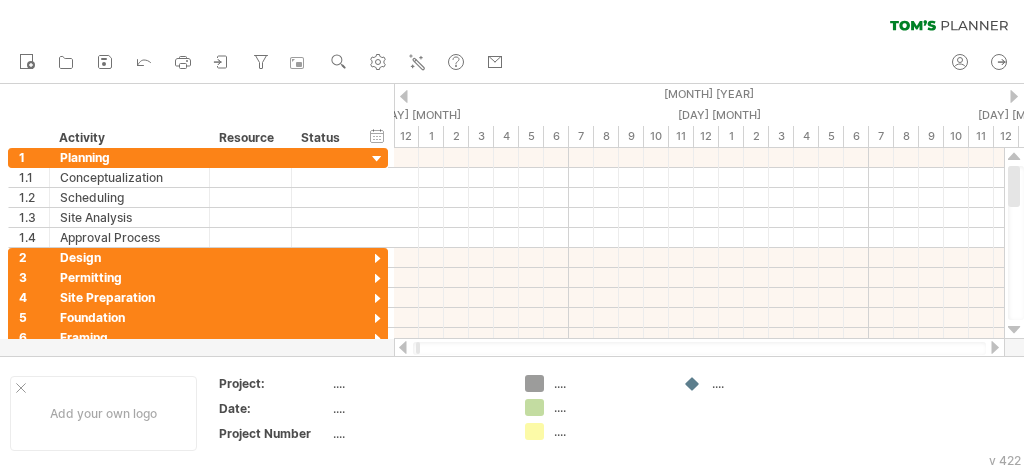 click at bounding box center [995, 347] 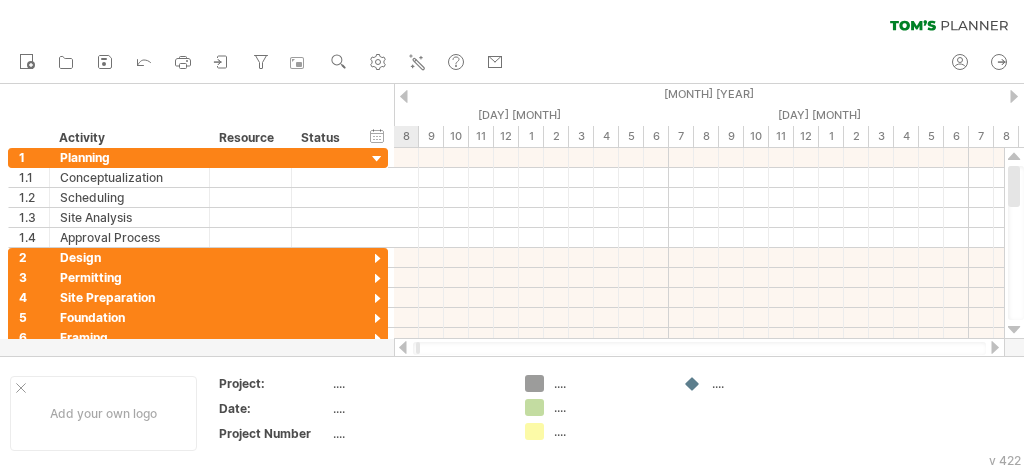 click at bounding box center [995, 347] 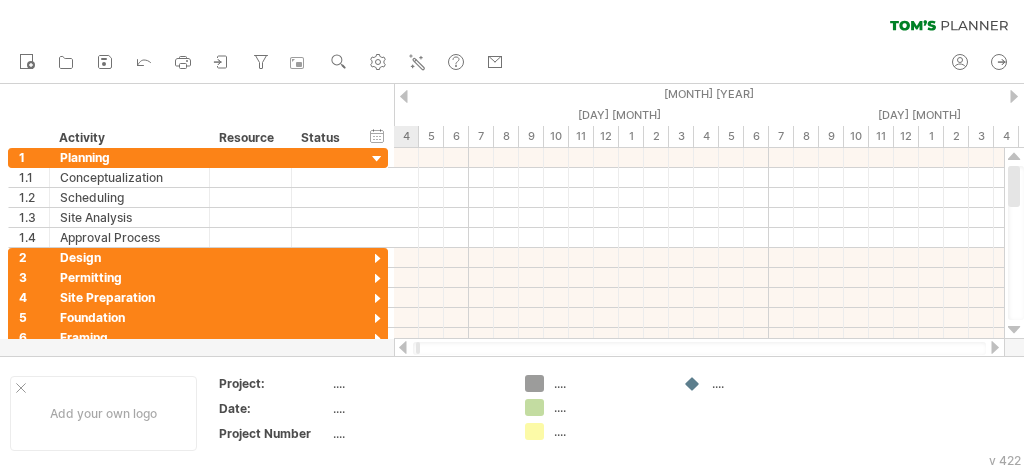 click at bounding box center [995, 347] 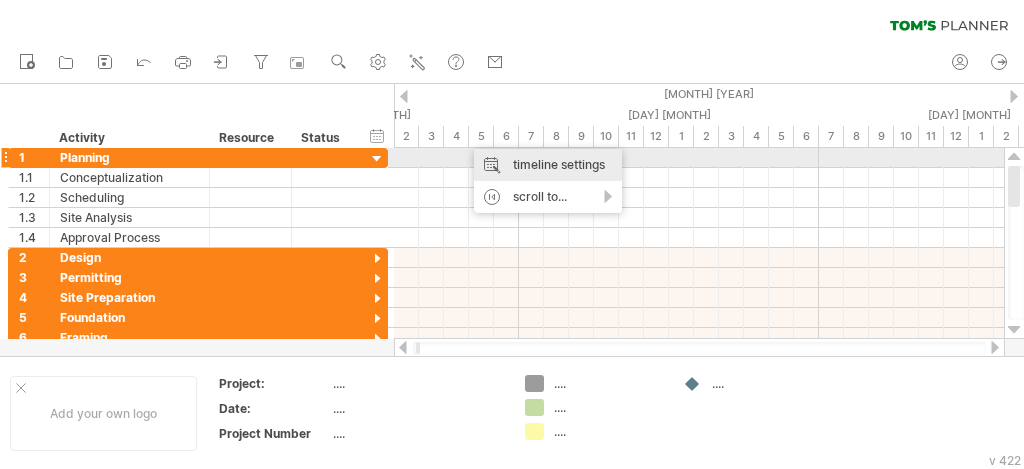 click on "timeline settings" at bounding box center [548, 165] 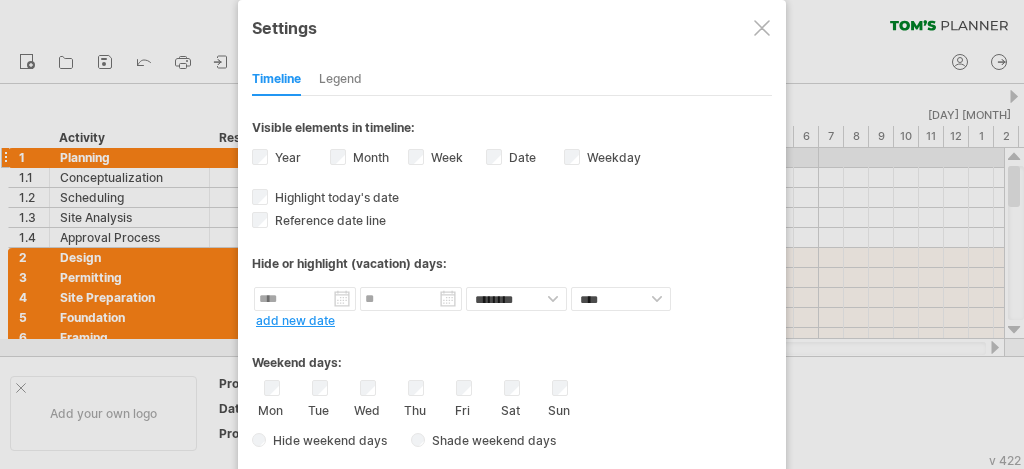 click at bounding box center (762, 28) 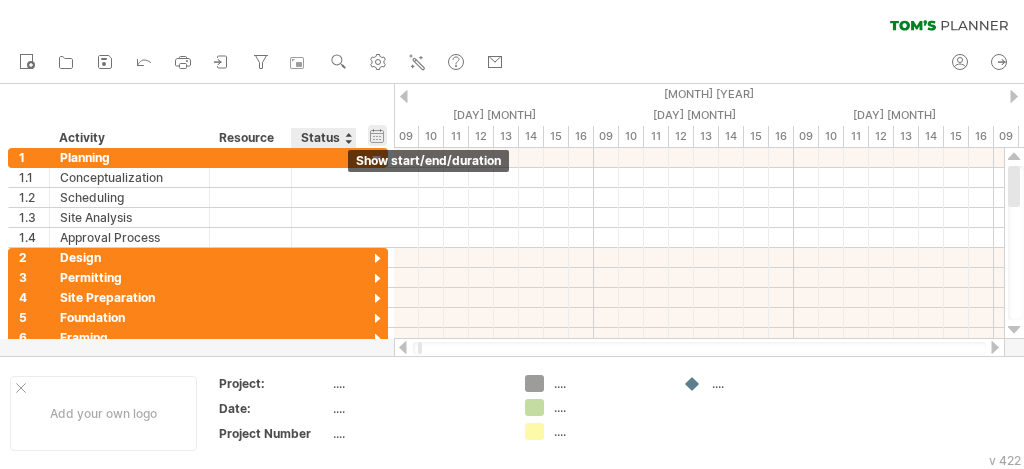 click on "hide start/end/duration show start/end/duration" at bounding box center [377, 135] 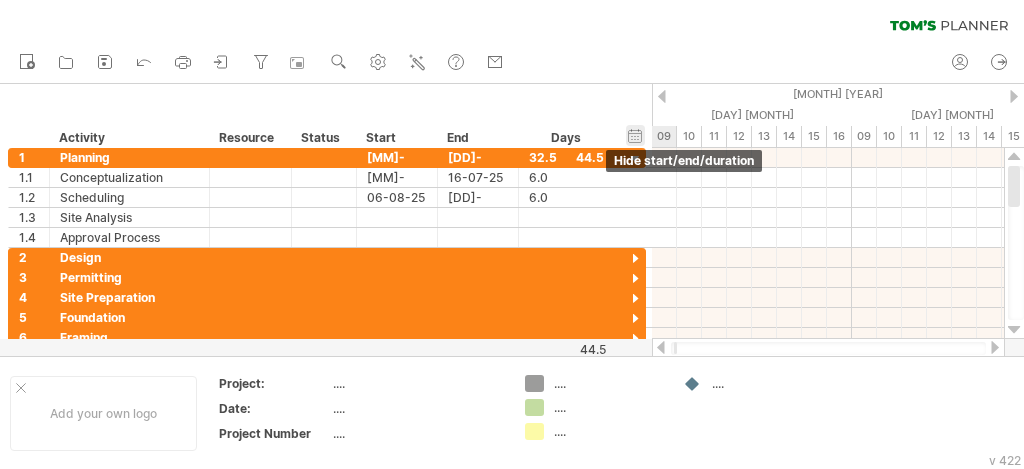 click on "hide start/end/duration show start/end/duration" at bounding box center [635, 135] 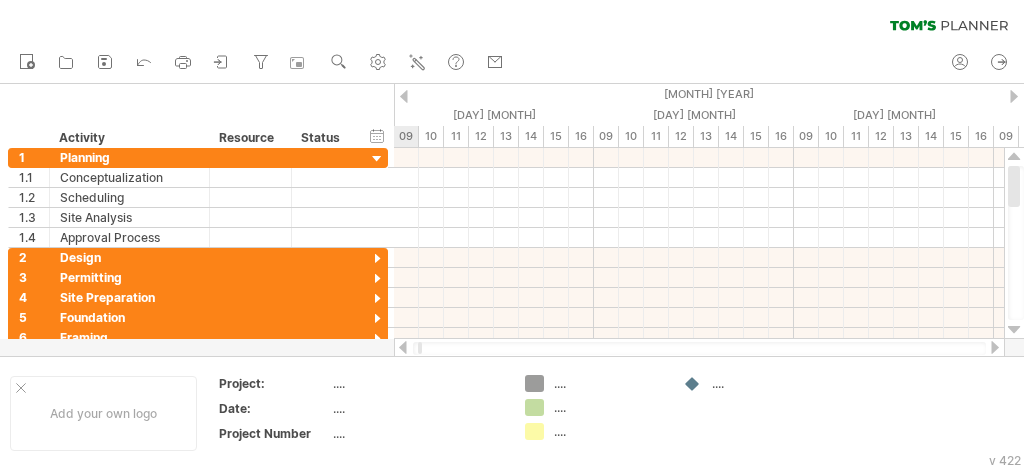 click at bounding box center (1014, 96) 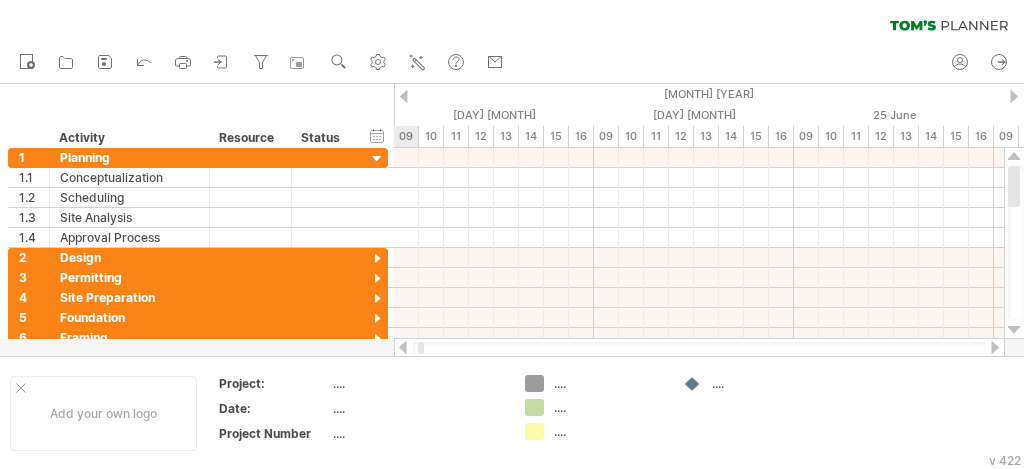 click at bounding box center [1014, 96] 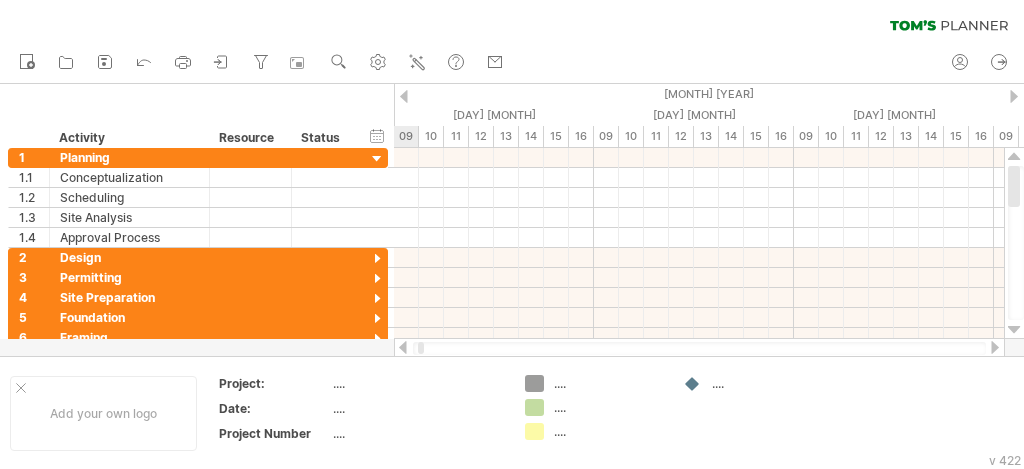 click at bounding box center [1014, 96] 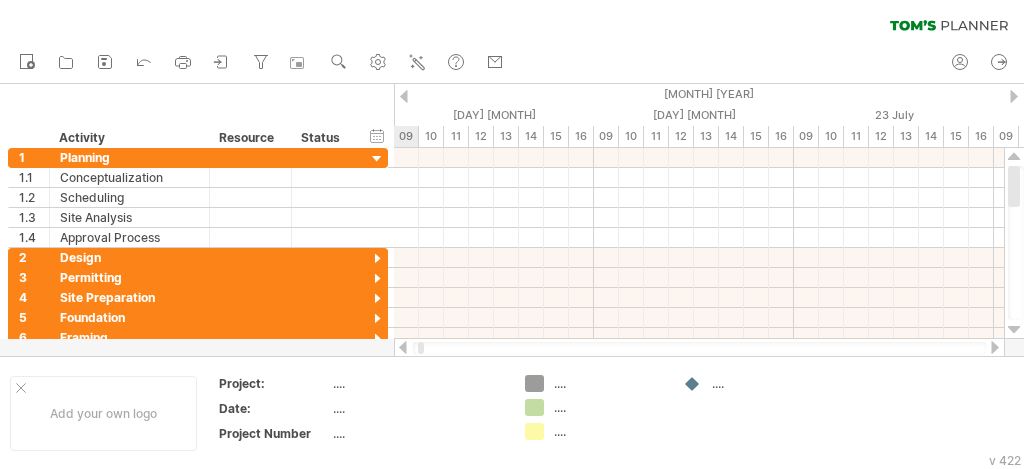 click at bounding box center (1014, 96) 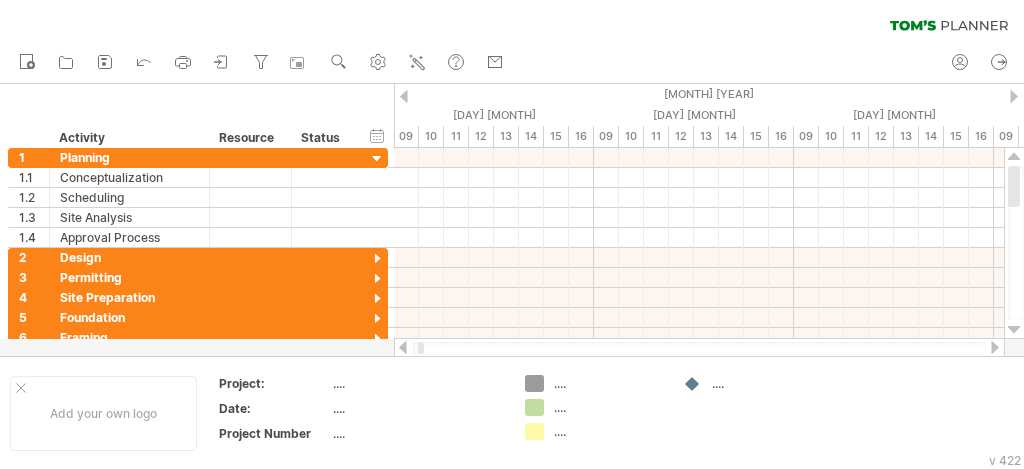 click at bounding box center [404, 96] 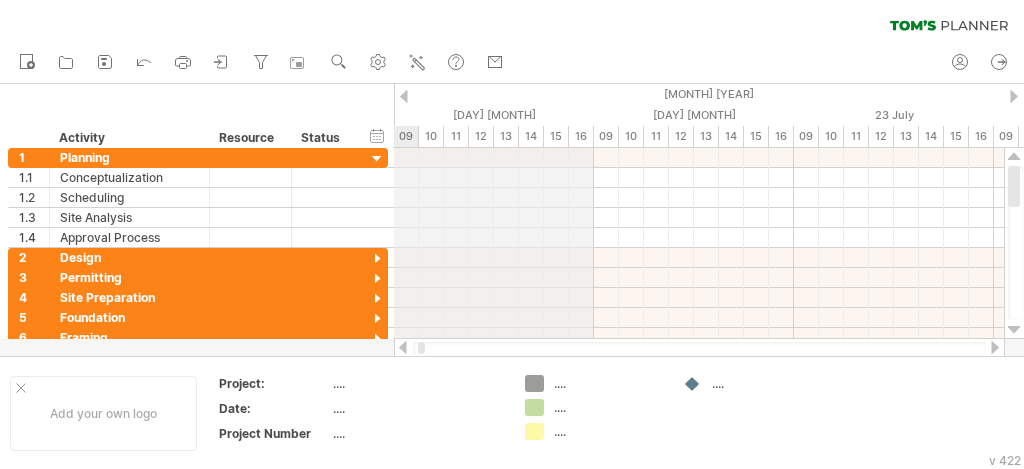 click on "[DAY] [MONTH]" at bounding box center [494, 115] 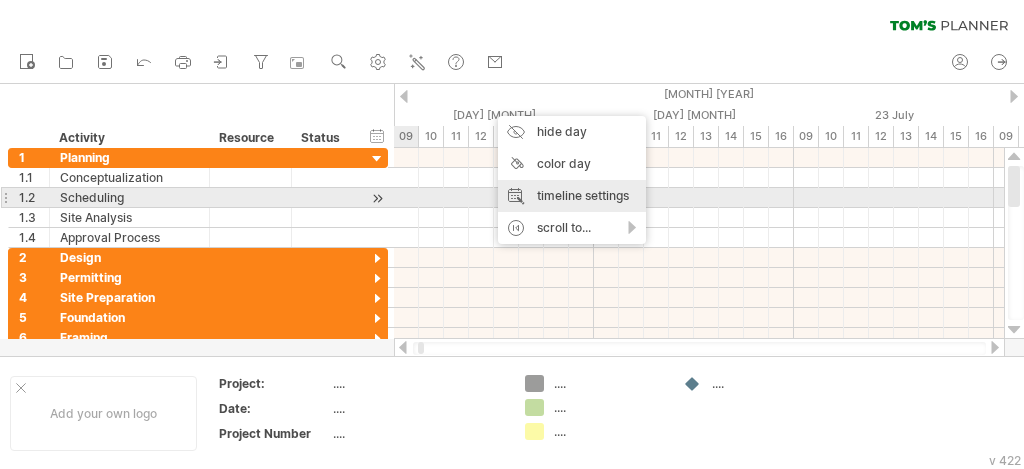 drag, startPoint x: 586, startPoint y: 192, endPoint x: 579, endPoint y: 182, distance: 12.206555 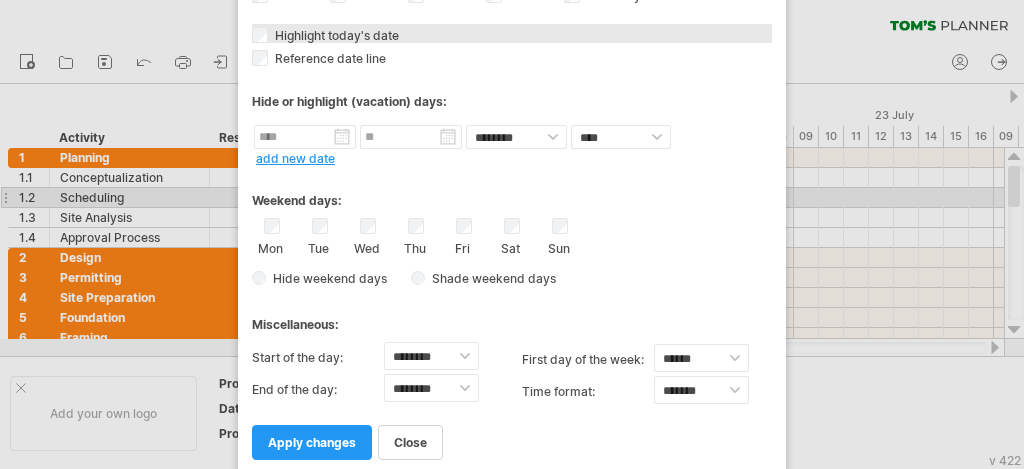 click on "**********" at bounding box center (512, 158) 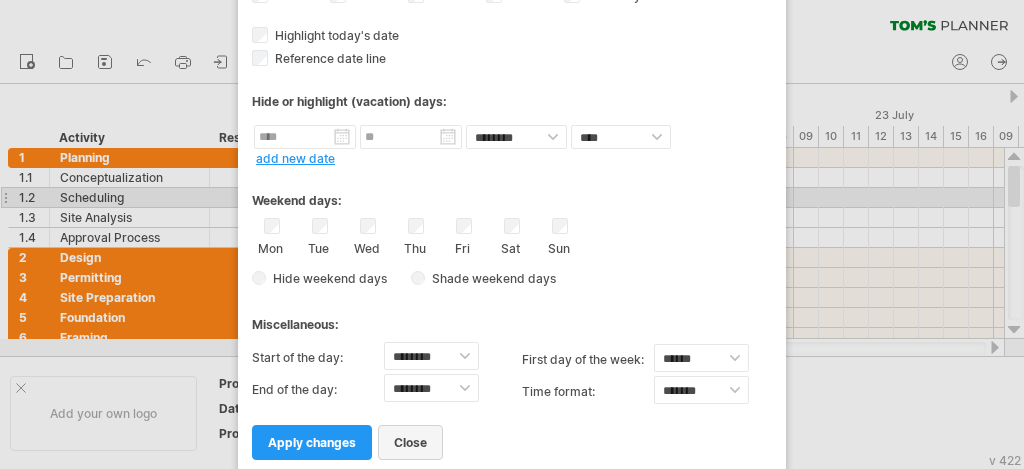 click on "close" at bounding box center [410, 442] 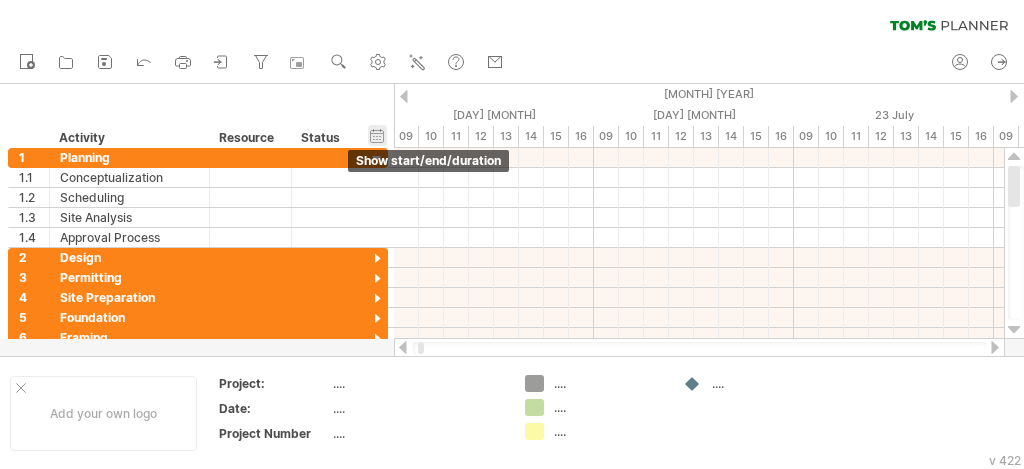 click on "hide start/end/duration show start/end/duration" at bounding box center [377, 135] 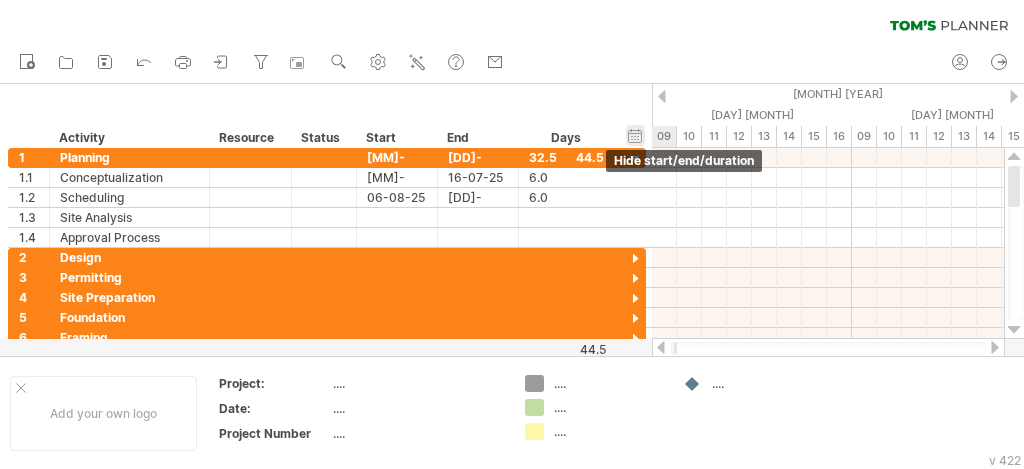 click on "hide start/end/duration show start/end/duration" at bounding box center (635, 135) 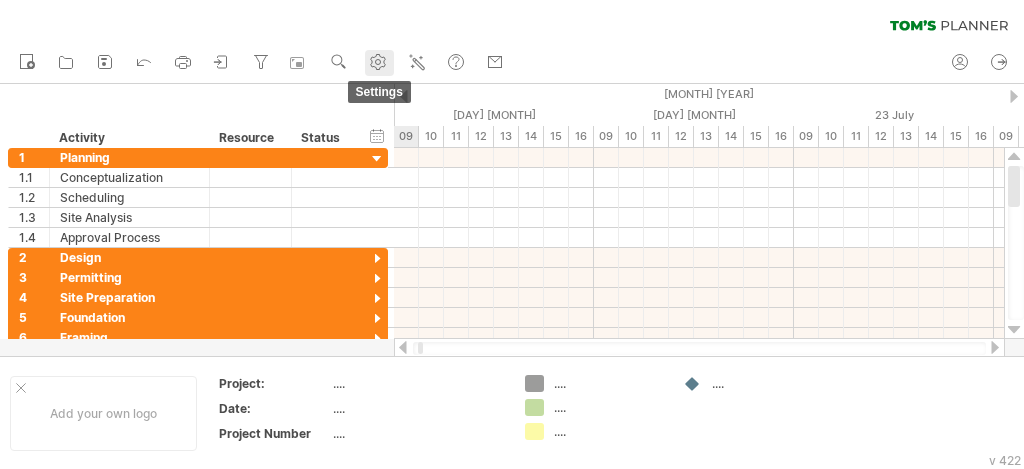 click on "settings" at bounding box center (379, 63) 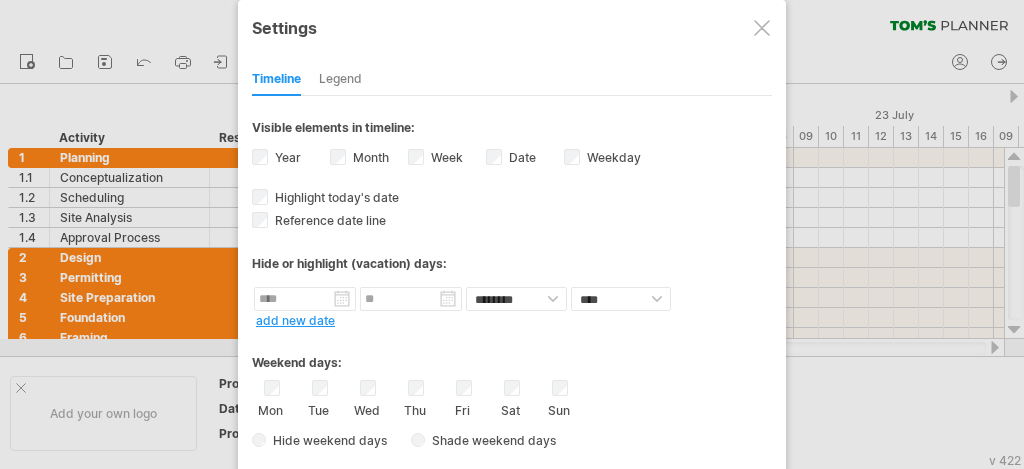 click on "Legend" at bounding box center [340, 80] 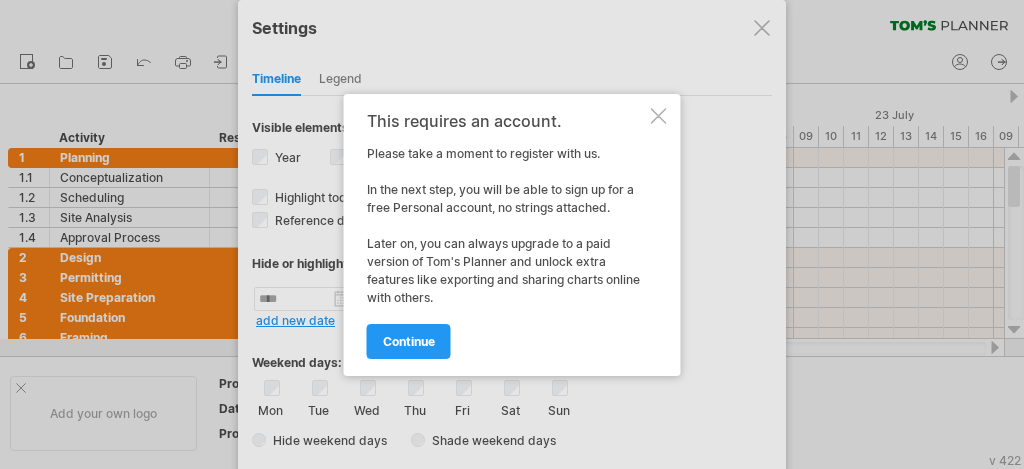 click at bounding box center [659, 116] 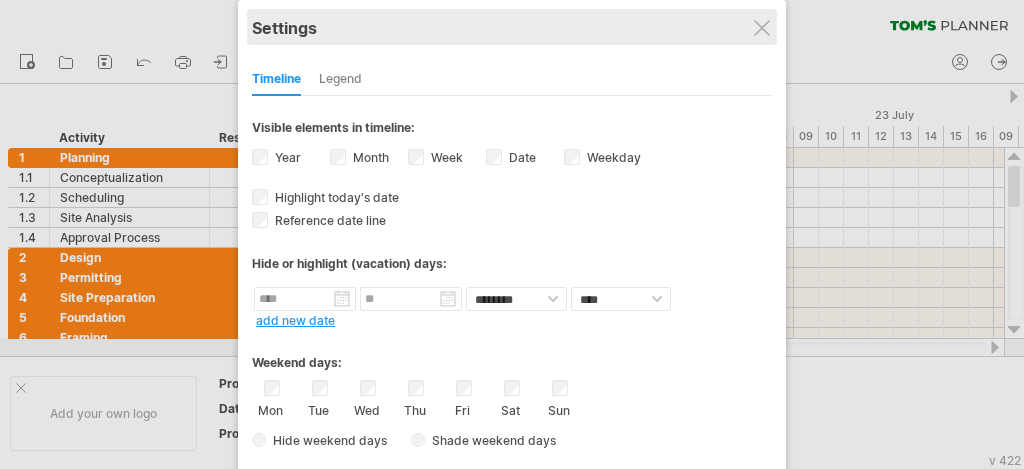 click on "Settings" at bounding box center (512, 27) 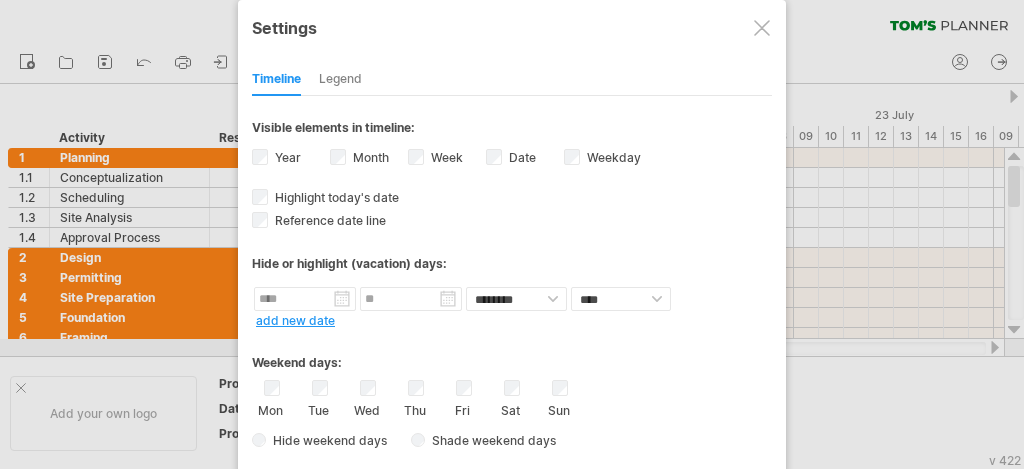 click at bounding box center [762, 28] 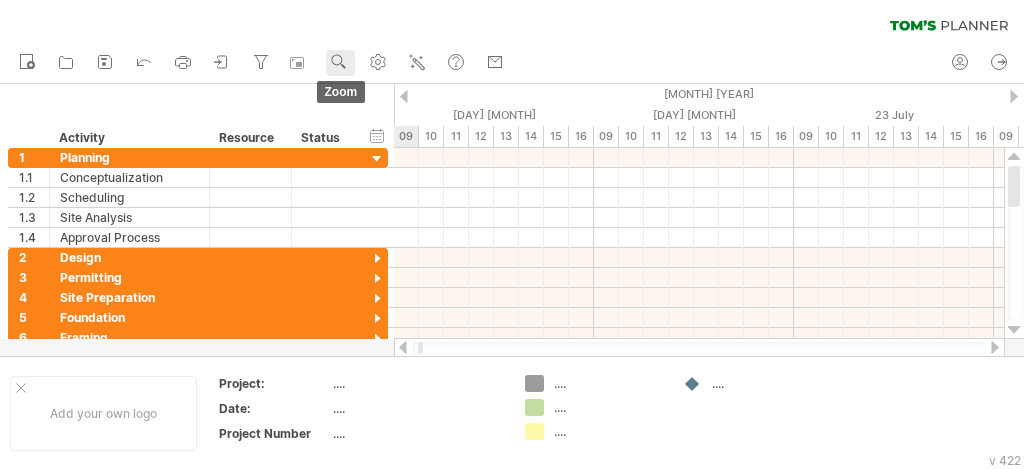 click at bounding box center (339, 62) 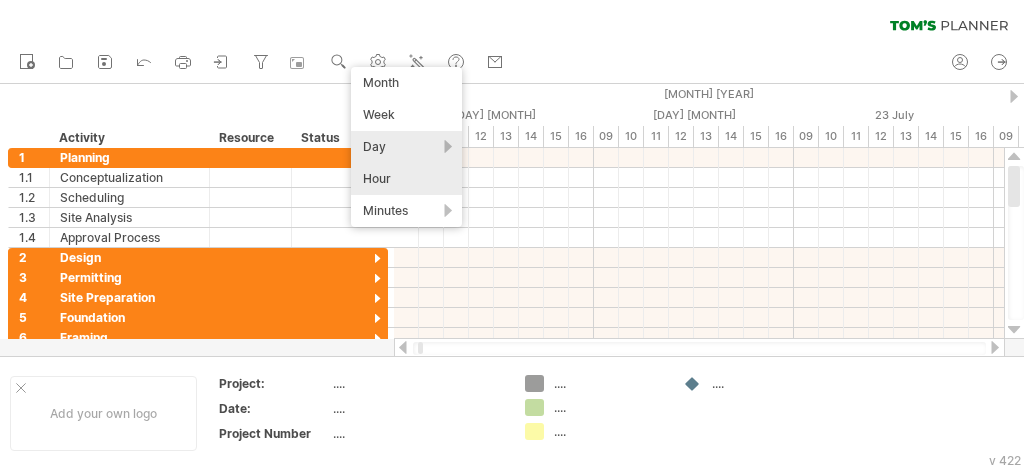 click on "Day" at bounding box center (406, 147) 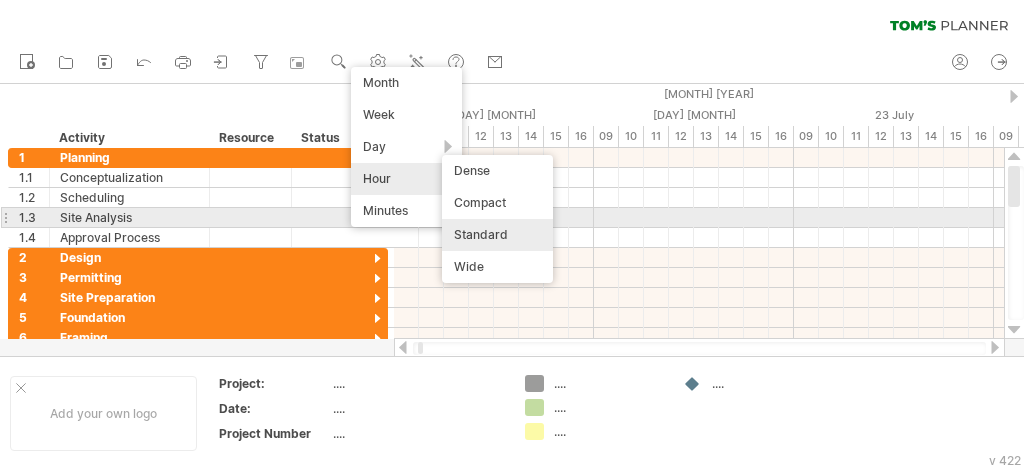 click on "Standard" at bounding box center [497, 235] 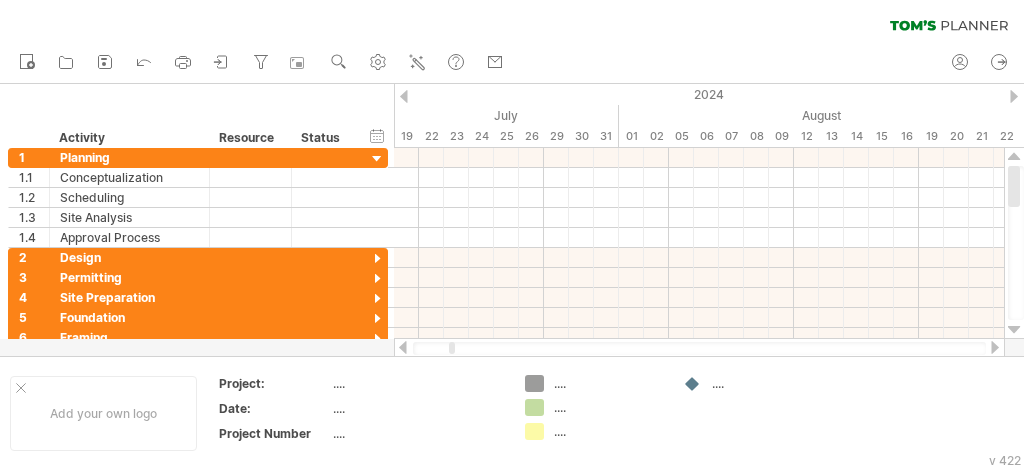 click at bounding box center (403, 347) 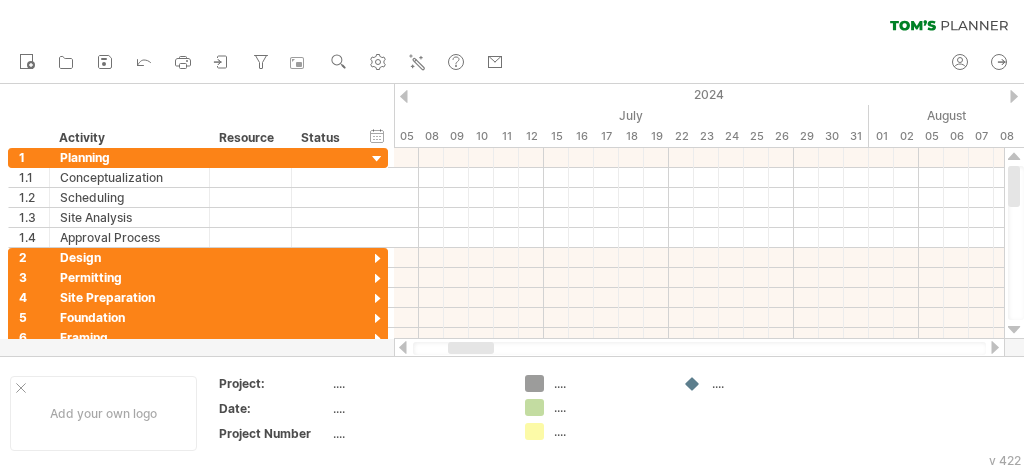 click at bounding box center [995, 347] 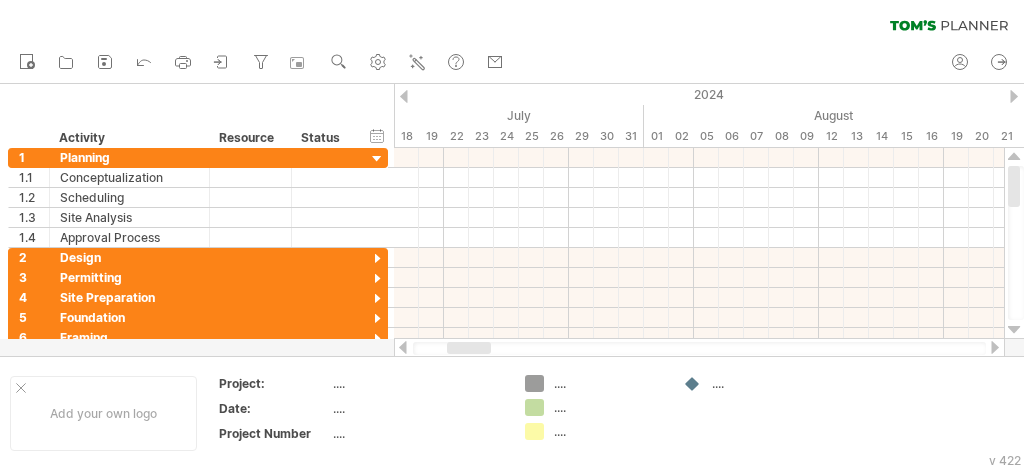 click at bounding box center [469, 348] 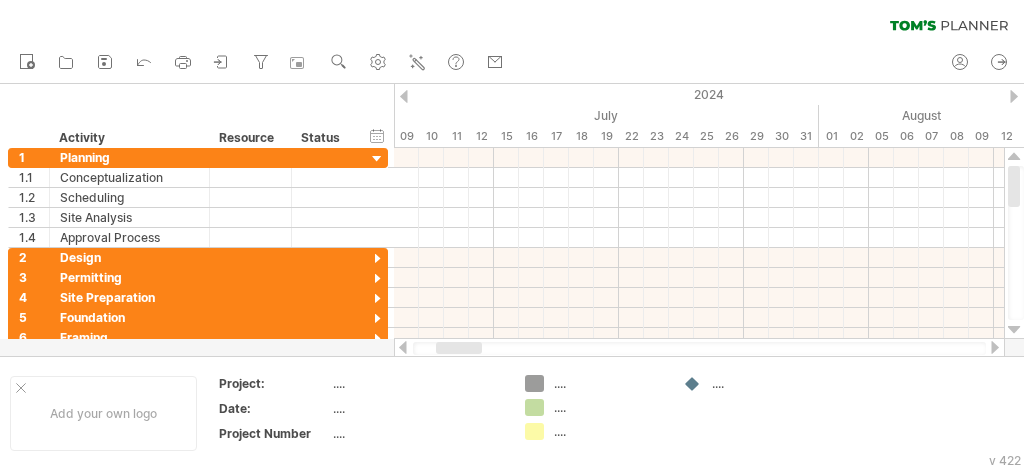 click at bounding box center (699, 348) 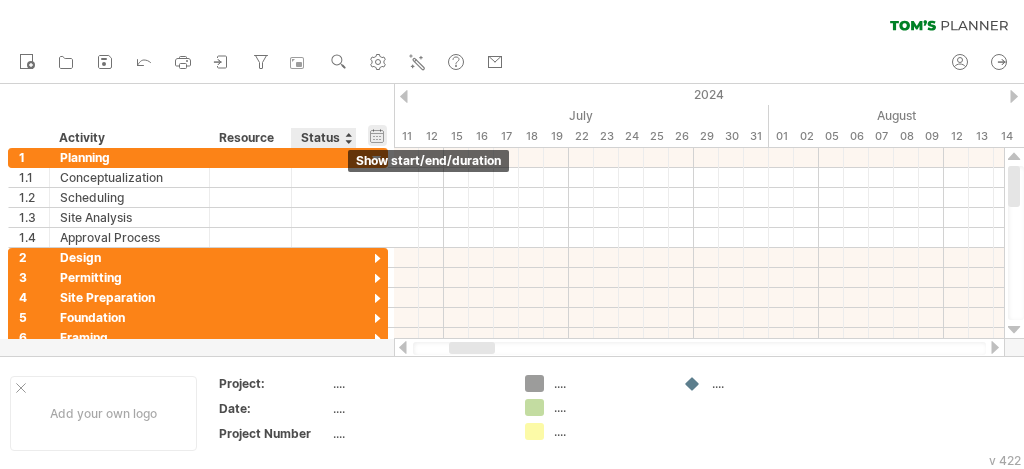 click on "hide start/end/duration show start/end/duration" at bounding box center (377, 135) 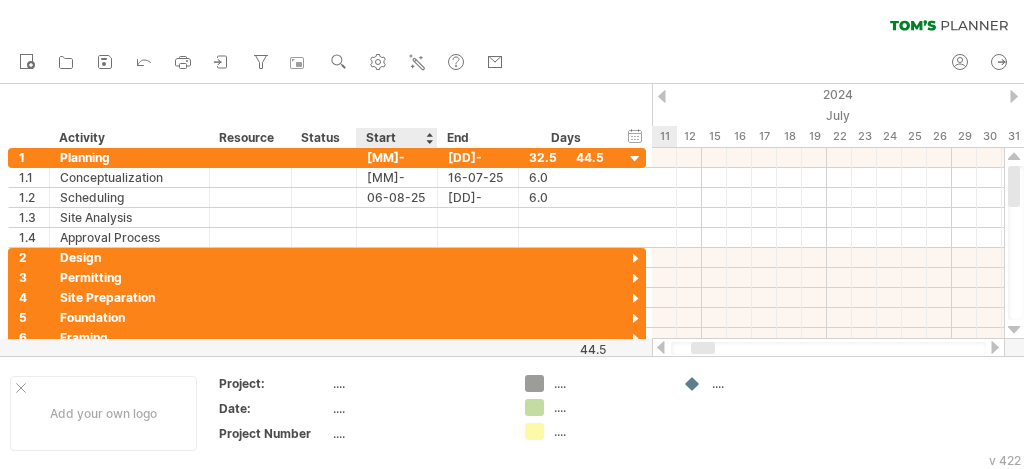 click at bounding box center (429, 138) 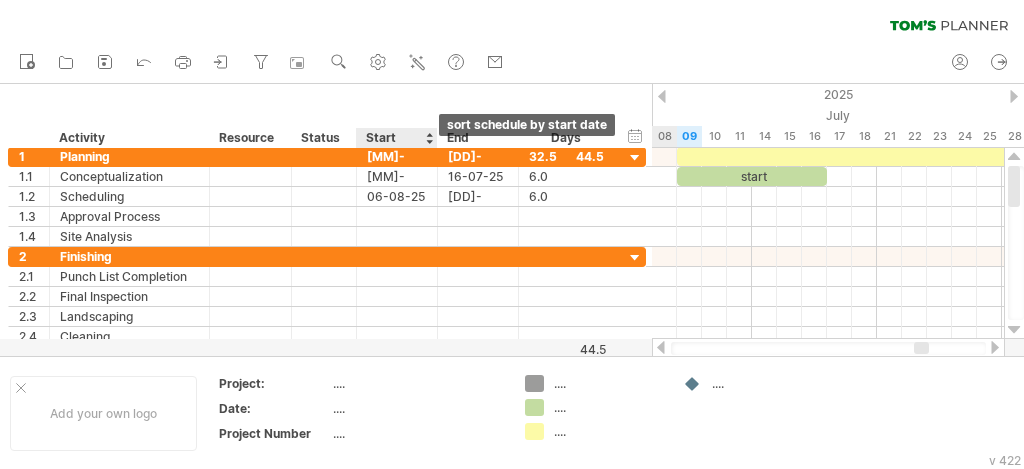 click at bounding box center (429, 138) 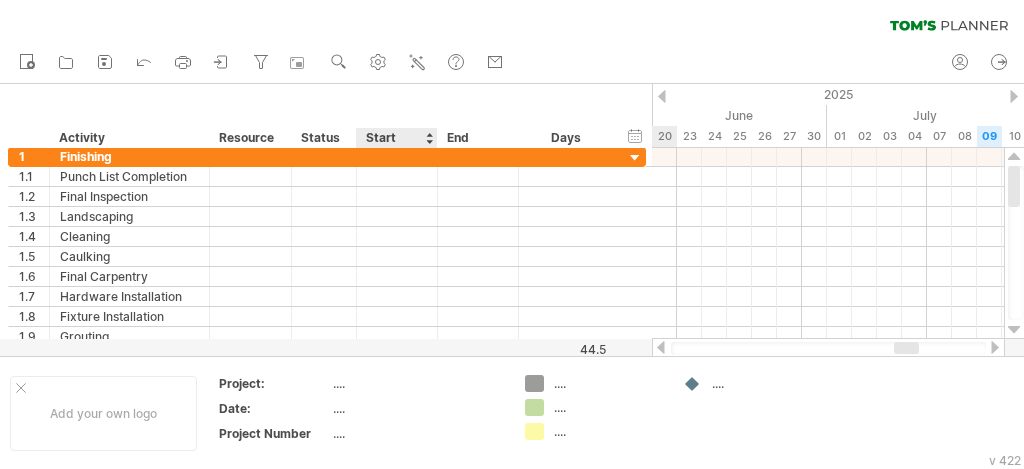 click at bounding box center (429, 138) 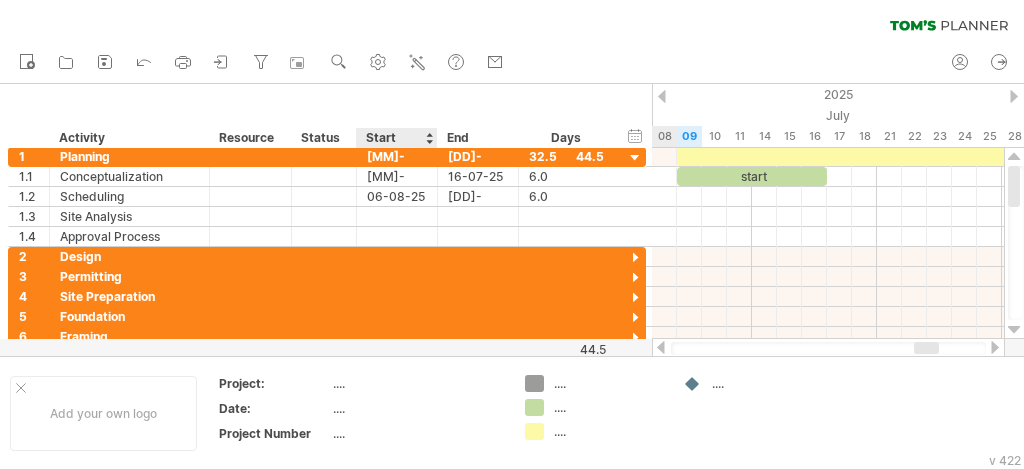 click at bounding box center (429, 138) 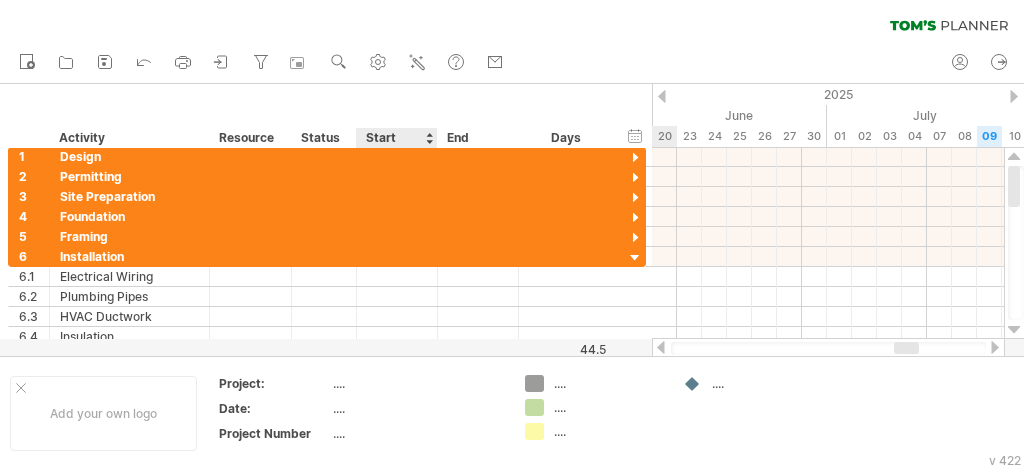 click at bounding box center (429, 138) 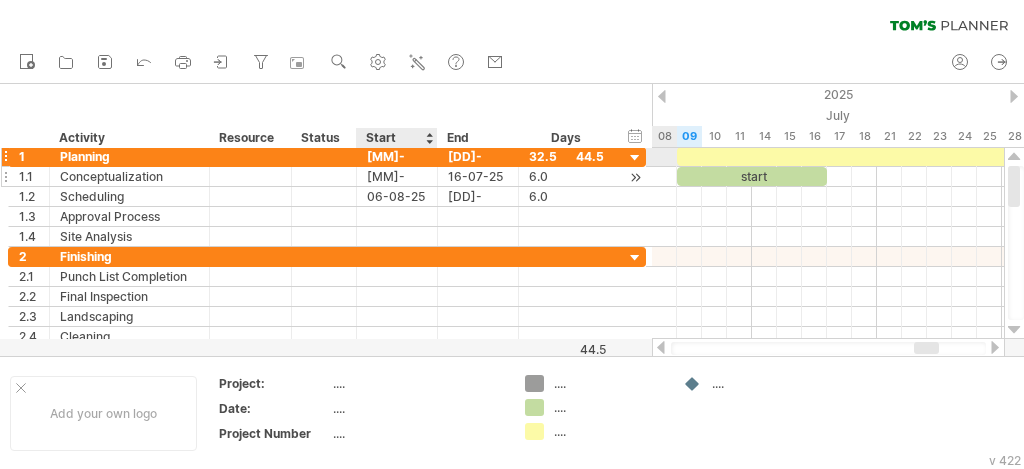 click on "[MM]-[DD]-[YY]" at bounding box center (397, 176) 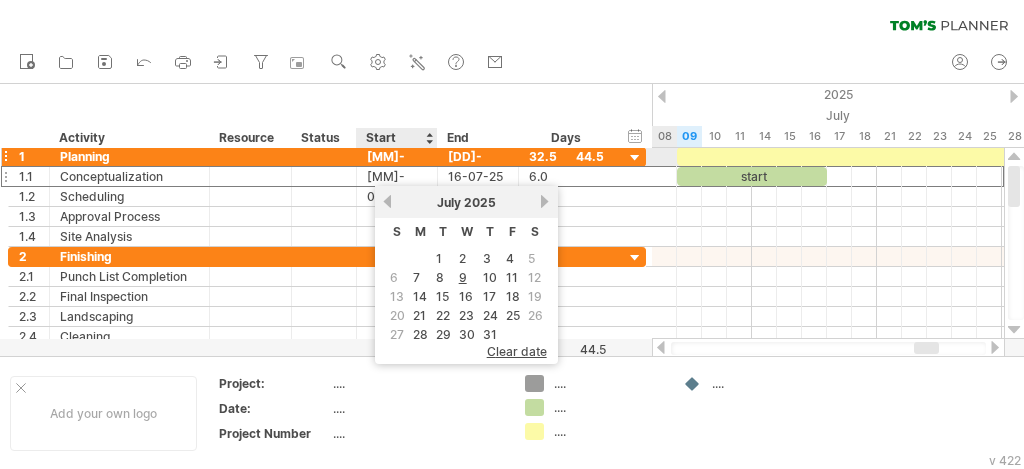 click on "[MM]-[DD]-[YY]" at bounding box center (397, 156) 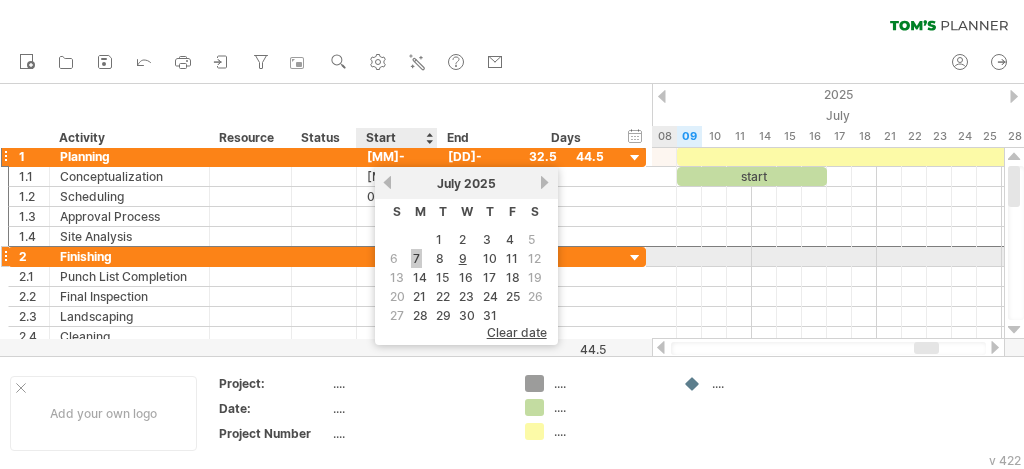 click on "7" at bounding box center (416, 258) 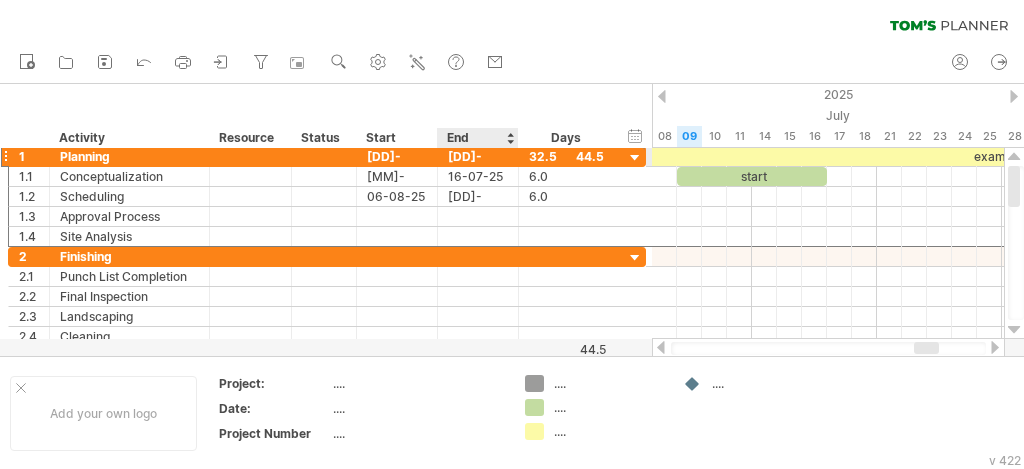 click on "[DD]-[MM]-[YY]" at bounding box center (478, 156) 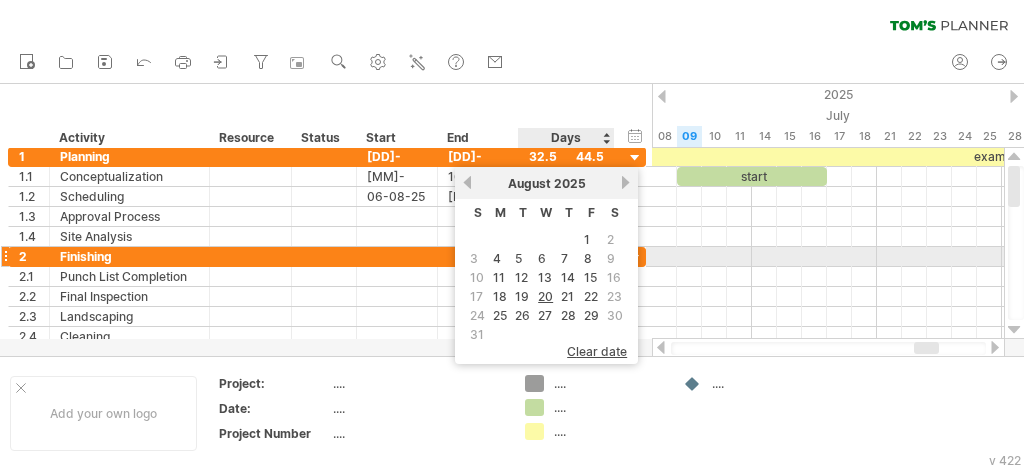 click on "9" at bounding box center (610, 239) 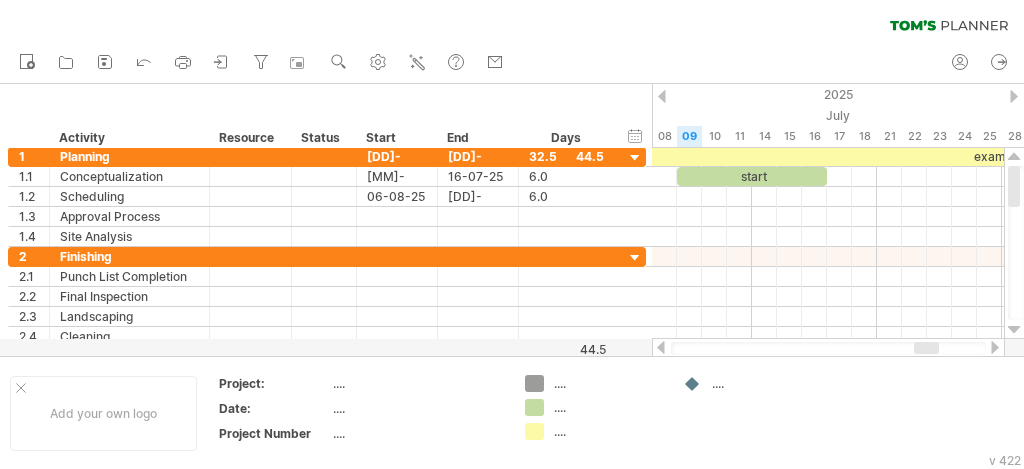 click on "new" at bounding box center (512, 63) 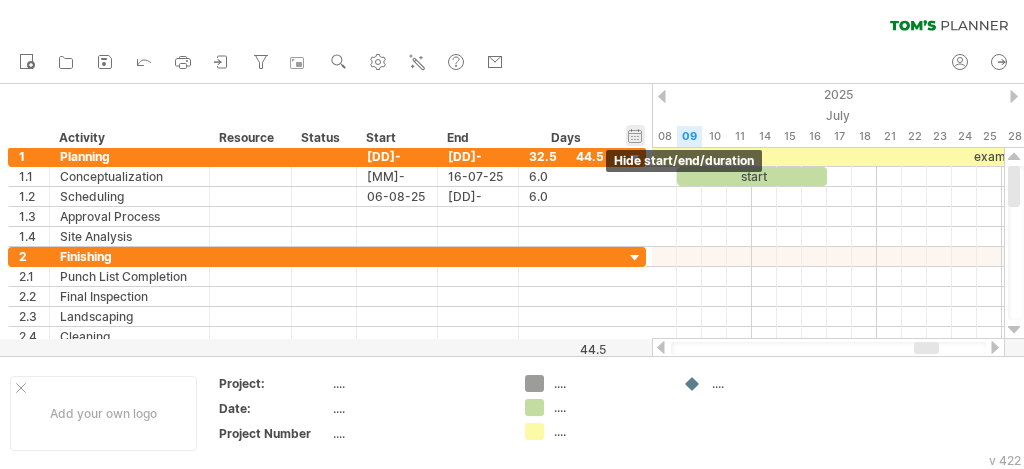 click on "hide start/end/duration show start/end/duration" at bounding box center (635, 135) 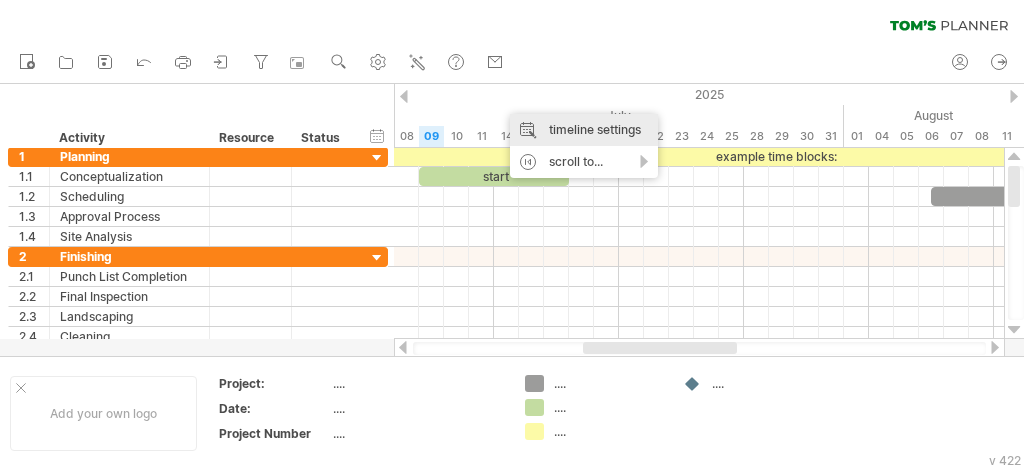 click on "timeline settings" at bounding box center [584, 130] 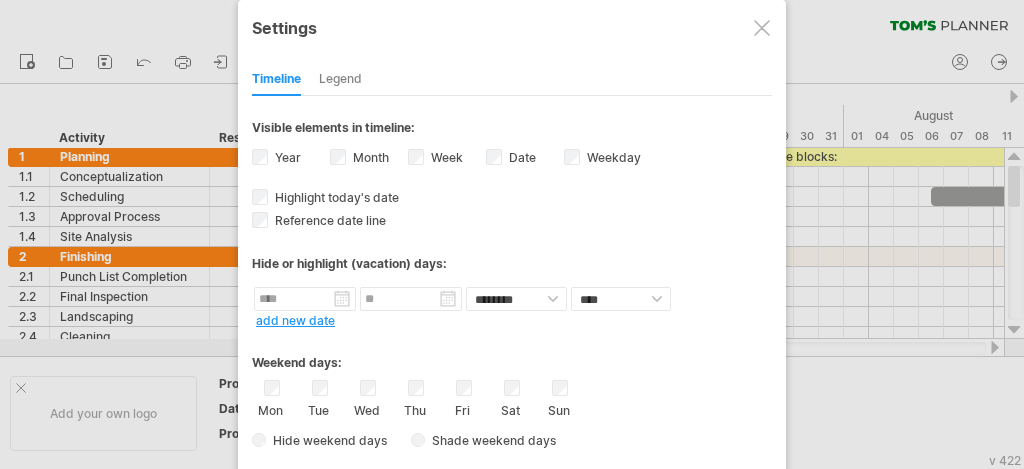 click on "Sat" at bounding box center [511, 399] 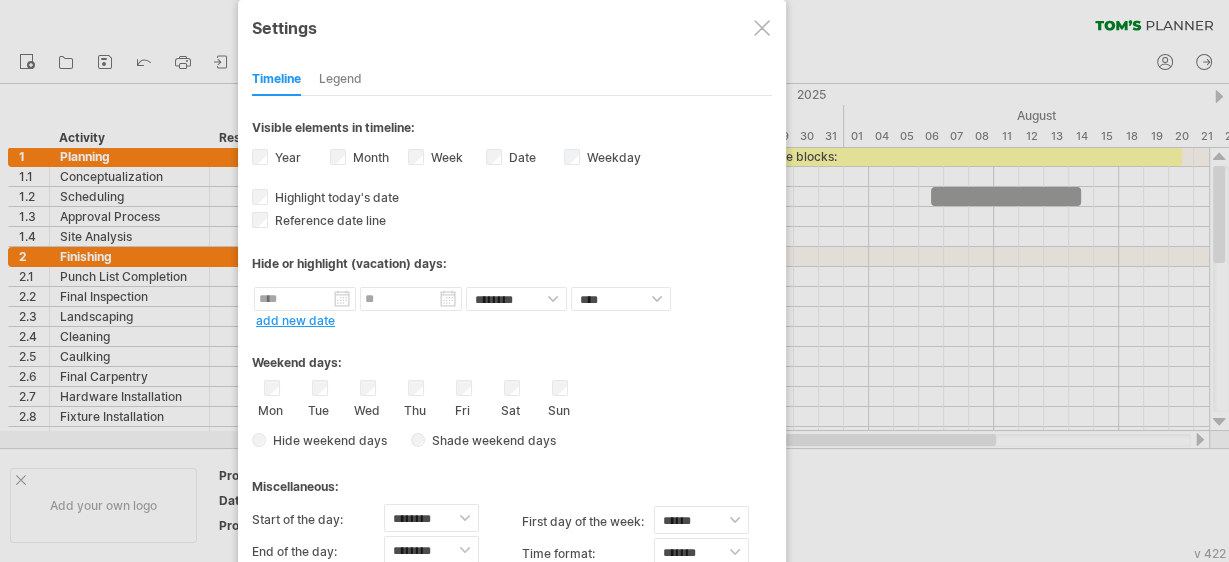 click on "Mon
Tue
Wed
Thu
Fri
Sat Sun" at bounding box center (512, 399) 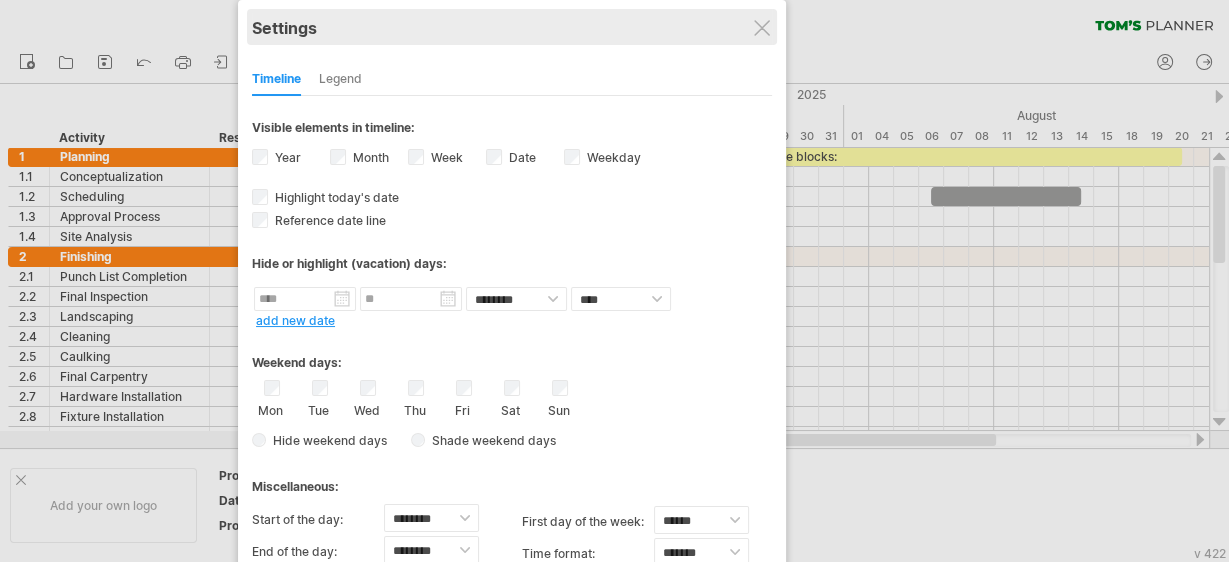 click on "Settings" at bounding box center [512, 27] 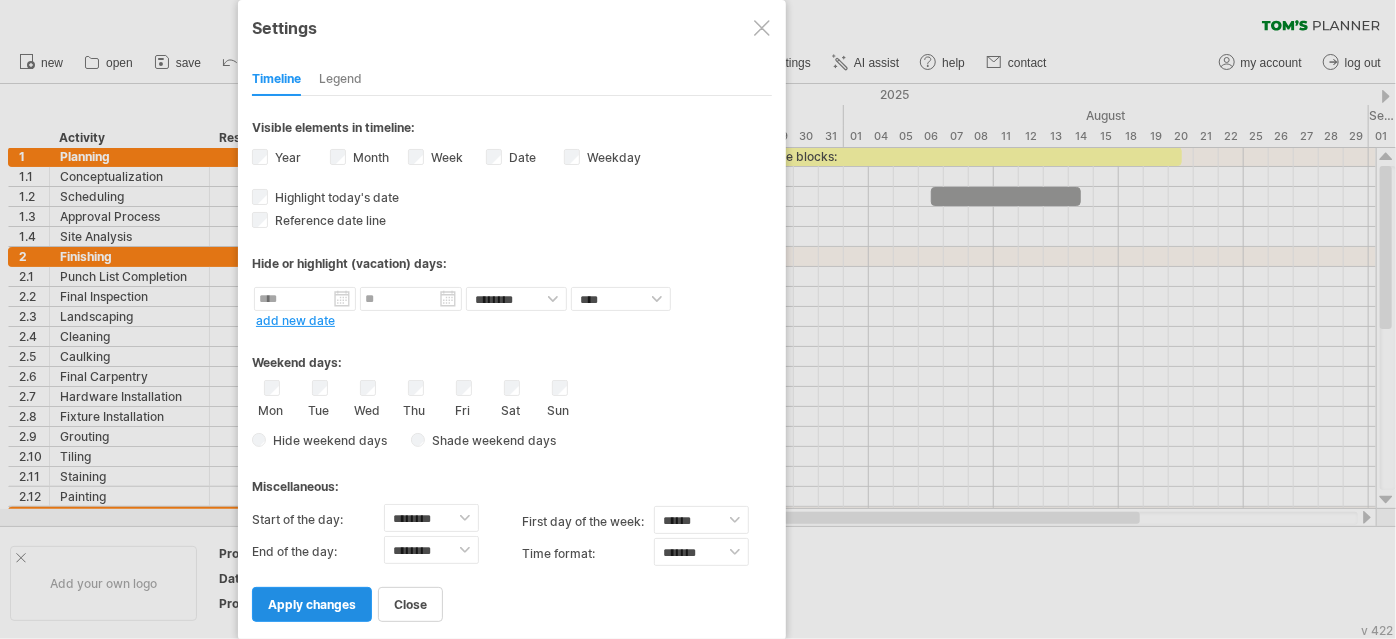 click on "apply changes" at bounding box center (312, 604) 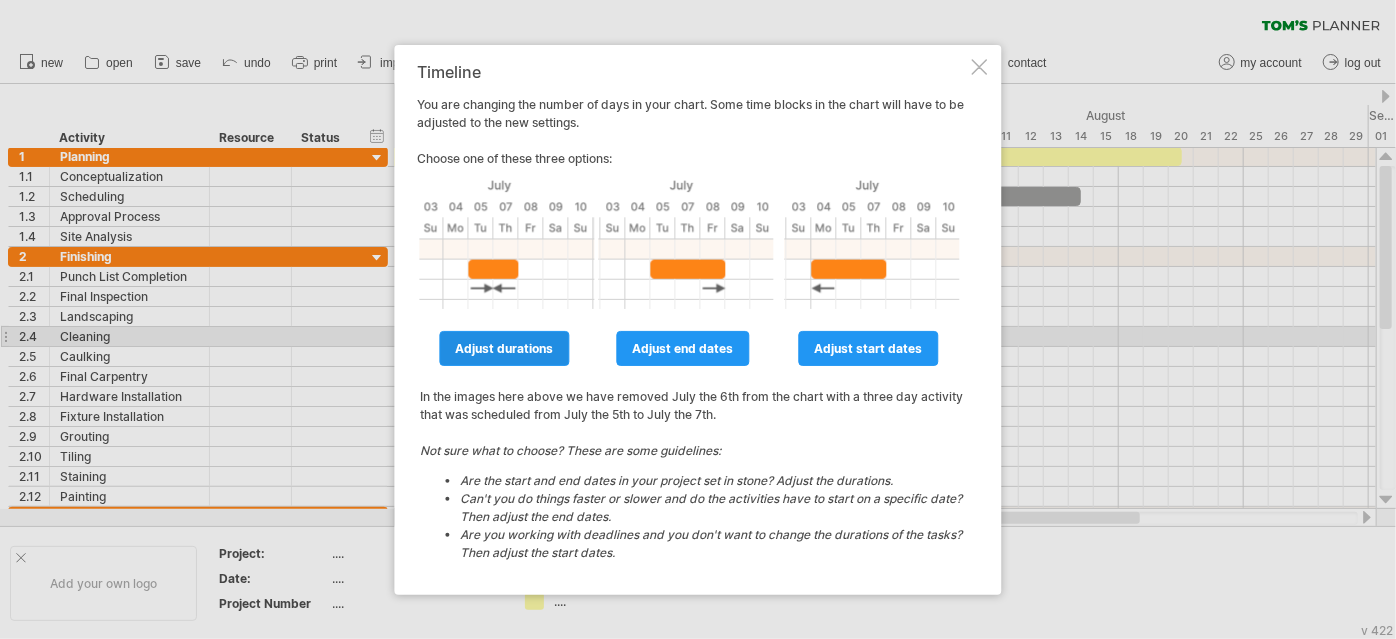 click on "adjust durations" at bounding box center (504, 348) 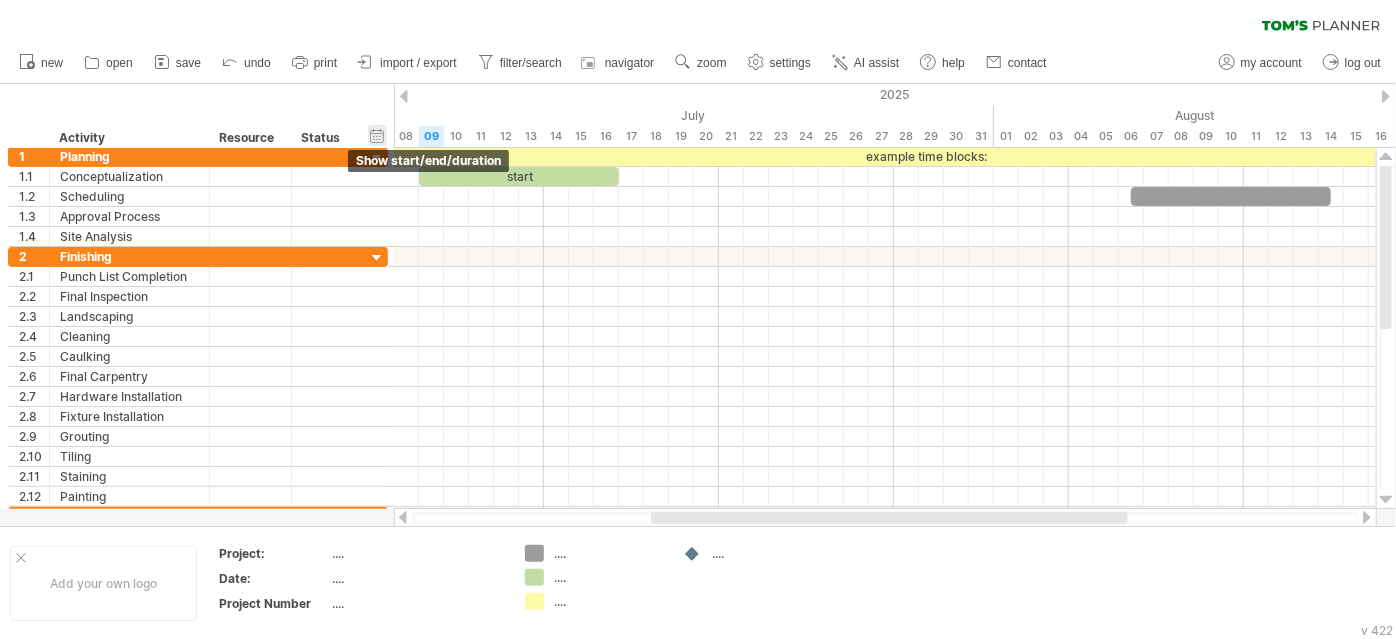 click on "hide start/end/duration show start/end/duration" at bounding box center [377, 135] 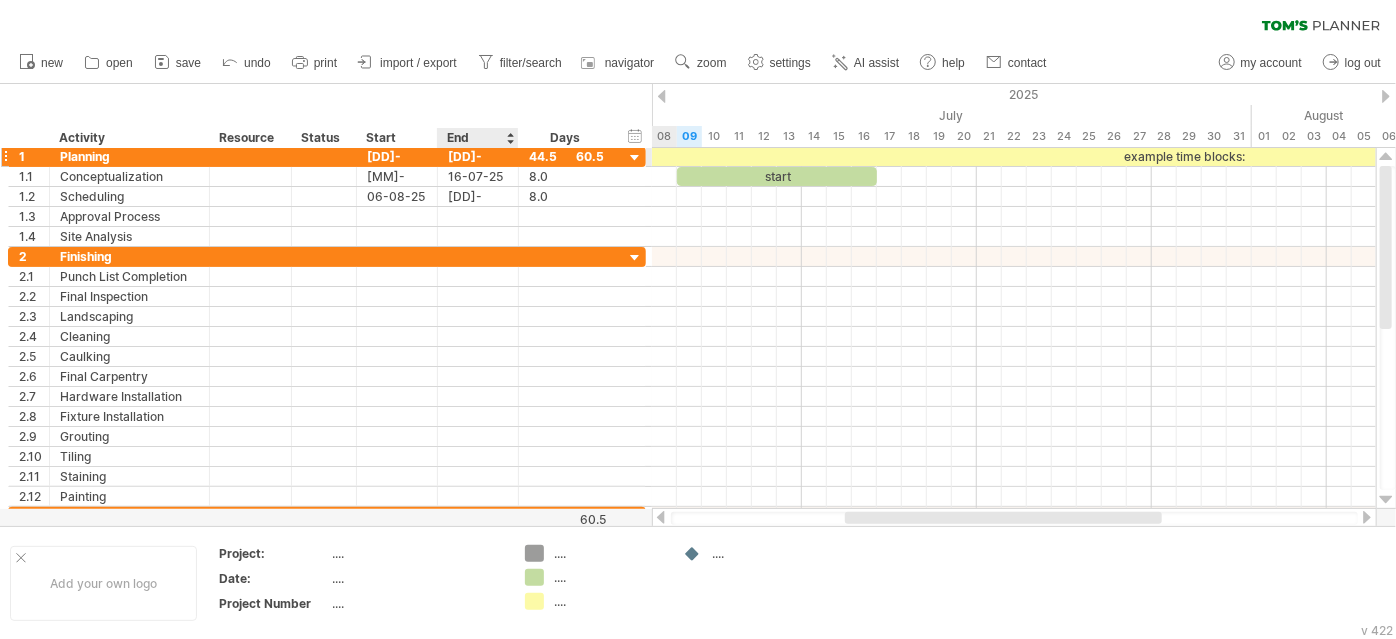 click on "[DD]-[MM]-[YY]" at bounding box center (478, 156) 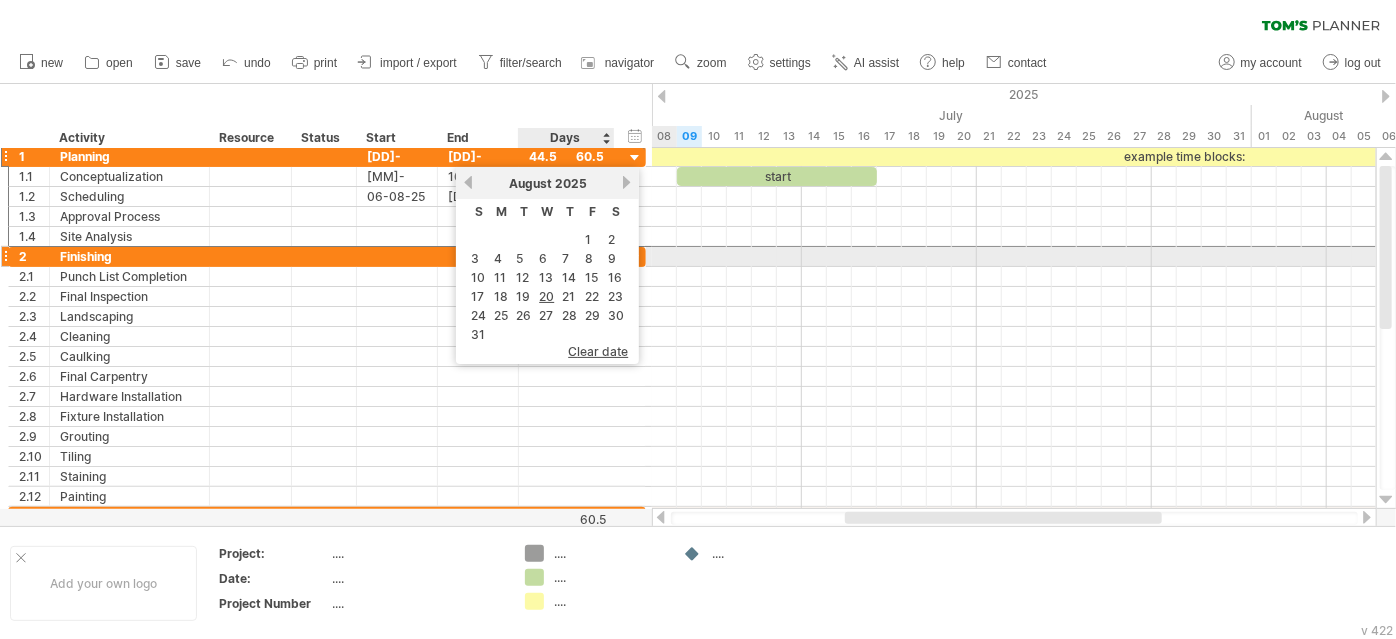 click on "8" at bounding box center [592, 239] 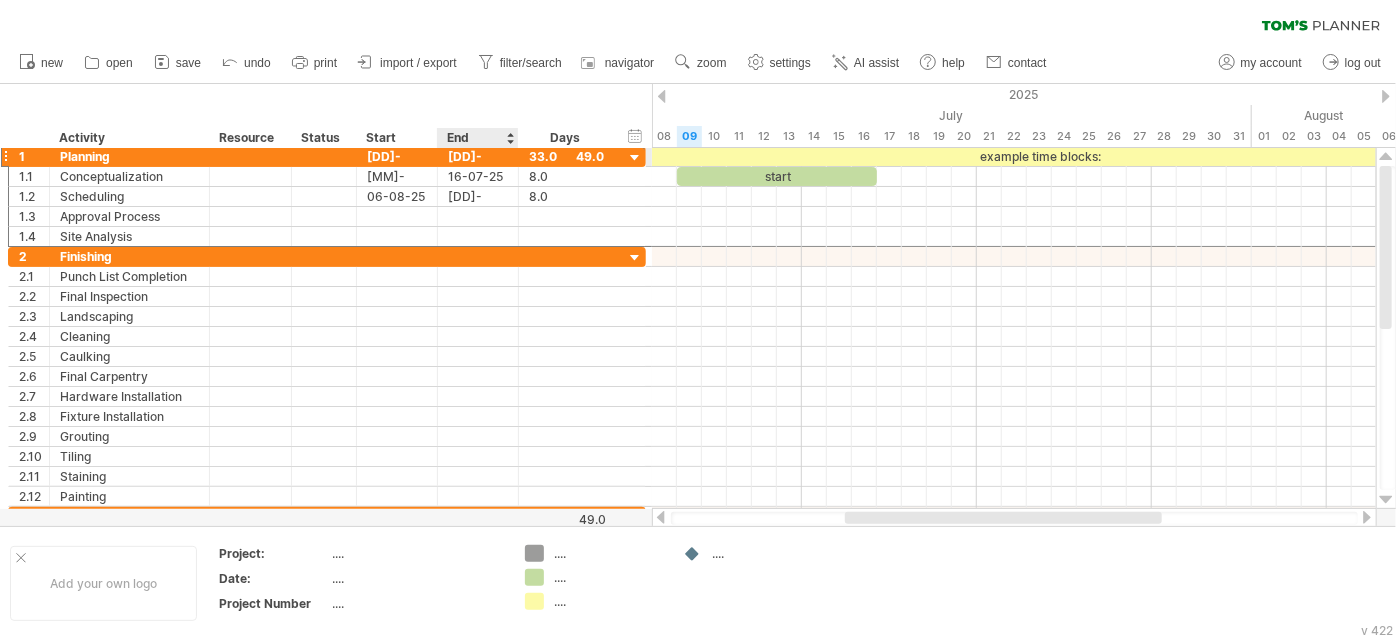 click on "[DD]-[MM]-[YY]" at bounding box center [478, 156] 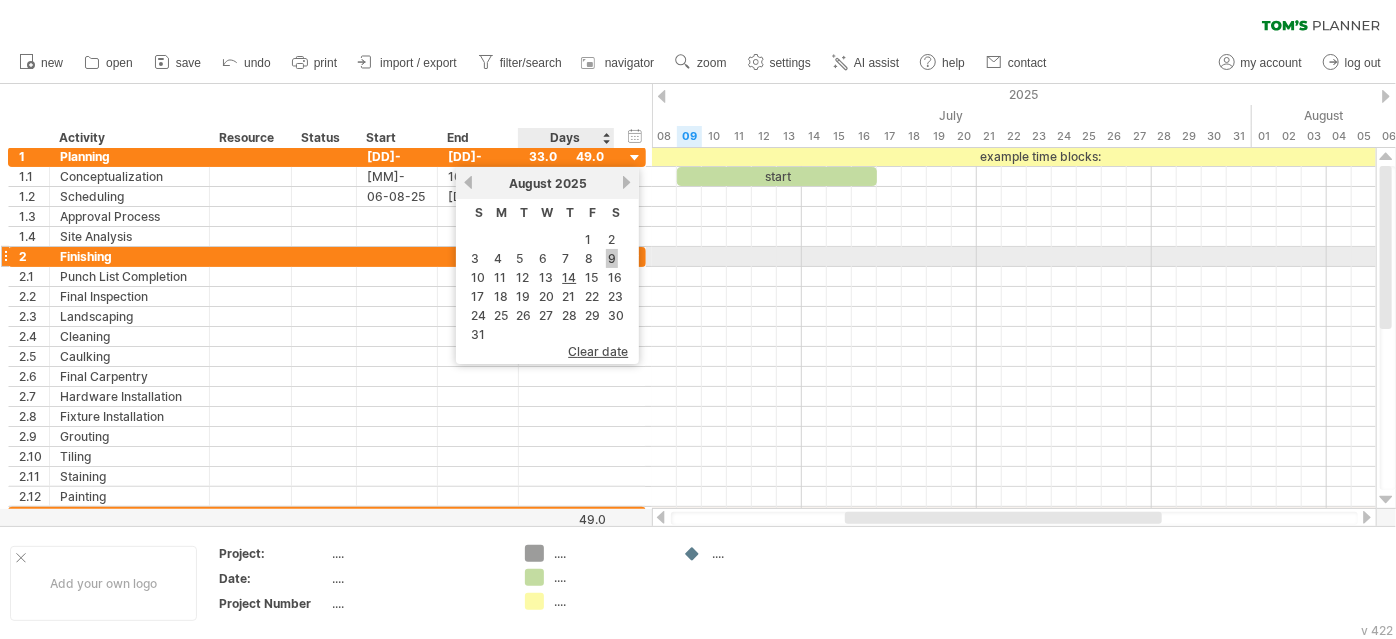 click on "9" at bounding box center (612, 258) 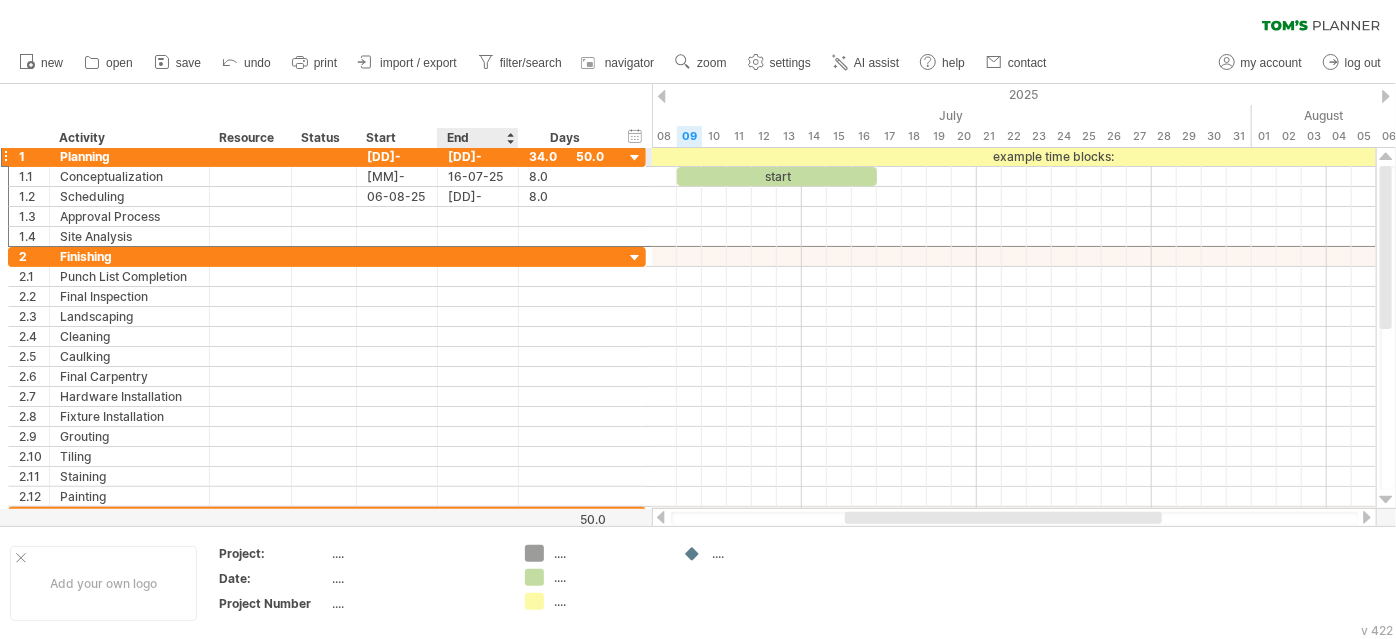 click on "[DD]-[MM]-[YY]" at bounding box center [478, 156] 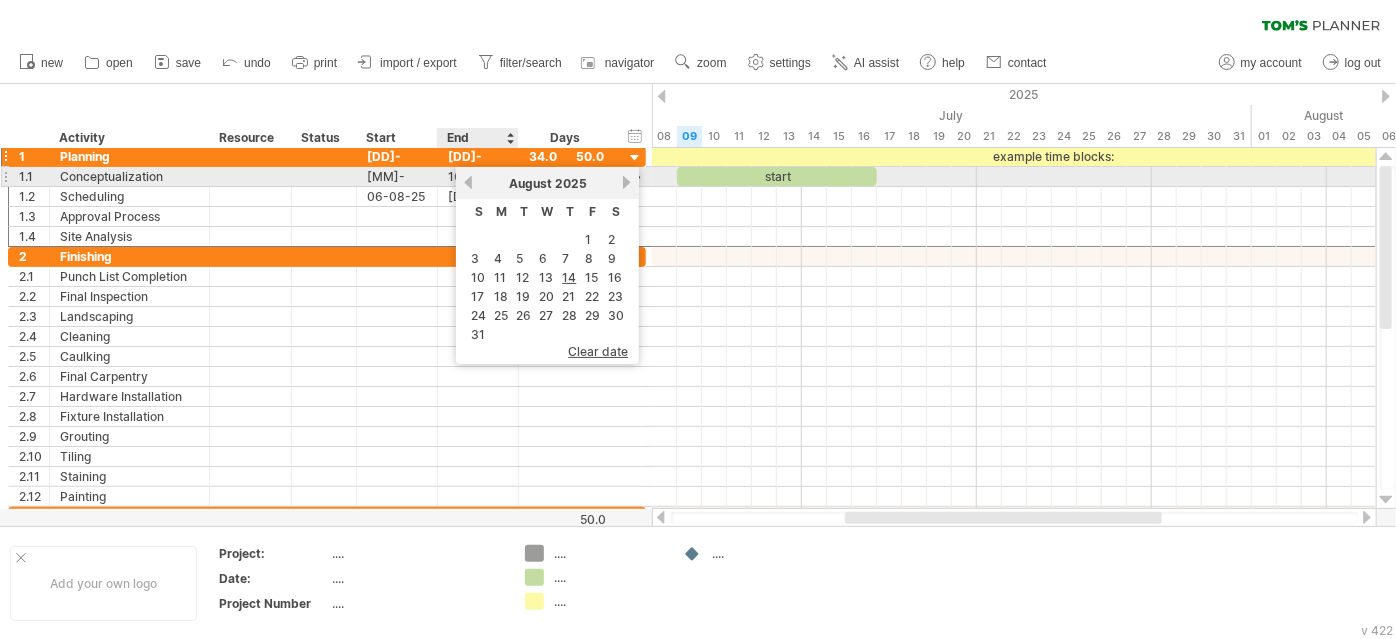 click on "previous" at bounding box center [468, 182] 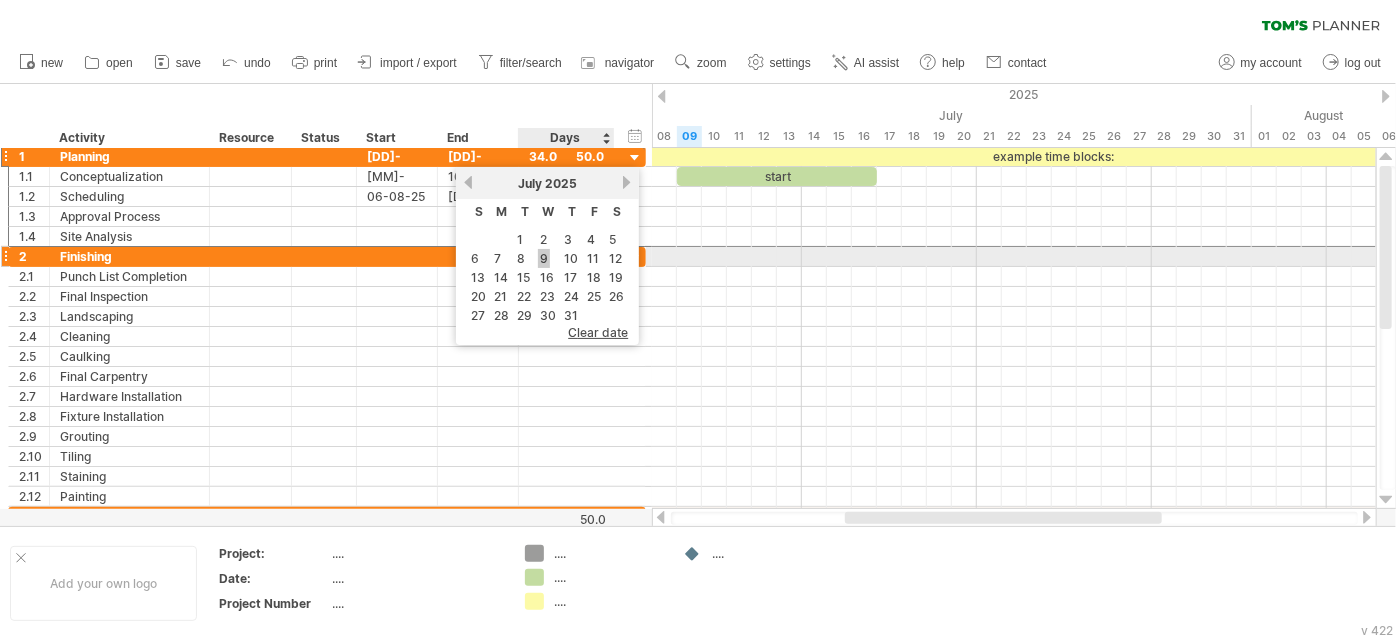 click on "9" at bounding box center (544, 258) 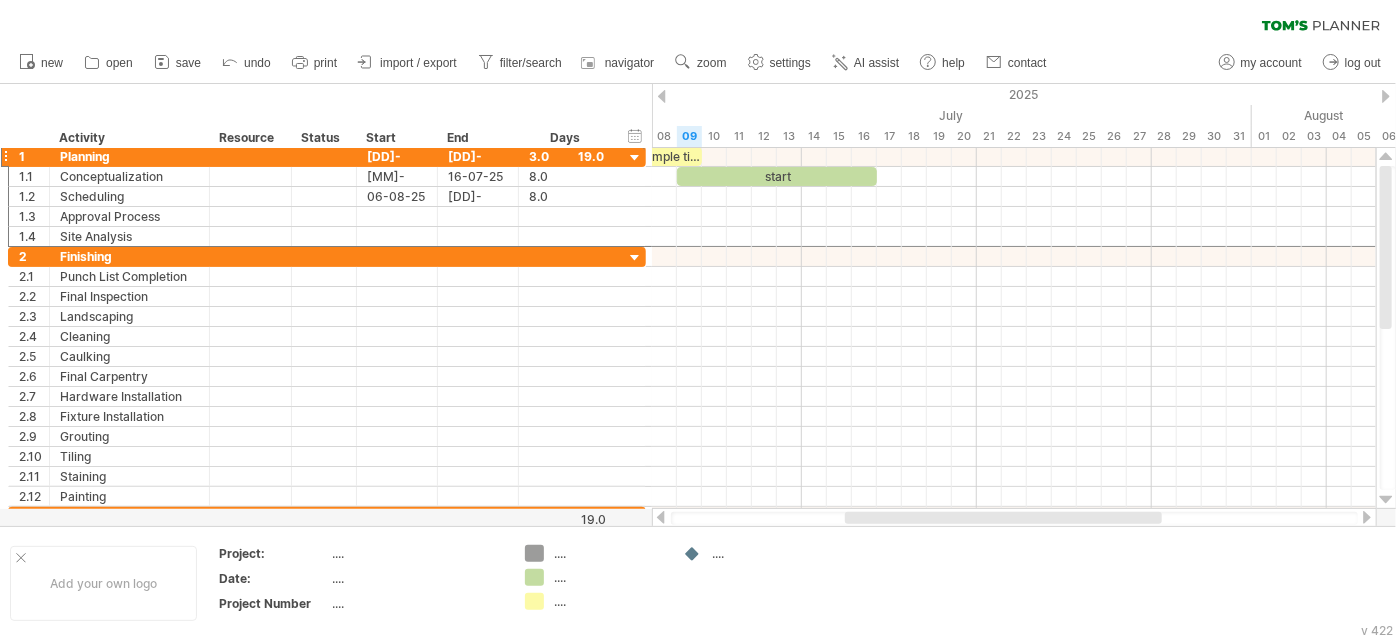click at bounding box center (661, 517) 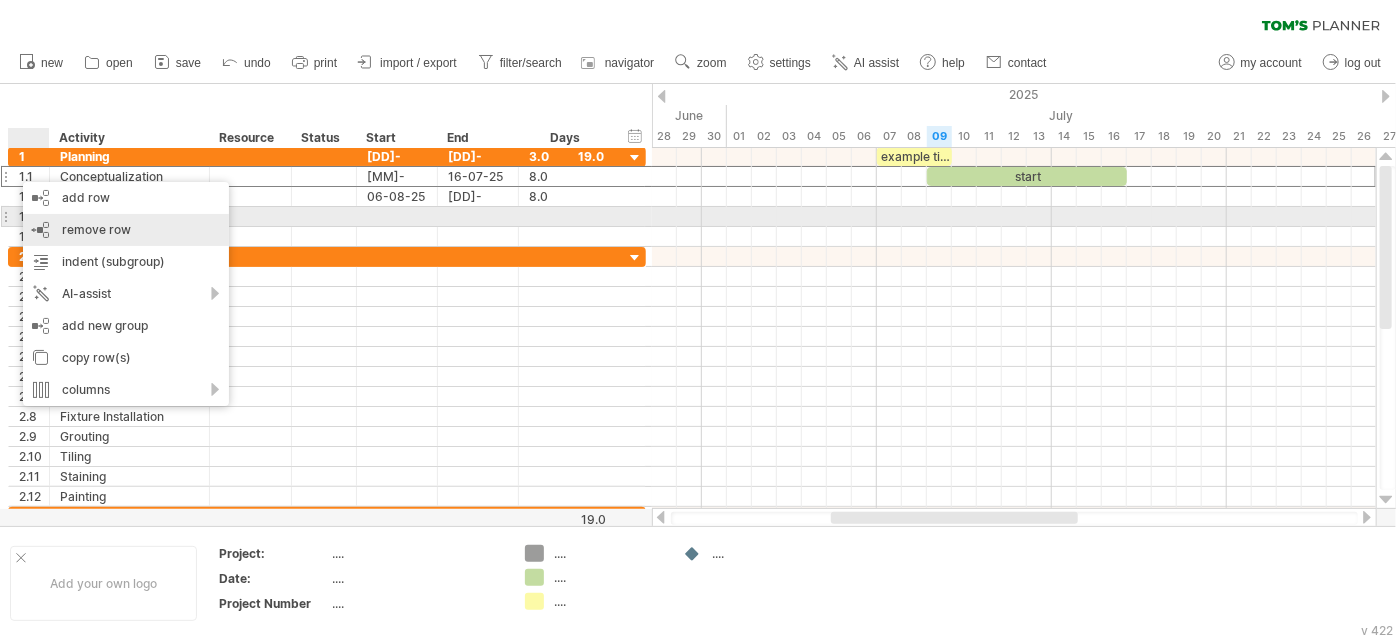 click on "remove row remove selected rows" at bounding box center (126, 230) 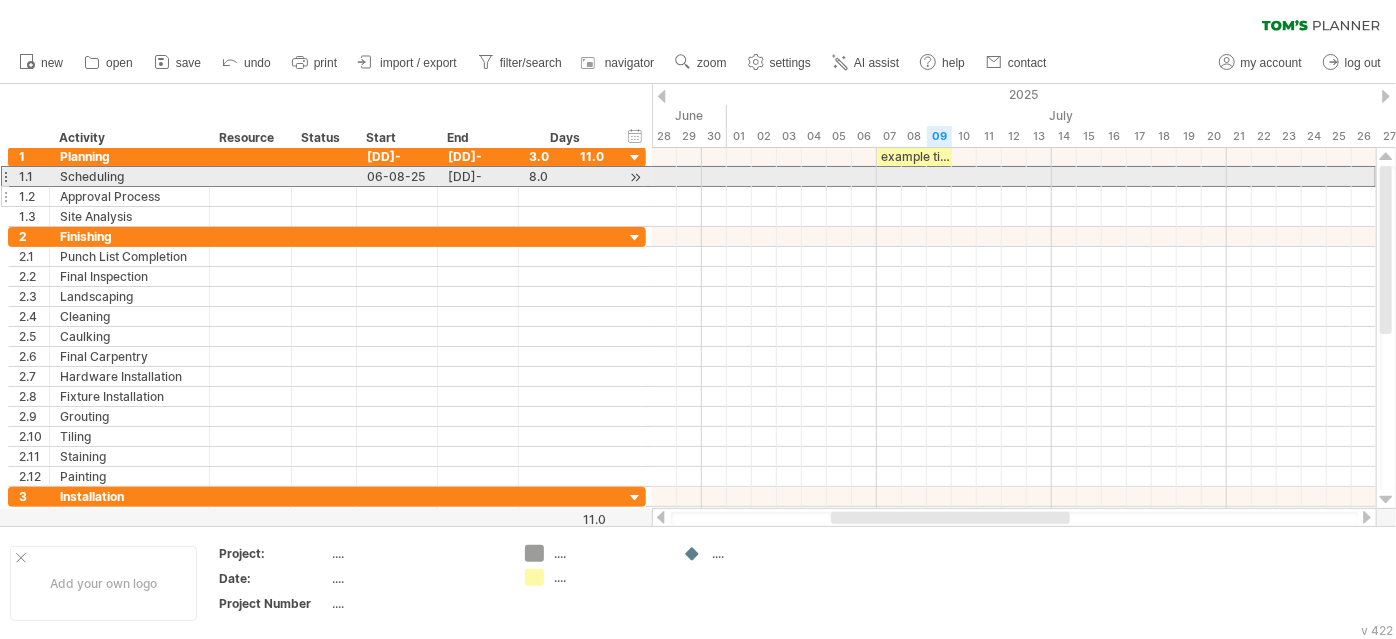 drag, startPoint x: 7, startPoint y: 180, endPoint x: 40, endPoint y: 186, distance: 33.54102 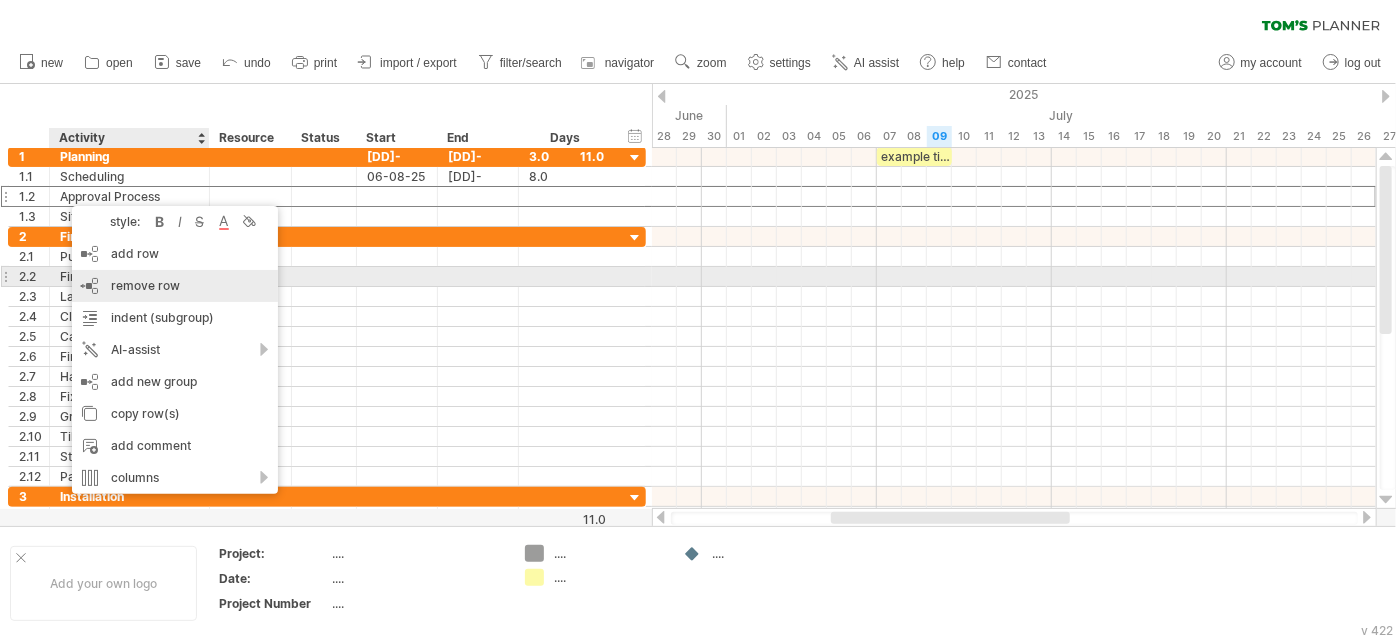 click on "remove row" at bounding box center (145, 285) 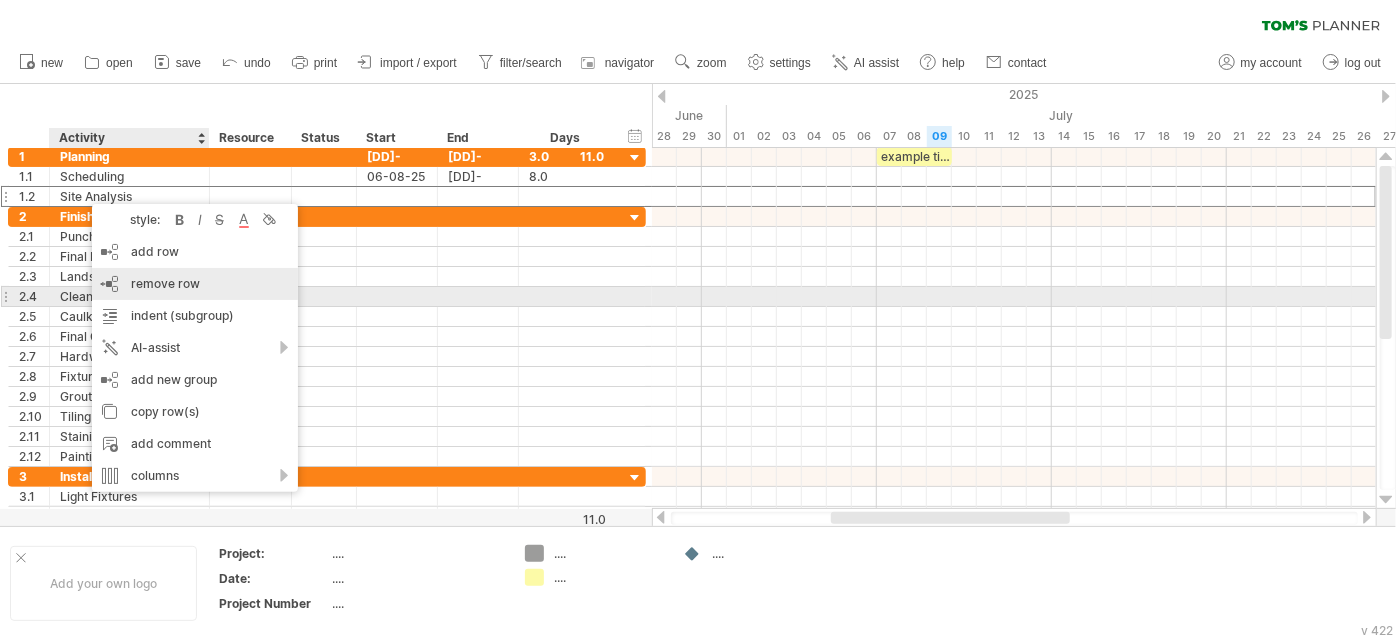 click on "remove row" at bounding box center (165, 283) 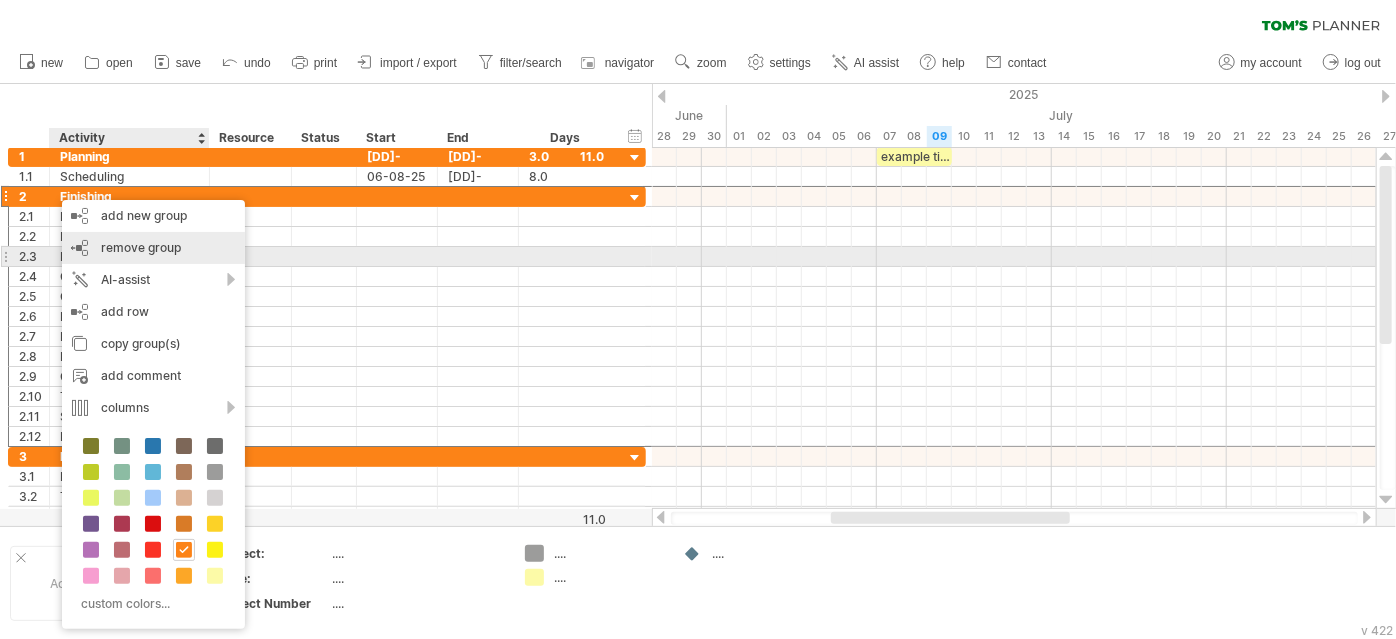 click on "remove group" at bounding box center (141, 247) 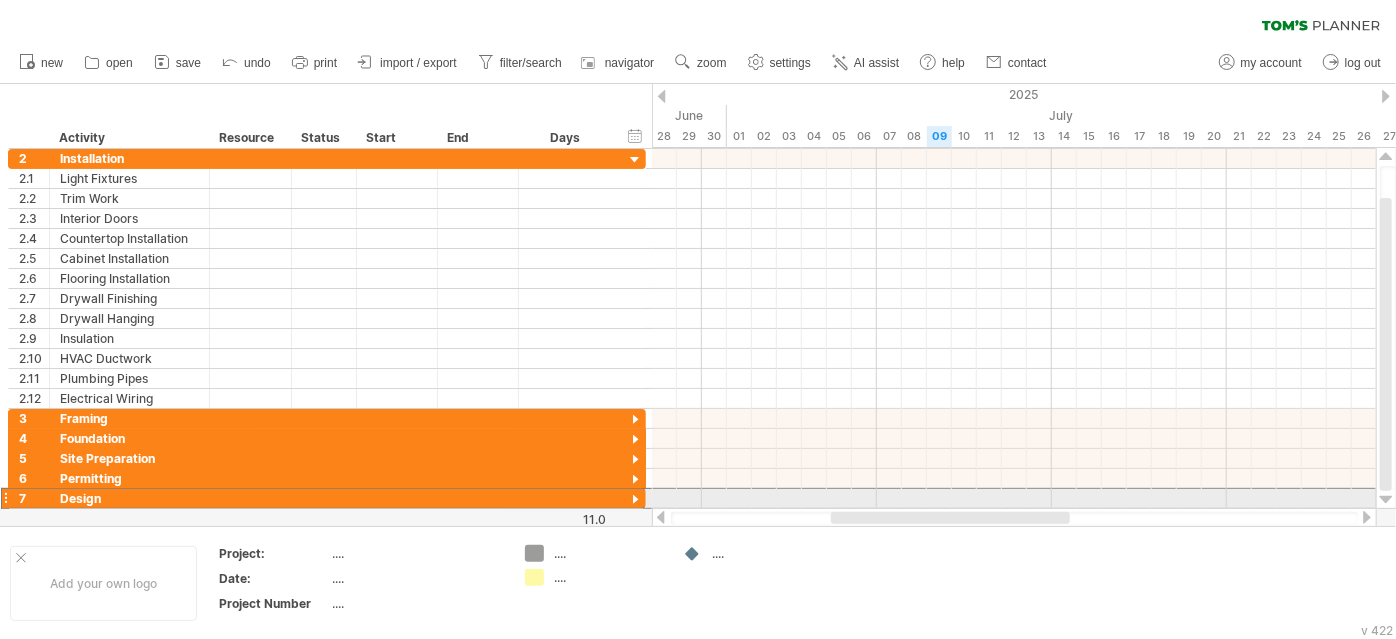 click at bounding box center (5, 498) 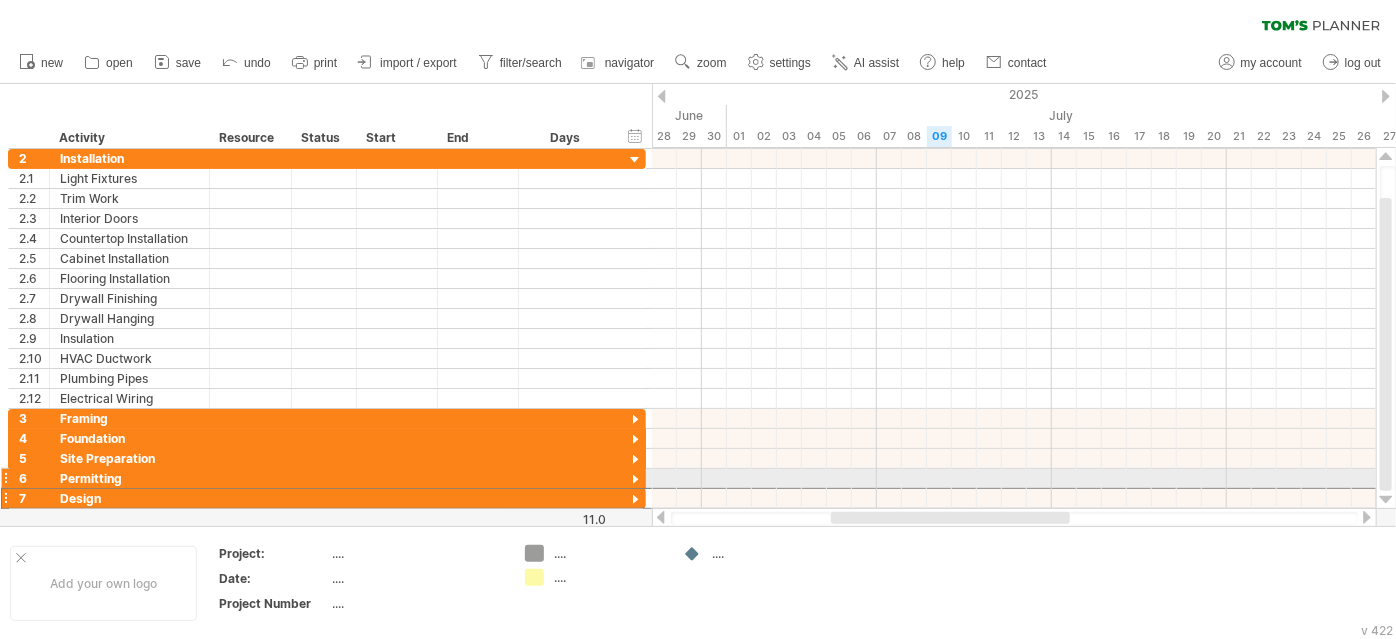 click at bounding box center [5, 478] 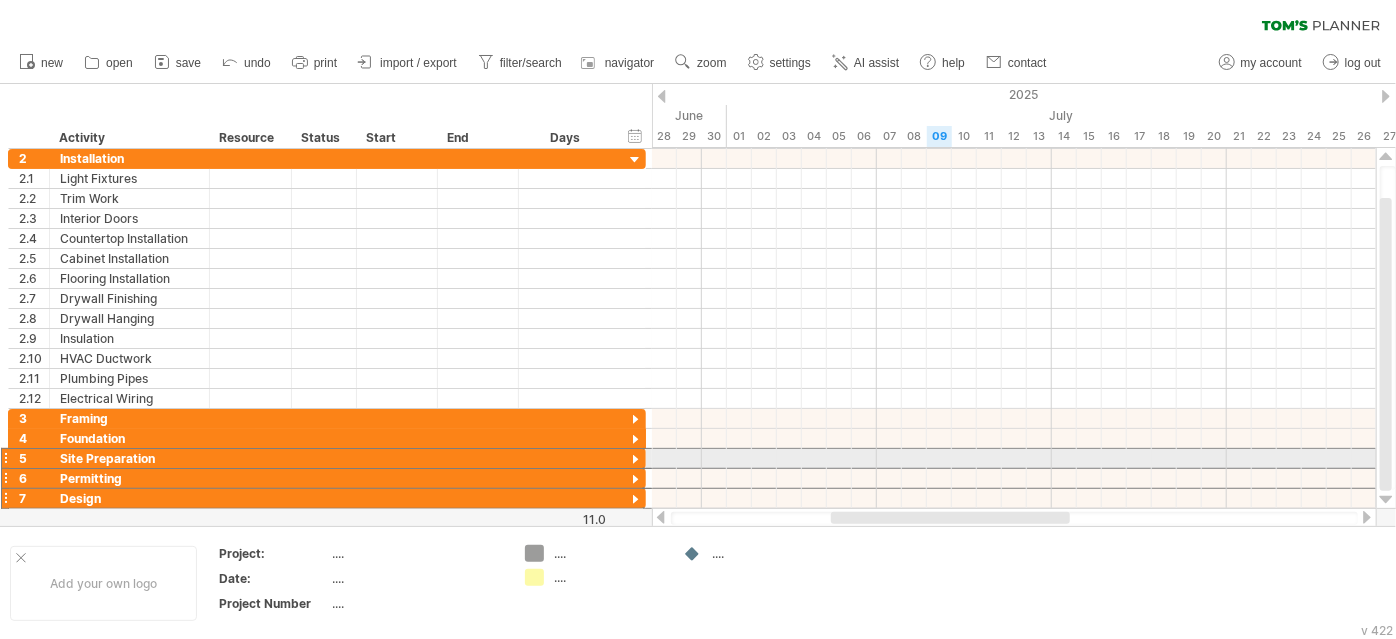 click at bounding box center (5, 458) 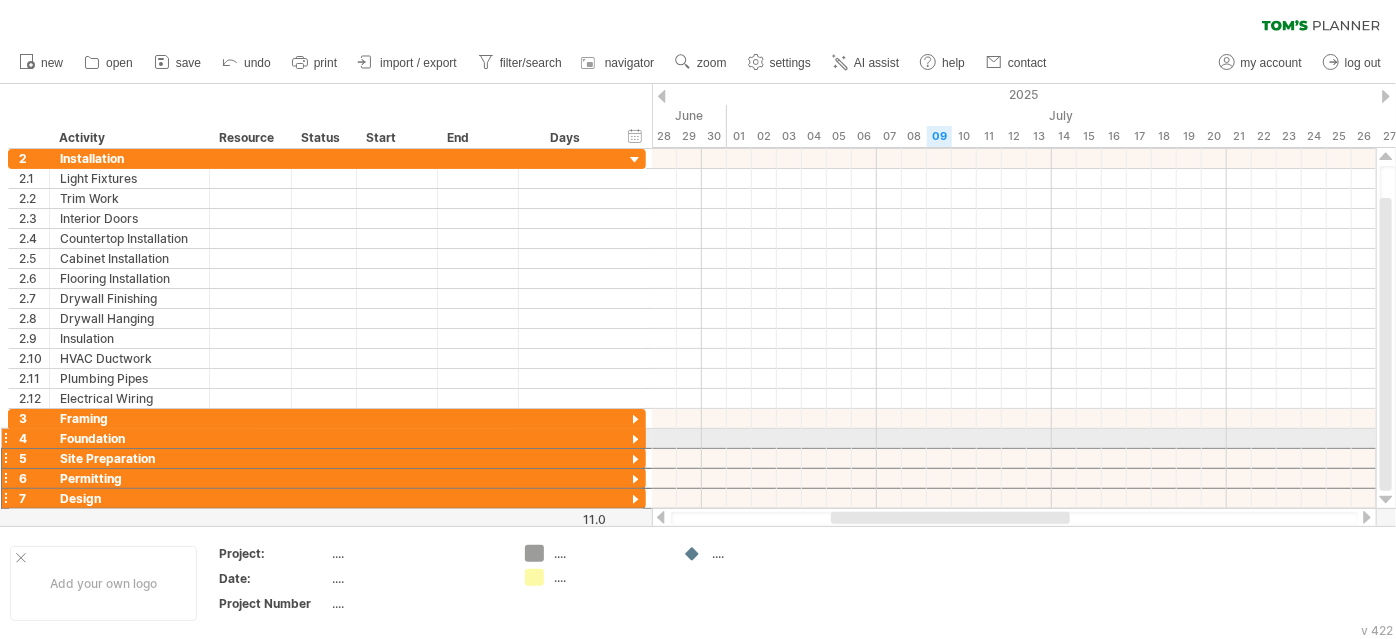 click at bounding box center (5, 438) 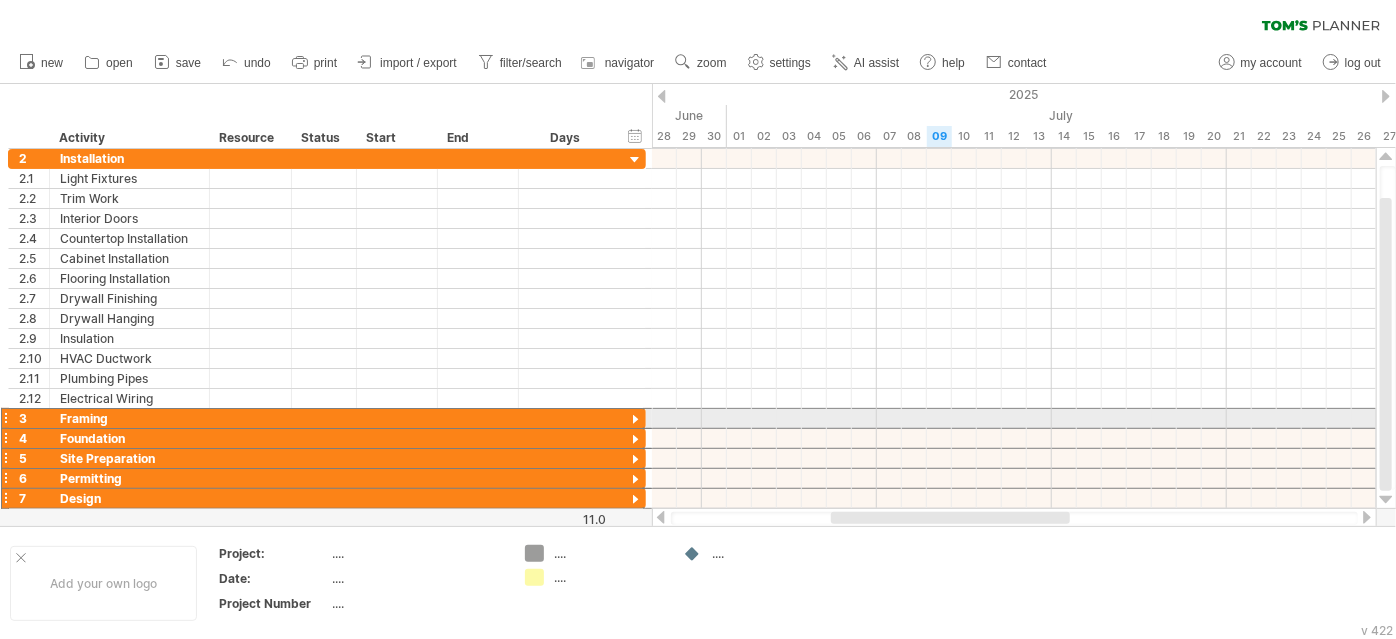 click at bounding box center [5, 418] 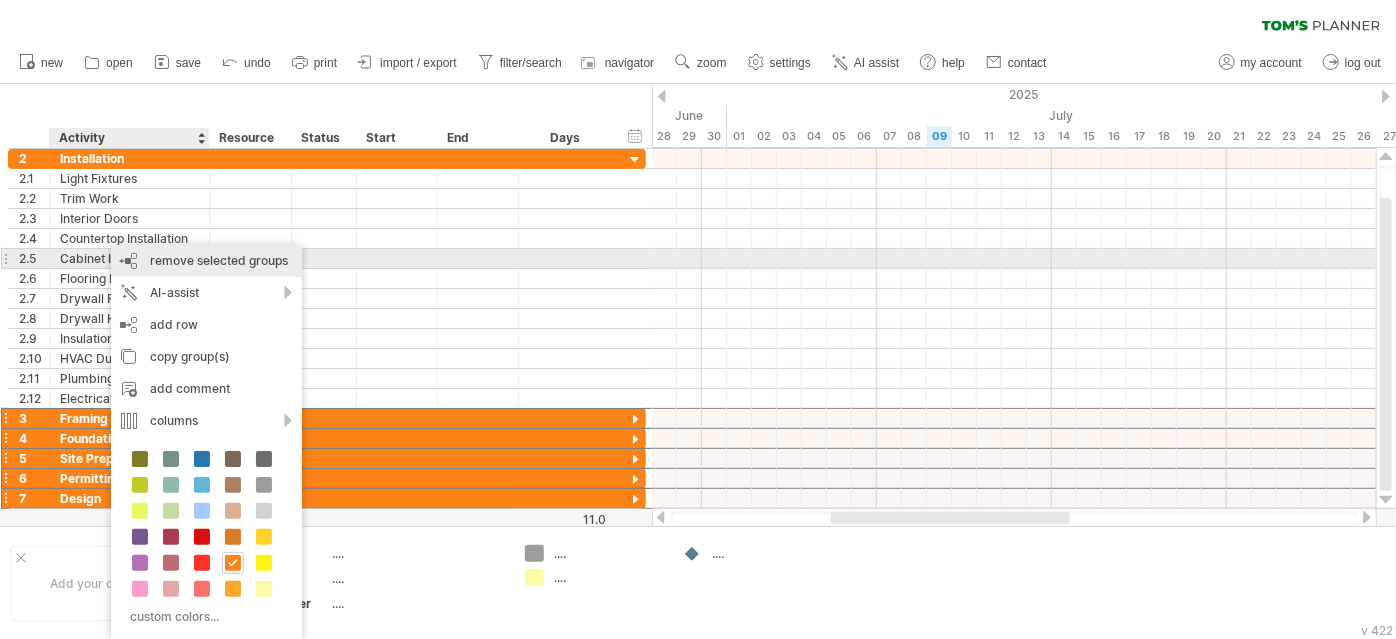 click on "remove selected groups" at bounding box center (219, 260) 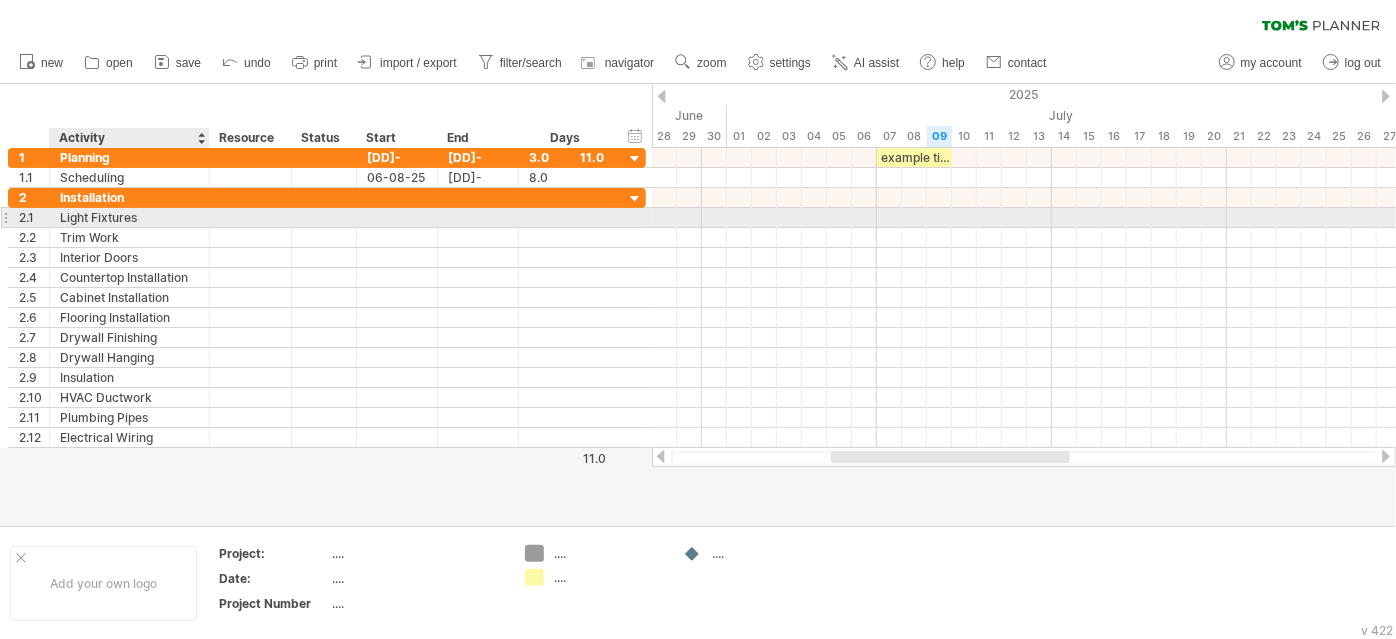 click on "Light Fixtures" at bounding box center (129, 217) 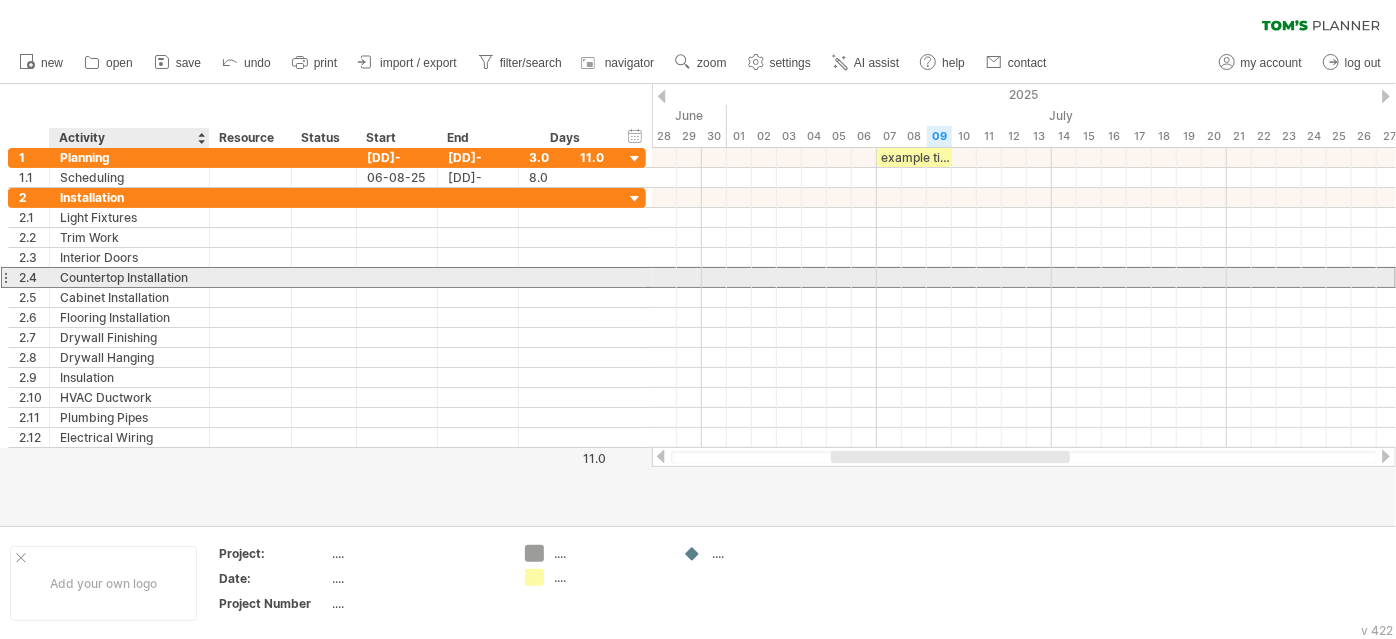 click on "Countertop Installation" at bounding box center (129, 277) 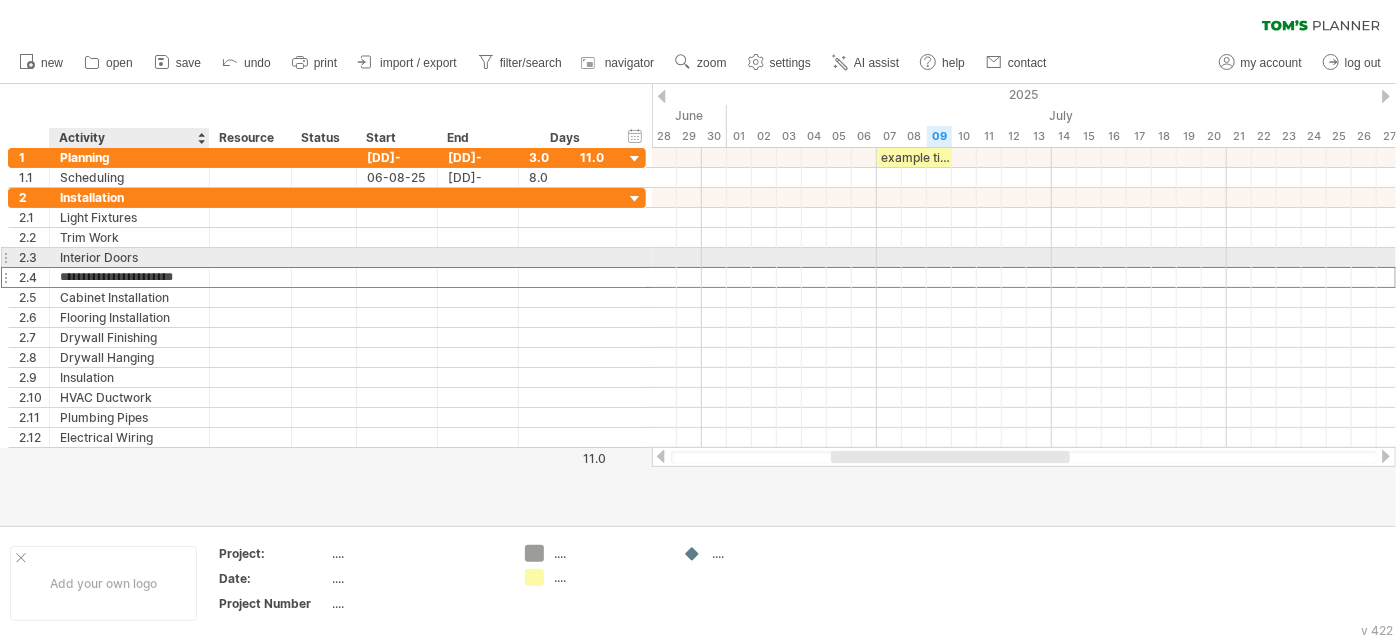 click on "Interior Doors" at bounding box center [129, 257] 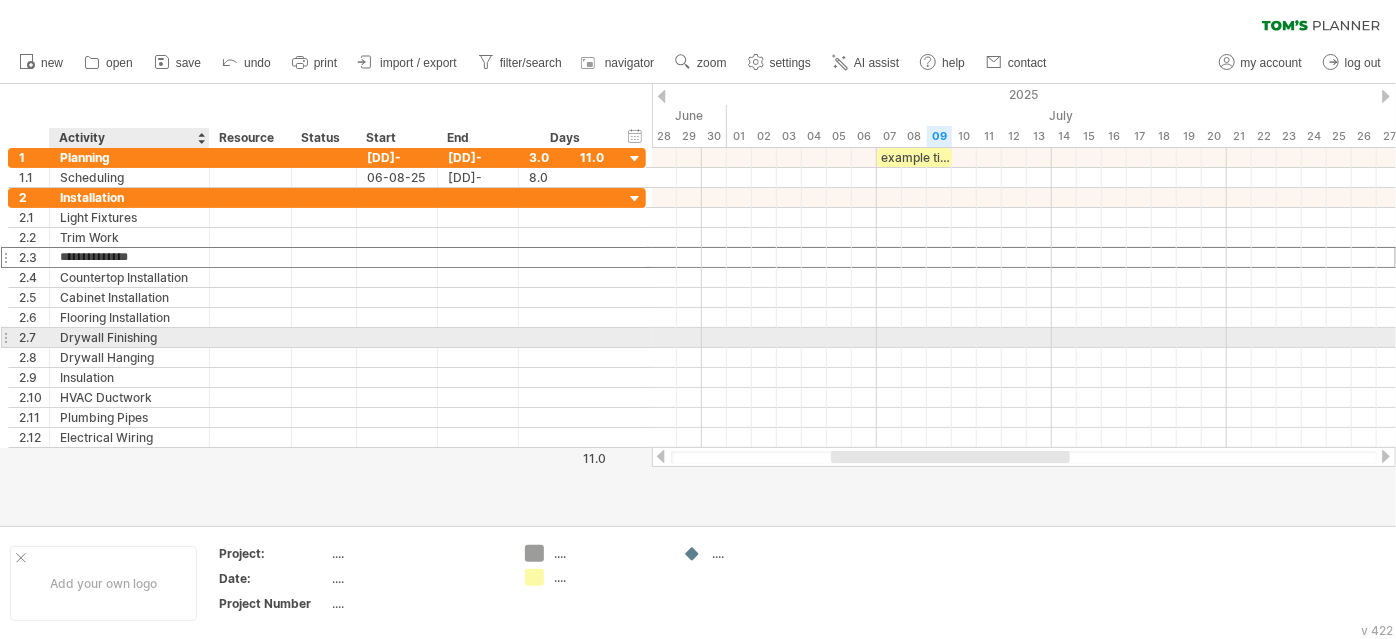 drag, startPoint x: 89, startPoint y: 251, endPoint x: 96, endPoint y: 344, distance: 93.26307 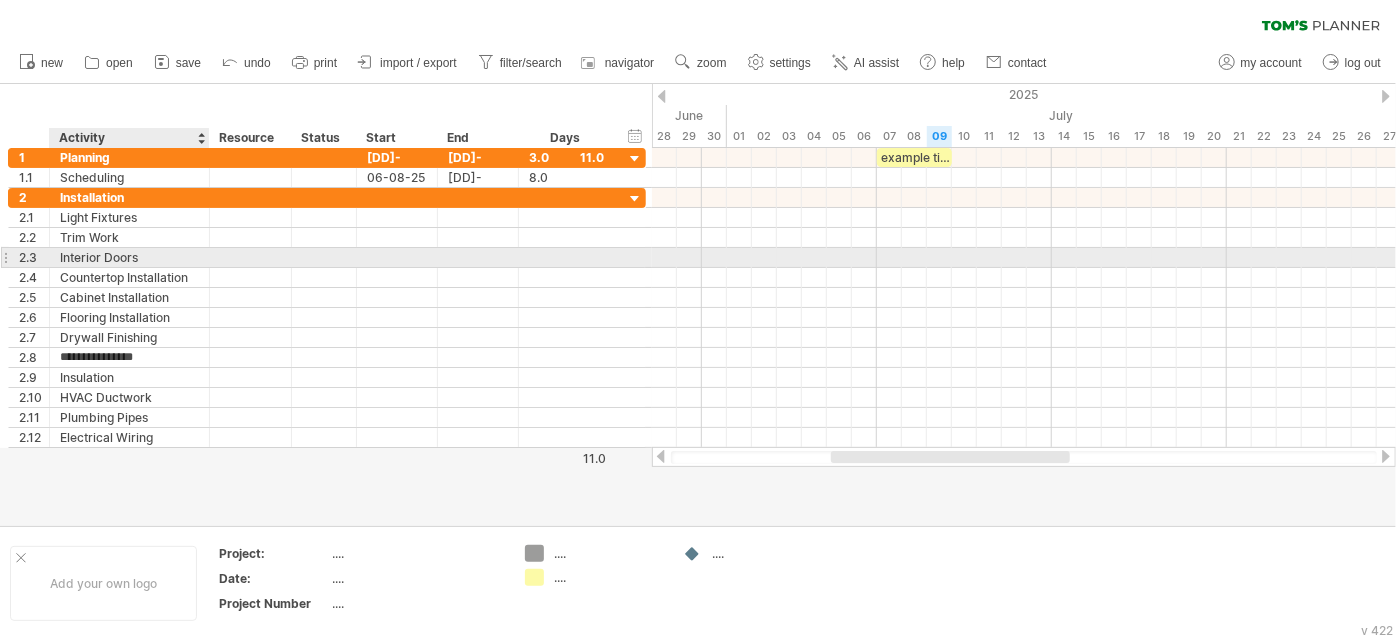 click on "Interior Doors" at bounding box center [129, 257] 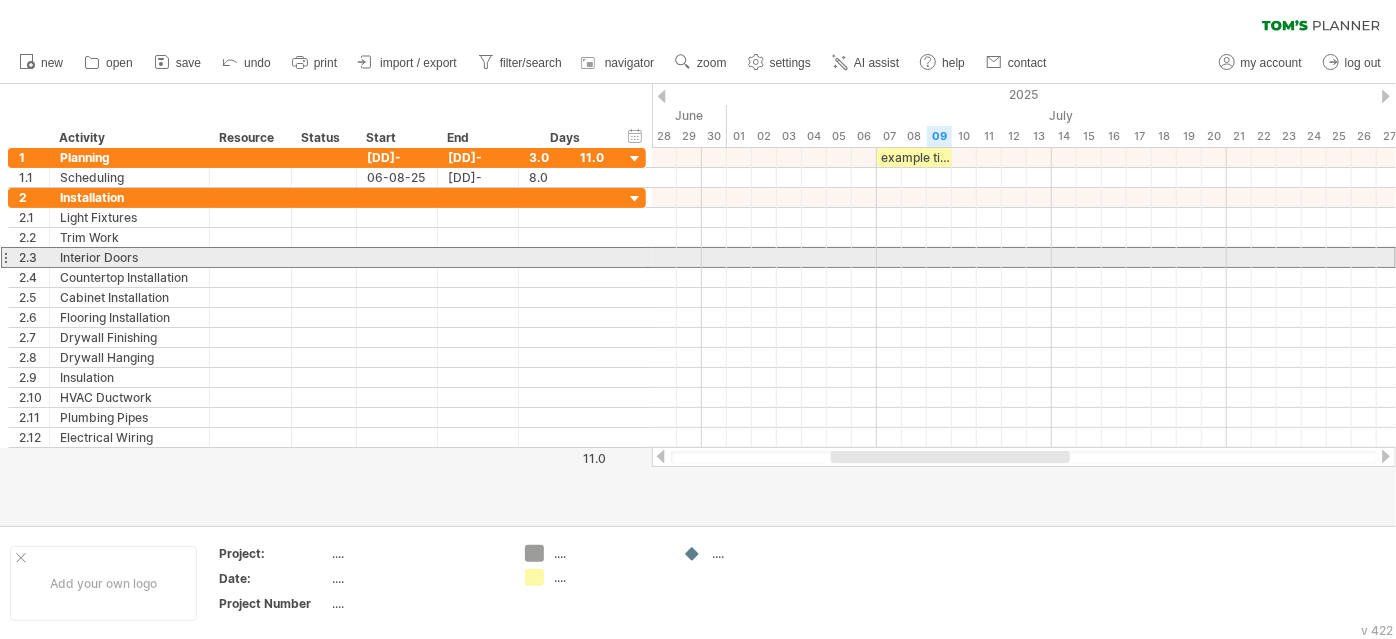 click at bounding box center (5, 257) 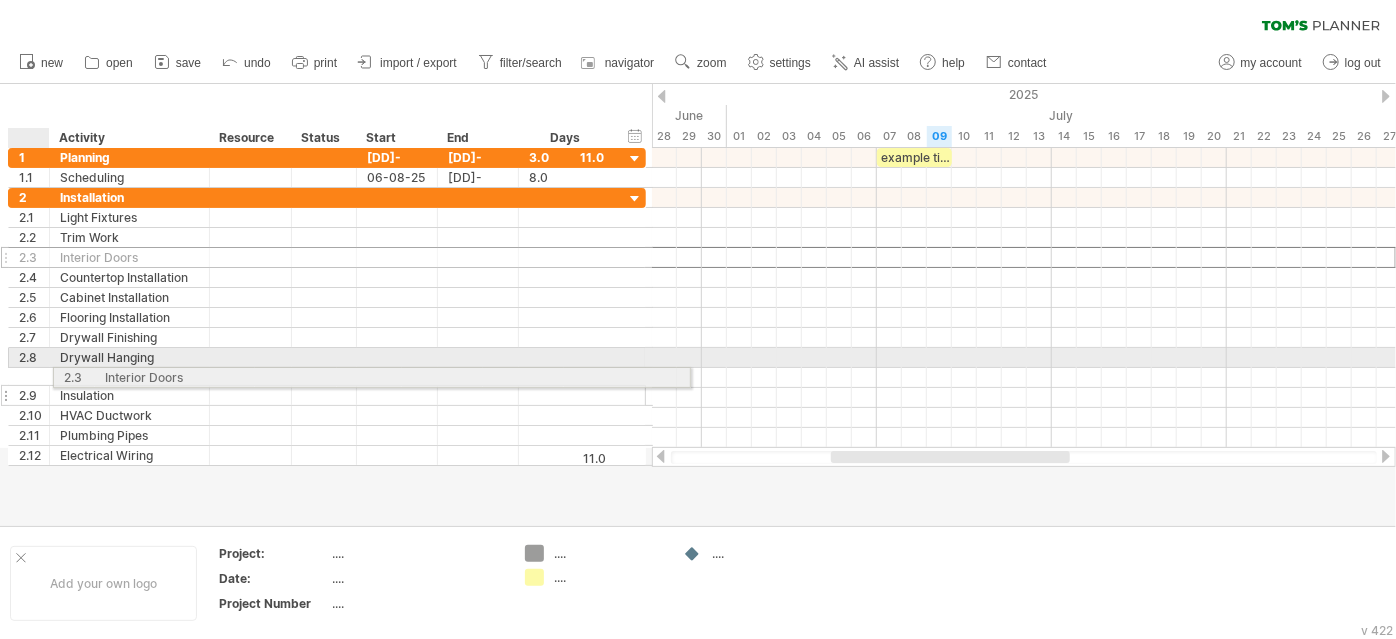 drag, startPoint x: 2, startPoint y: 254, endPoint x: 49, endPoint y: 374, distance: 128.87592 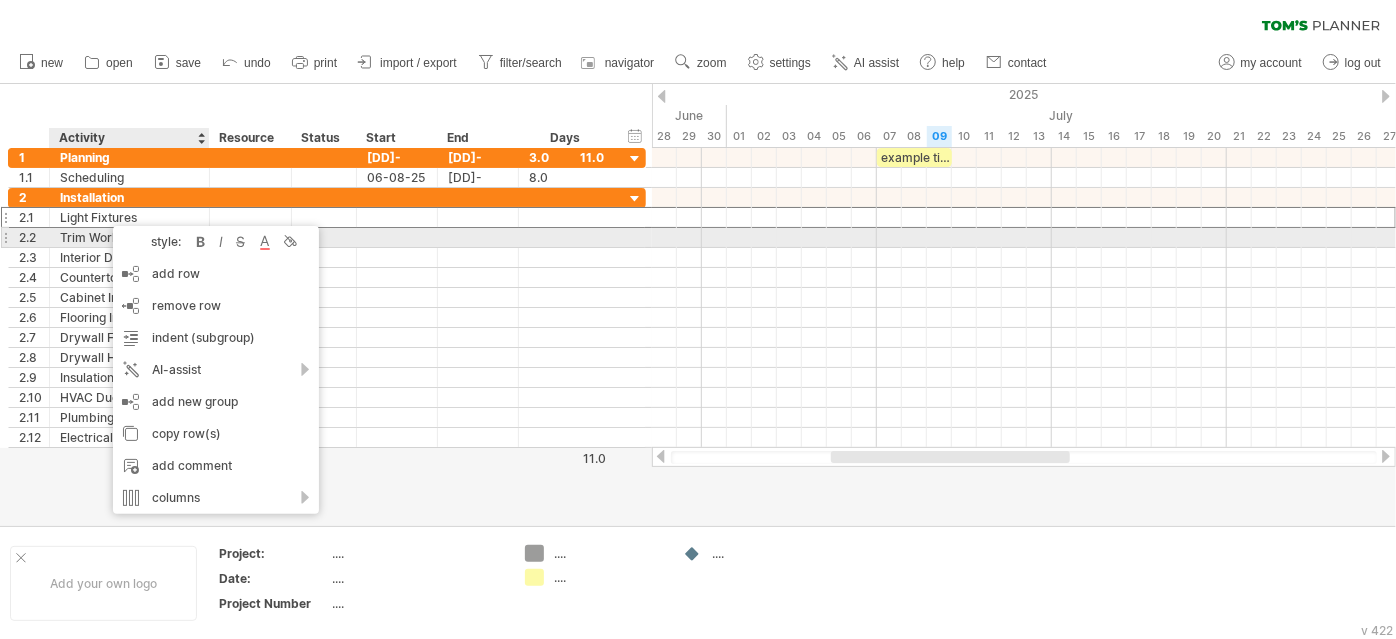 click on "Trim Work" at bounding box center [129, 237] 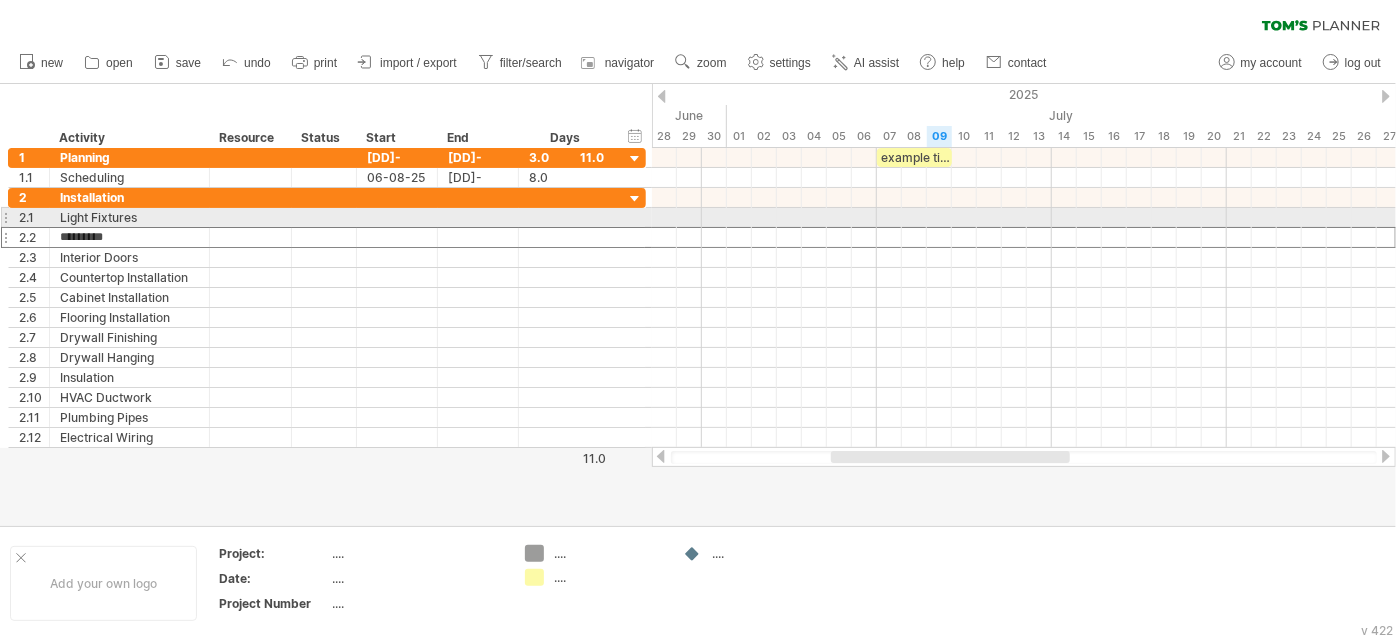 click at bounding box center (5, 217) 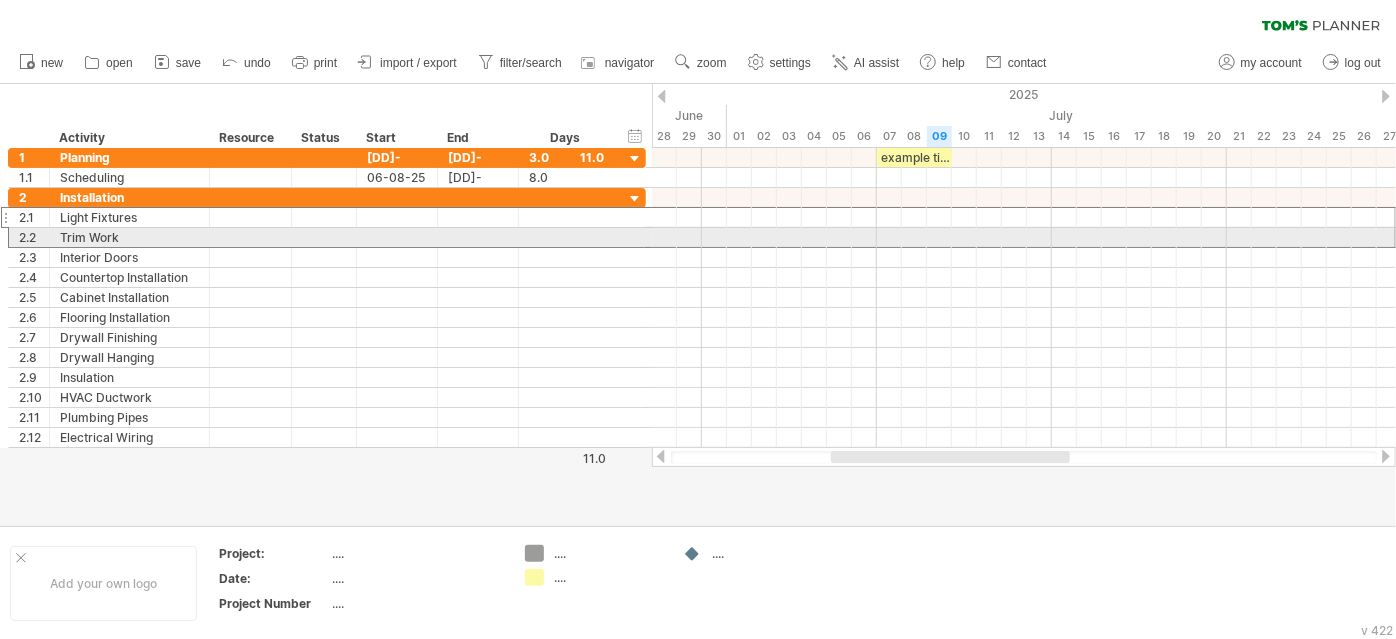 click on "**********" at bounding box center (323, 298) 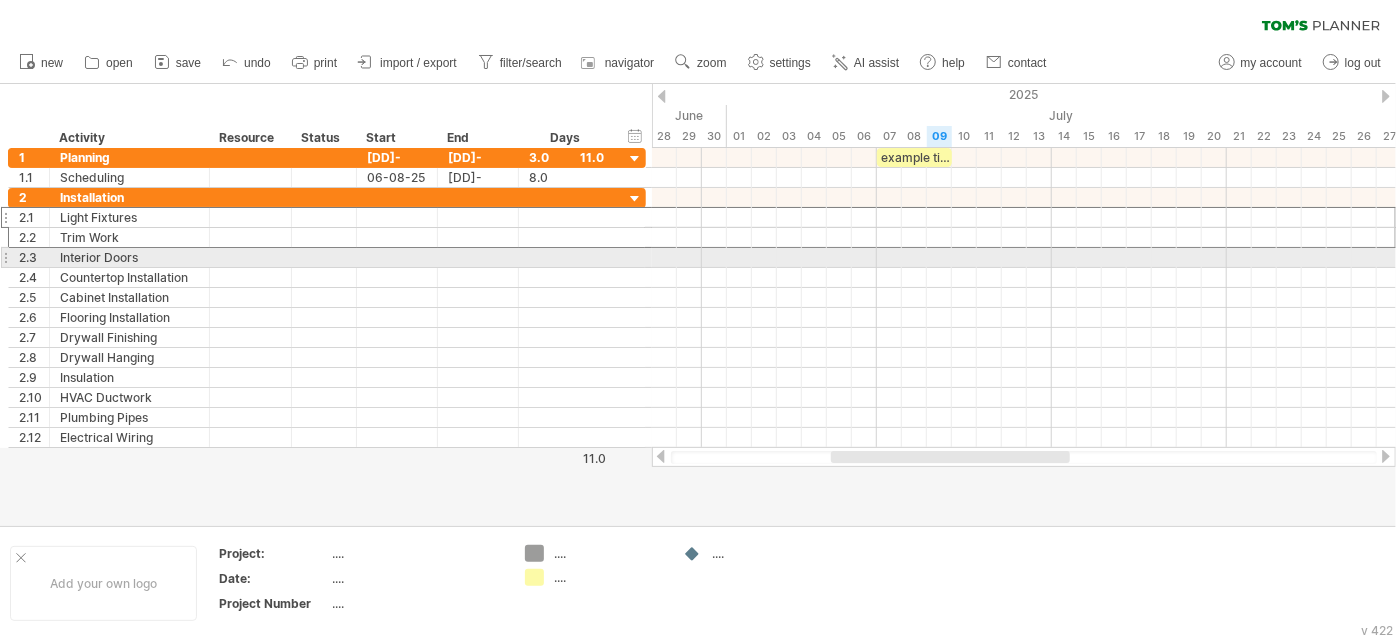 click on "**********" at bounding box center (323, 298) 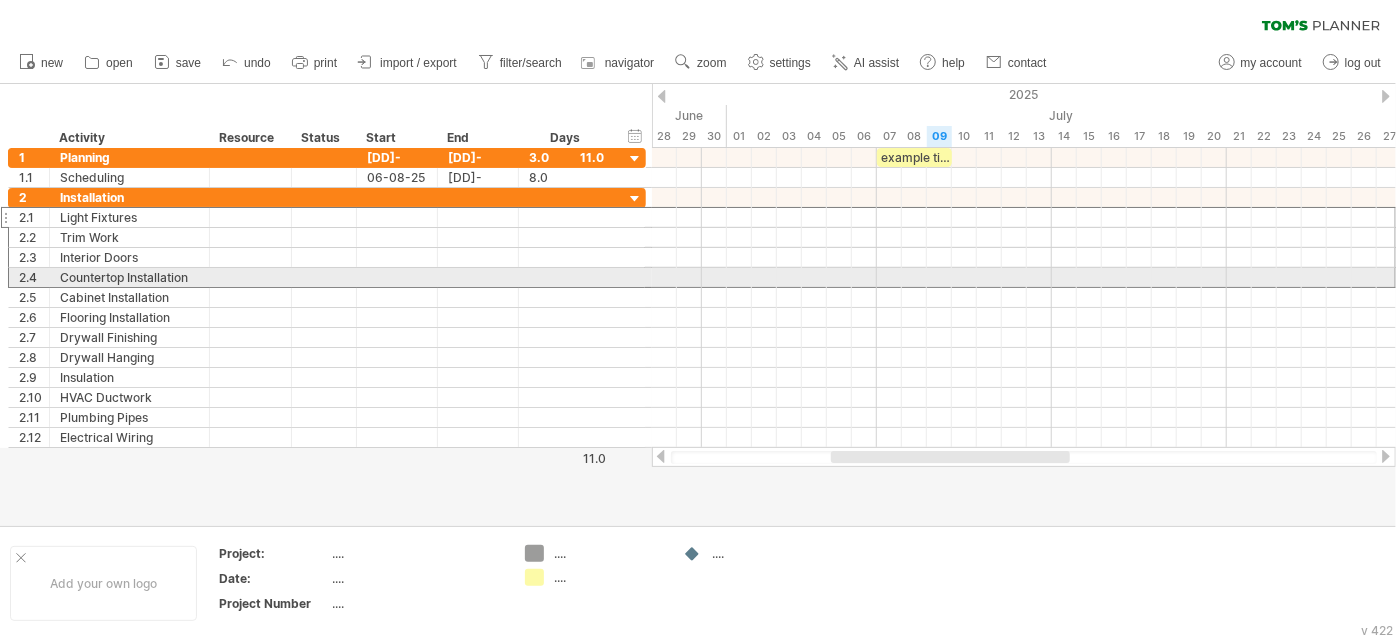 click on "**********" at bounding box center [323, 298] 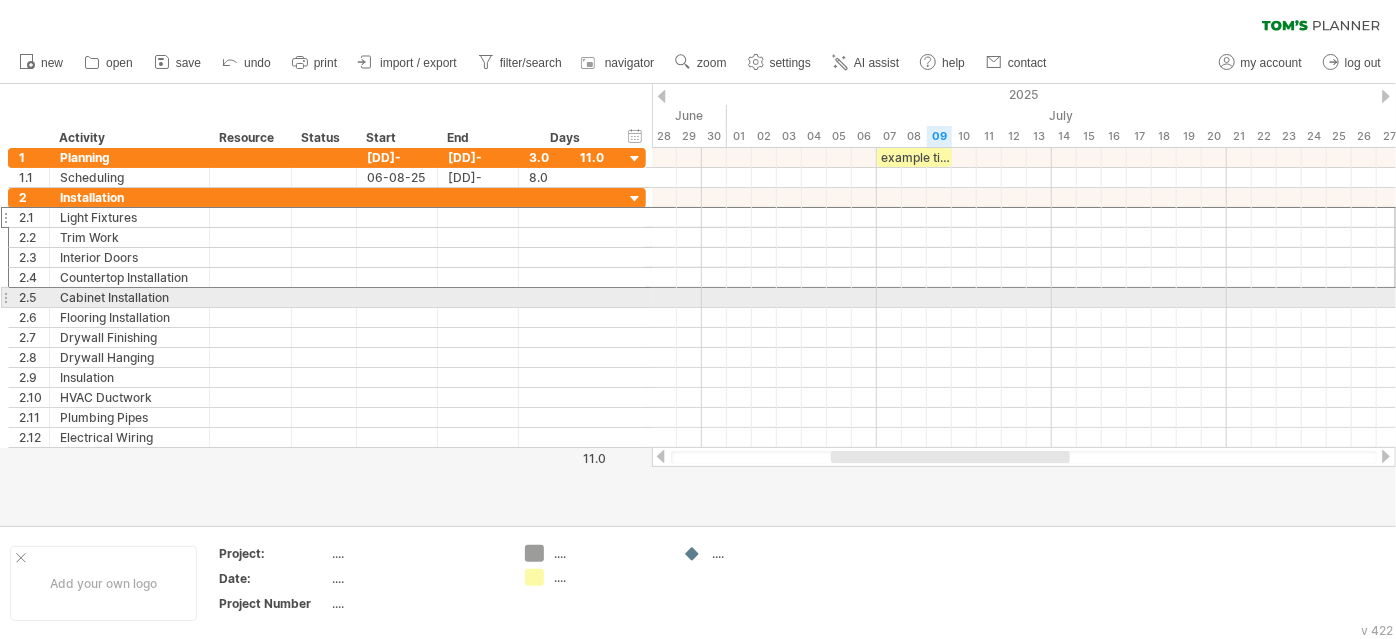 click on "2.5" at bounding box center (29, 297) 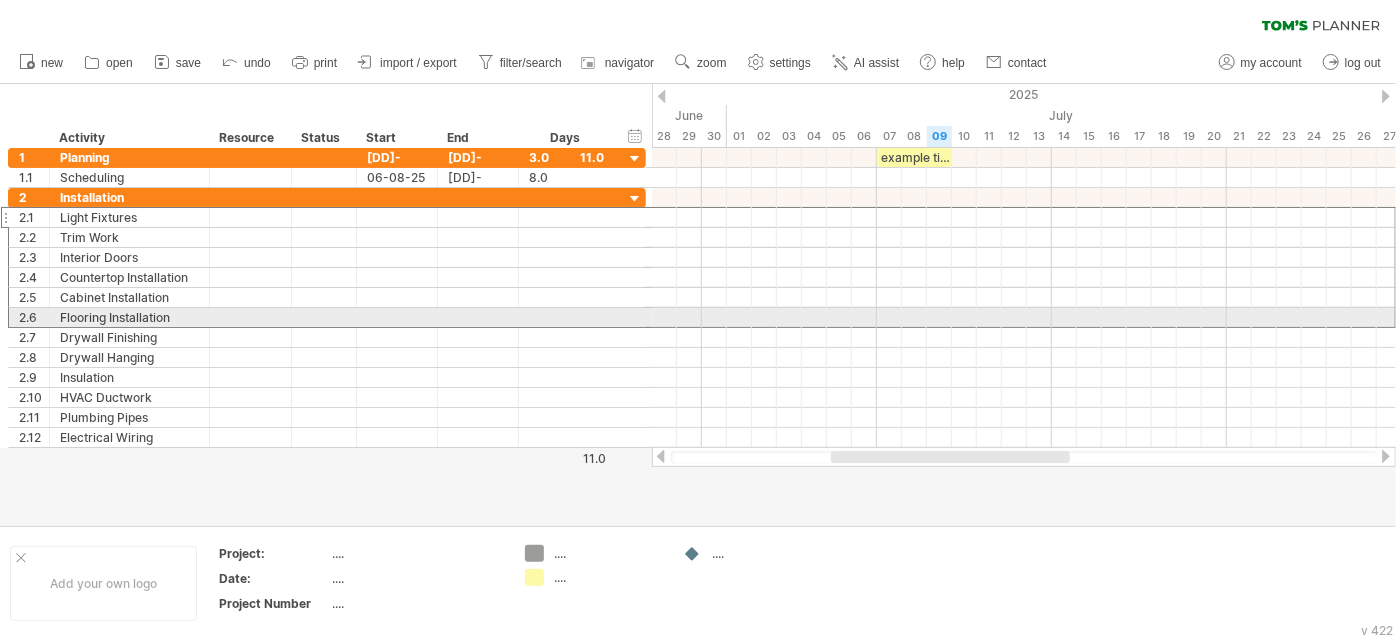 click on "**********" at bounding box center (323, 298) 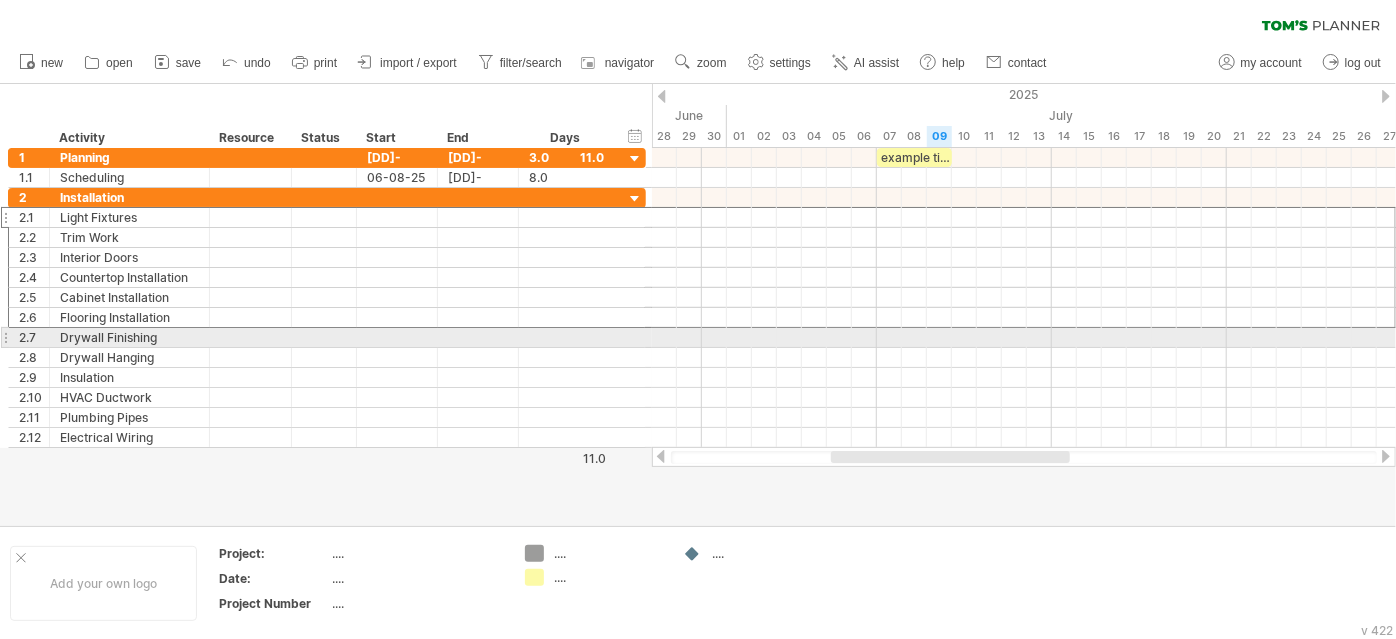 click on "**********" at bounding box center (323, 298) 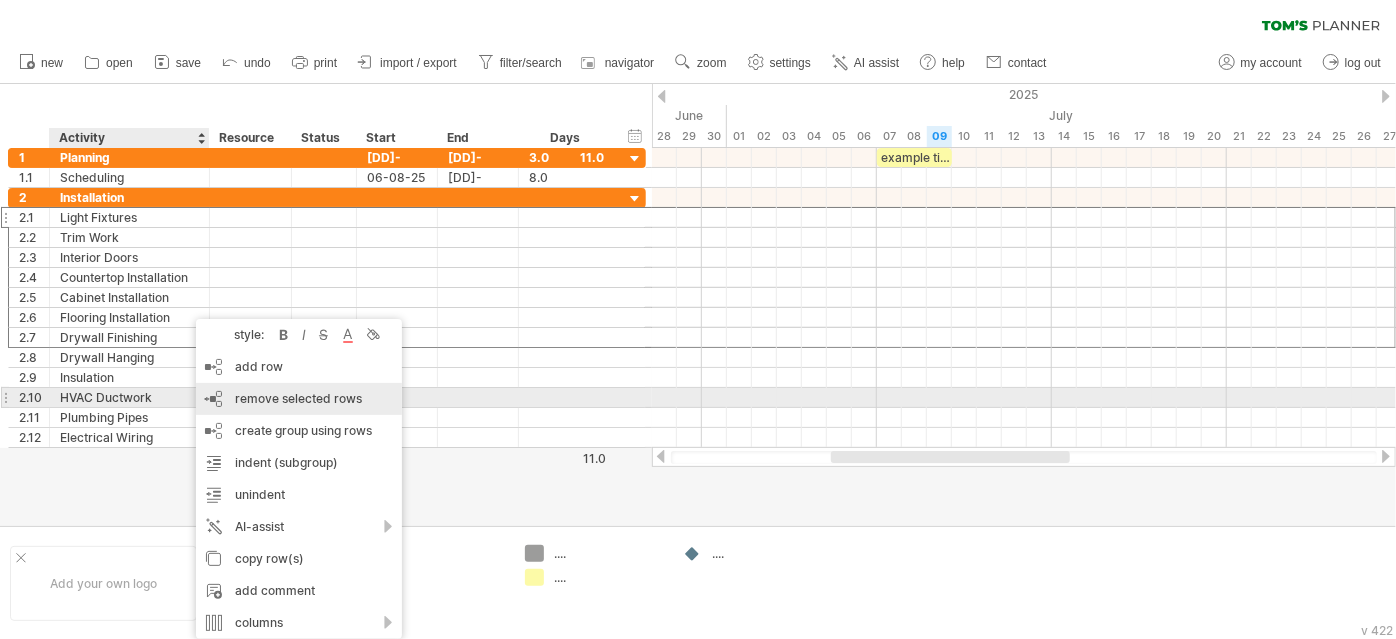 click on "remove row remove selected rows" at bounding box center (299, 399) 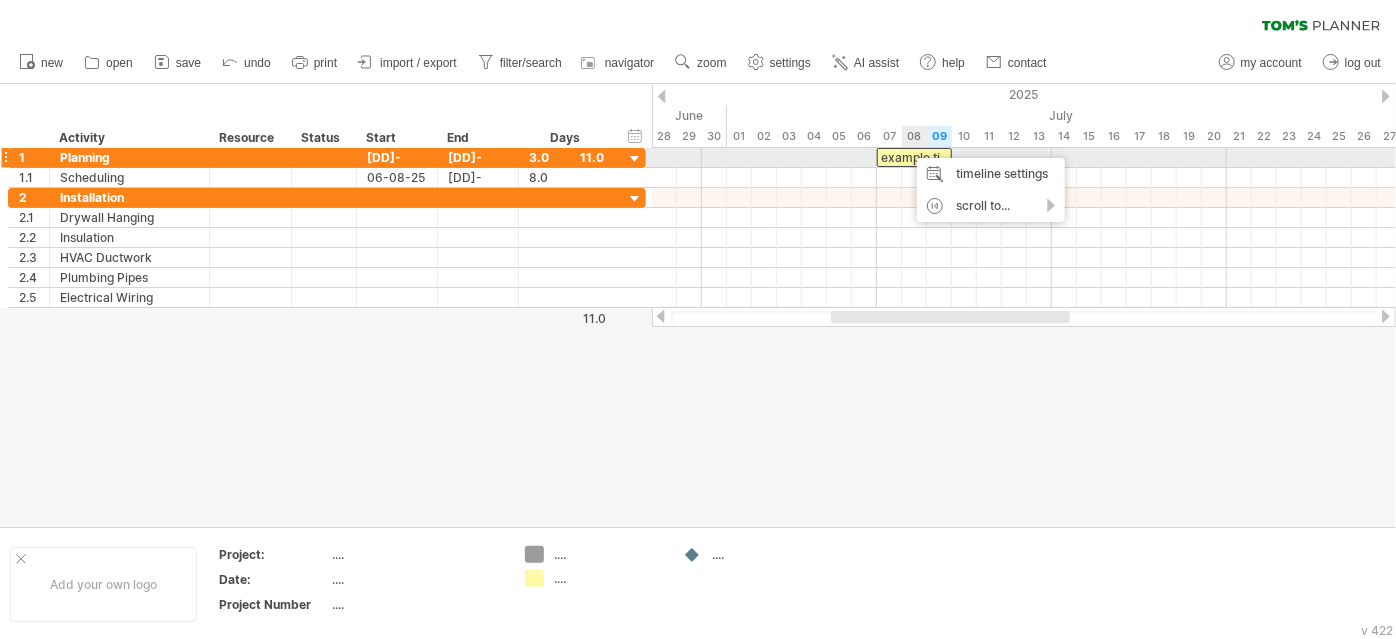 click on "example time blocks:" at bounding box center (914, 157) 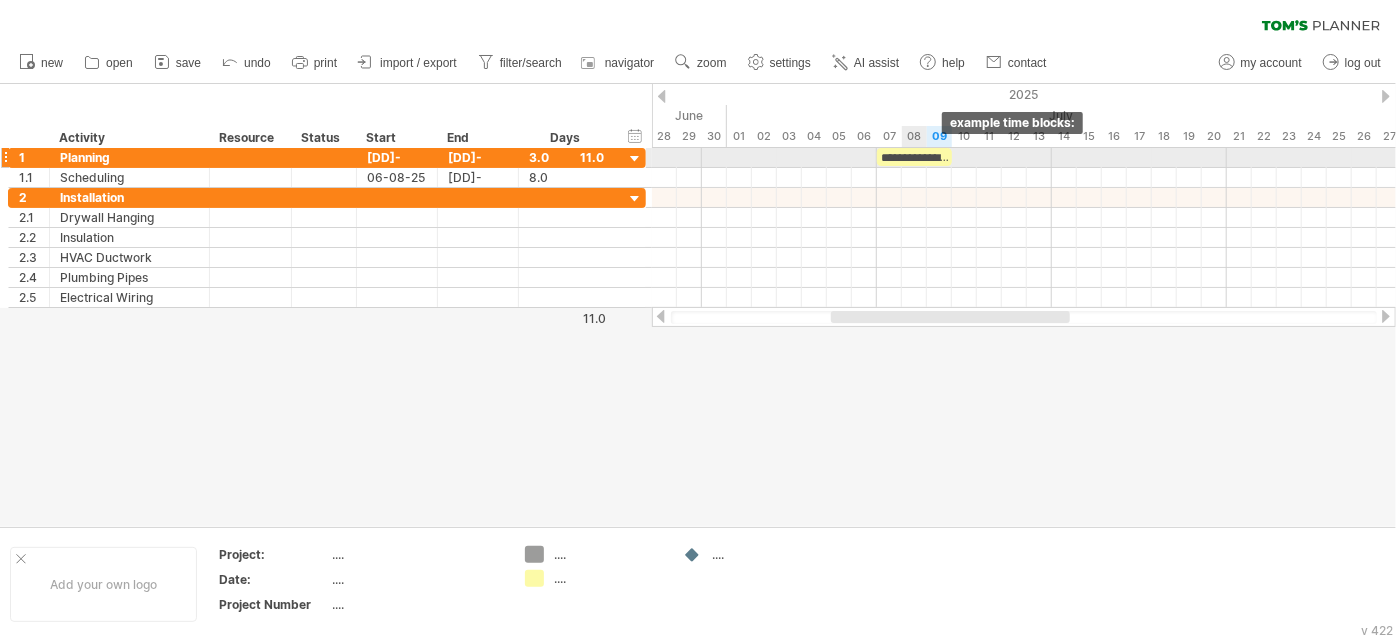 click on "**********" at bounding box center [914, 157] 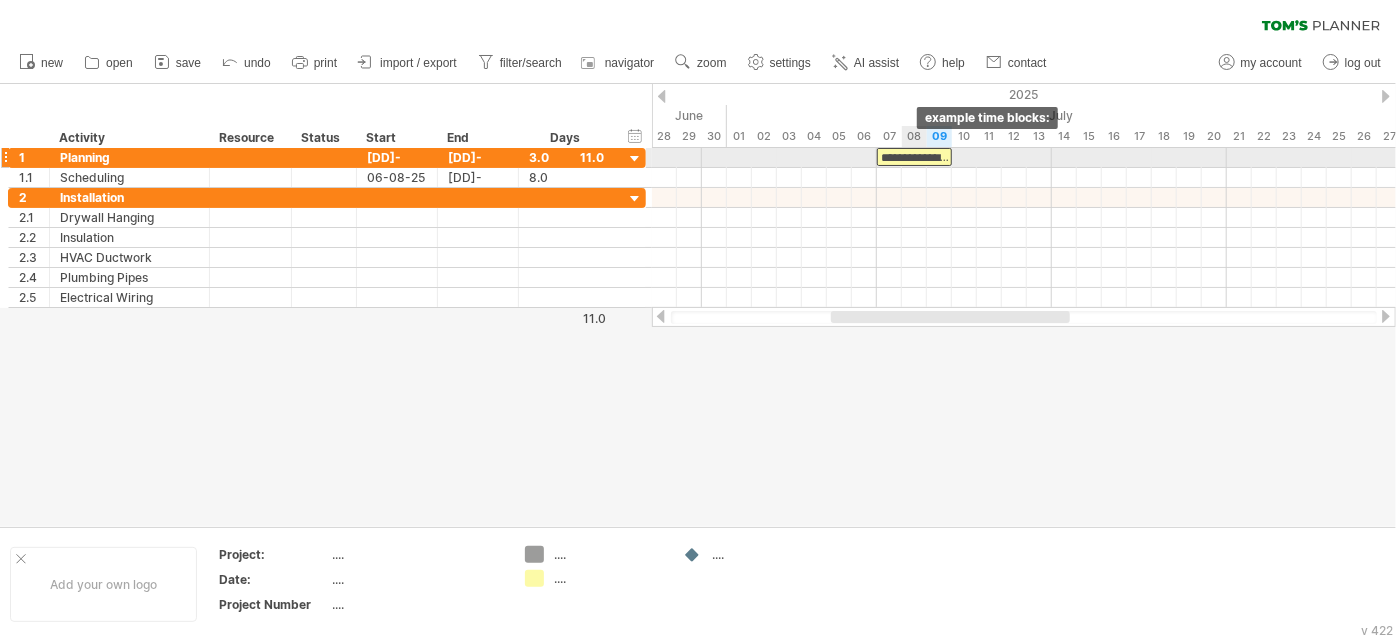 click on "**********" at bounding box center [914, 157] 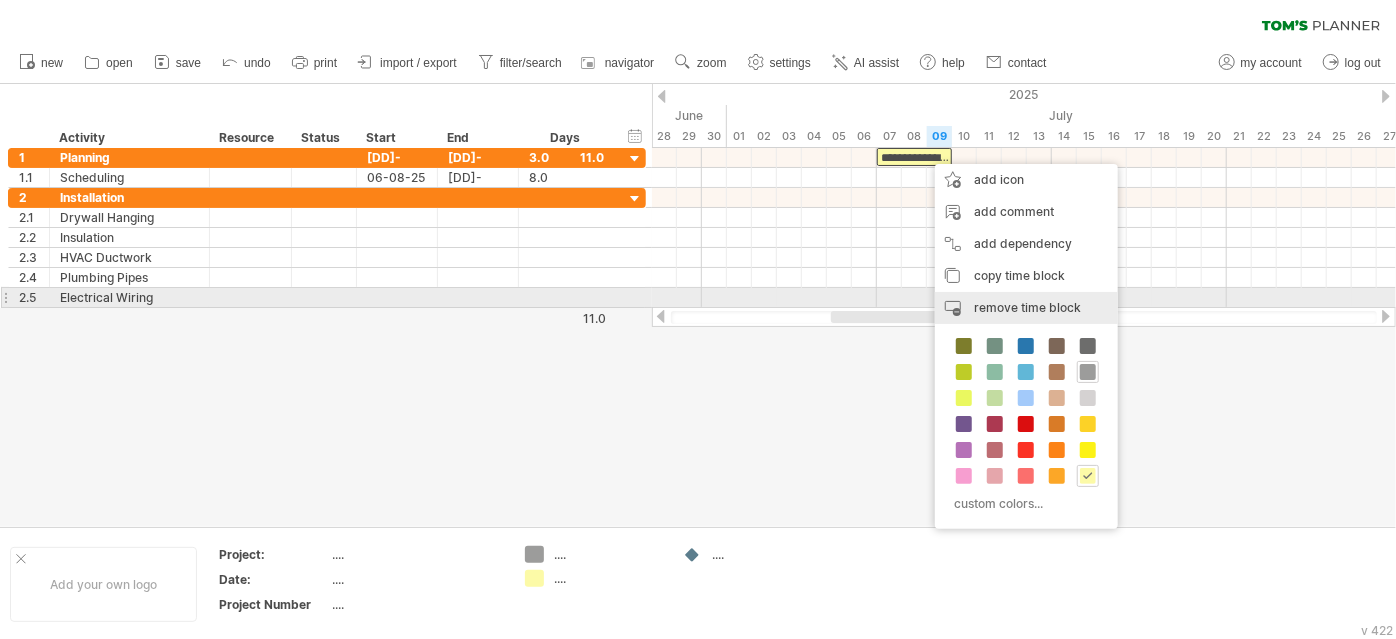 click on "remove time block remove selected items" at bounding box center [1026, 308] 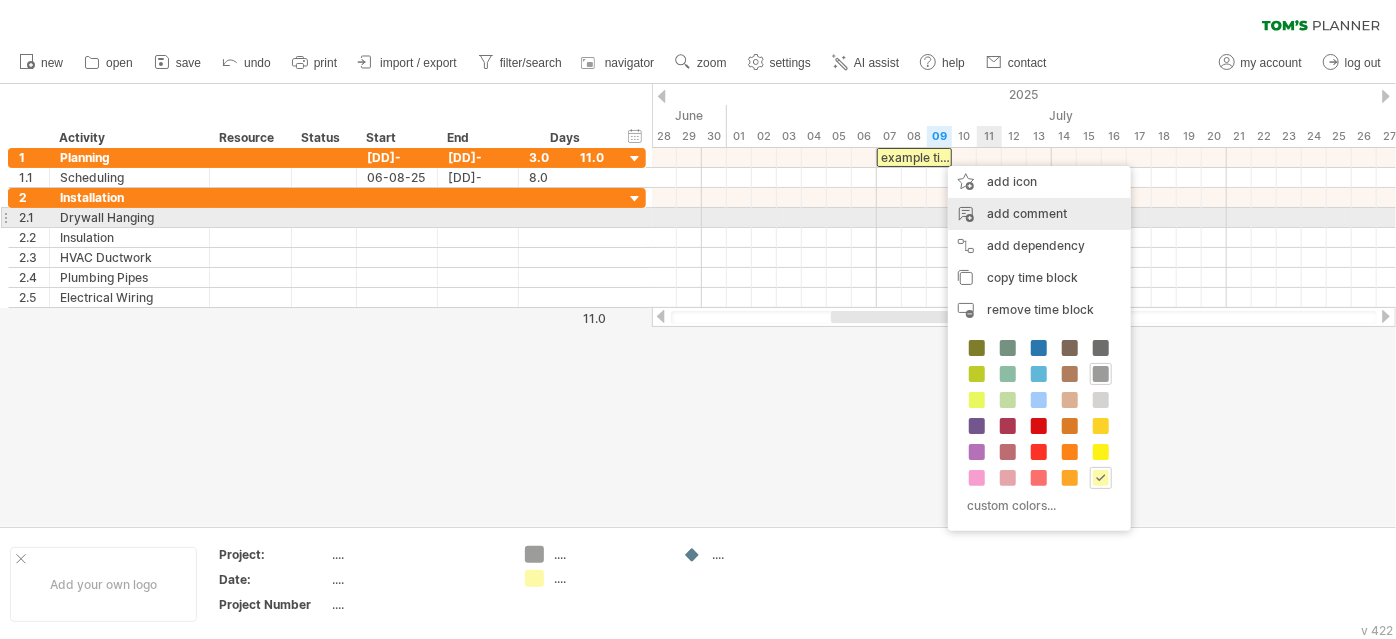 click on "add comment" at bounding box center [1039, 214] 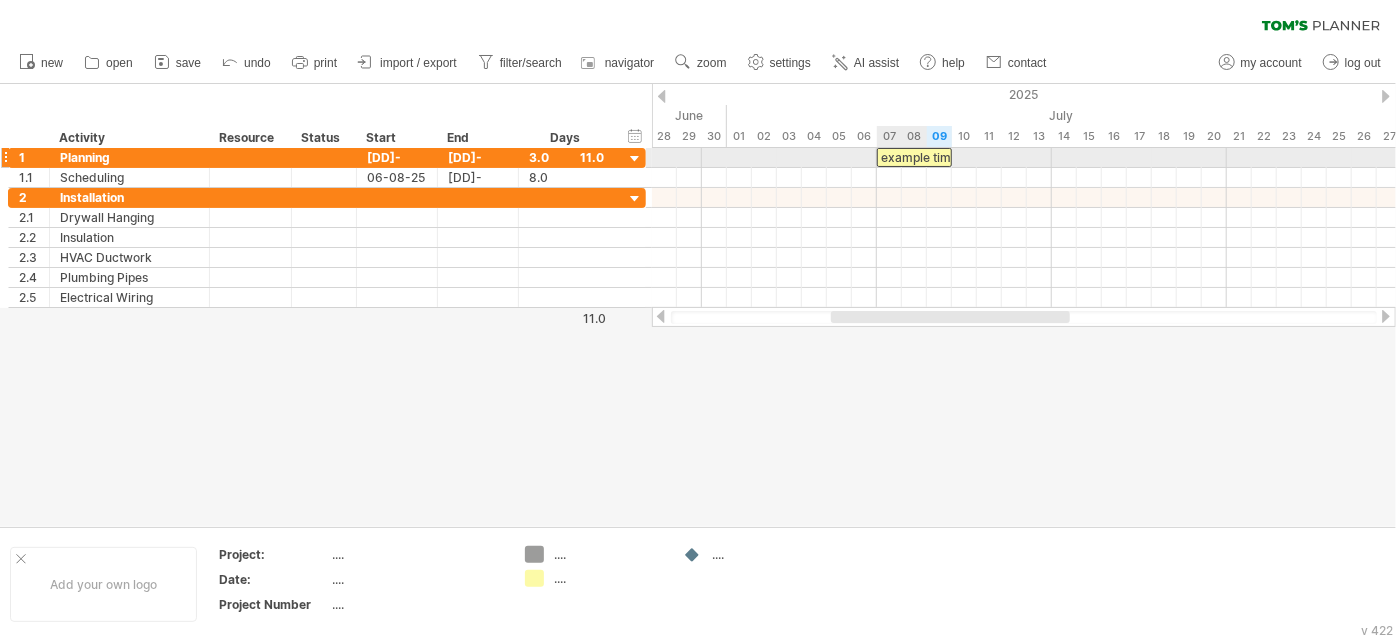 click on "example time blocks:" at bounding box center [914, 157] 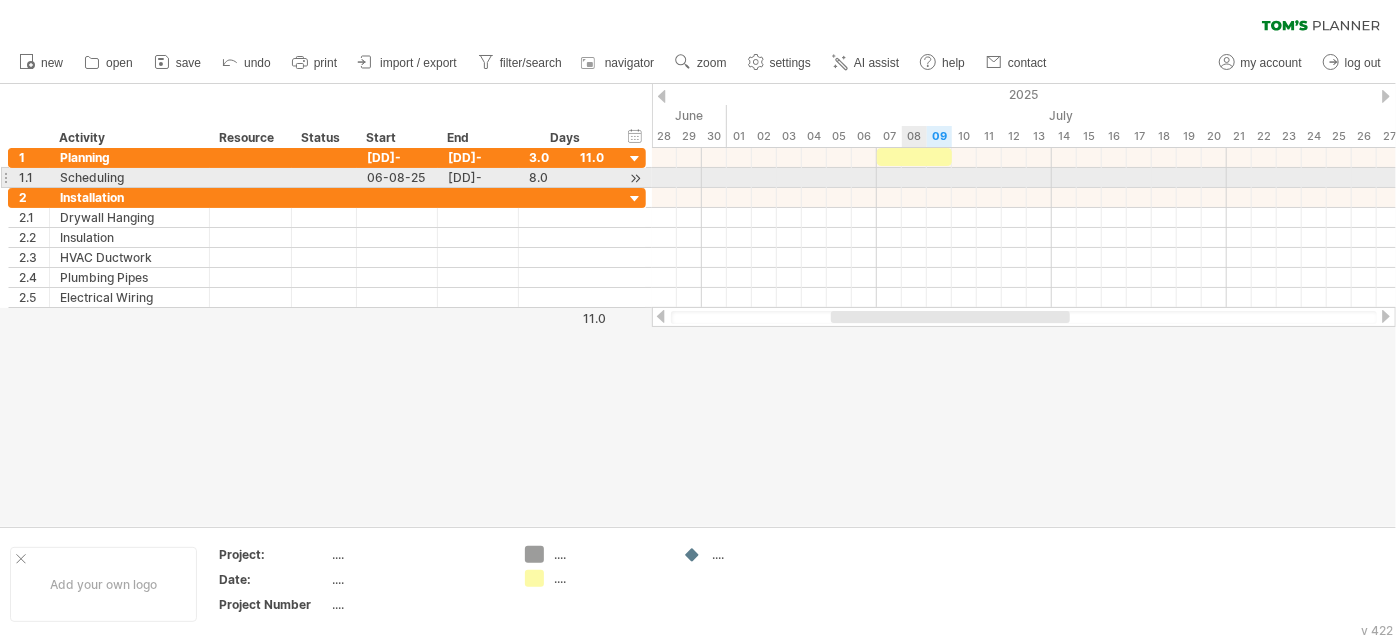 click at bounding box center [1024, 178] 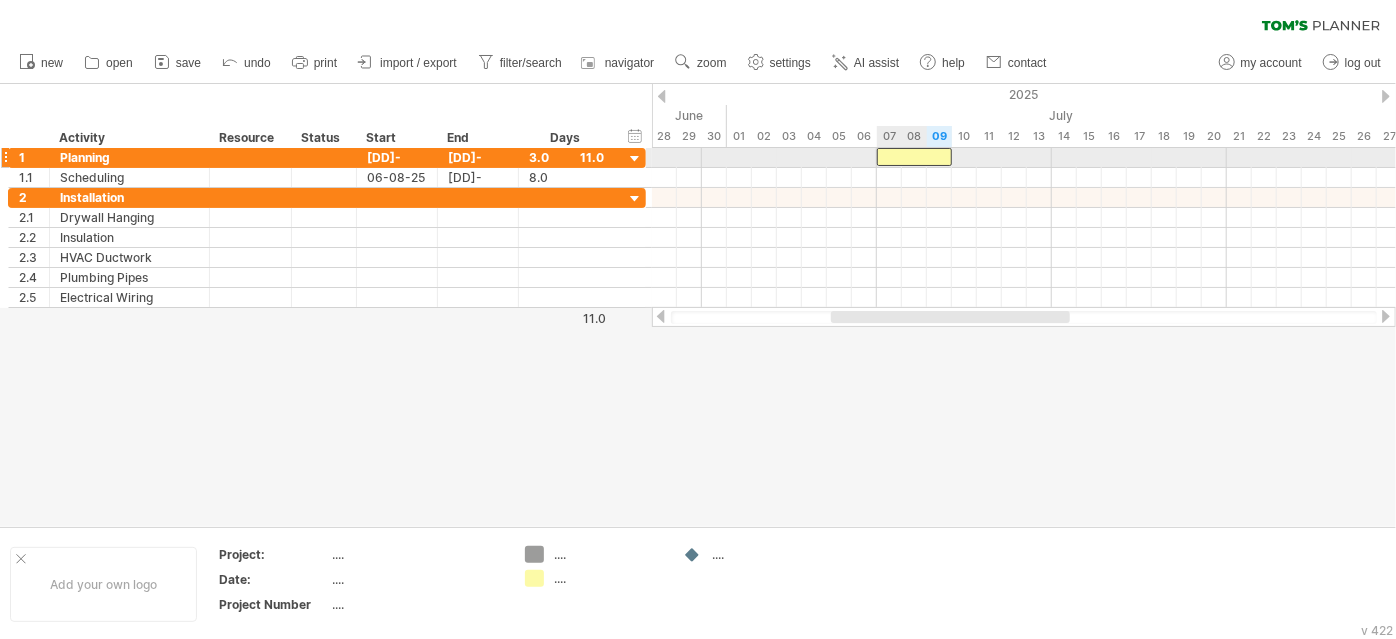 click at bounding box center (914, 157) 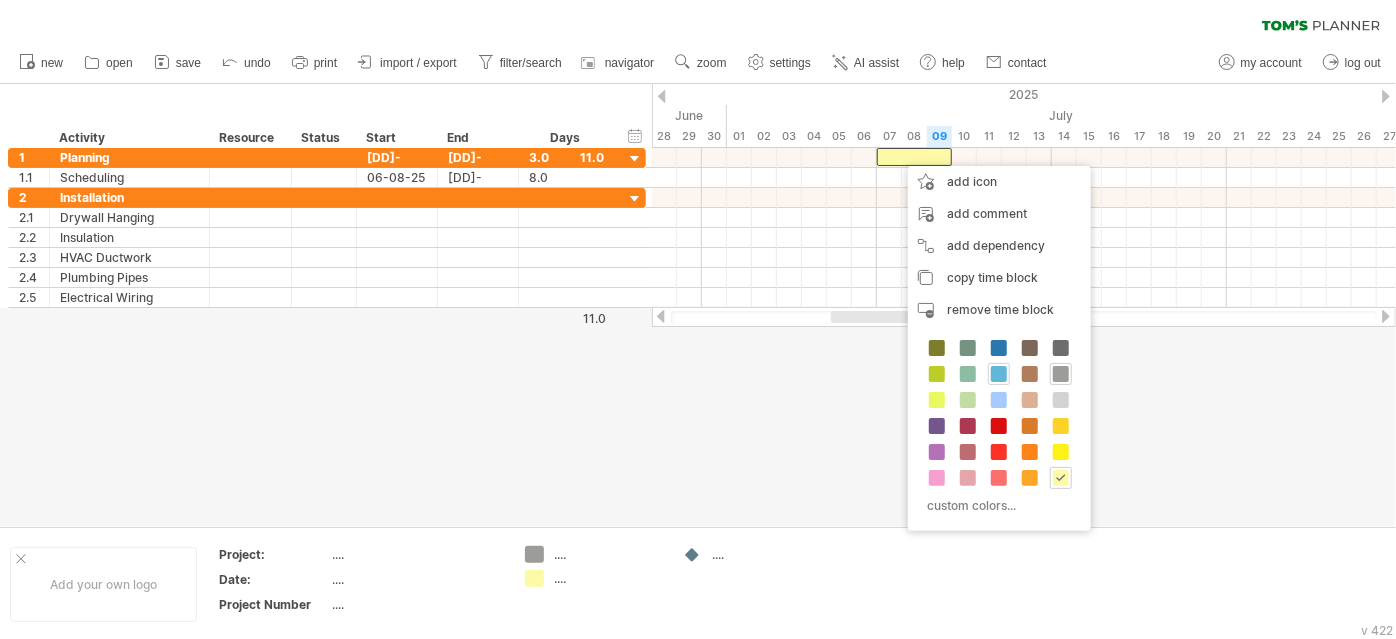 click at bounding box center (999, 374) 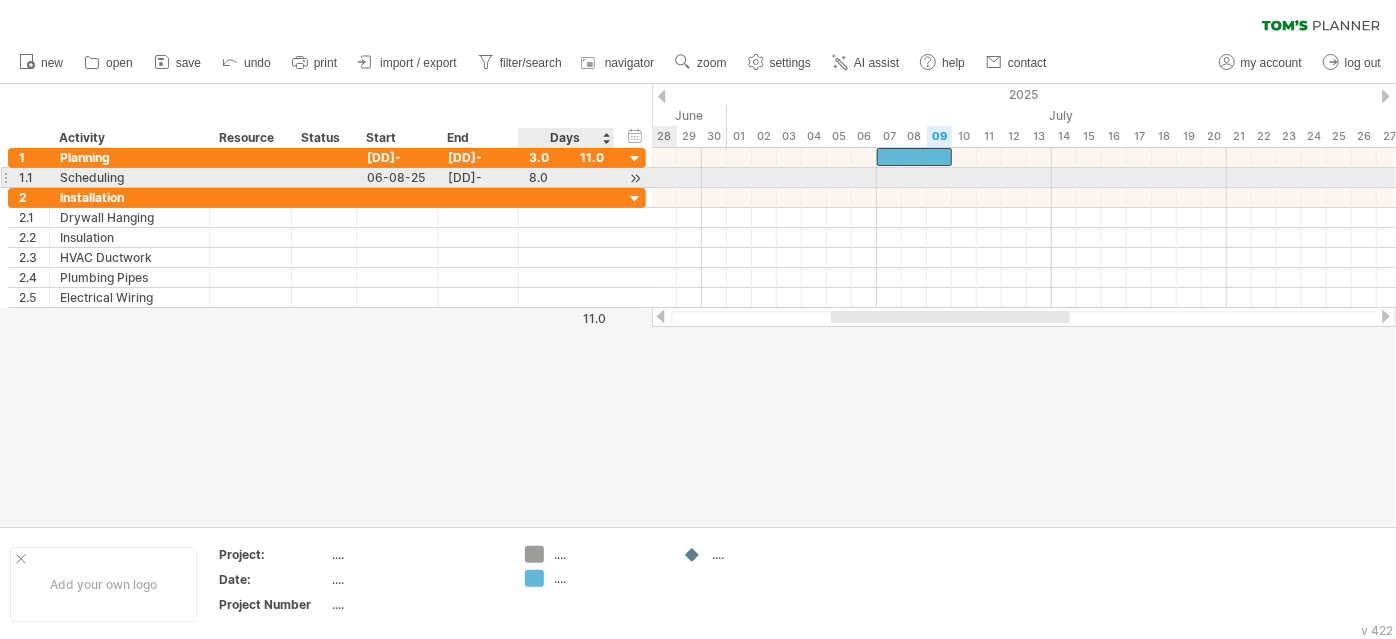 click at bounding box center (635, 178) 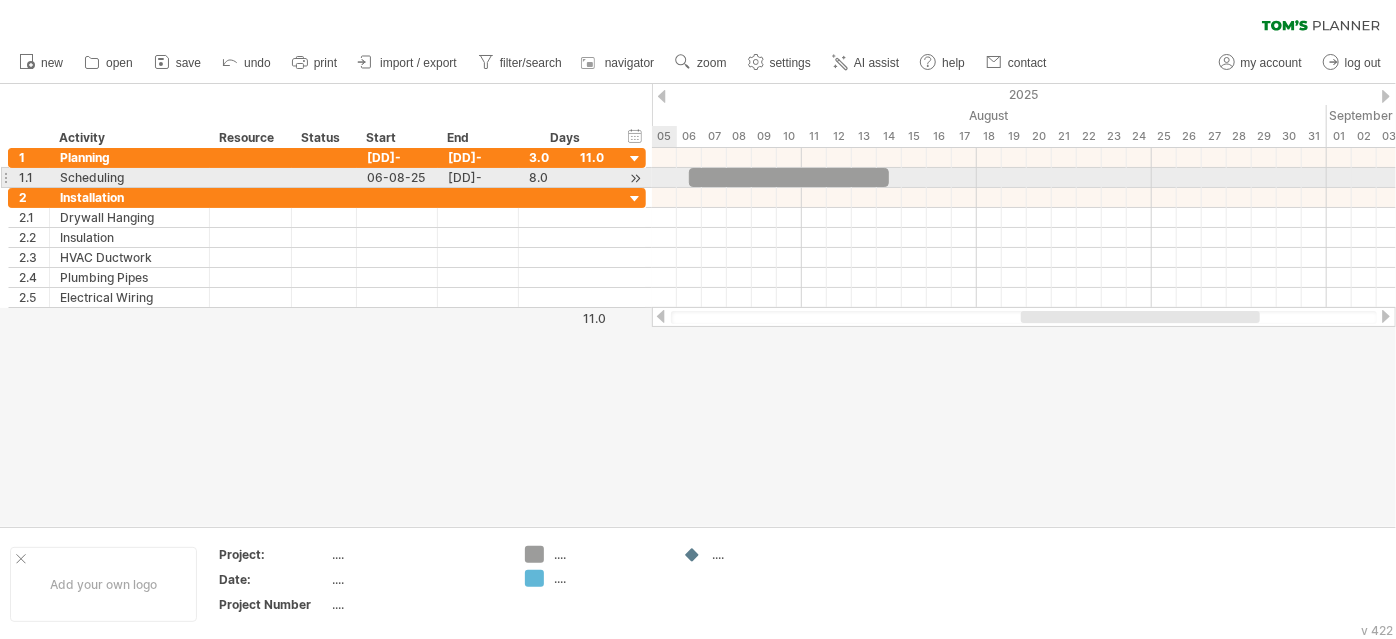 click at bounding box center (635, 178) 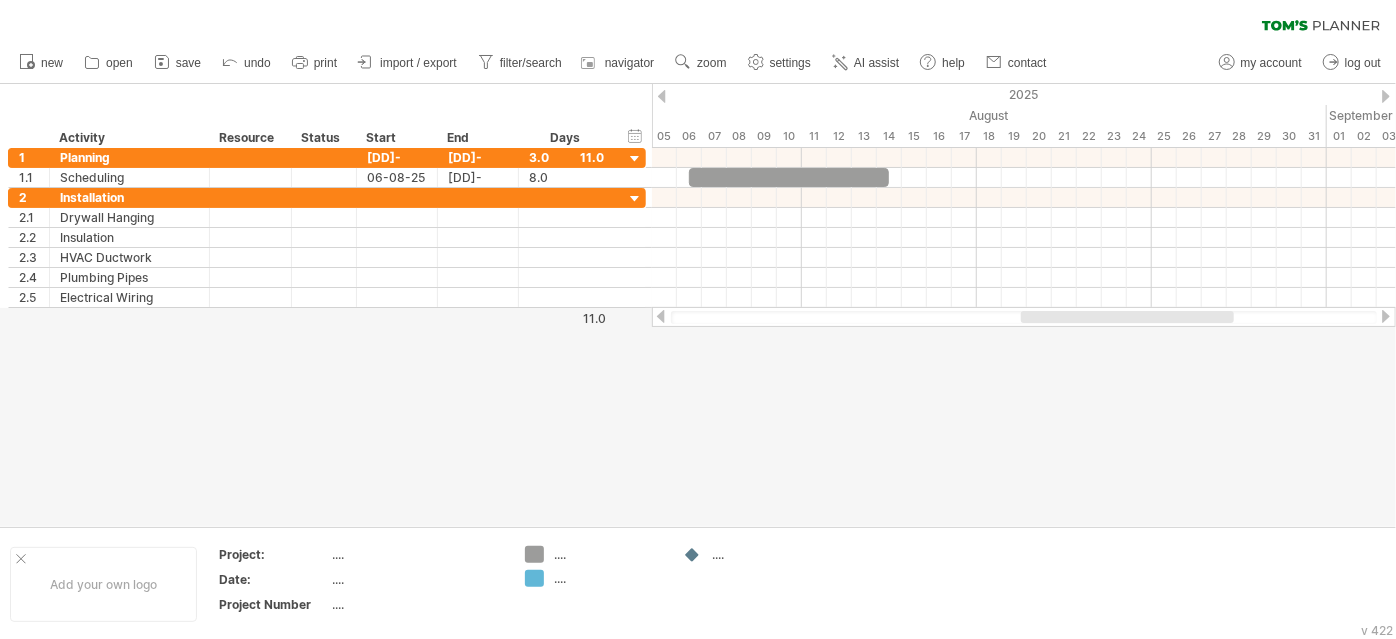 click at bounding box center [661, 316] 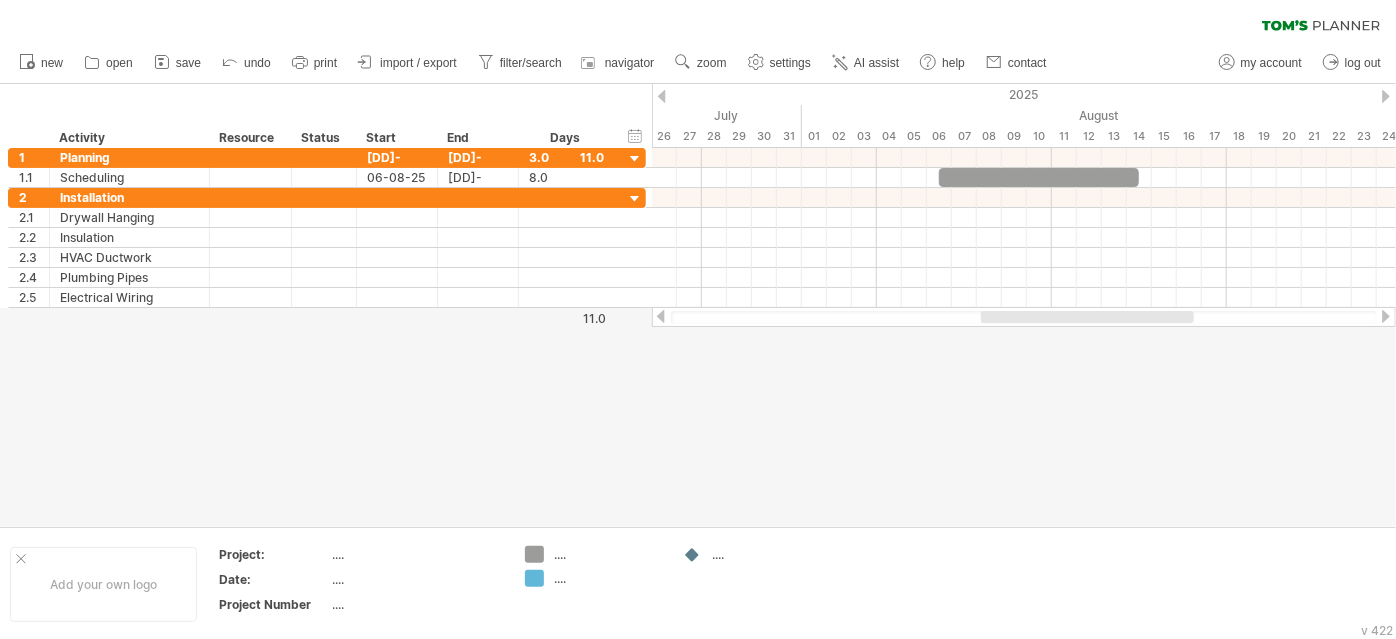 click at bounding box center (661, 316) 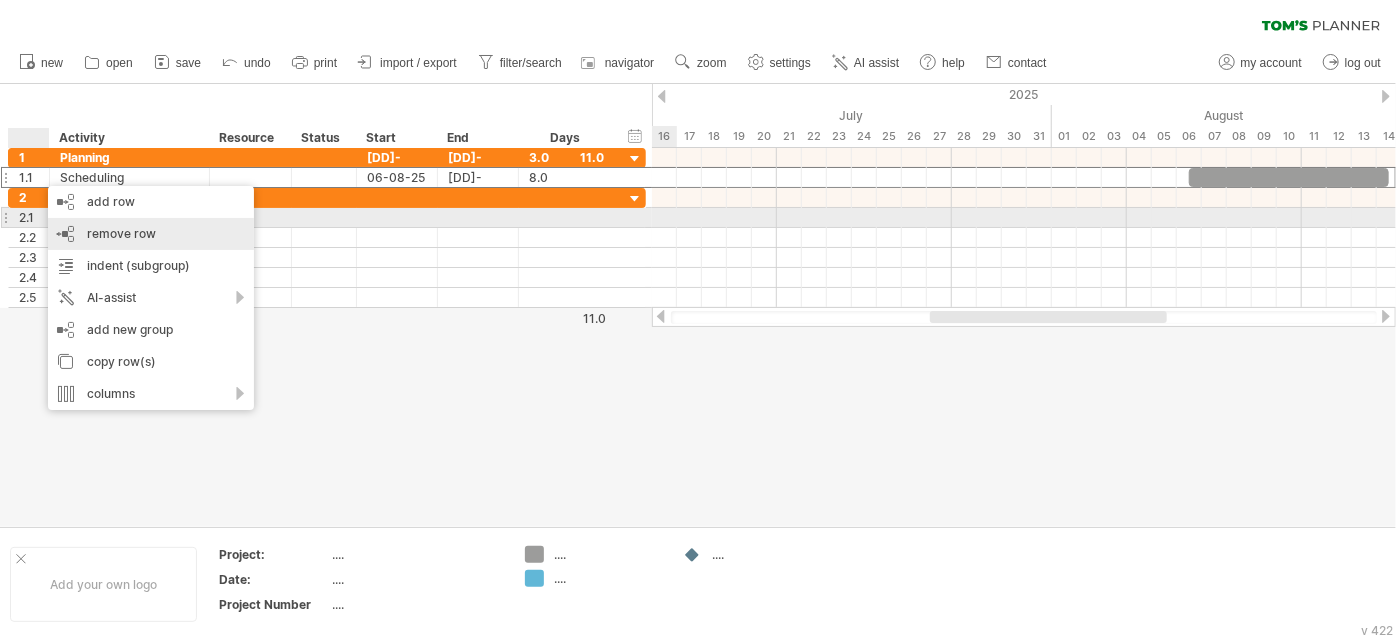 click on "remove row remove selected rows" at bounding box center [151, 234] 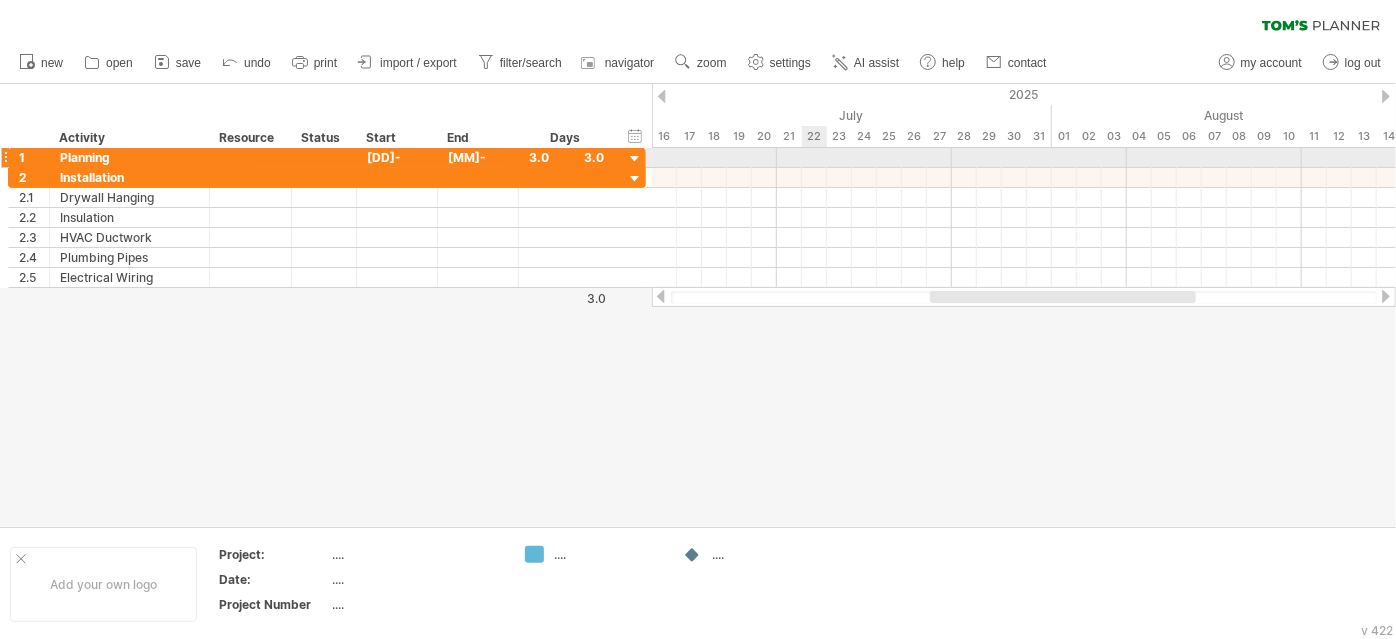 click at bounding box center (1024, 158) 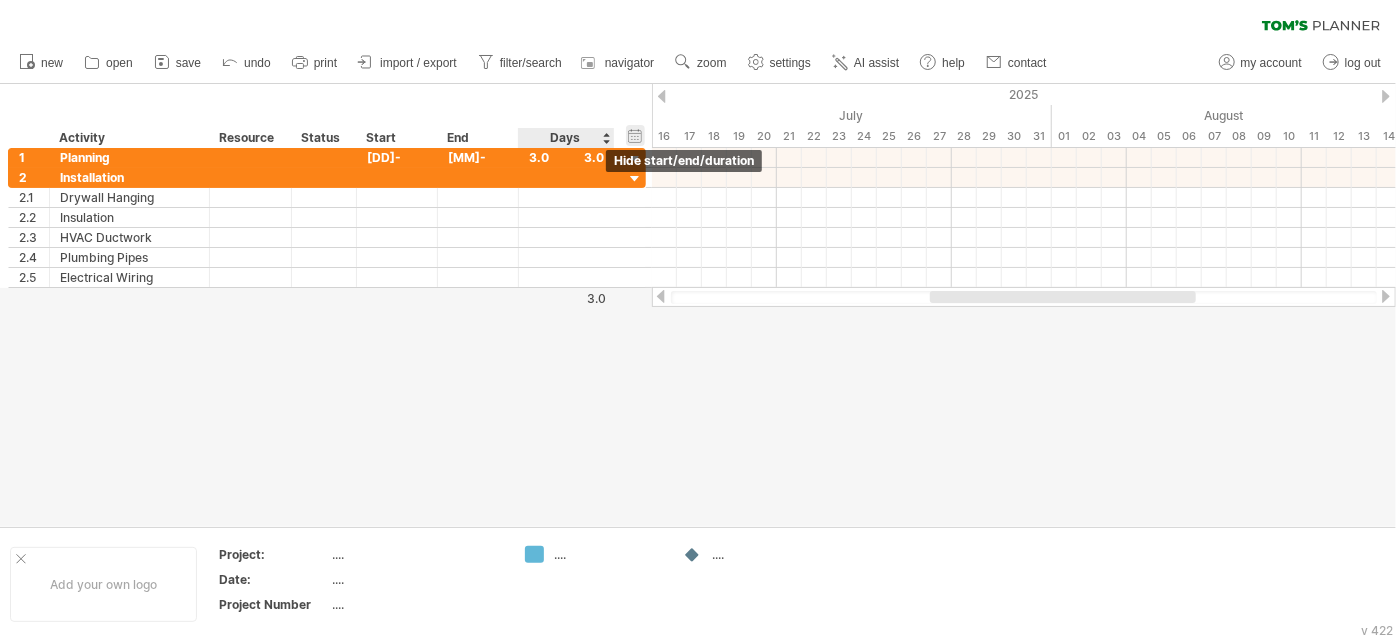 click on "hide start/end/duration show start/end/duration" at bounding box center (635, 135) 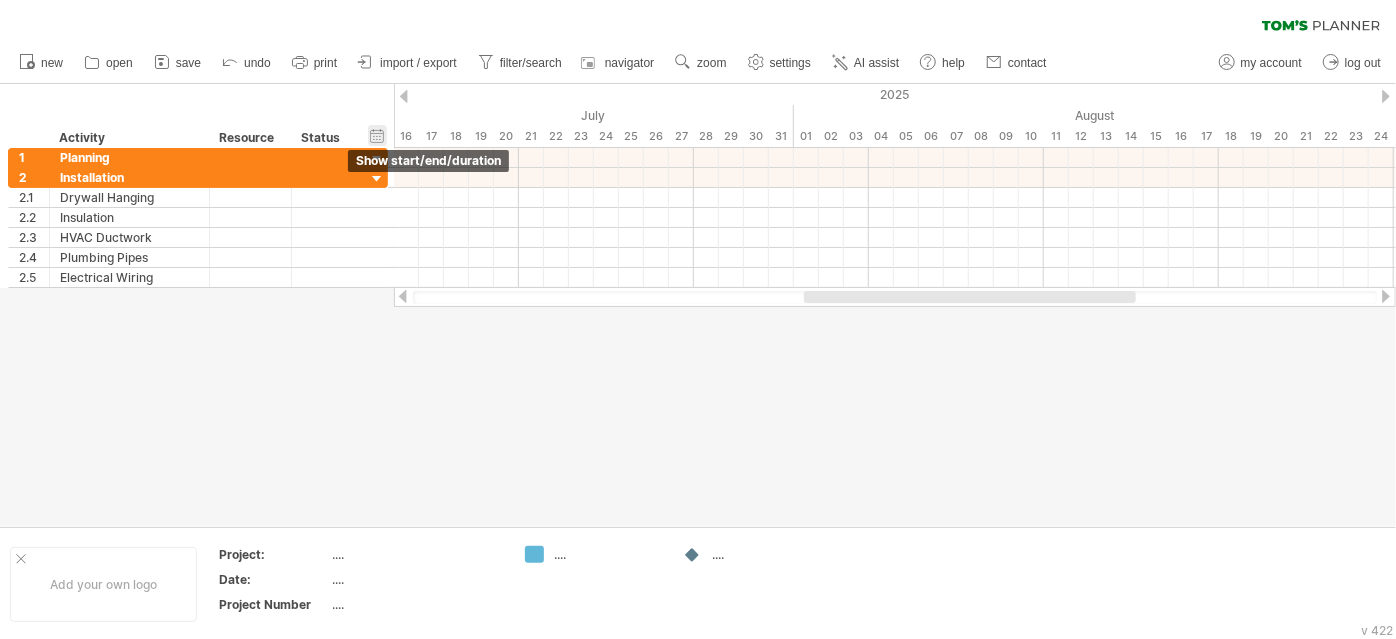click on "hide start/end/duration show start/end/duration" at bounding box center (377, 135) 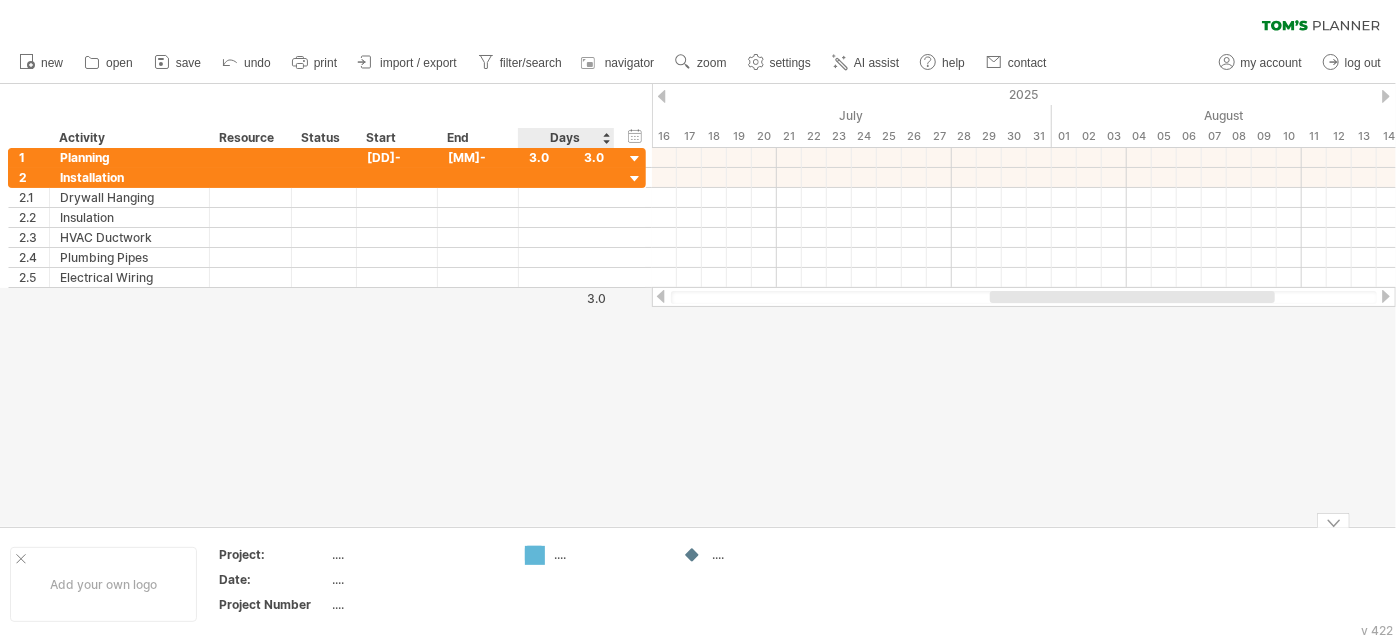 click on "Trying to reach plan.tomsplanner.com
Connected again...
0%
clear filter
new 1" at bounding box center (698, 319) 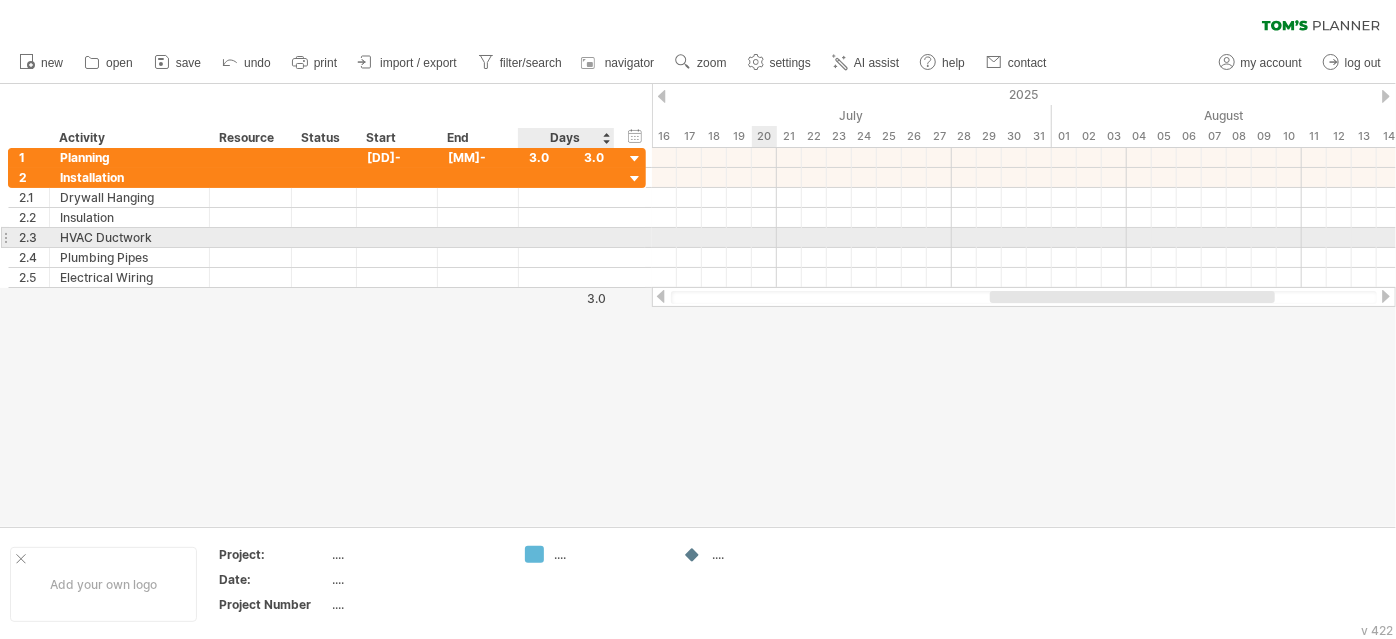click at bounding box center (1024, 238) 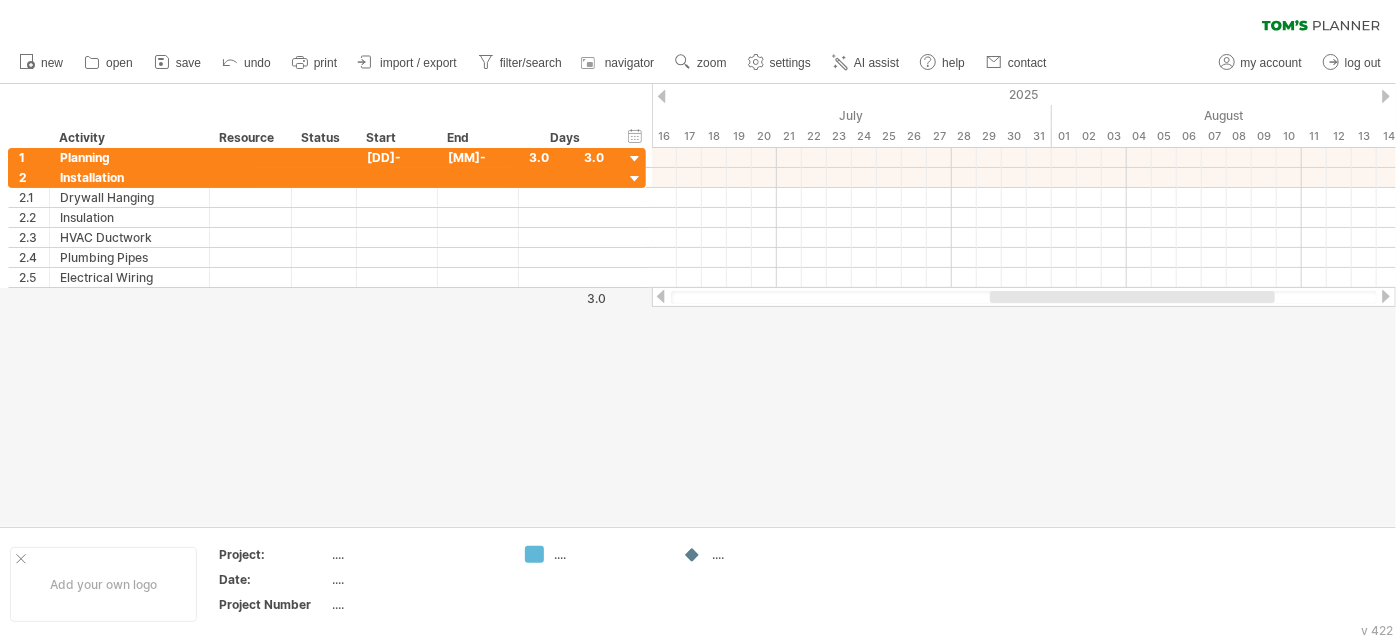 click at bounding box center (661, 296) 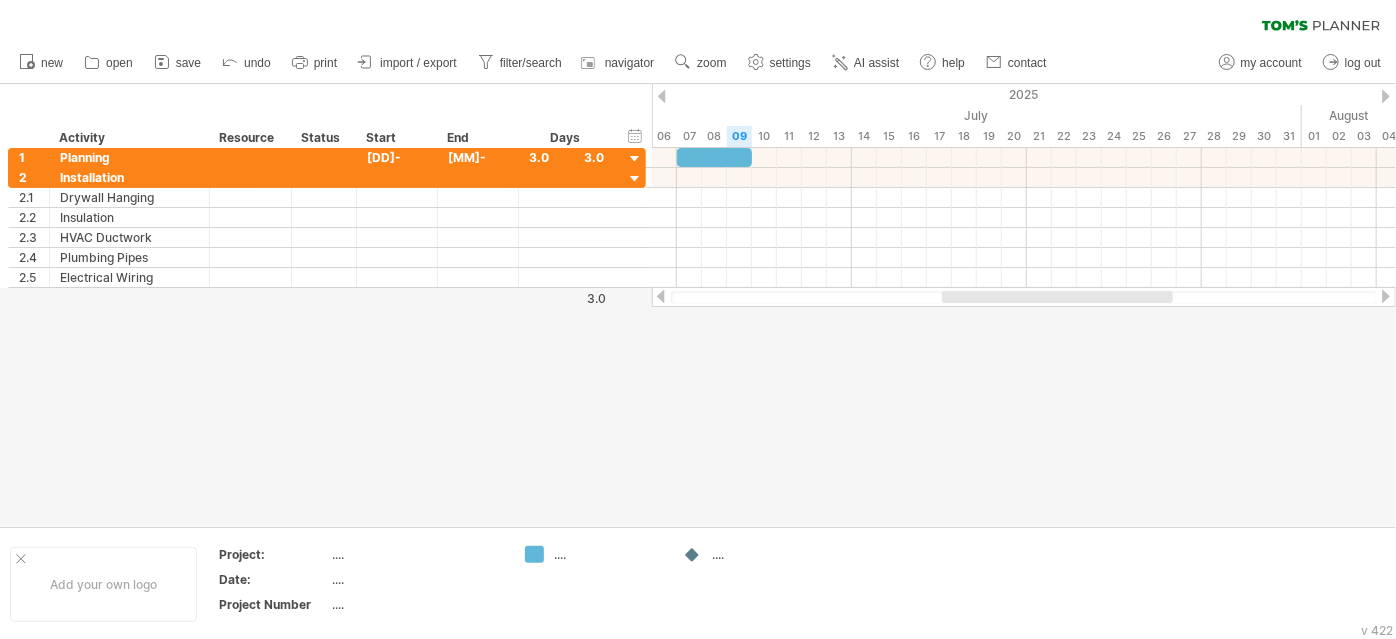 click at bounding box center [661, 296] 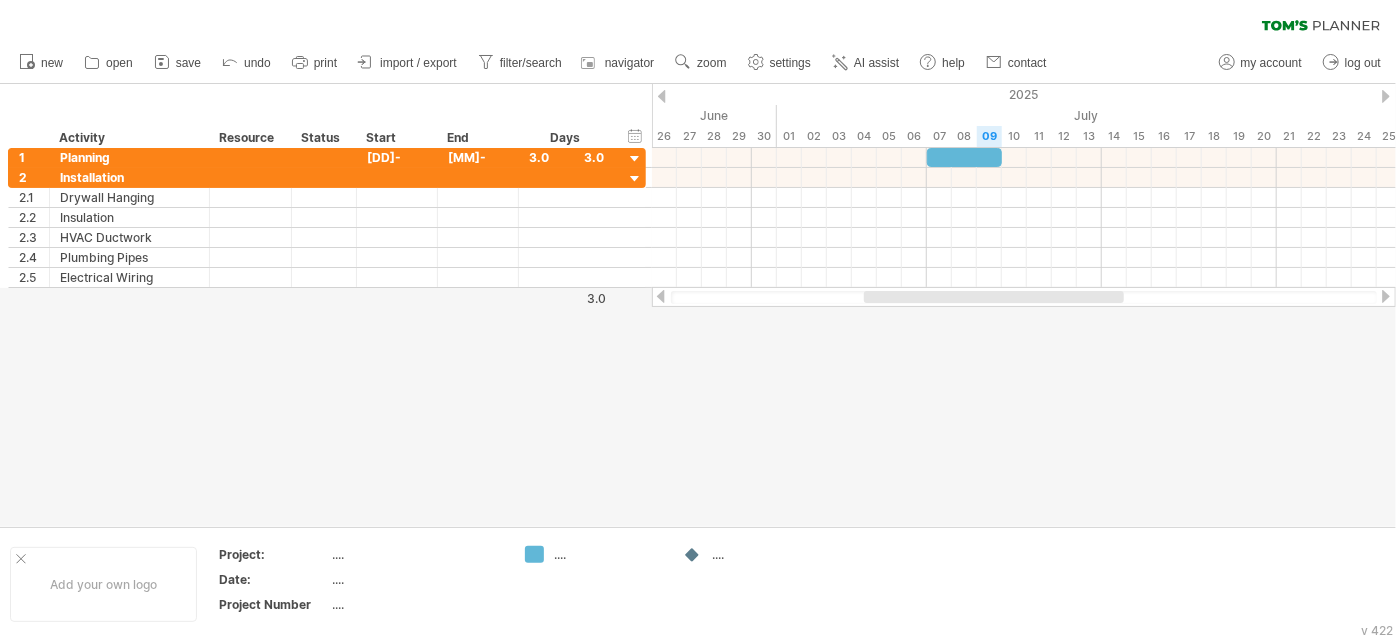 click at bounding box center [661, 296] 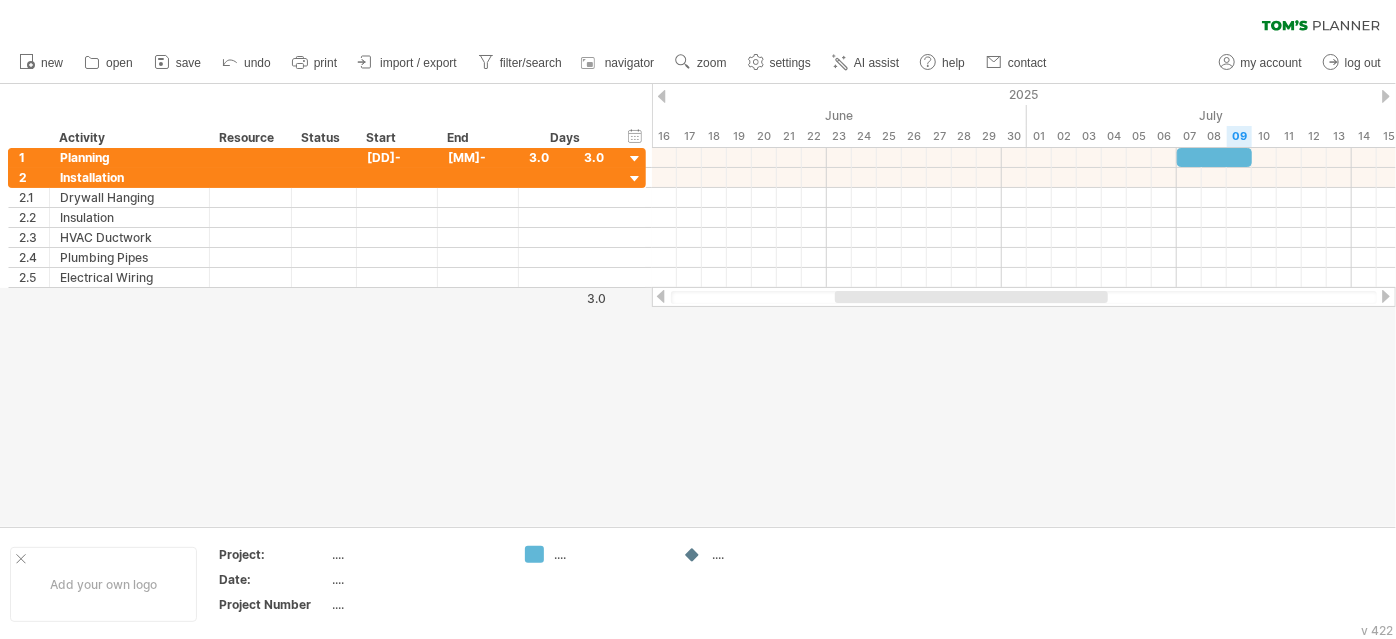 click at bounding box center [1386, 296] 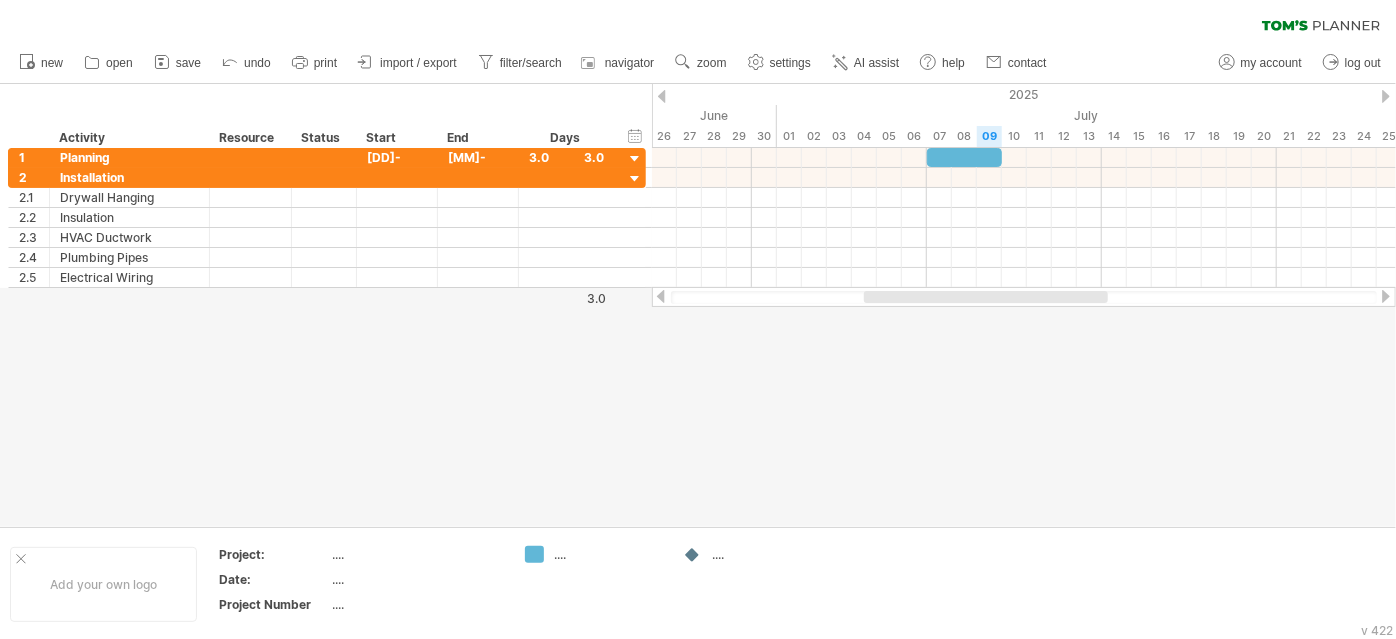 click at bounding box center [1386, 296] 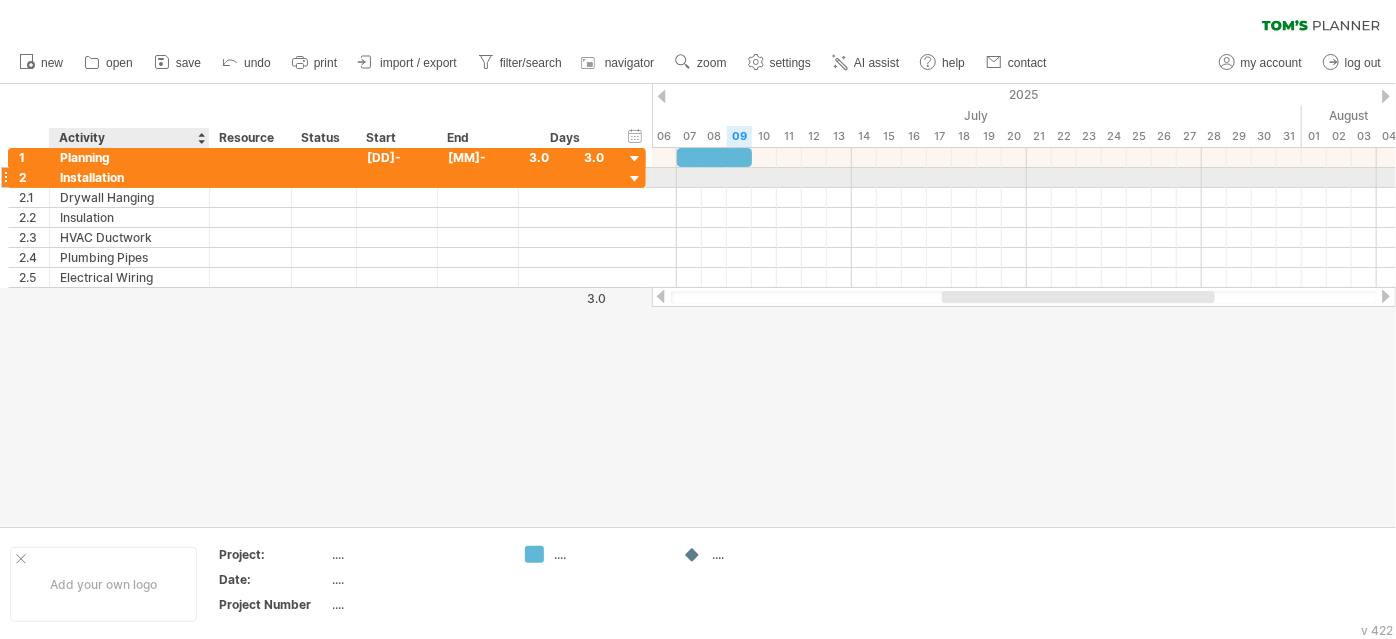 click on "Installation" at bounding box center [129, 177] 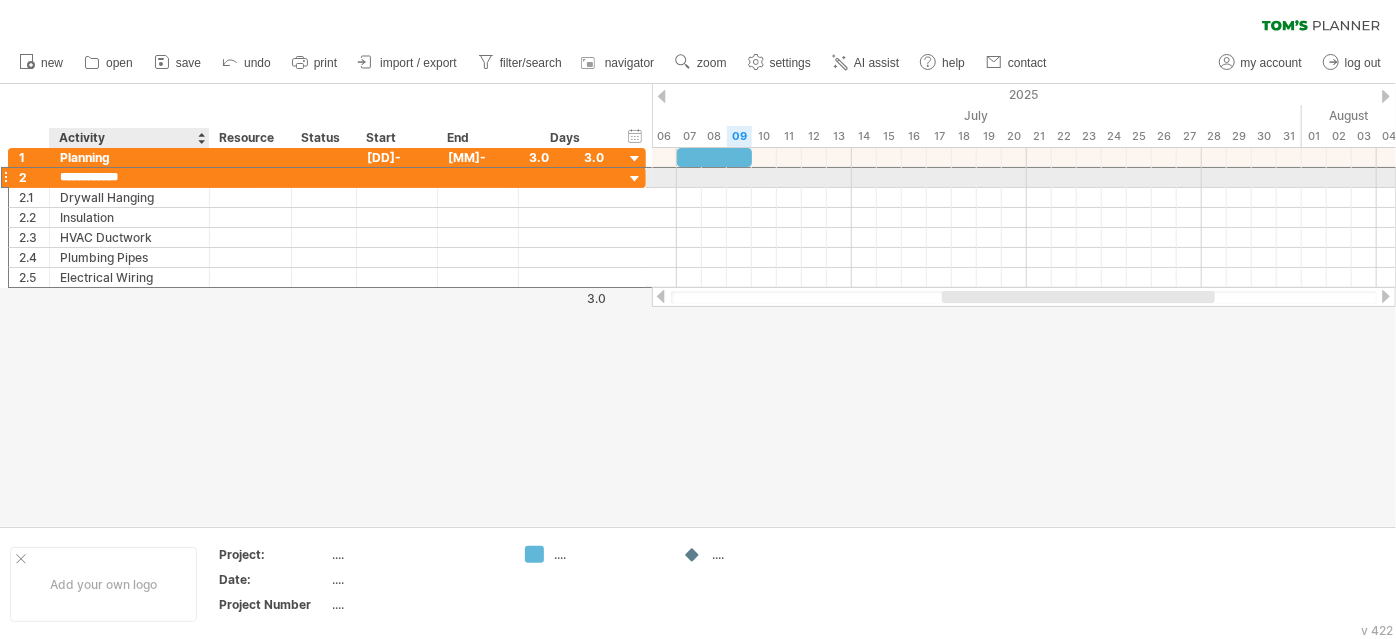 click on "**********" at bounding box center (129, 177) 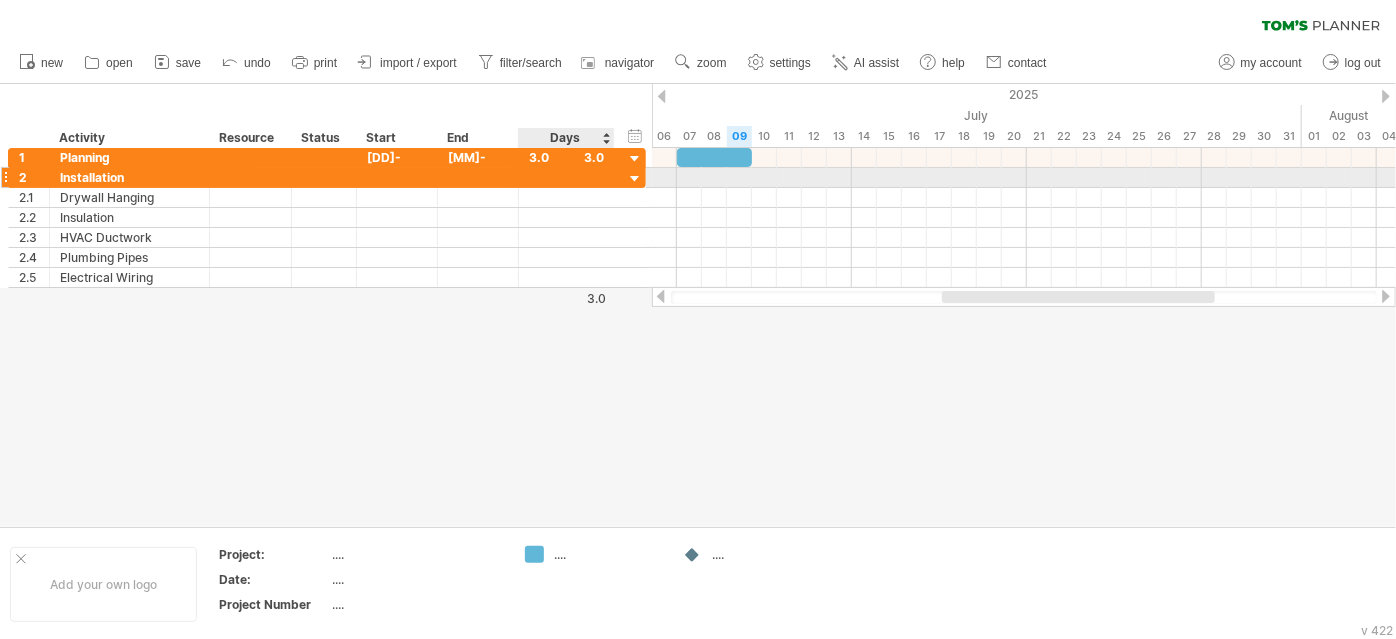 click at bounding box center (635, 179) 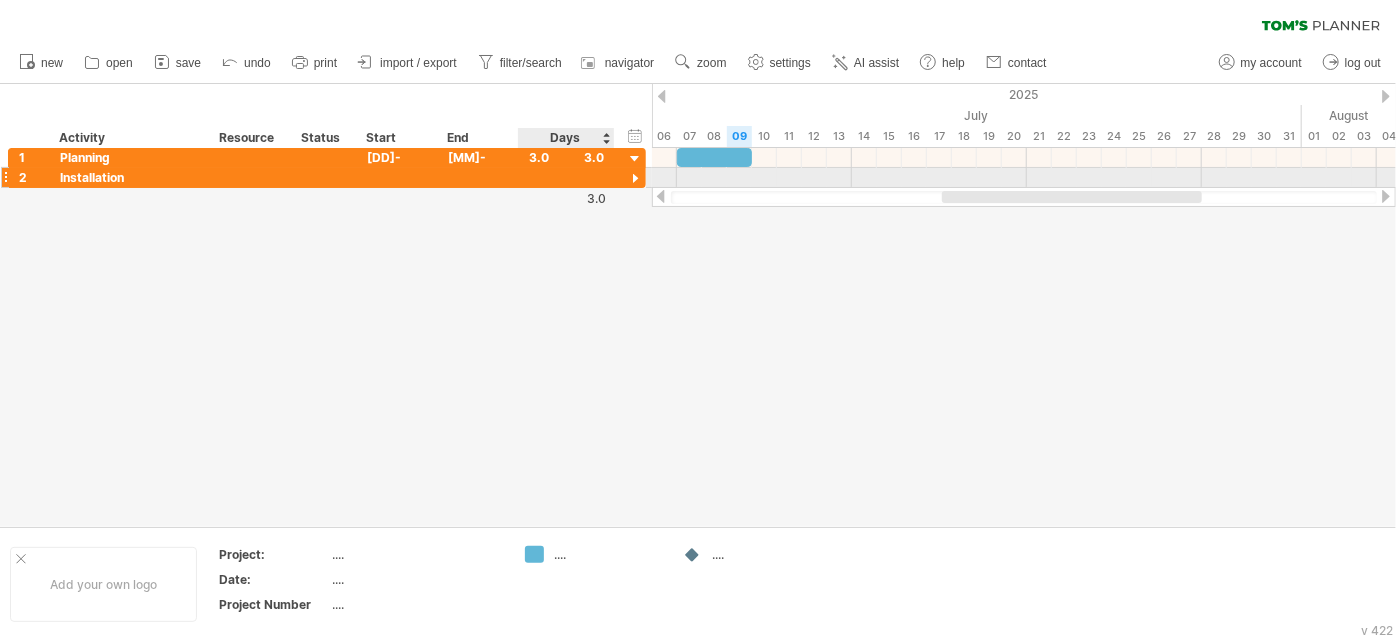 click at bounding box center [635, 179] 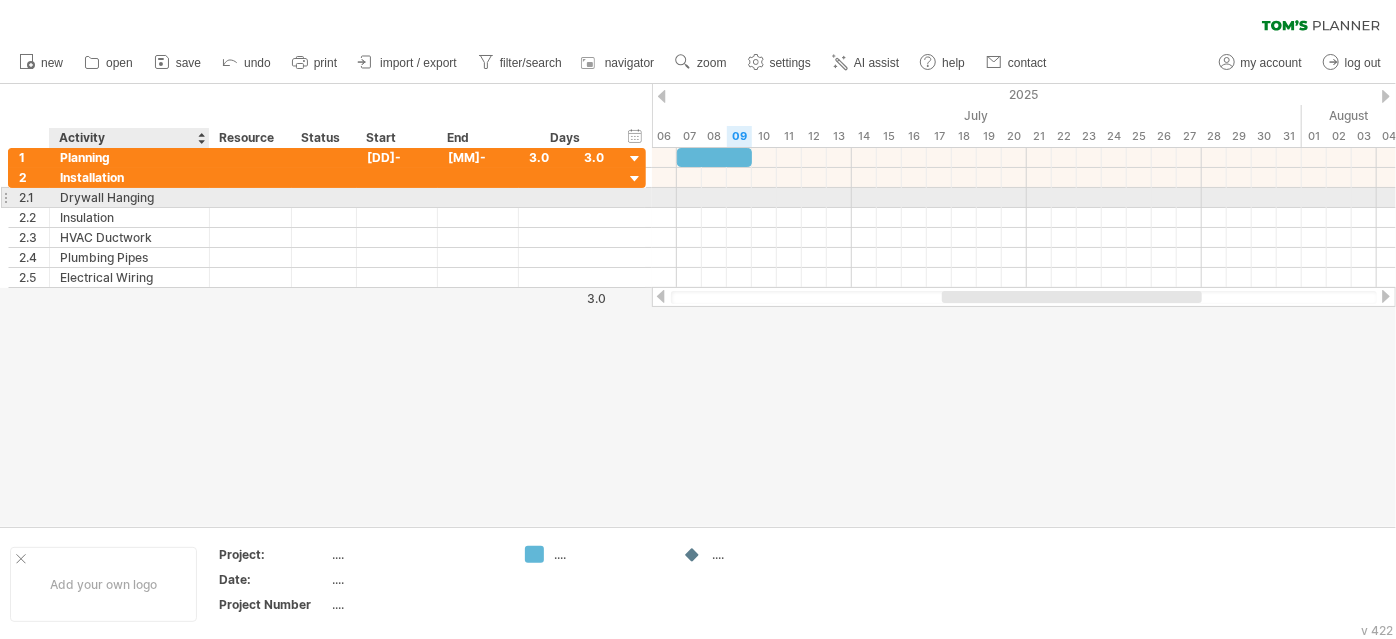 click on "Drywall Hanging" at bounding box center [129, 197] 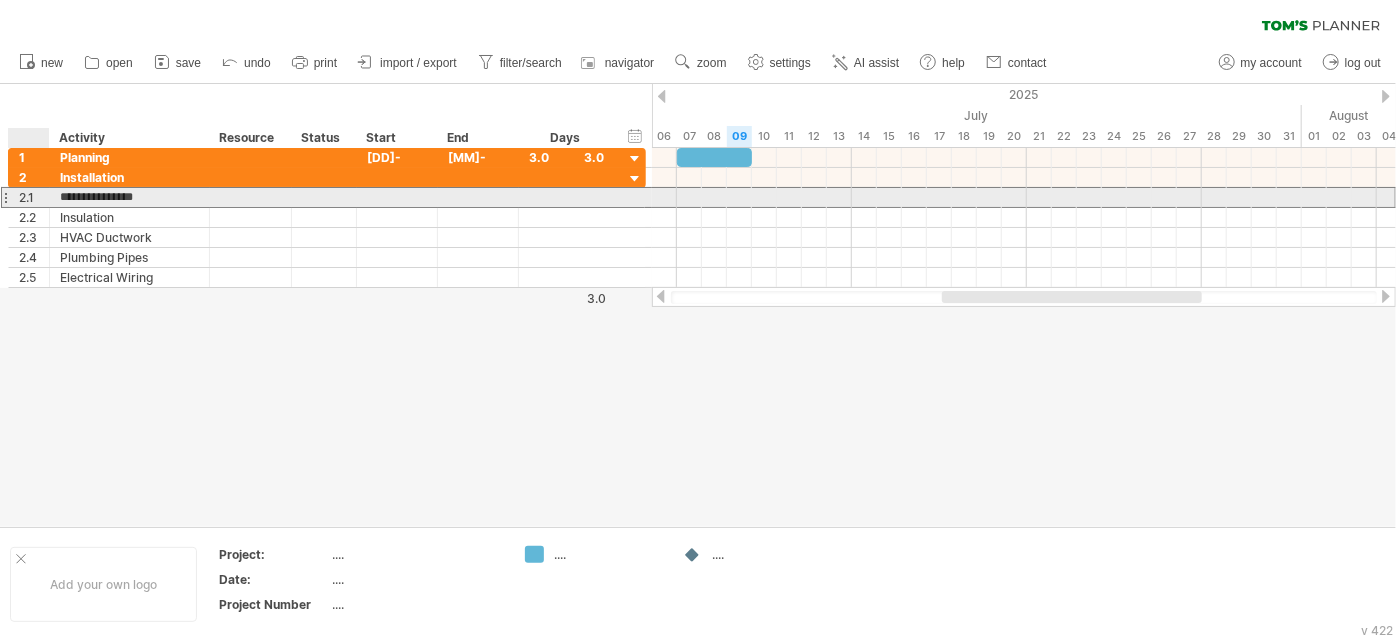 drag, startPoint x: 157, startPoint y: 194, endPoint x: 22, endPoint y: 202, distance: 135.23683 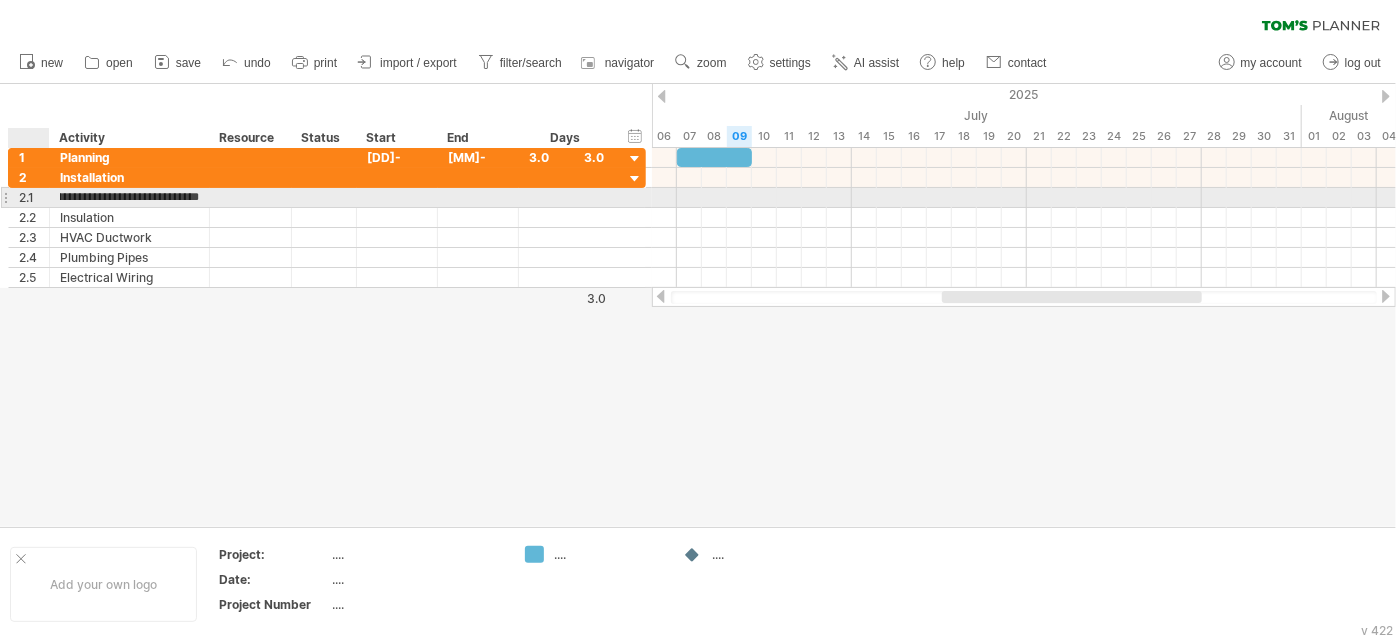 scroll, scrollTop: 0, scrollLeft: 96, axis: horizontal 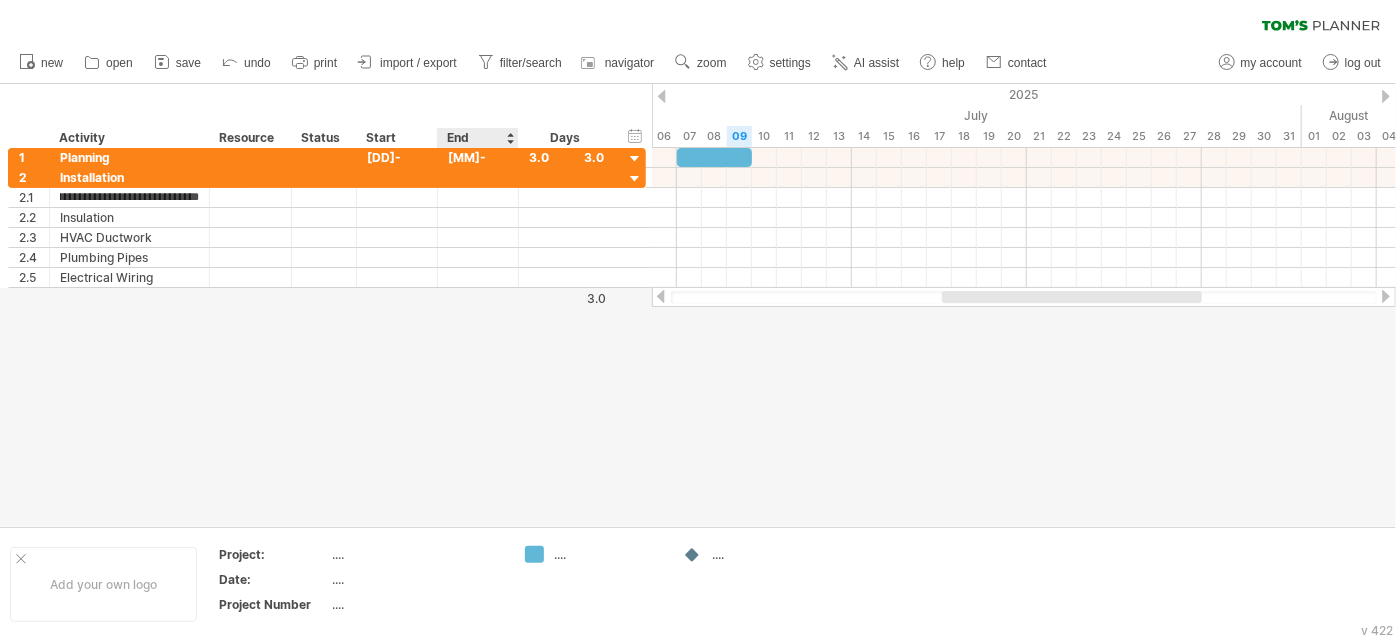 type on "**********" 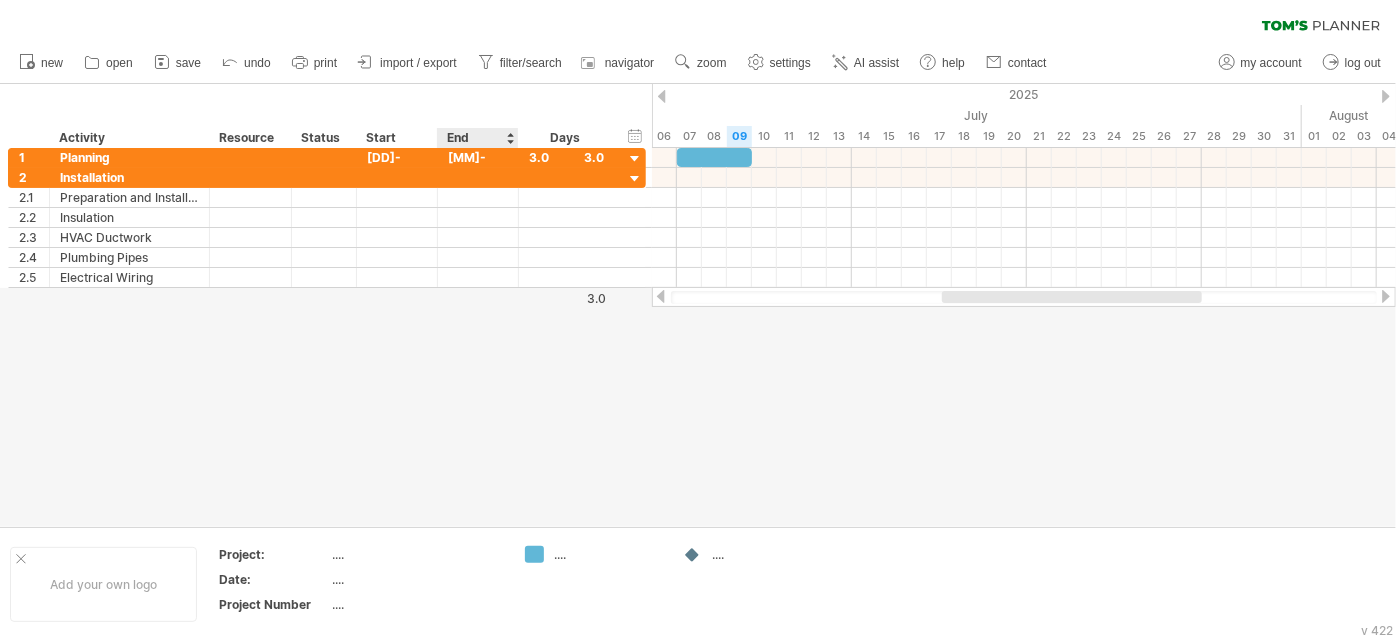 click at bounding box center (698, 305) 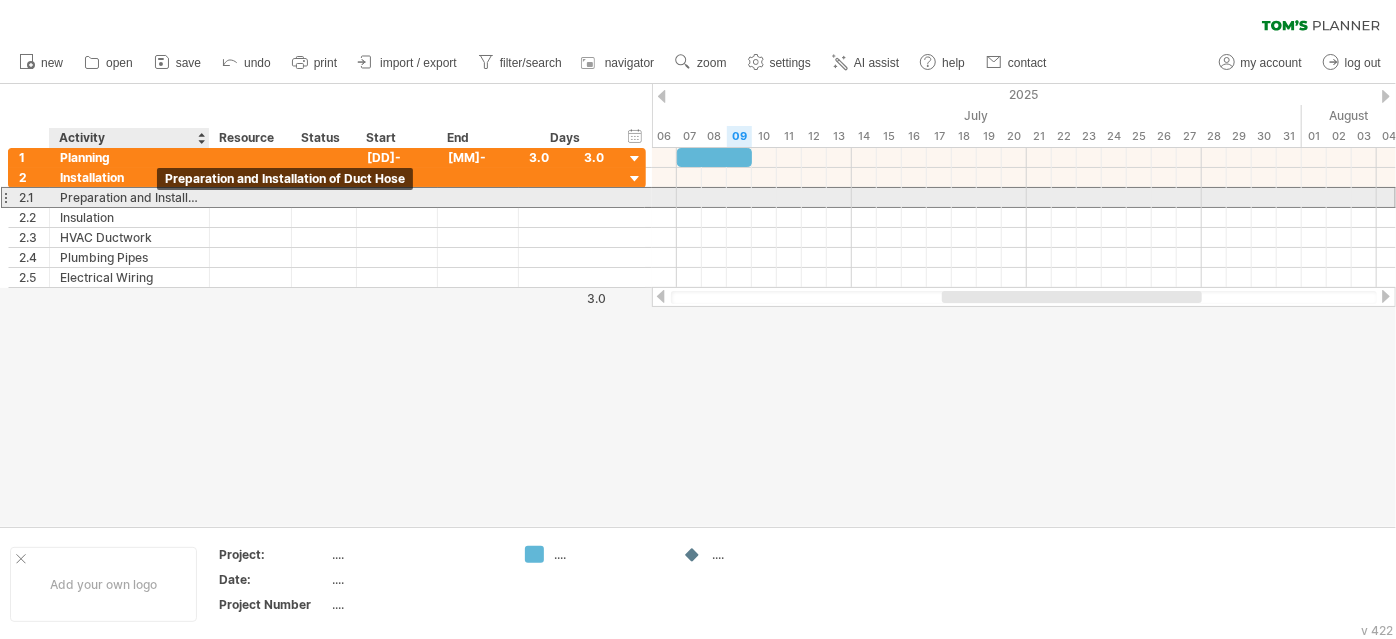 click on "Preparation and Installation of Duct Hose" at bounding box center [129, 197] 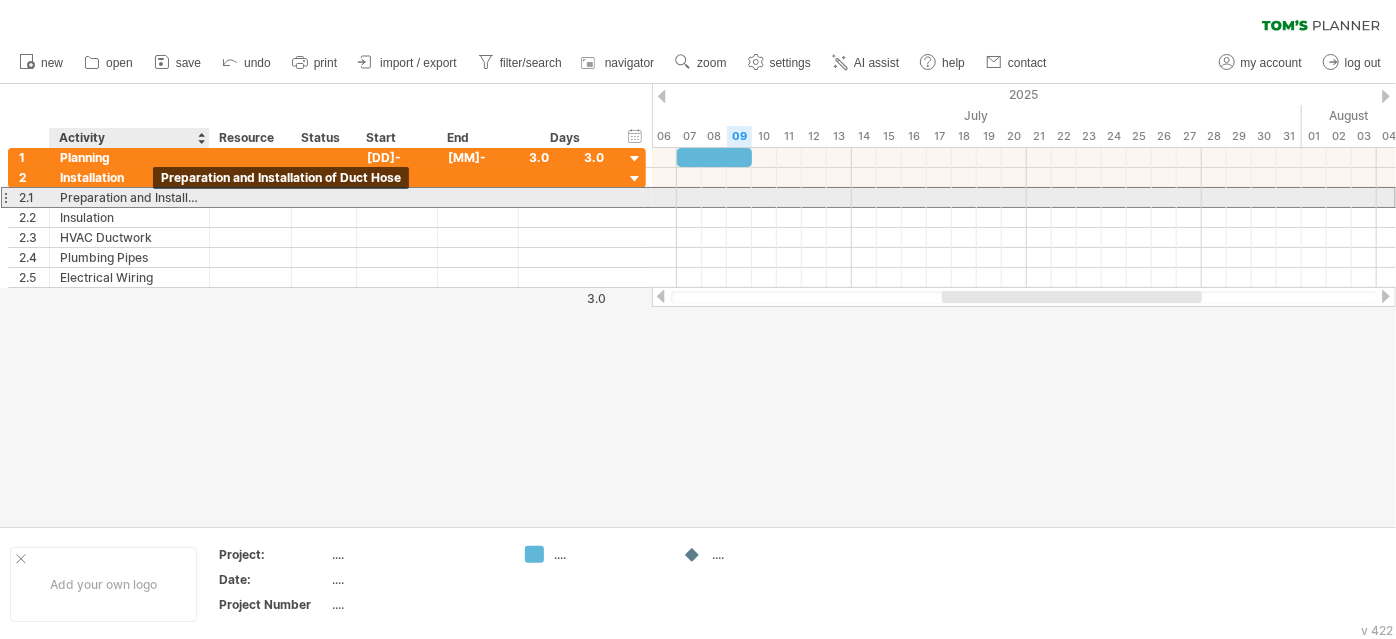 click on "Preparation and Installation of Duct Hose" at bounding box center (129, 197) 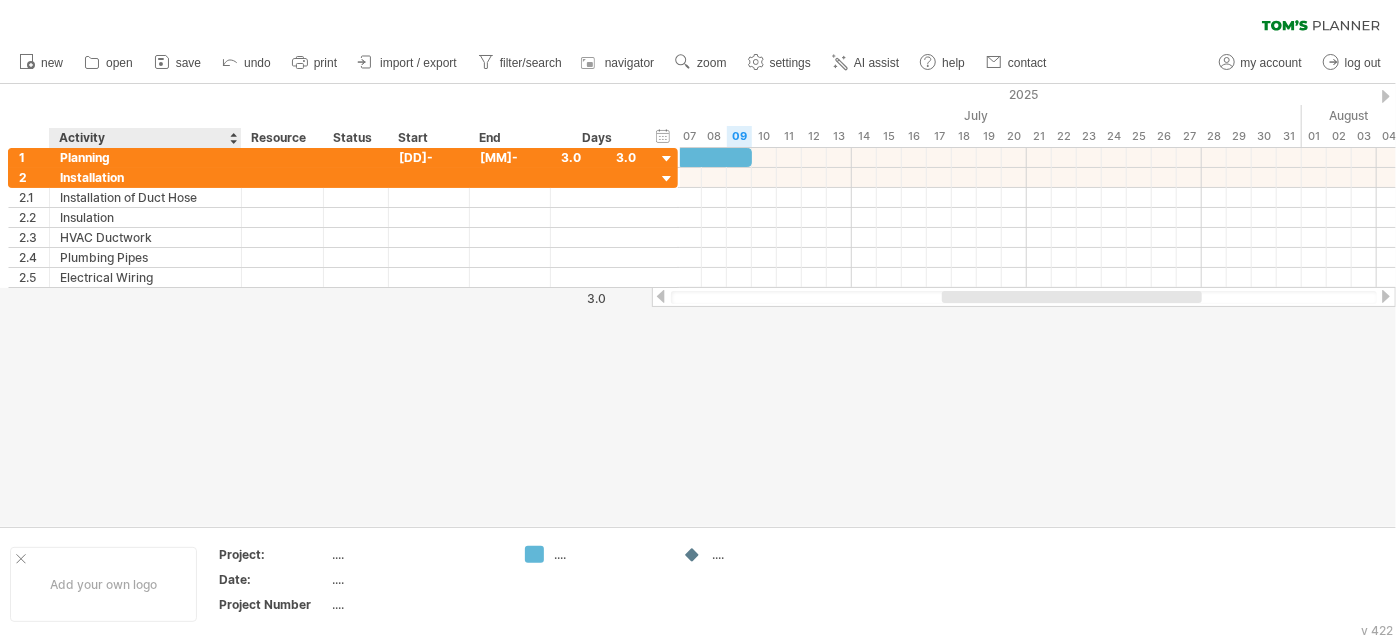 drag, startPoint x: 206, startPoint y: 134, endPoint x: 238, endPoint y: 131, distance: 32.140316 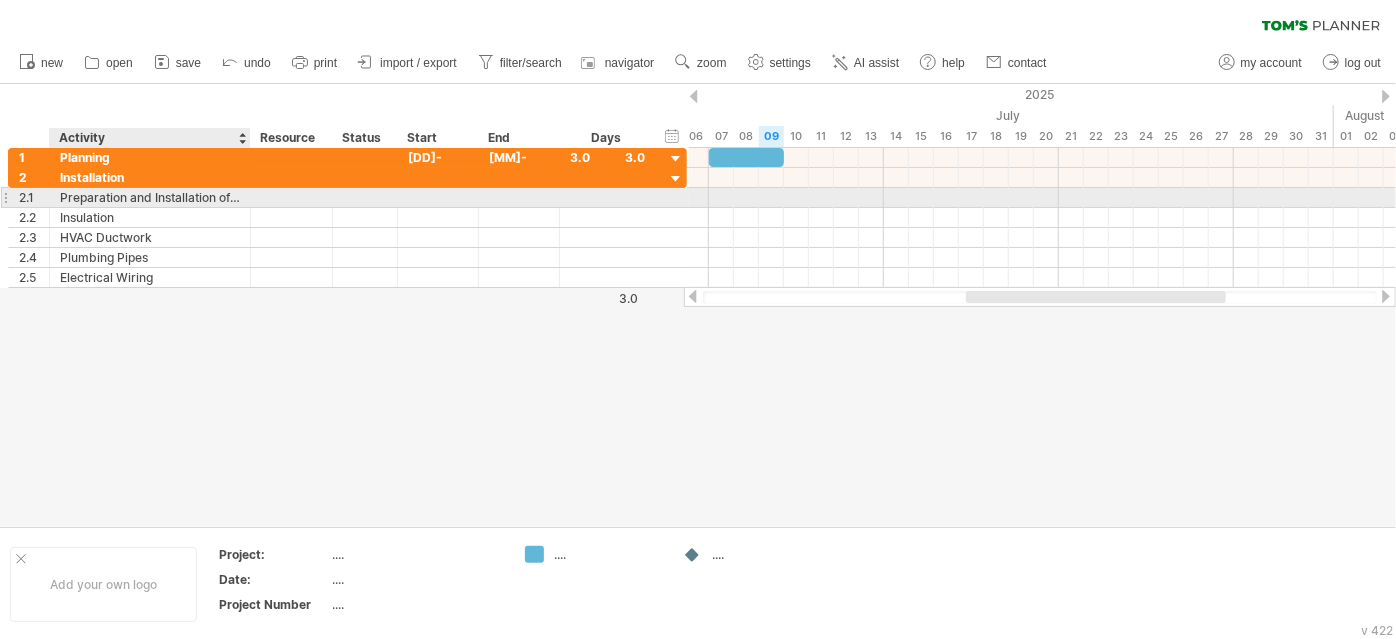 drag, startPoint x: 240, startPoint y: 208, endPoint x: 256, endPoint y: 204, distance: 16.492422 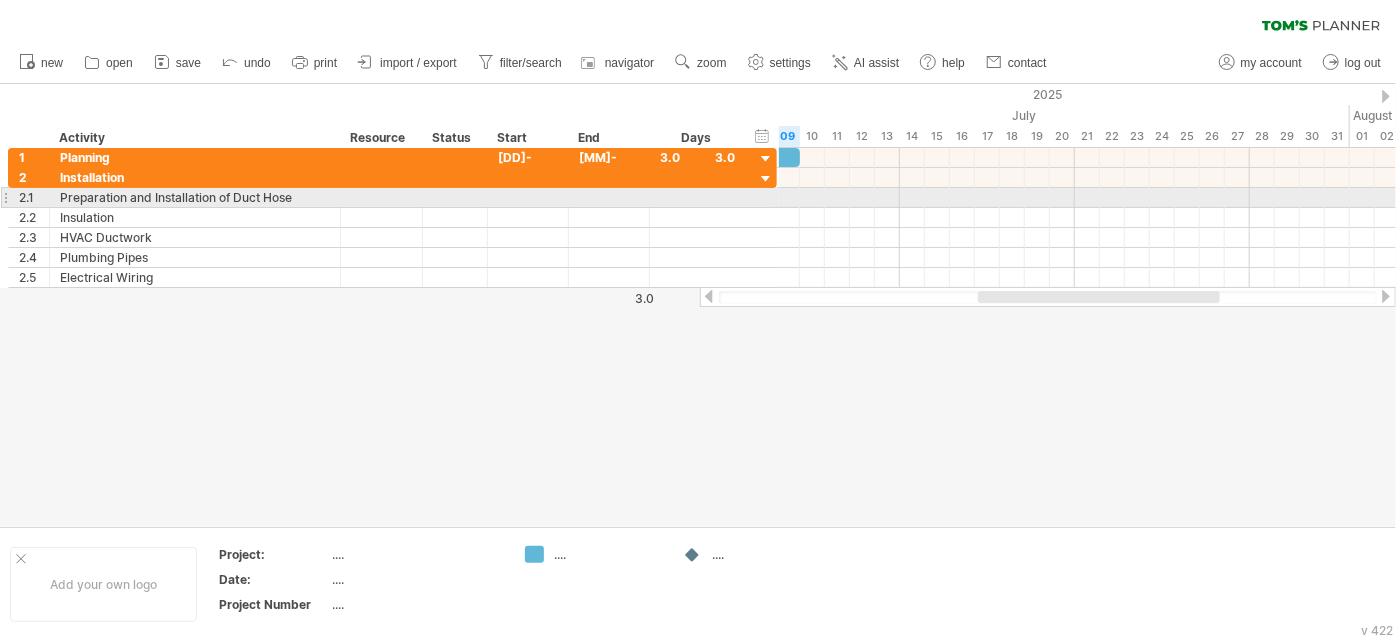 drag, startPoint x: 253, startPoint y: 205, endPoint x: 336, endPoint y: 203, distance: 83.02409 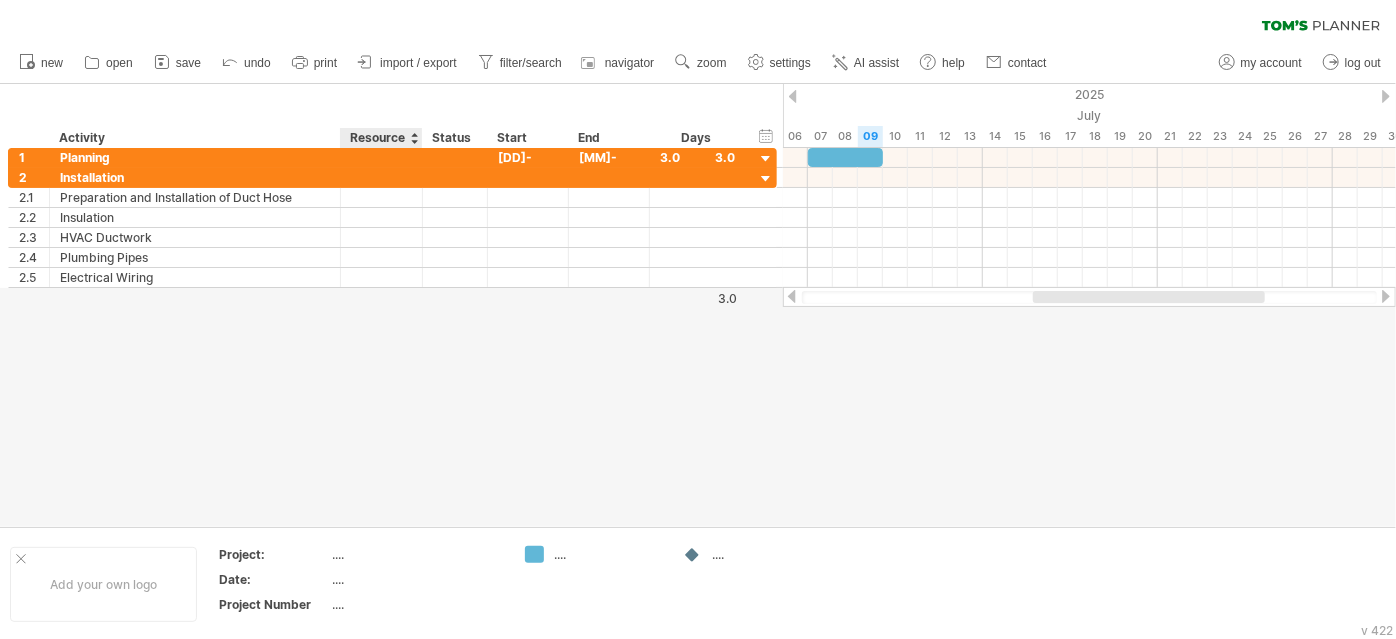 click at bounding box center (414, 138) 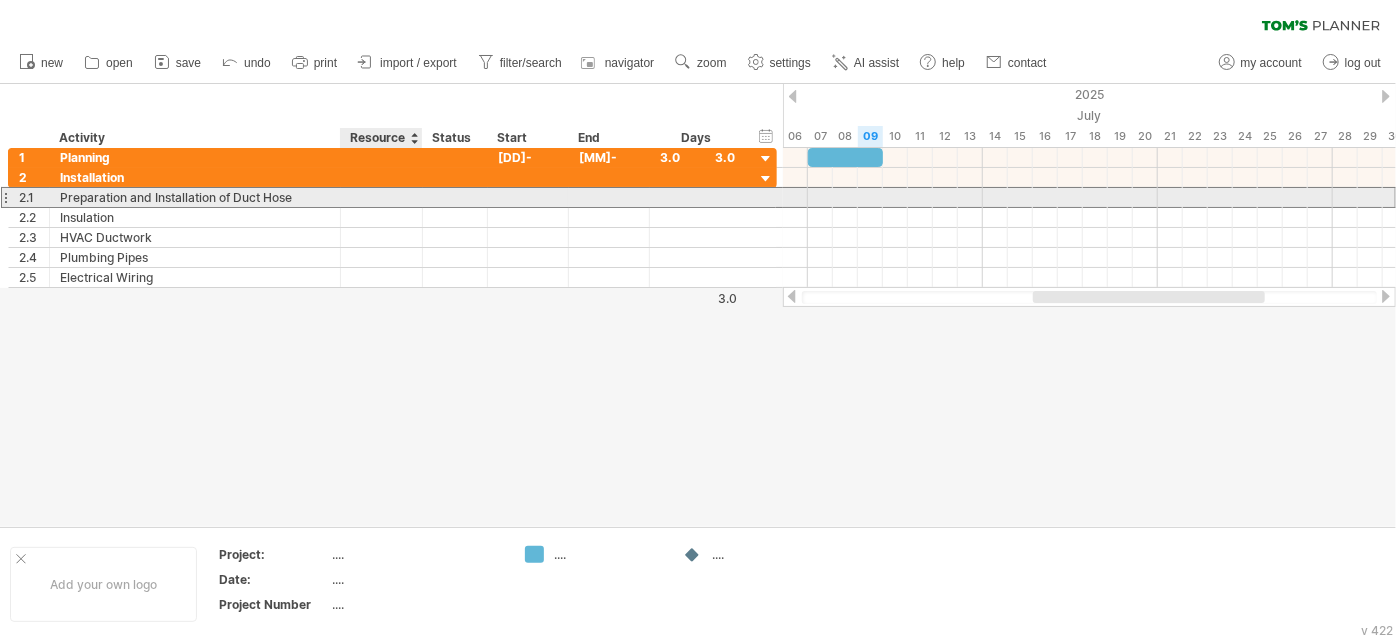 click at bounding box center [195, 197] 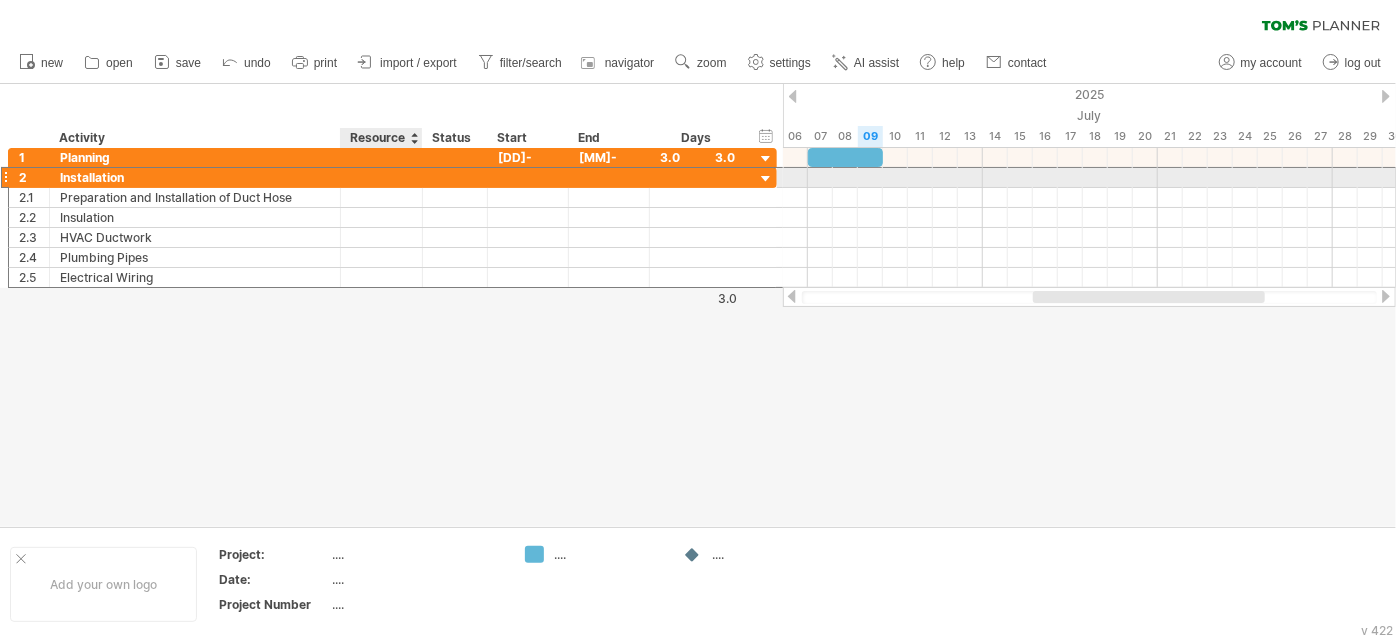 click at bounding box center (195, 177) 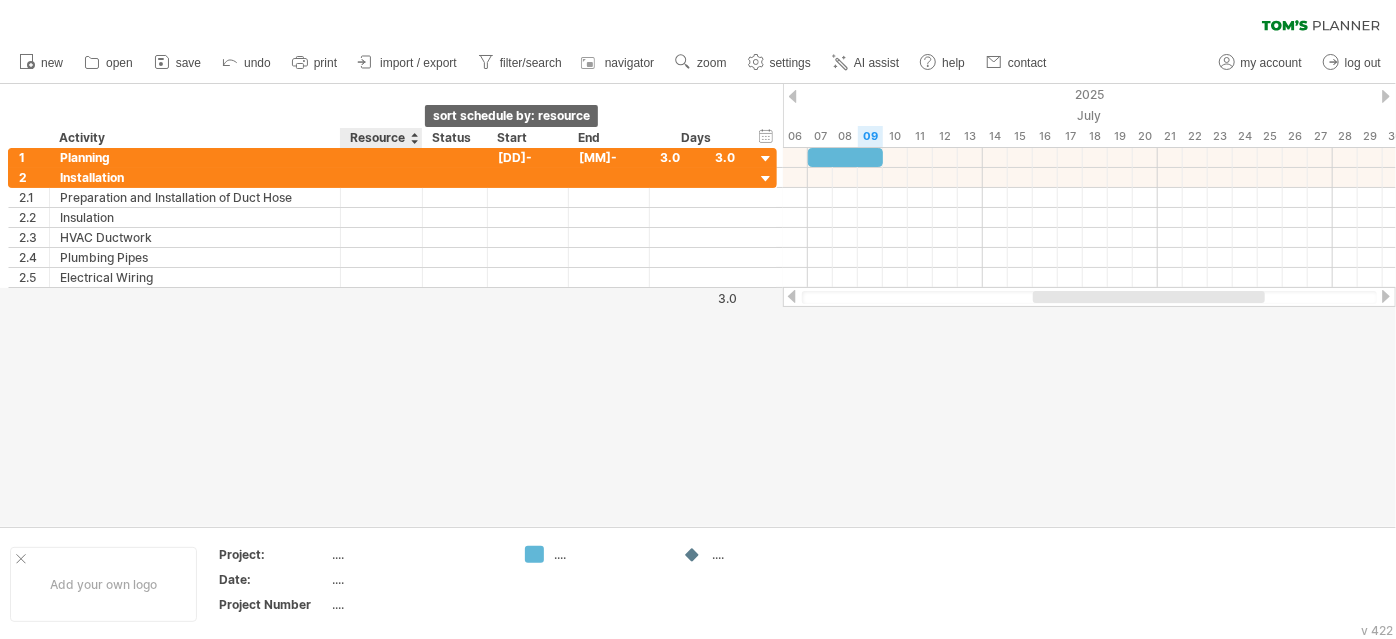 click at bounding box center (414, 138) 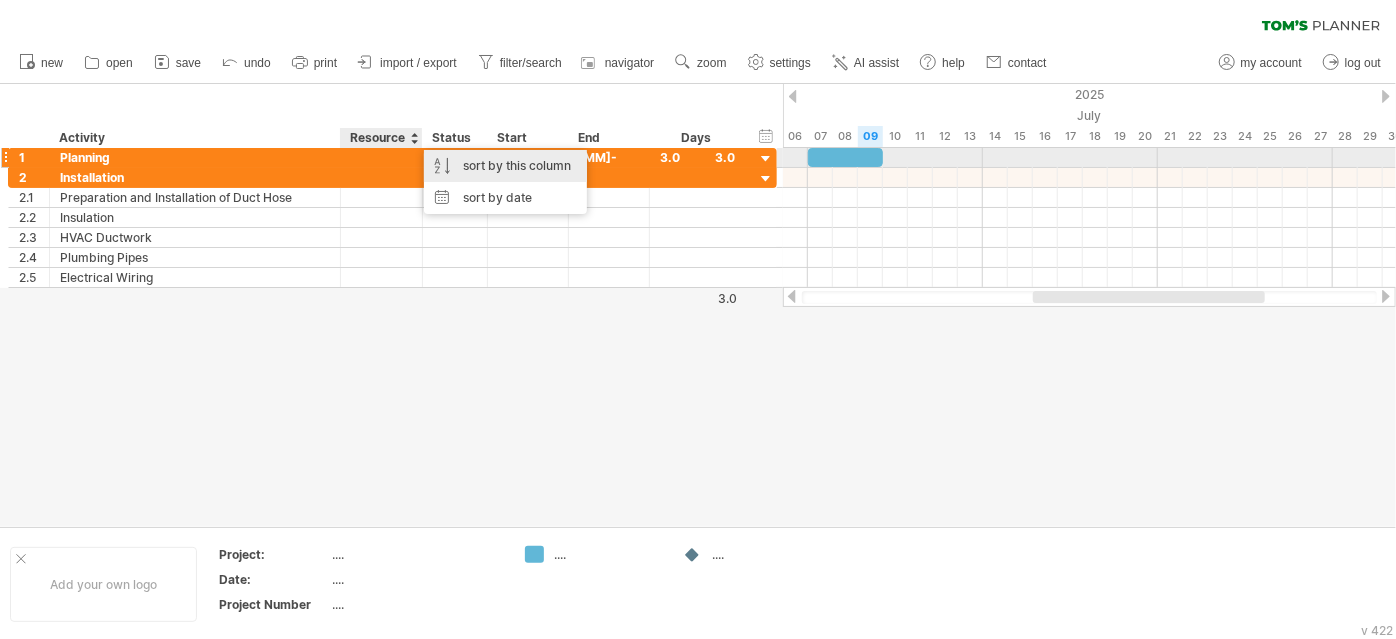 click on "sort by this column" at bounding box center [505, 166] 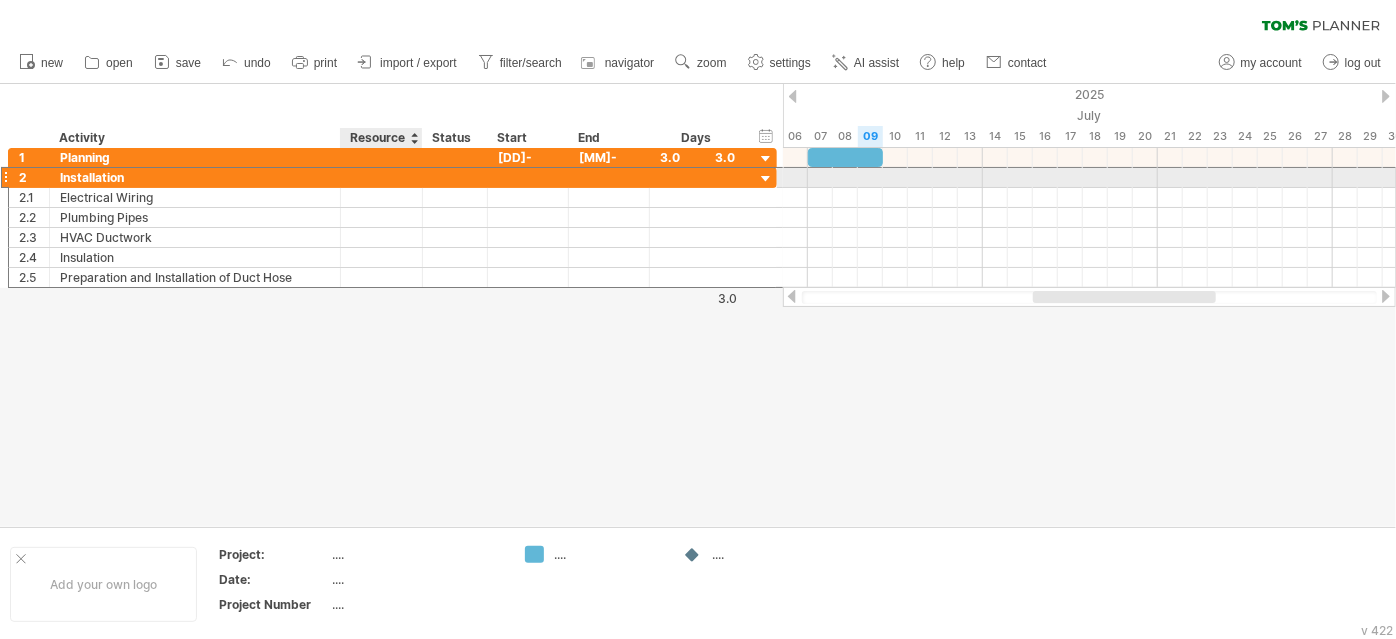 click at bounding box center [382, 177] 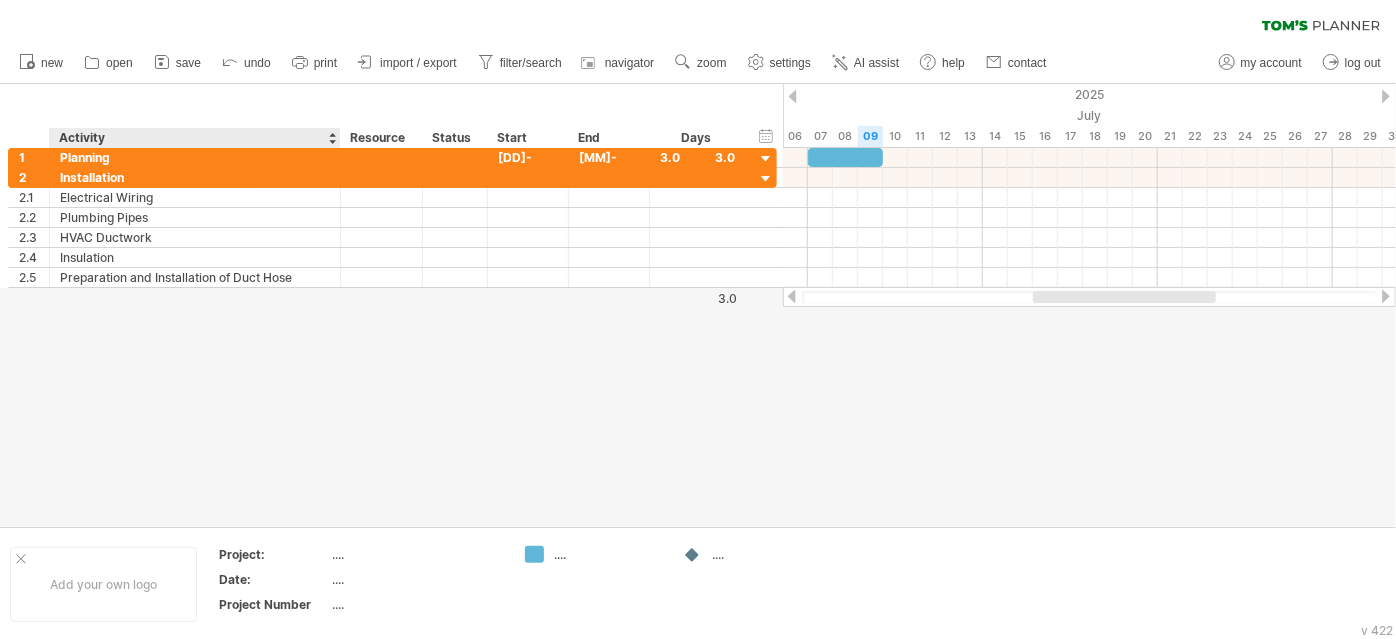 click on "hide start/end/duration show start/end/duration
******** Activity ******** Resource ****** Status Start   End   Days" at bounding box center (391, 116) 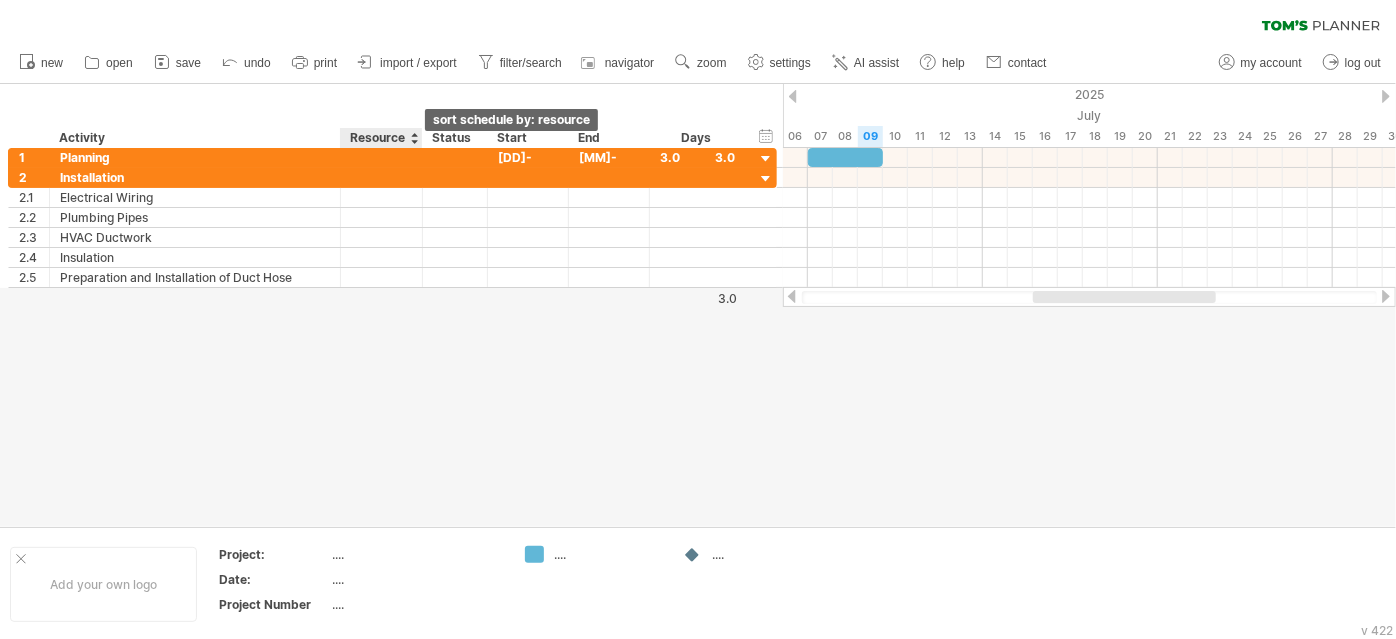 click at bounding box center (414, 138) 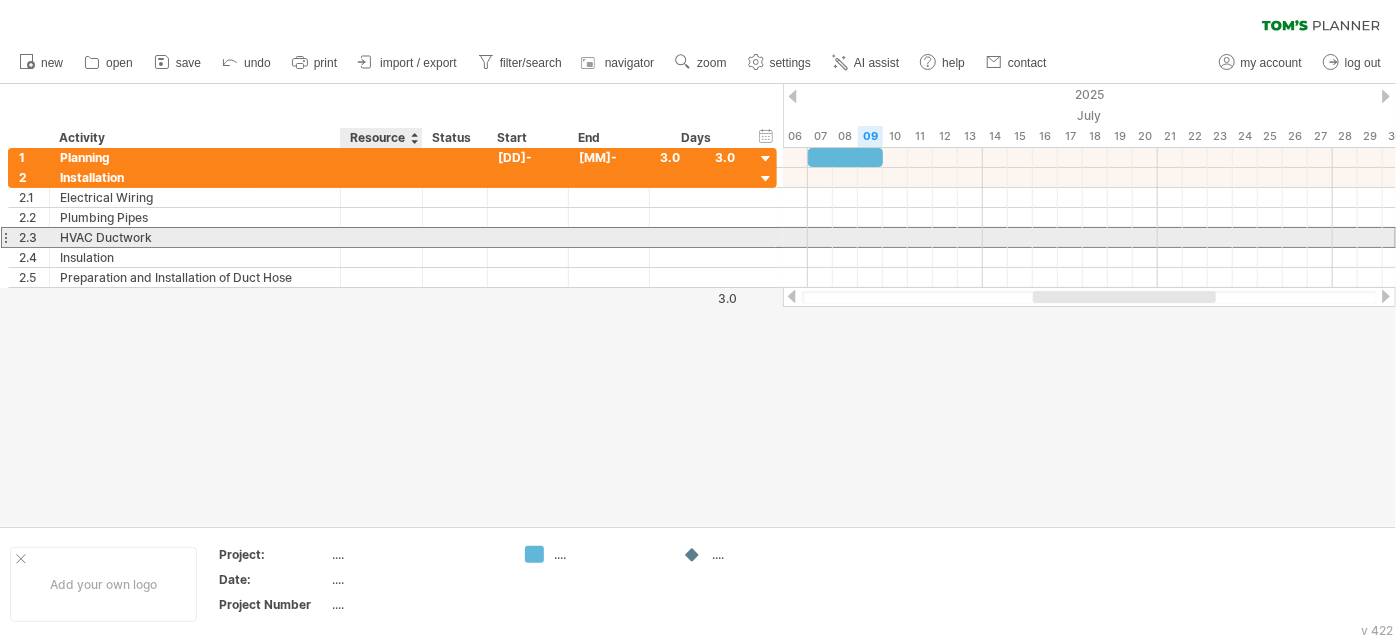 click on "HVAC Ductwork" at bounding box center (195, 237) 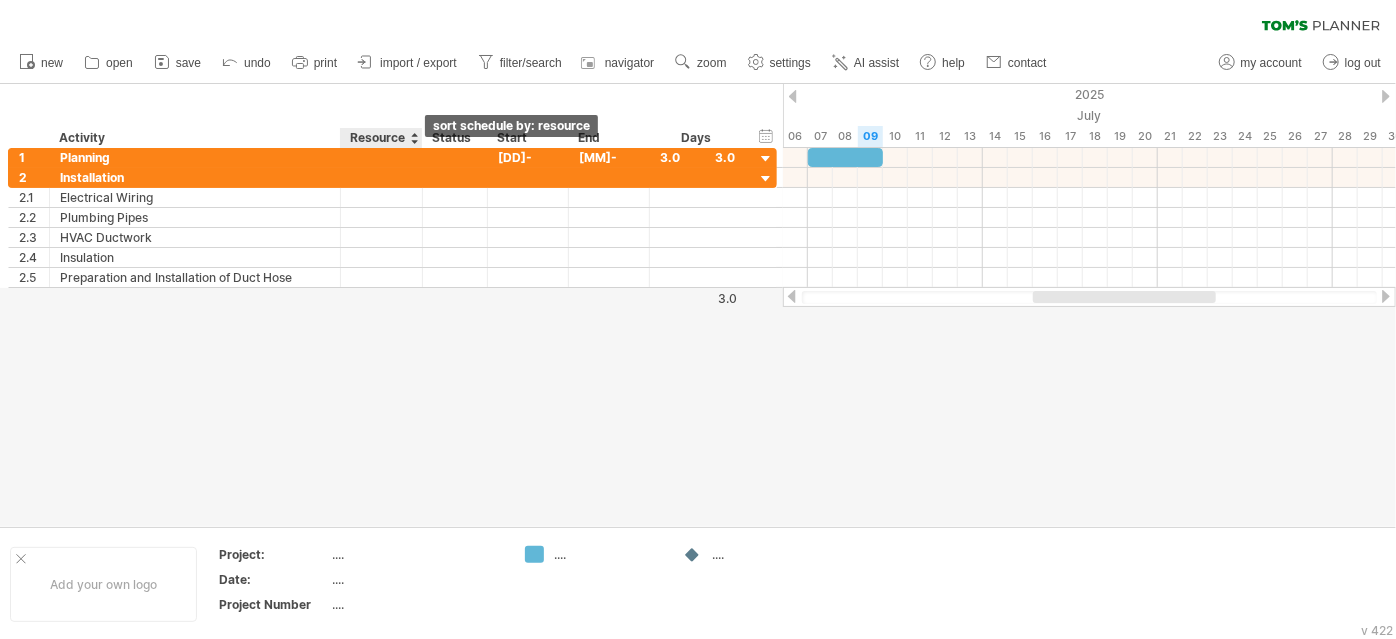 click at bounding box center [414, 138] 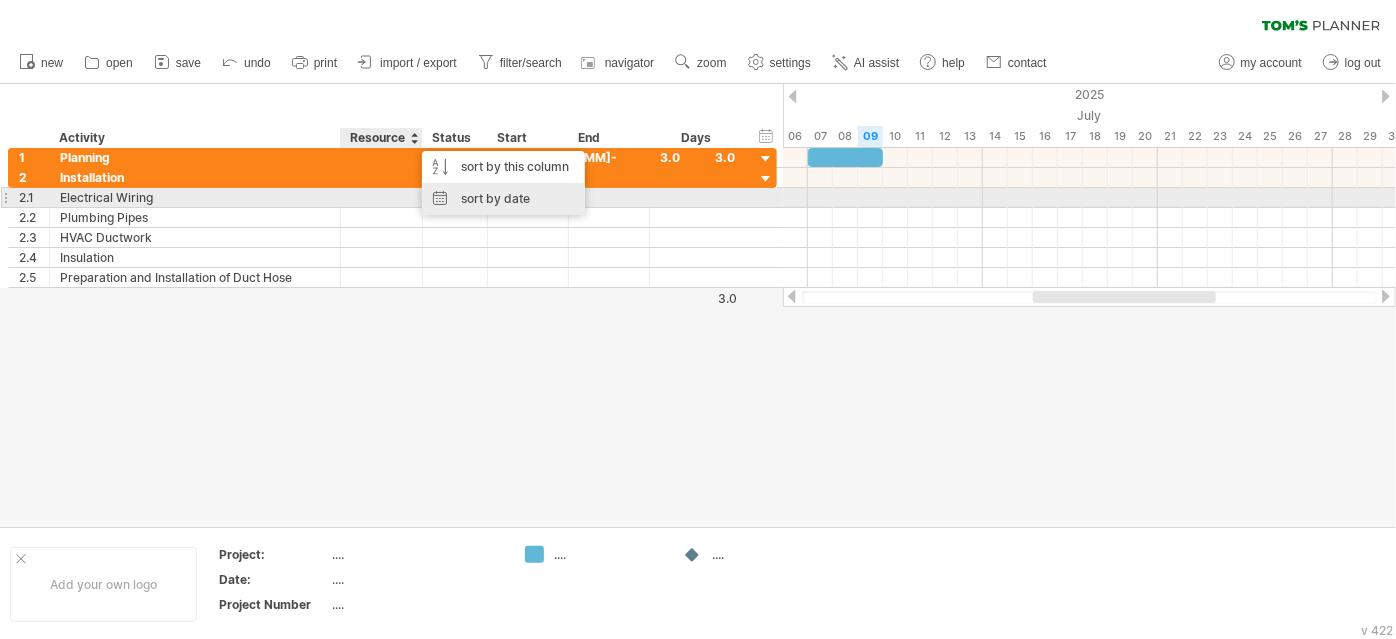 click on "sort by date" at bounding box center [503, 199] 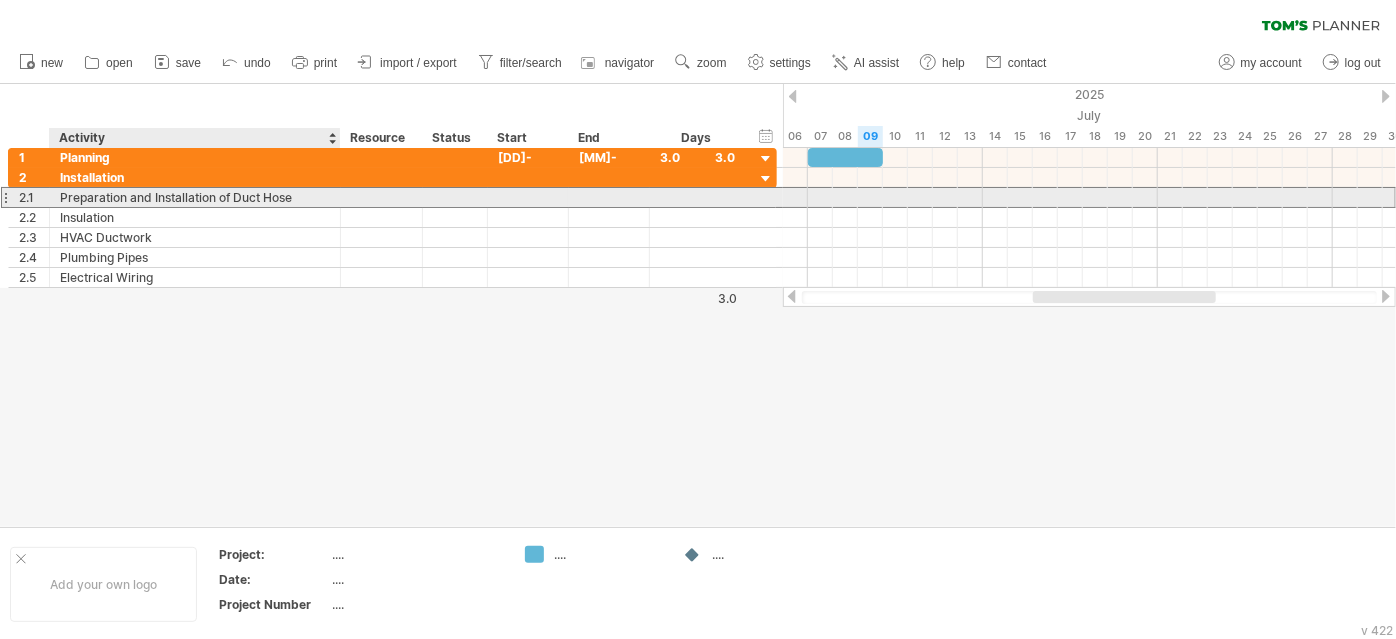 click on "Preparation and Installation of Duct Hose" at bounding box center [195, 197] 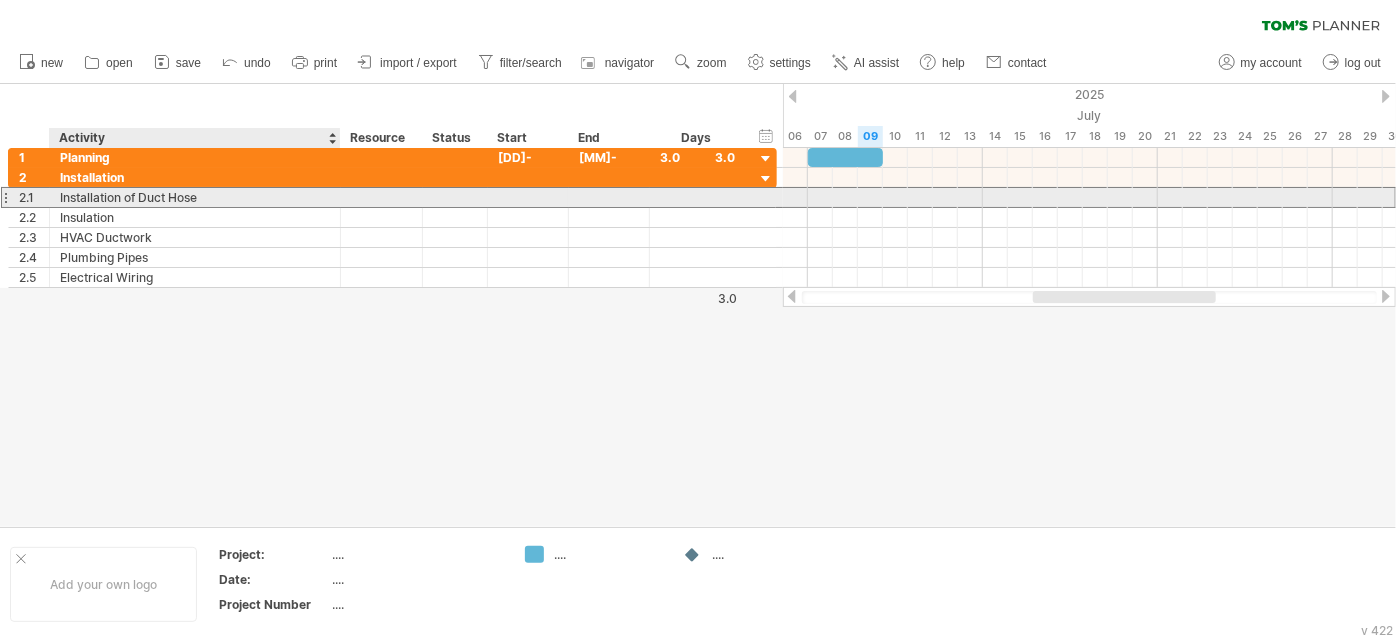 click on "Installation of Duct Hose" at bounding box center [195, 197] 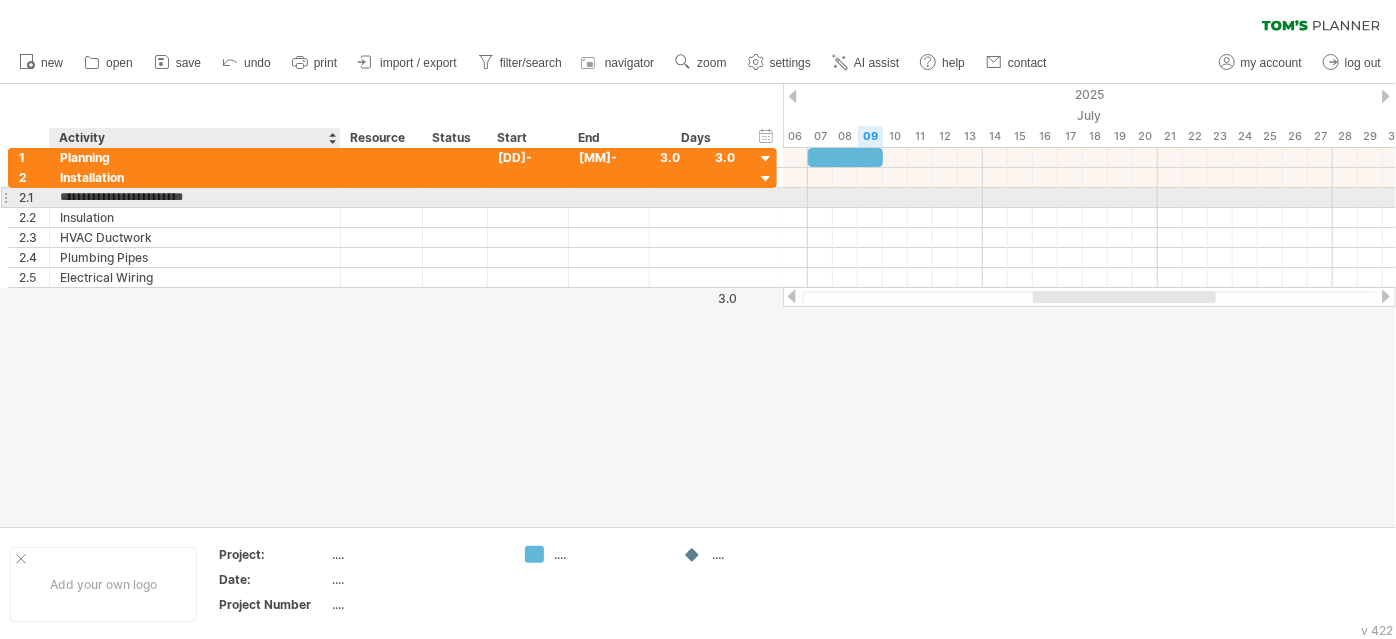 click on "**********" at bounding box center [195, 197] 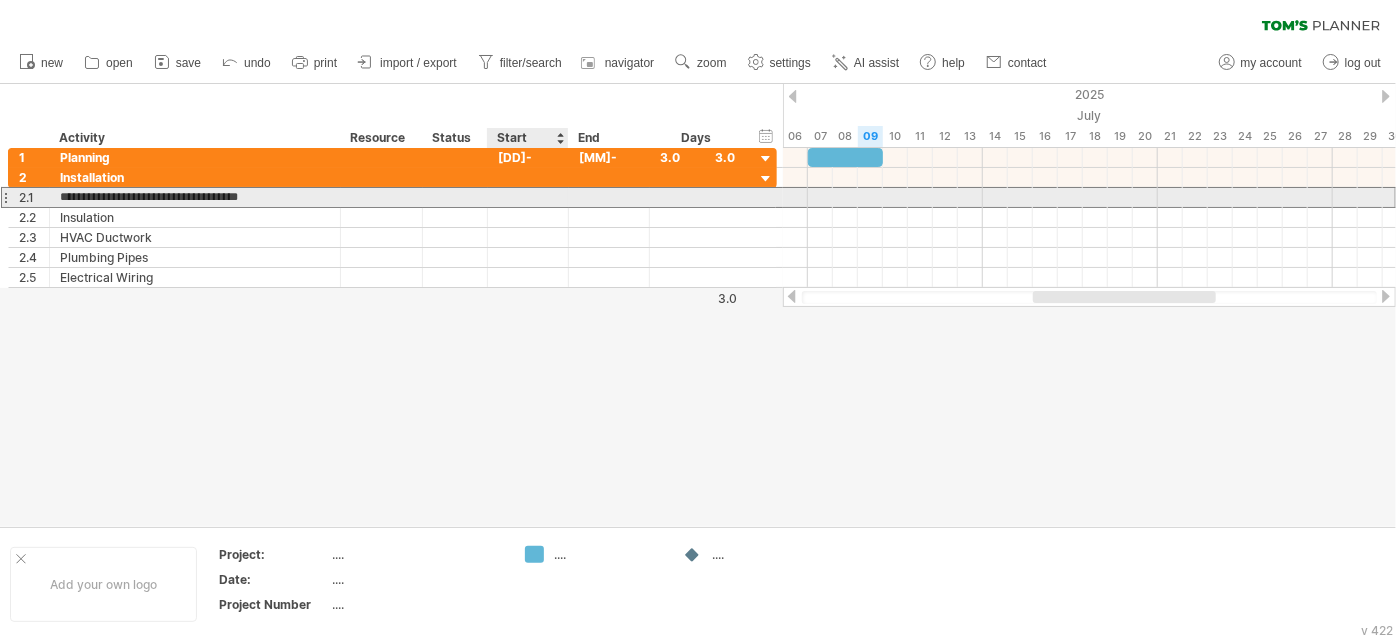 click at bounding box center (528, 197) 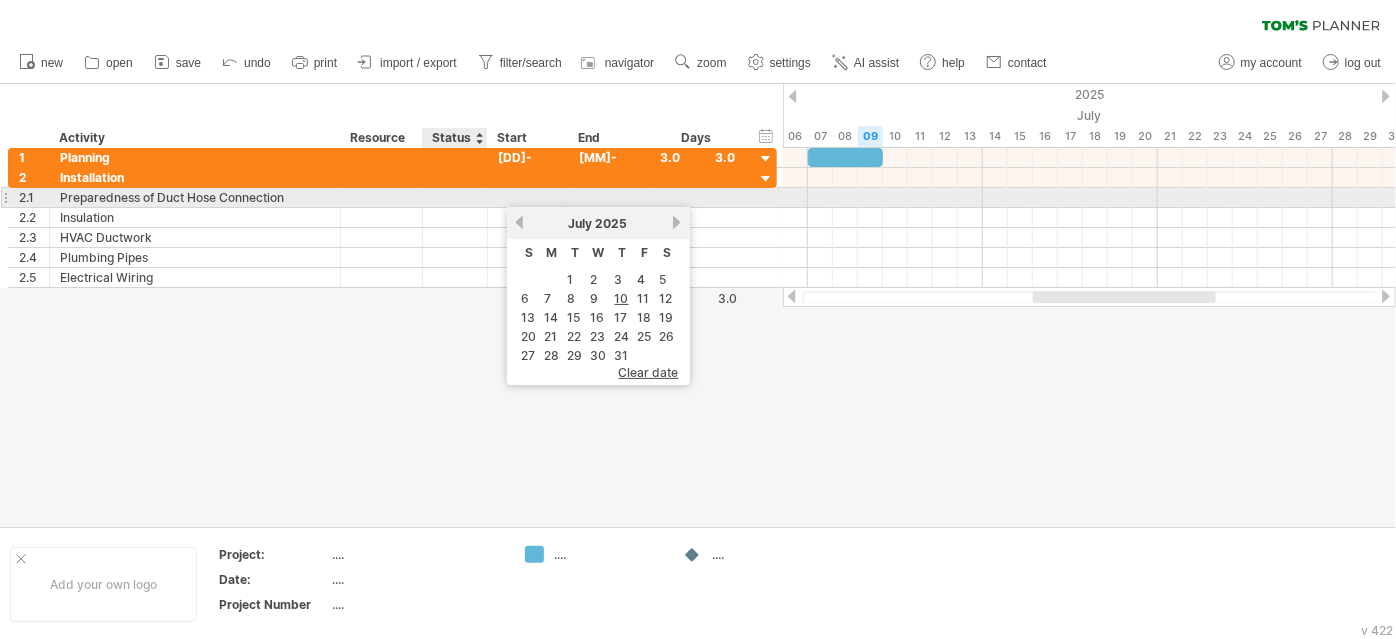 click at bounding box center [195, 197] 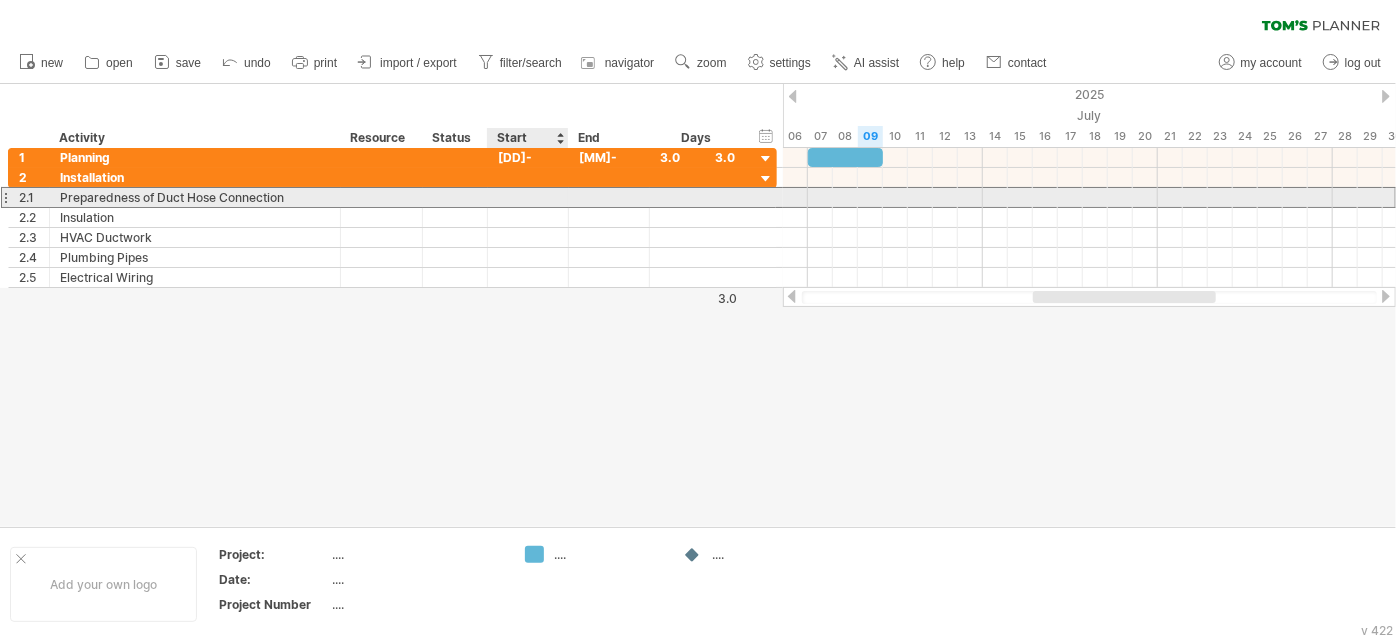 click at bounding box center [528, 197] 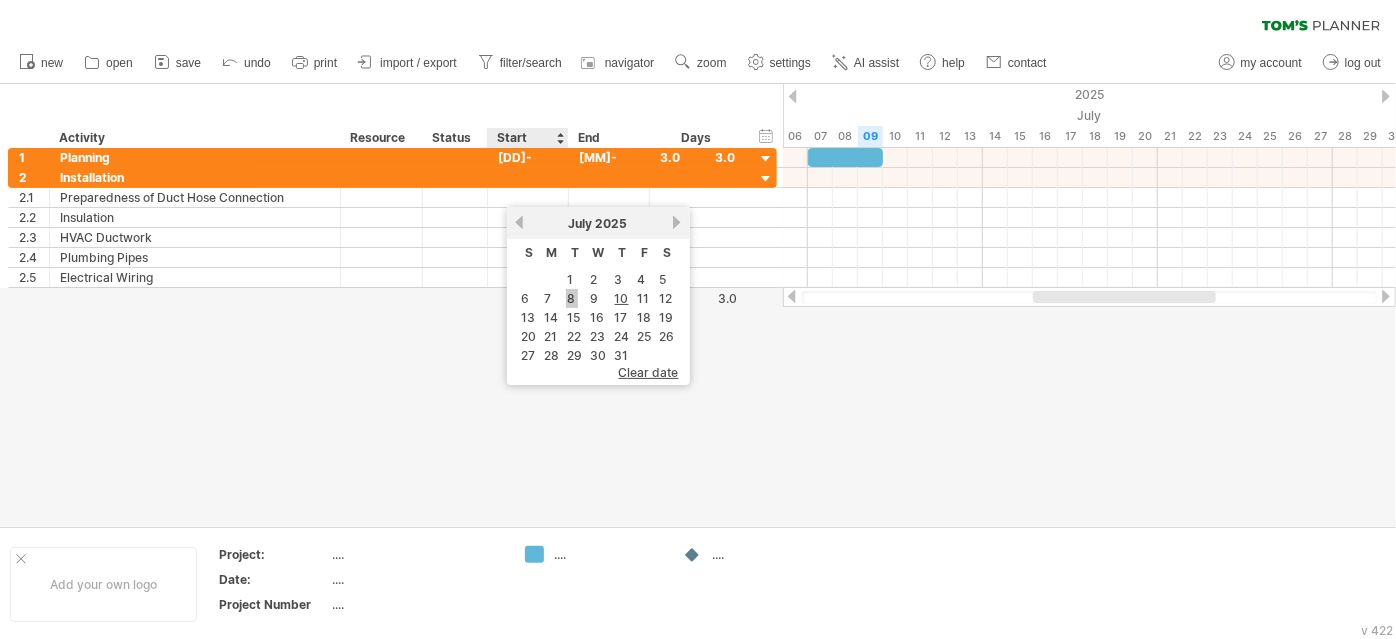 click on "8" at bounding box center (572, 298) 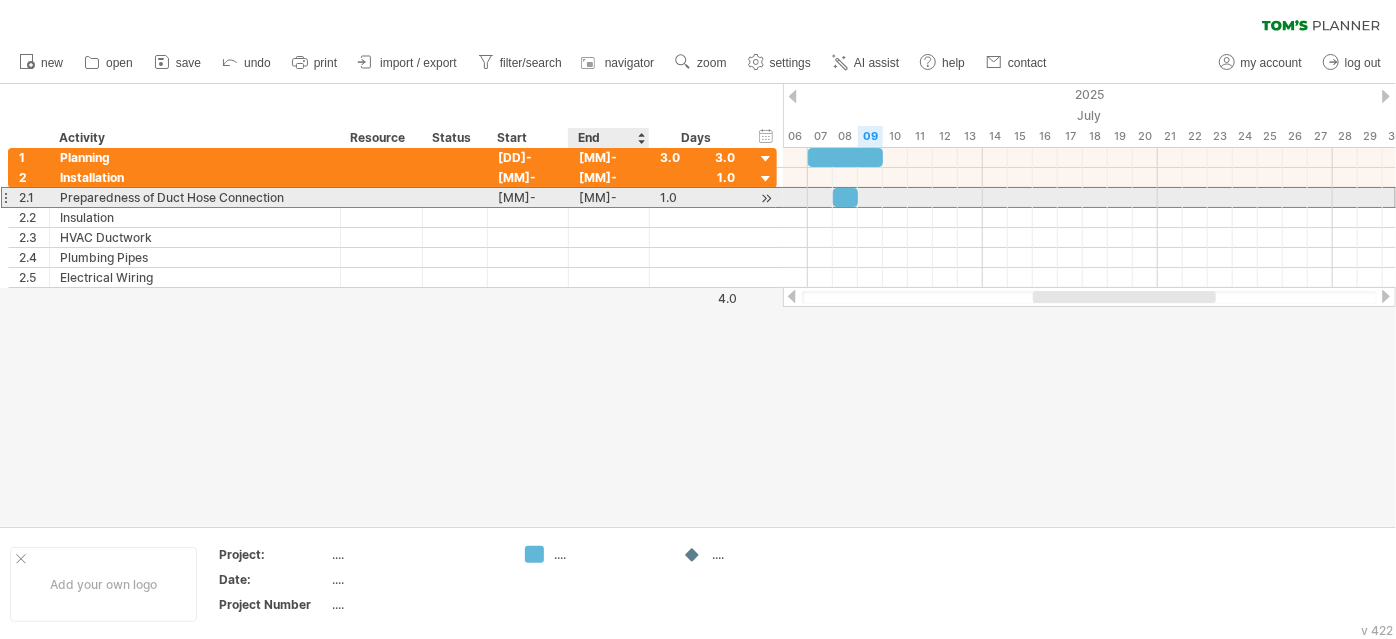 click on "[MM]-[DD]-[YY]" at bounding box center (609, 197) 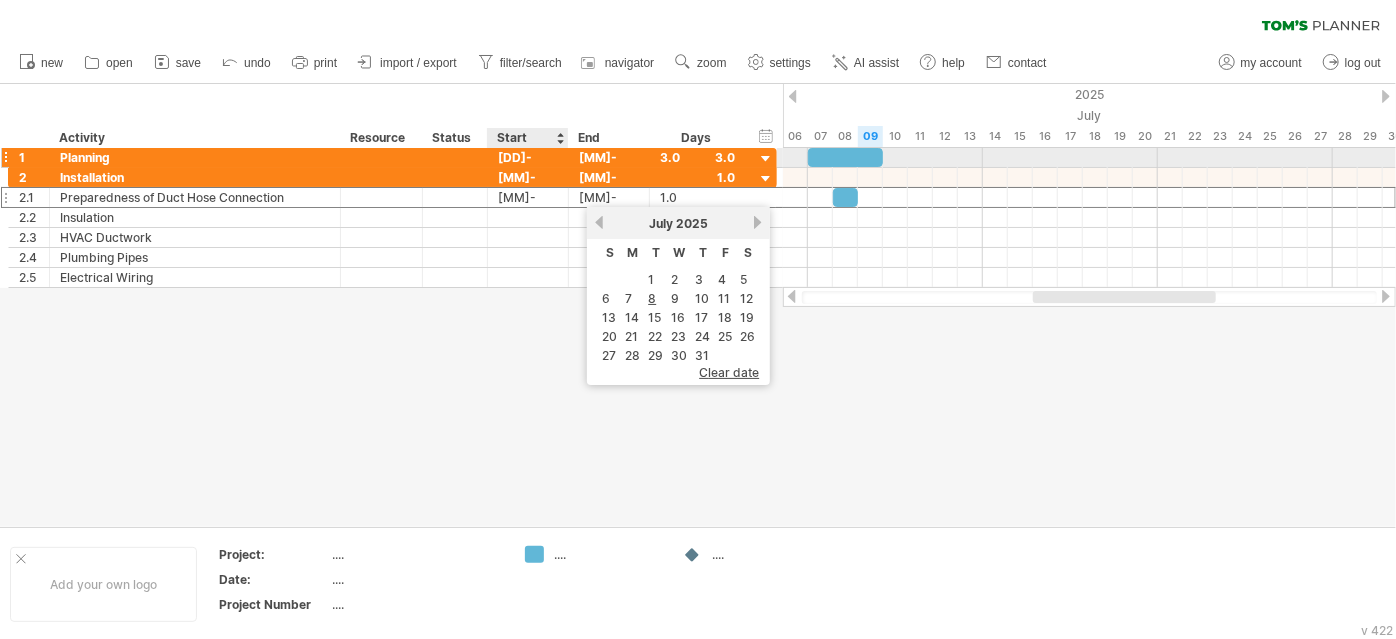 click on "[DD]-[MM]-[YY]" at bounding box center [528, 157] 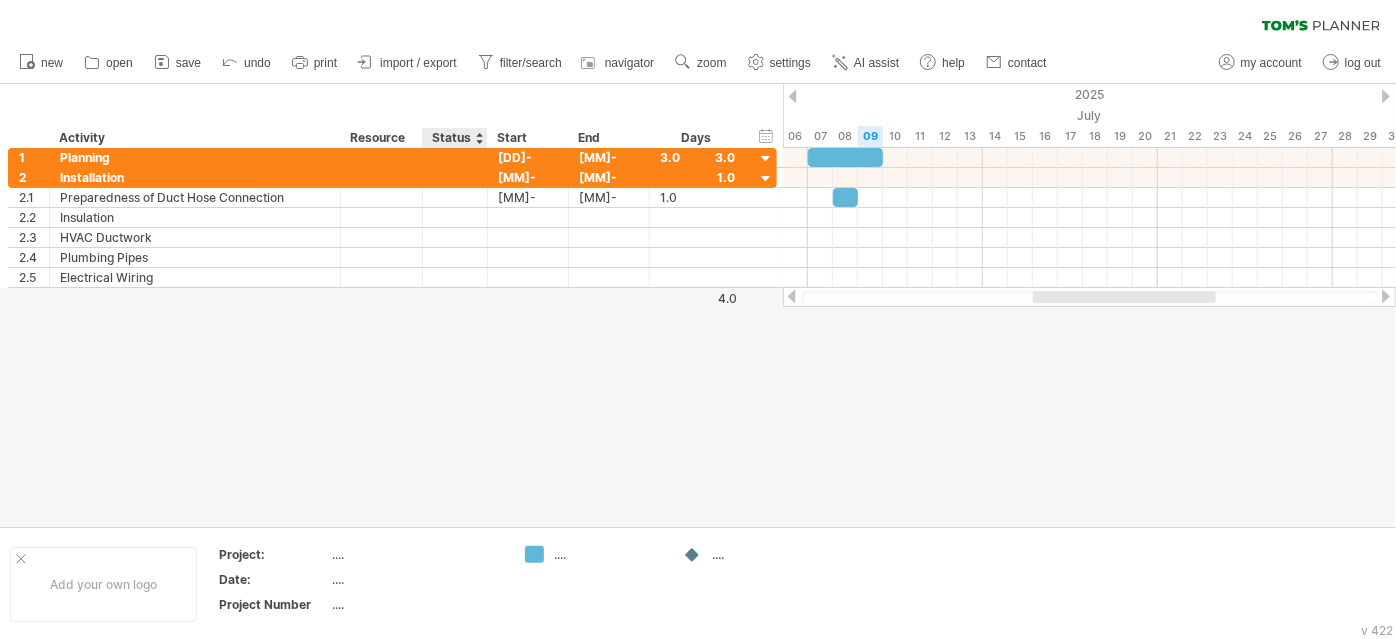 click at bounding box center [698, 305] 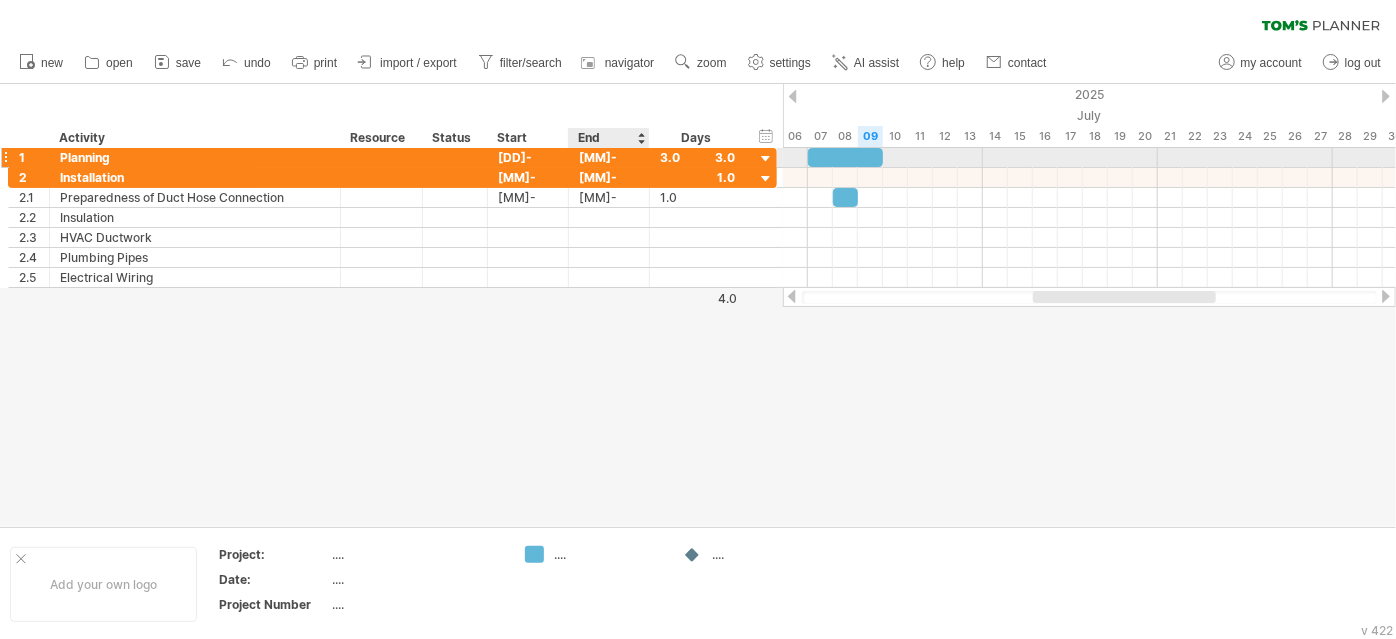 click on "[MM]-[DD]-[YY]" at bounding box center [609, 157] 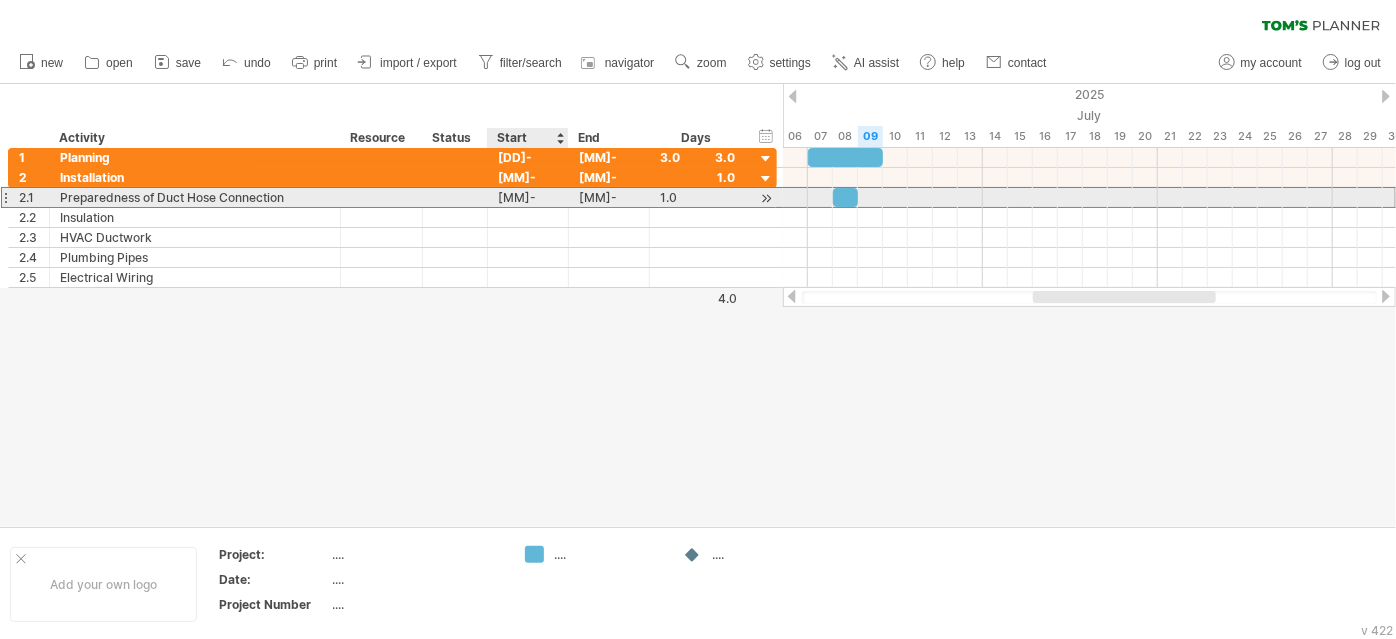 click on "[MM]-[DD]-[YY]" at bounding box center [528, 197] 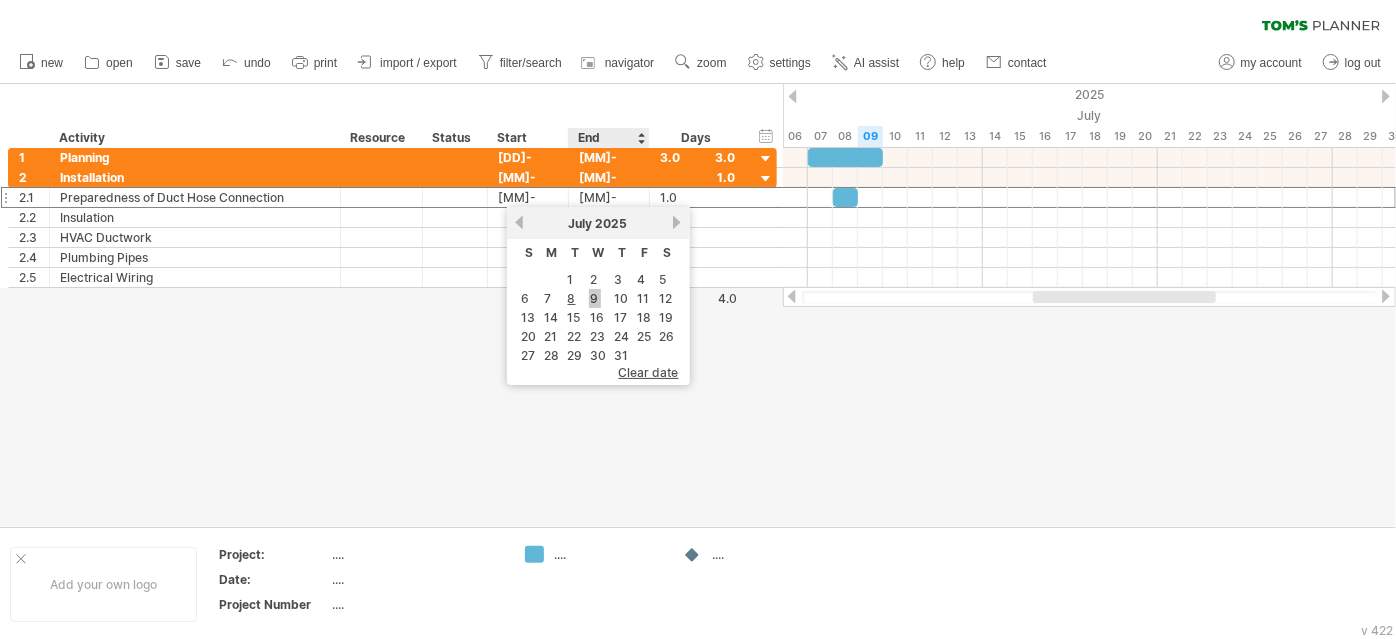 click on "9" at bounding box center [595, 298] 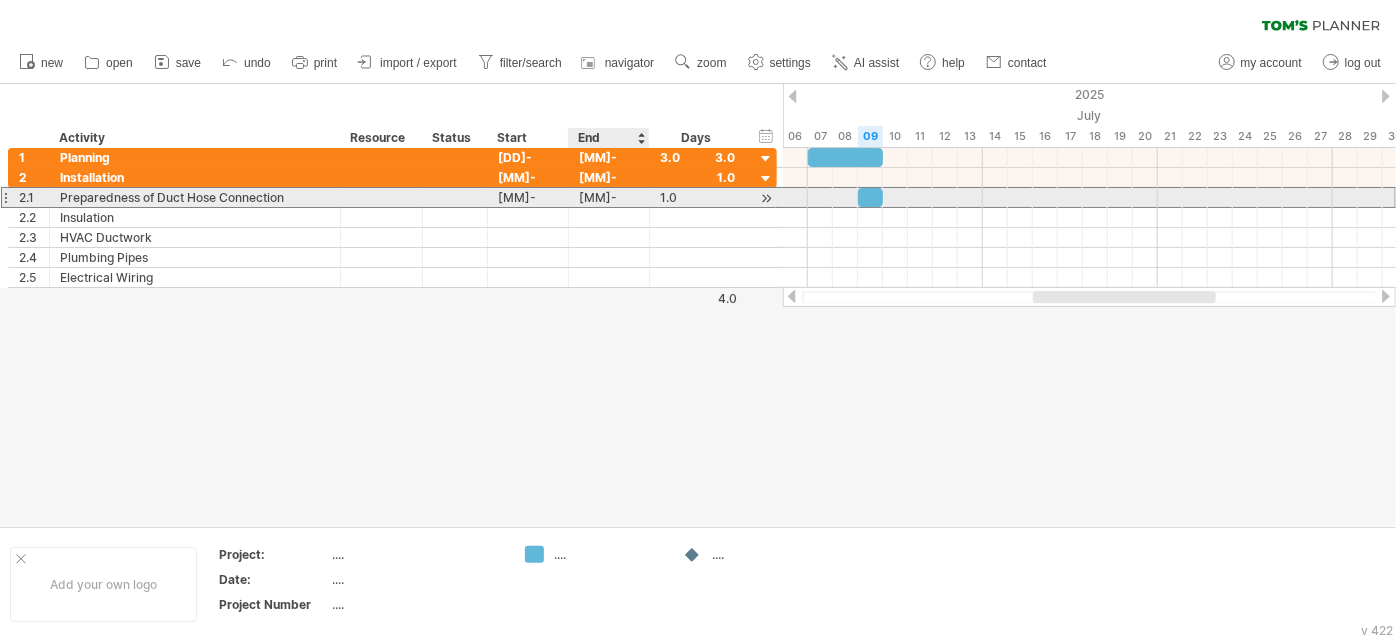 click on "[MM]-[DD]-[YY]" at bounding box center [609, 197] 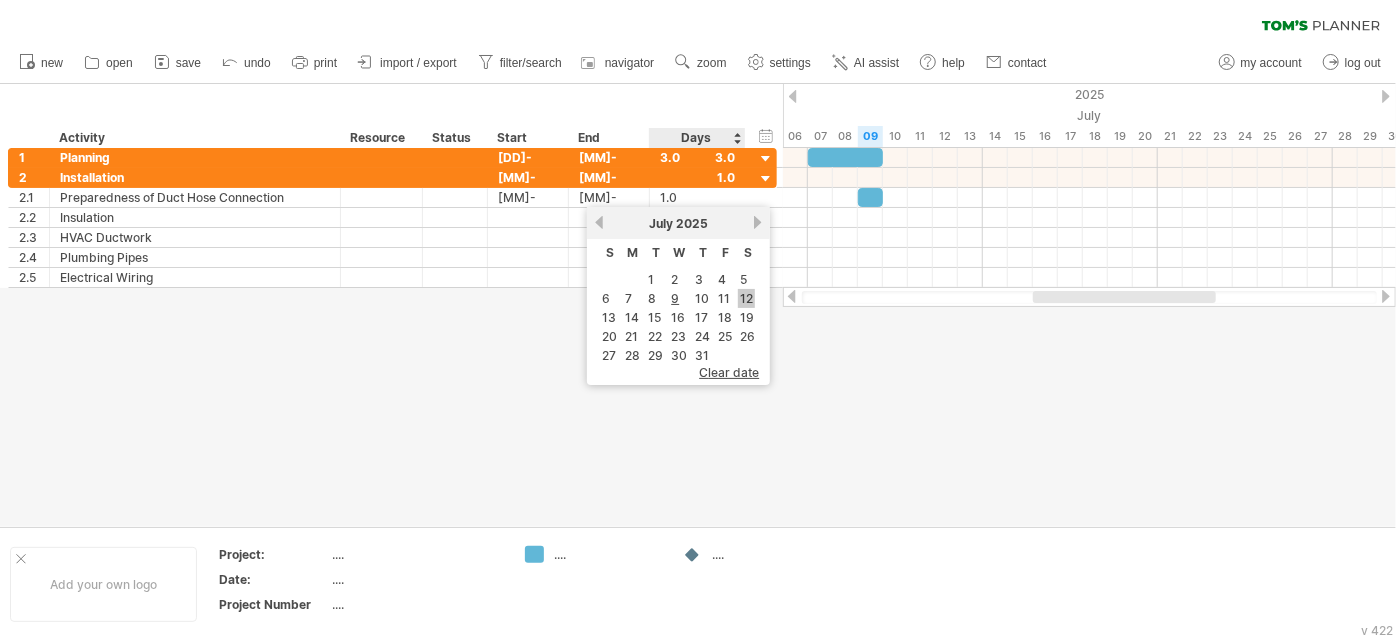 click on "12" at bounding box center [746, 298] 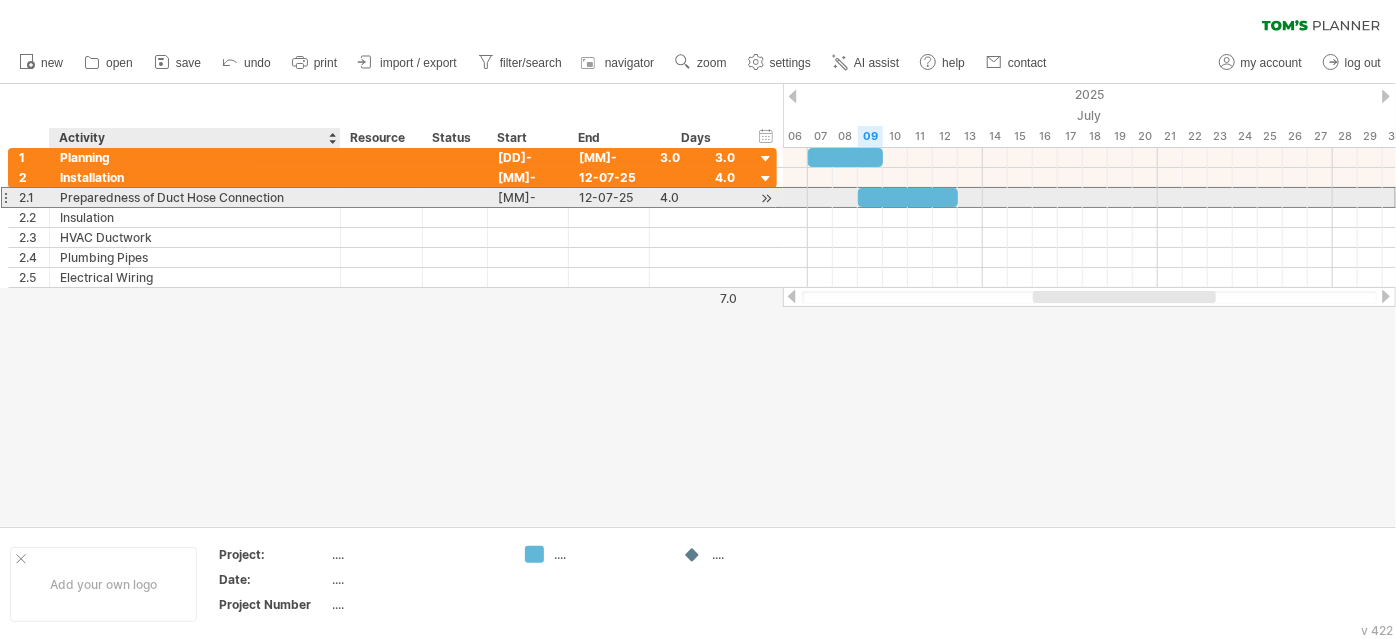 click on "Preparedness of Duct Hose Connection" at bounding box center [195, 197] 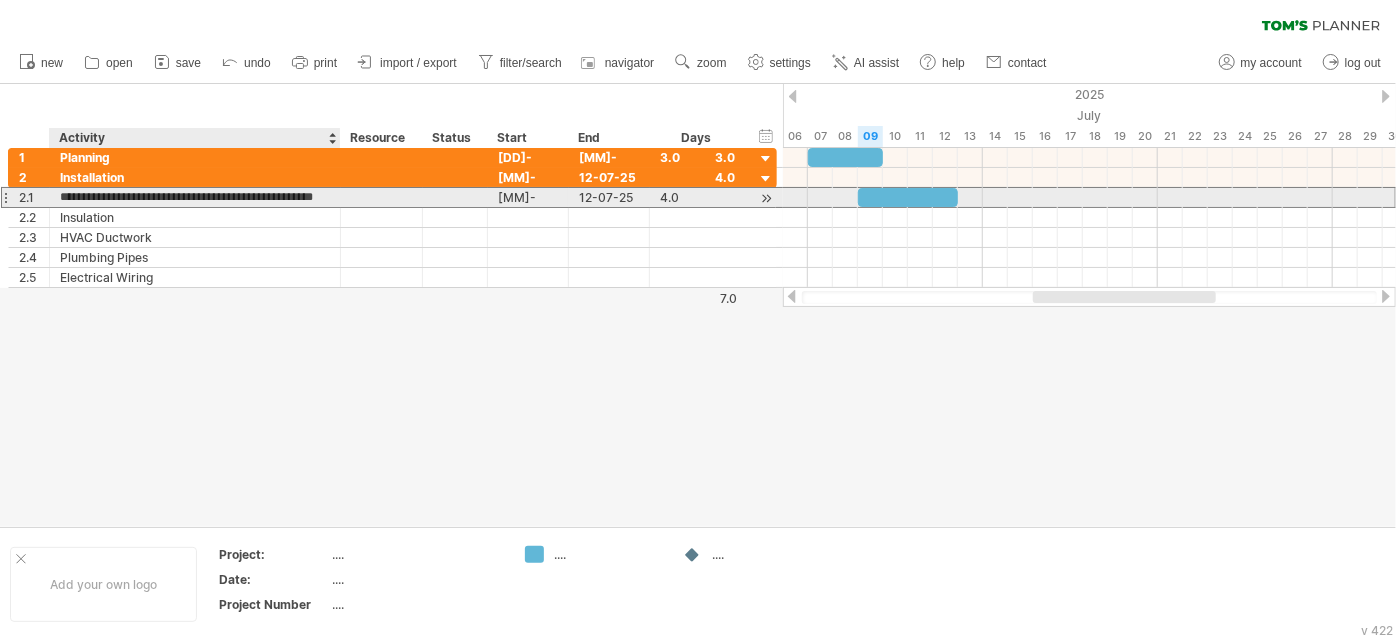 scroll, scrollTop: 0, scrollLeft: 51, axis: horizontal 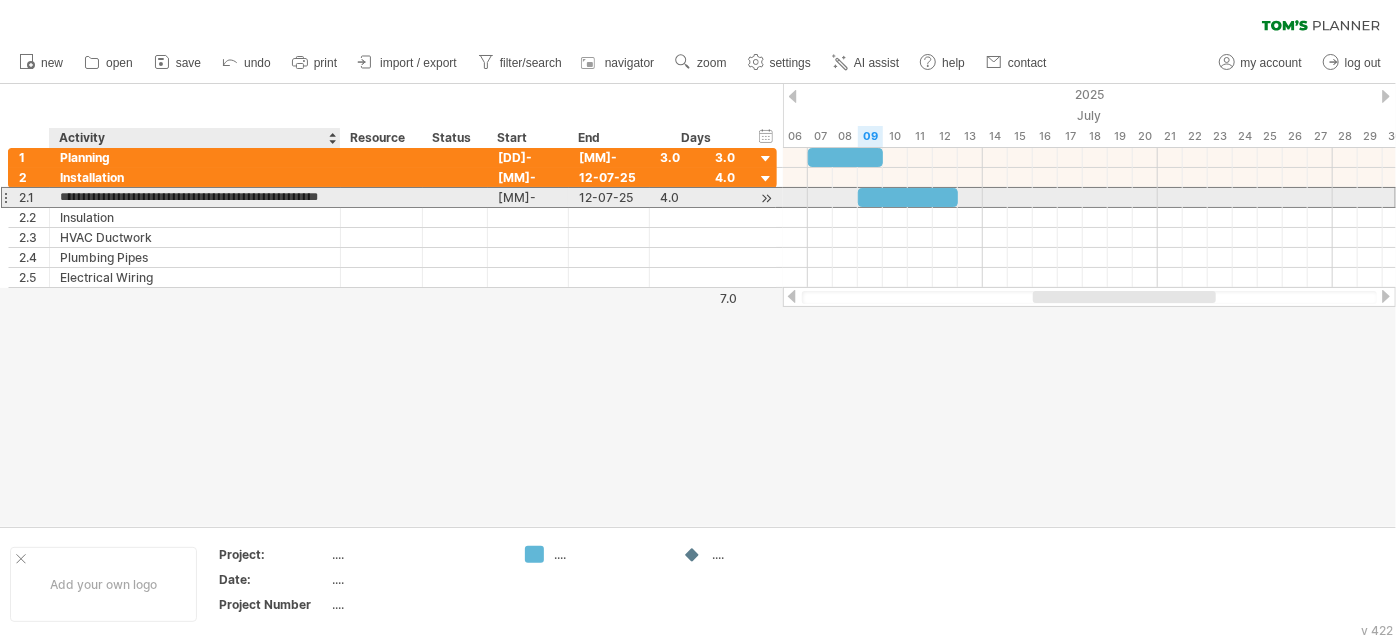 type on "**********" 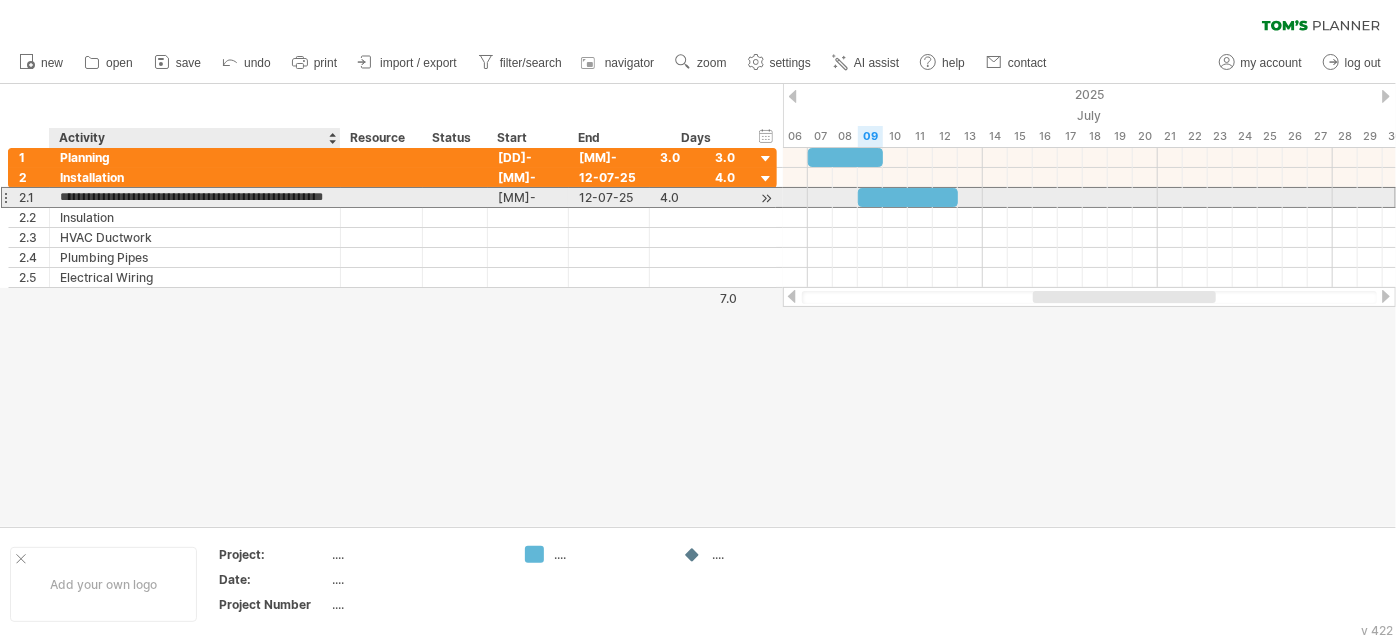 click on "**********" at bounding box center (195, 197) 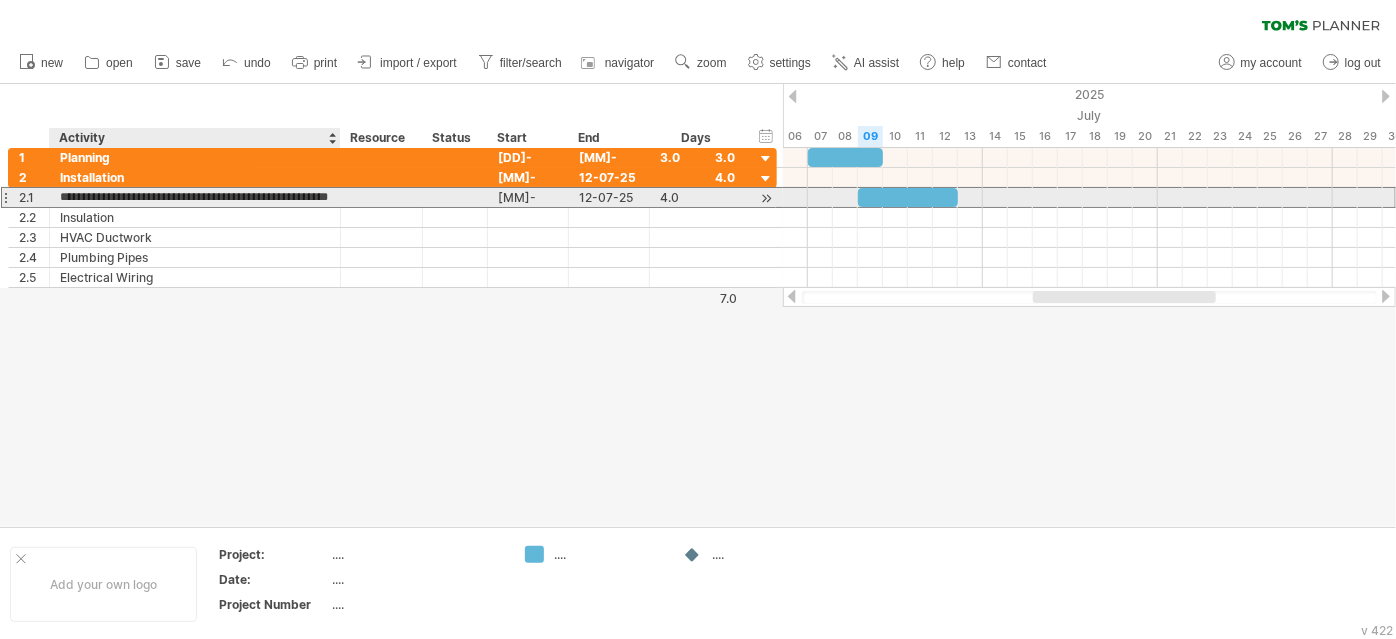 click on "**********" at bounding box center [195, 197] 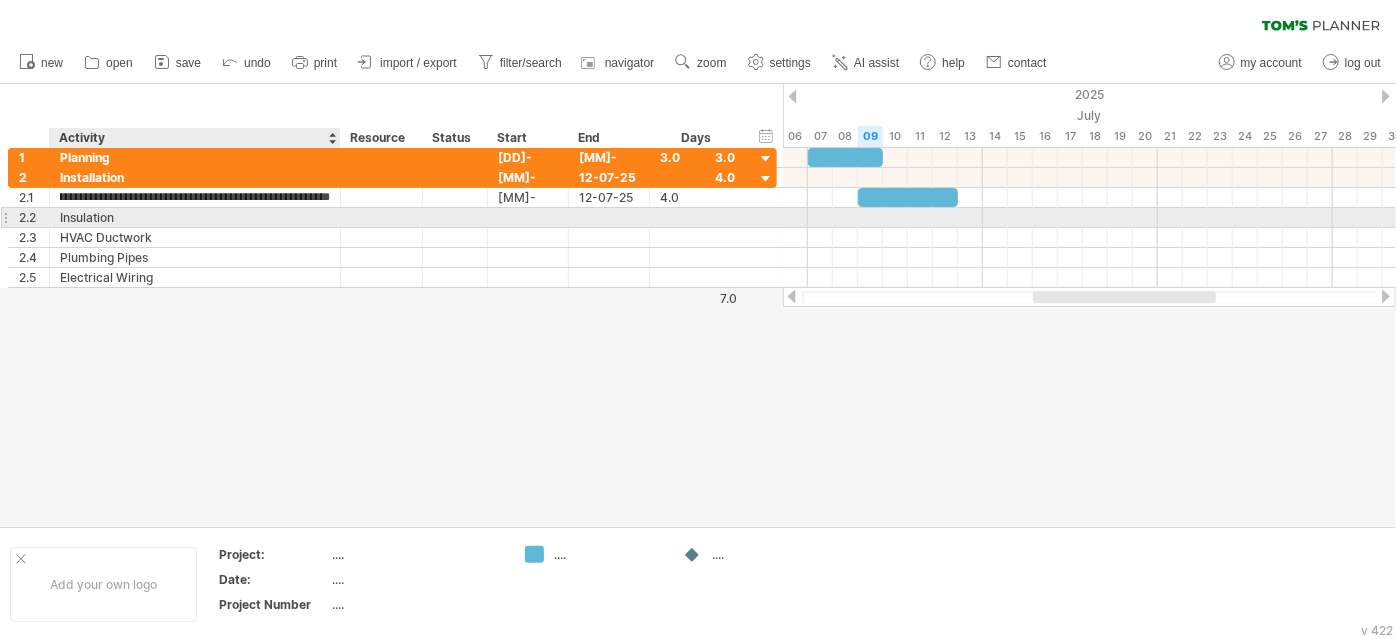 scroll, scrollTop: 0, scrollLeft: 118, axis: horizontal 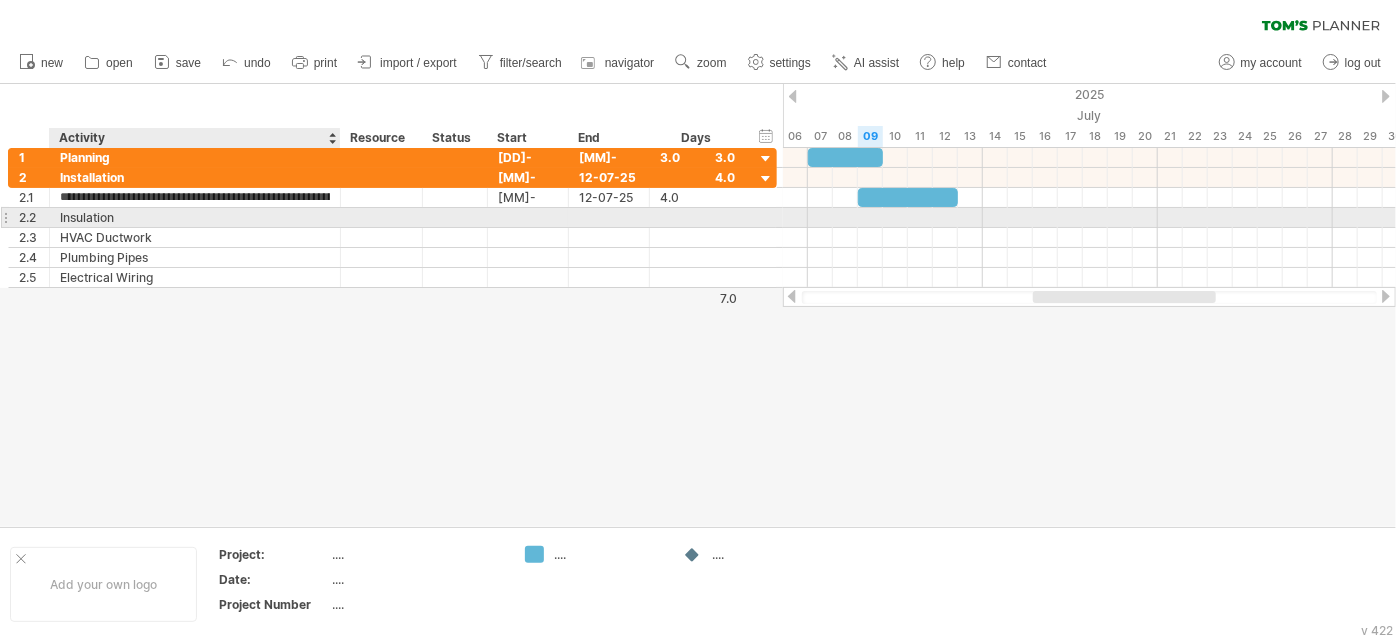 click at bounding box center [382, 217] 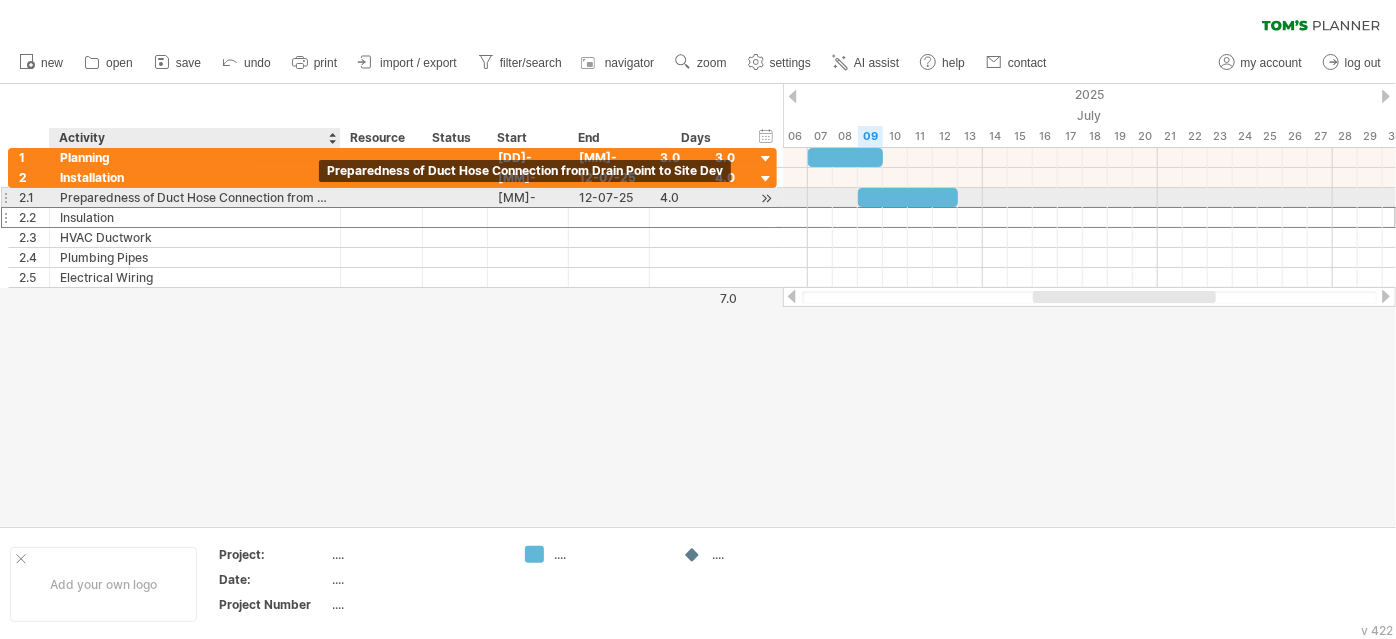 click on "Preparedness of Duct Hose Connection from Drain Point to Site Dev" at bounding box center [195, 197] 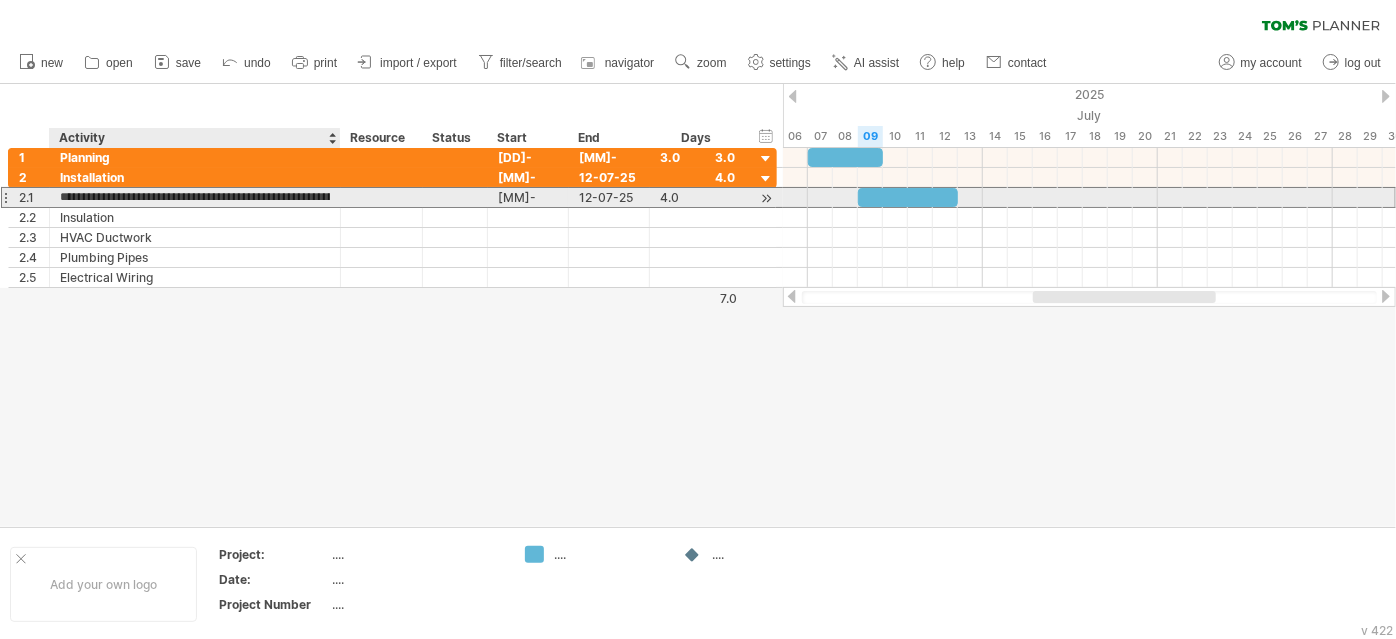 scroll, scrollTop: 0, scrollLeft: 0, axis: both 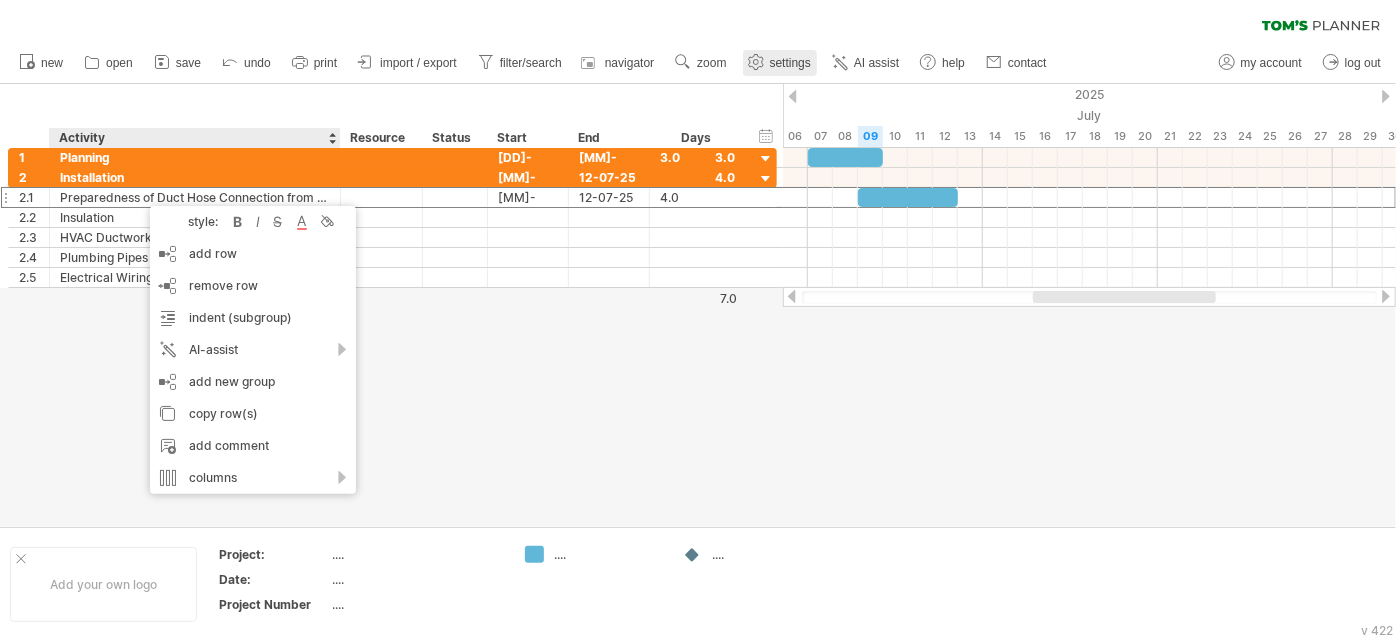 click on "settings" at bounding box center [790, 63] 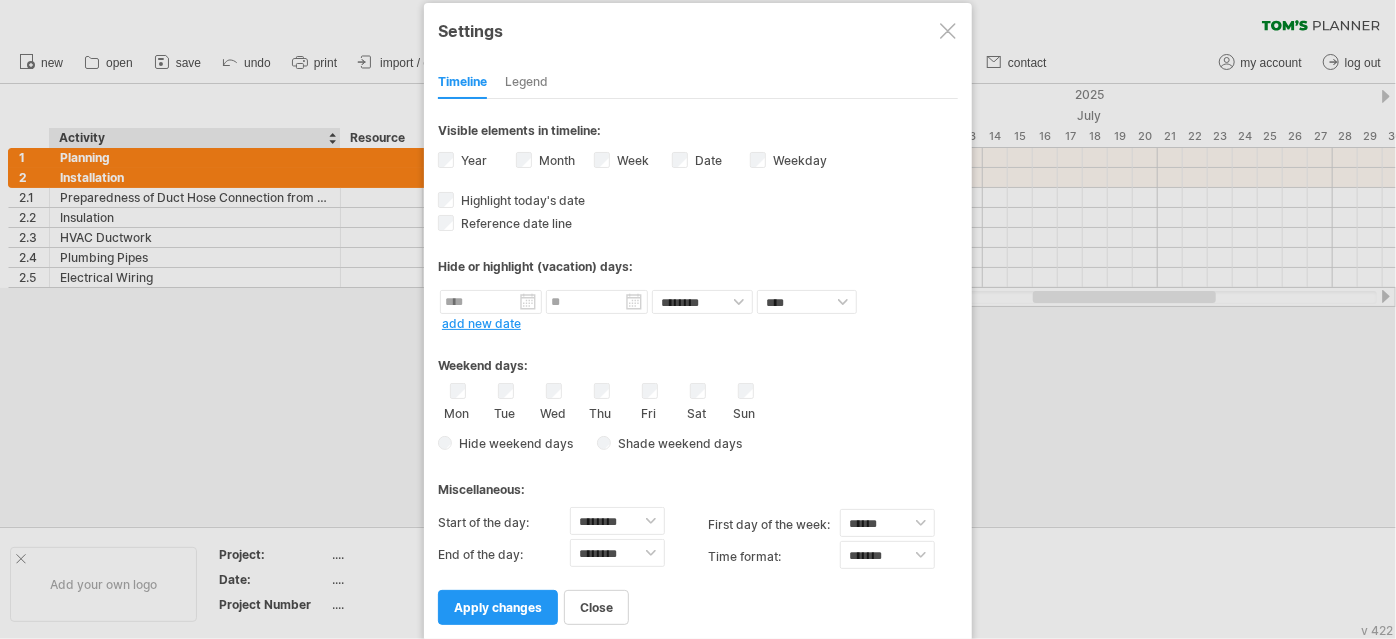 click at bounding box center [948, 31] 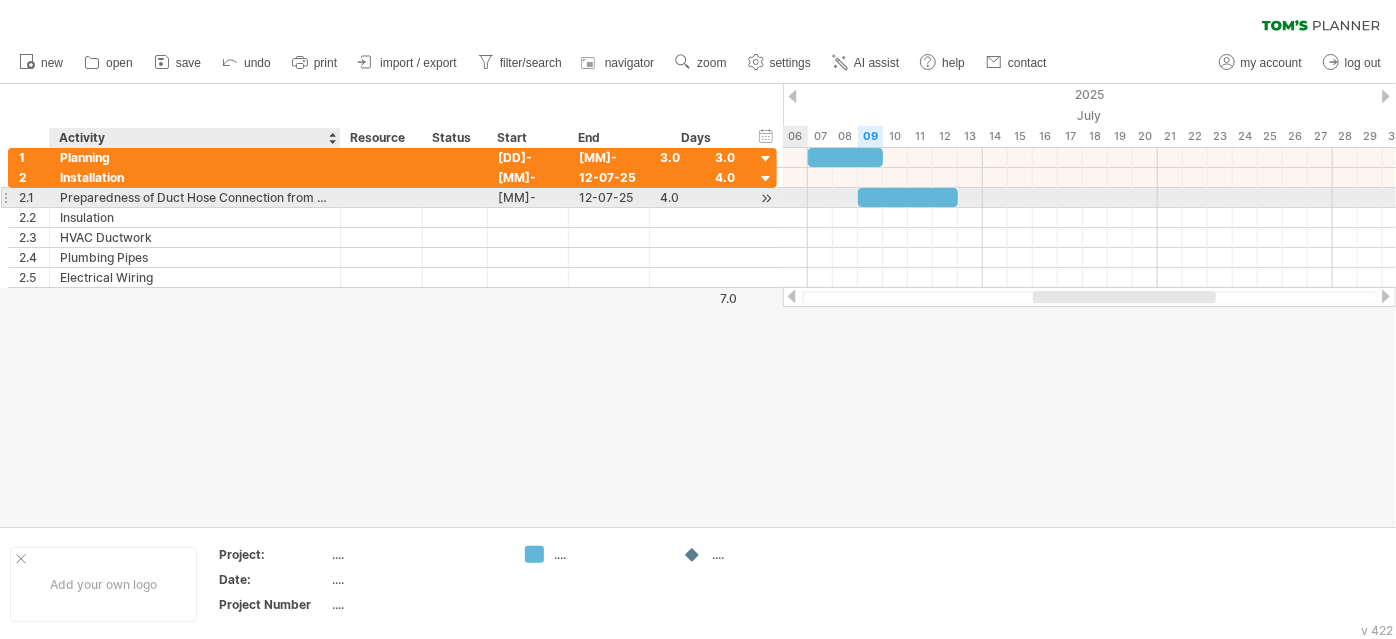 click on "Preparedness of Duct Hose Connection from Drain Point to Site Dev" at bounding box center (195, 197) 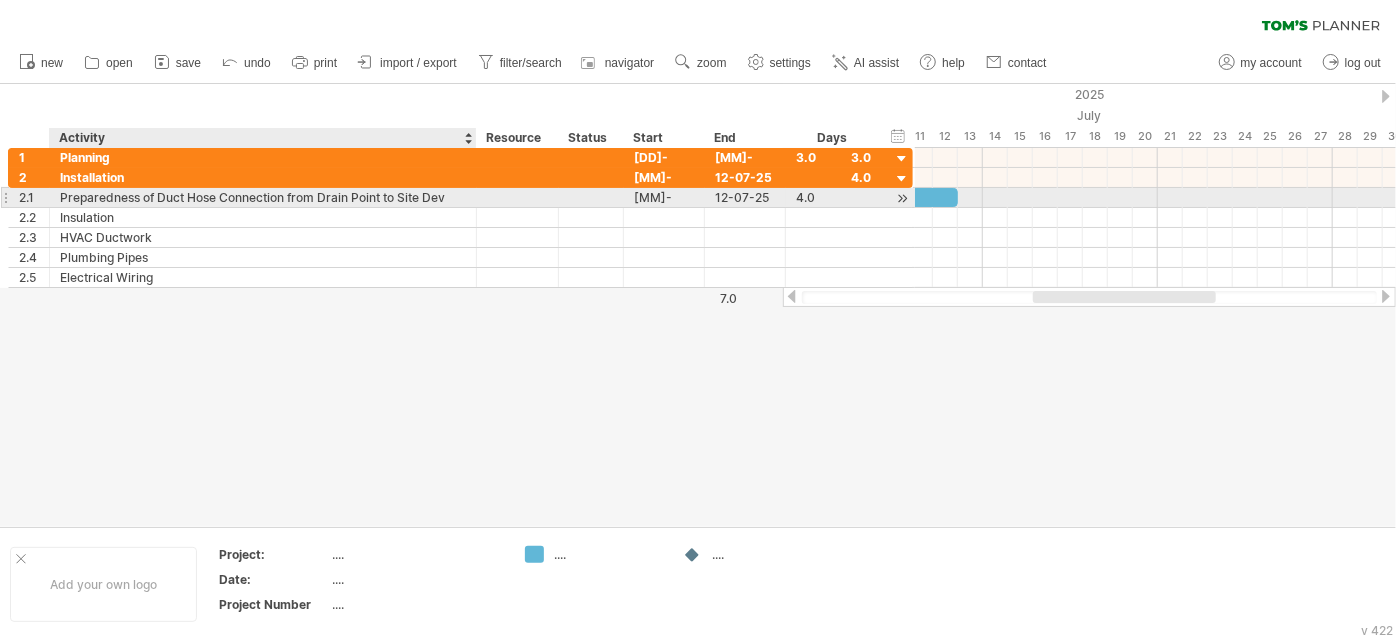 drag, startPoint x: 338, startPoint y: 194, endPoint x: 474, endPoint y: 194, distance: 136 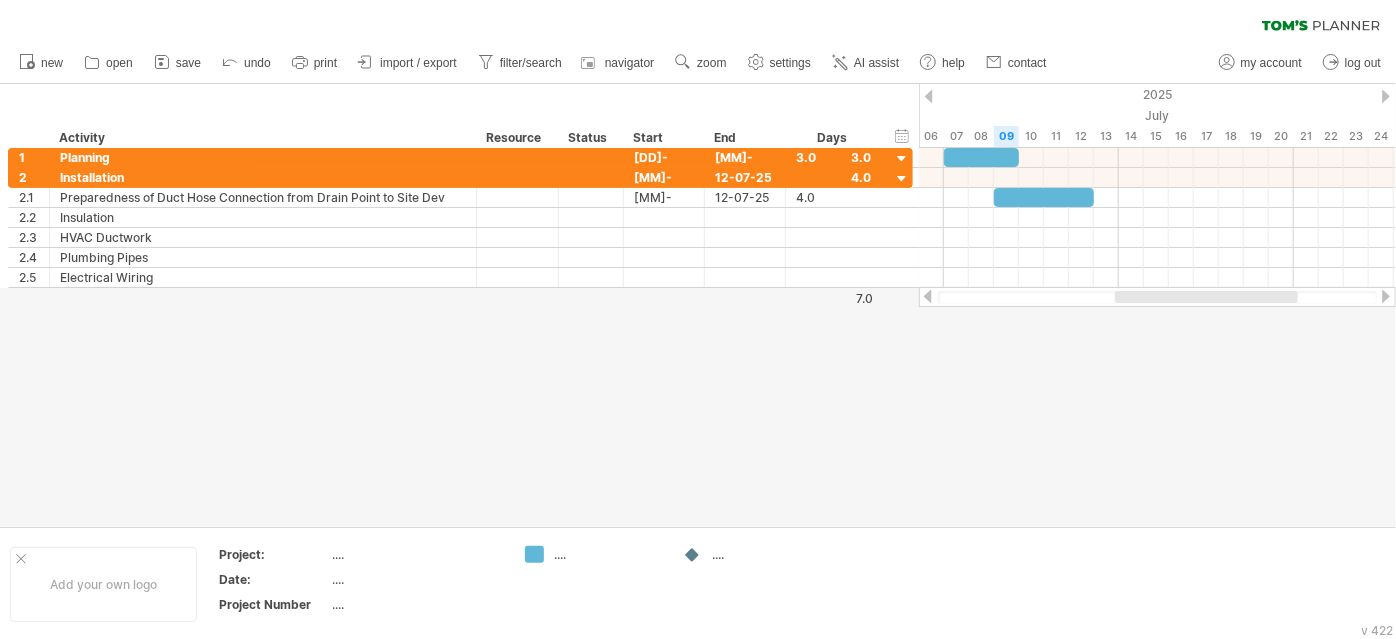 click at bounding box center (698, 305) 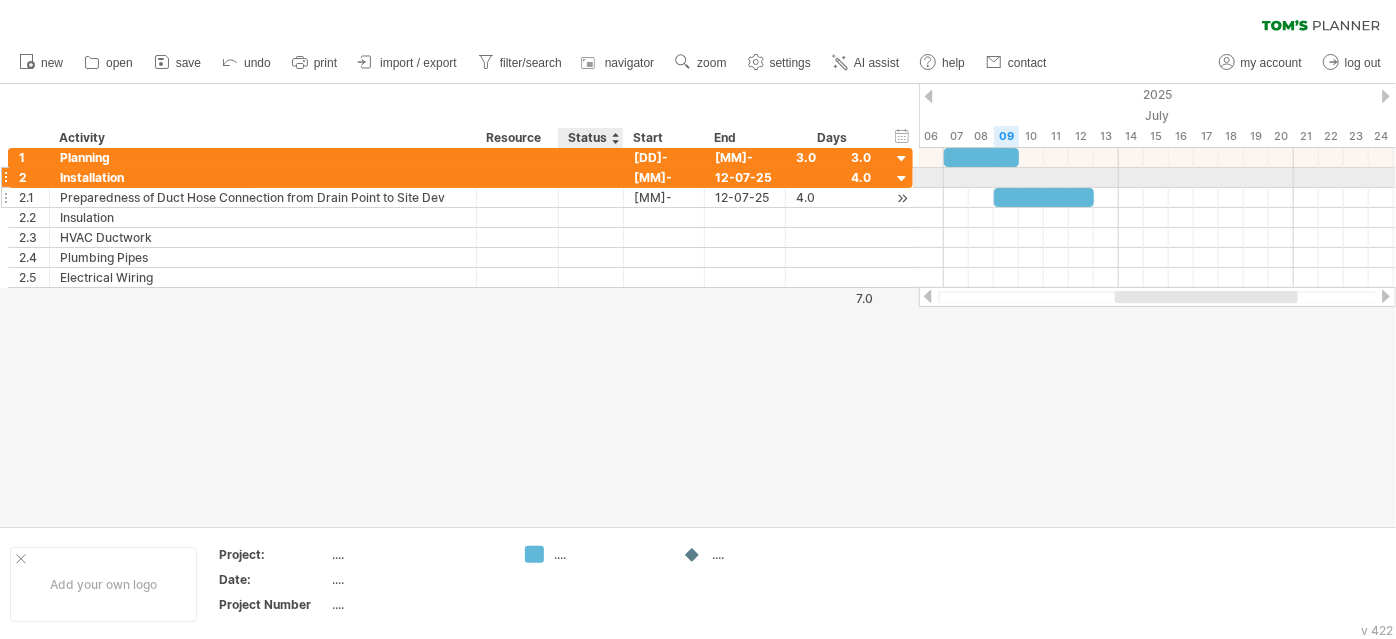 click at bounding box center [263, 197] 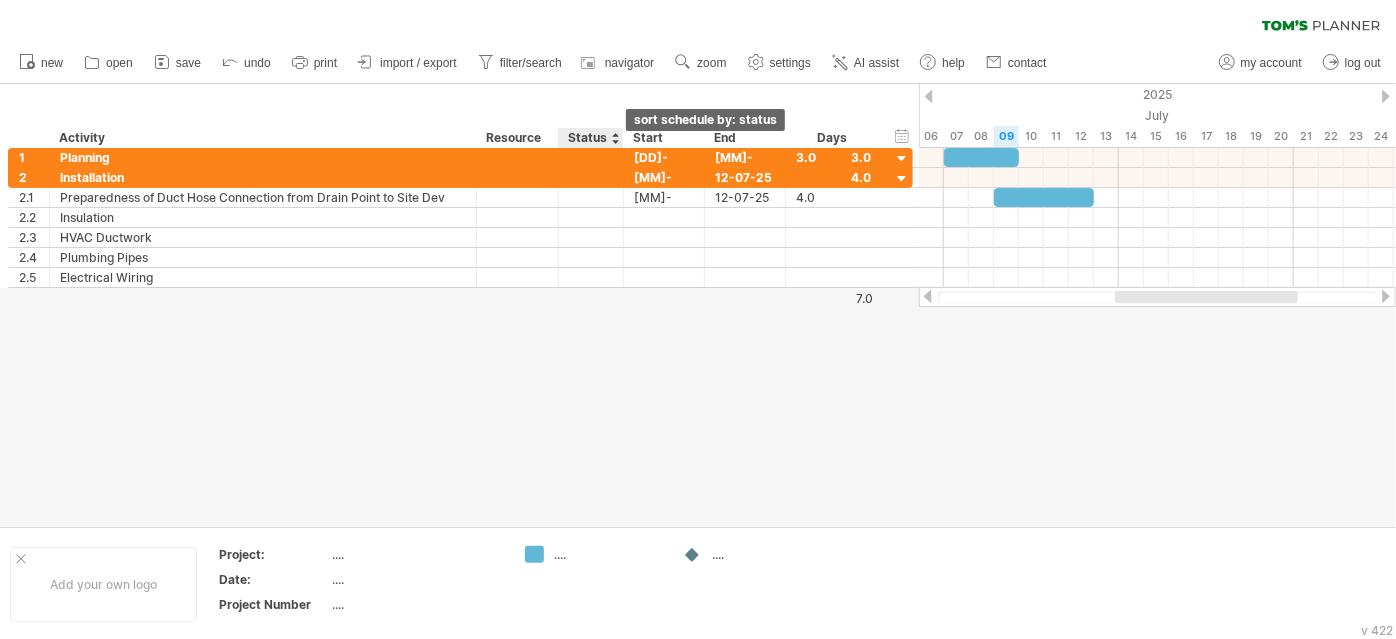 click at bounding box center (615, 138) 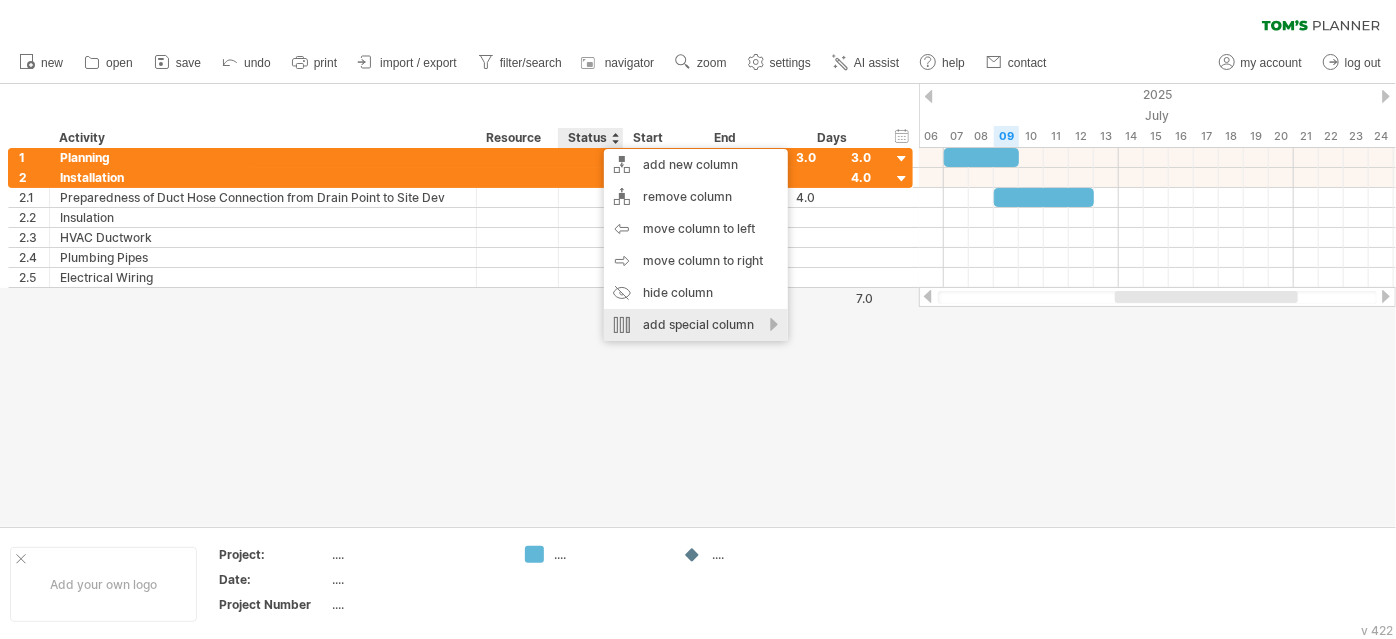click on "add special column" at bounding box center (696, 325) 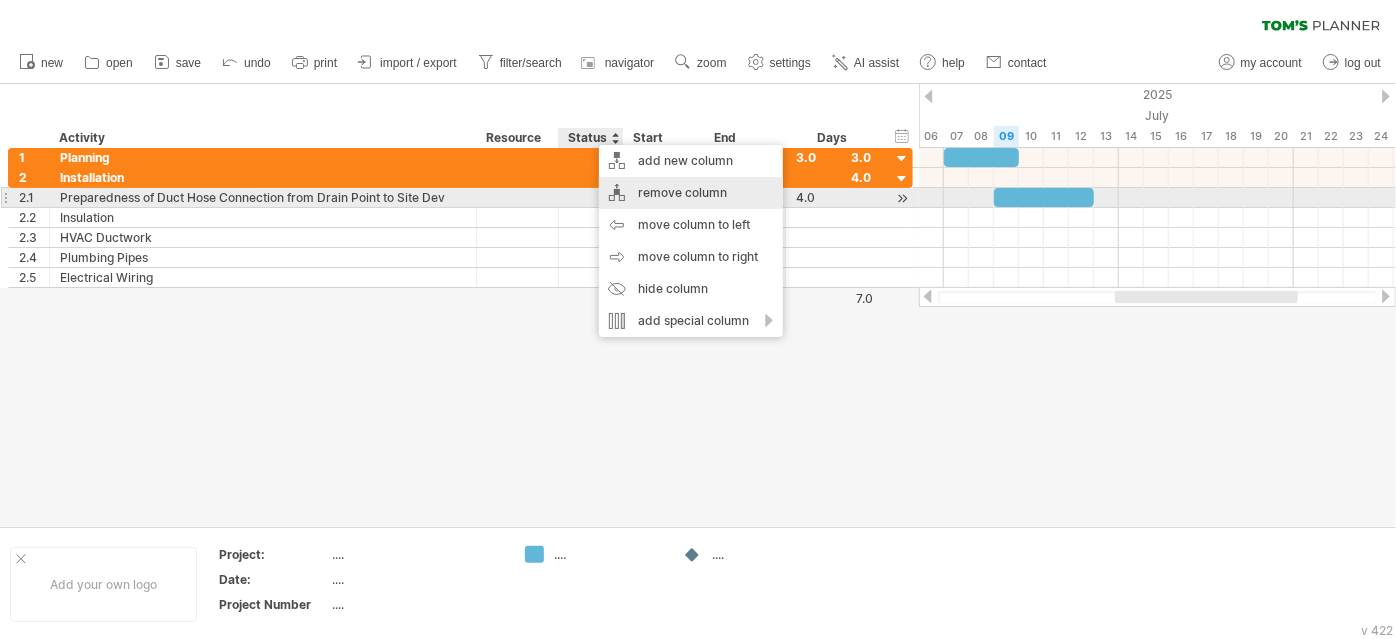 click on "remove column" at bounding box center [691, 193] 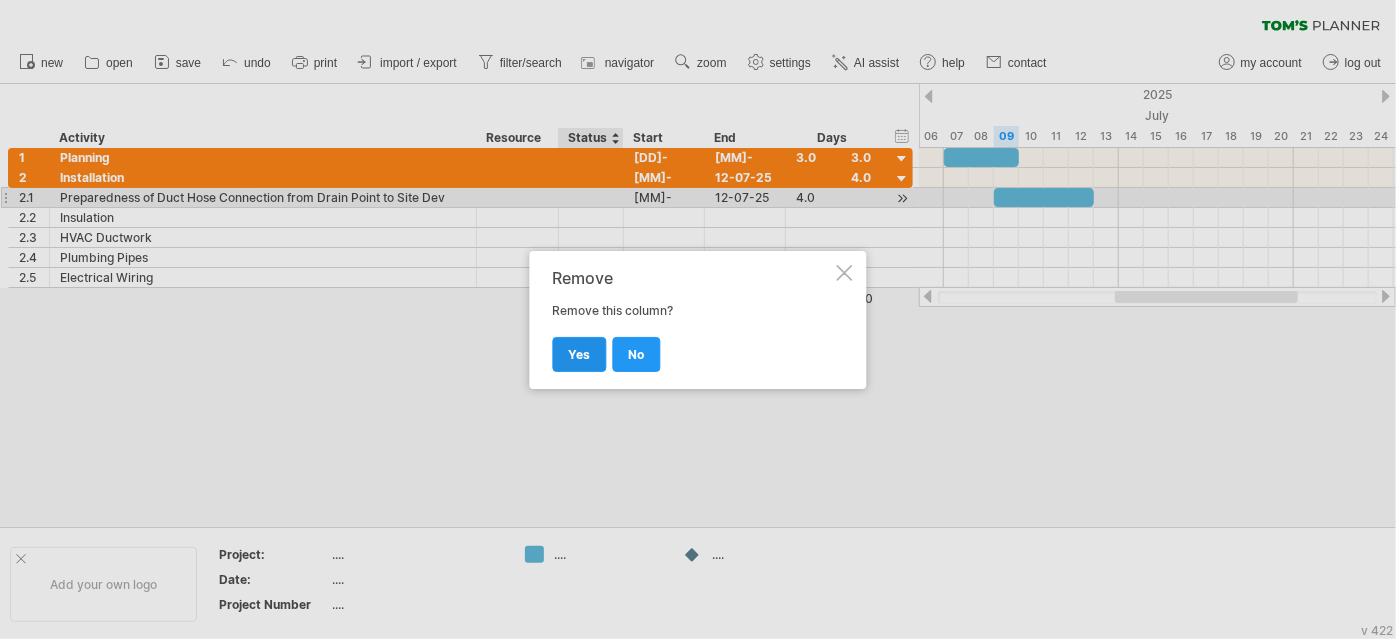 click on "yes" at bounding box center [580, 354] 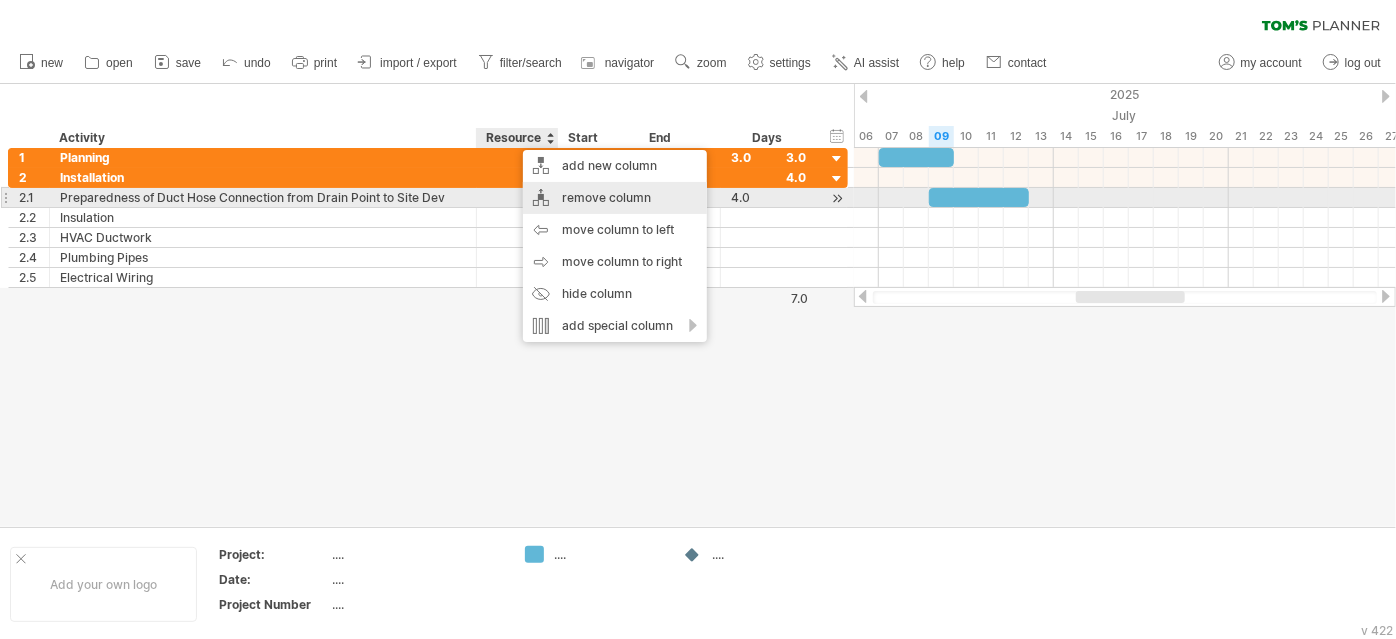 click on "remove column" at bounding box center [615, 198] 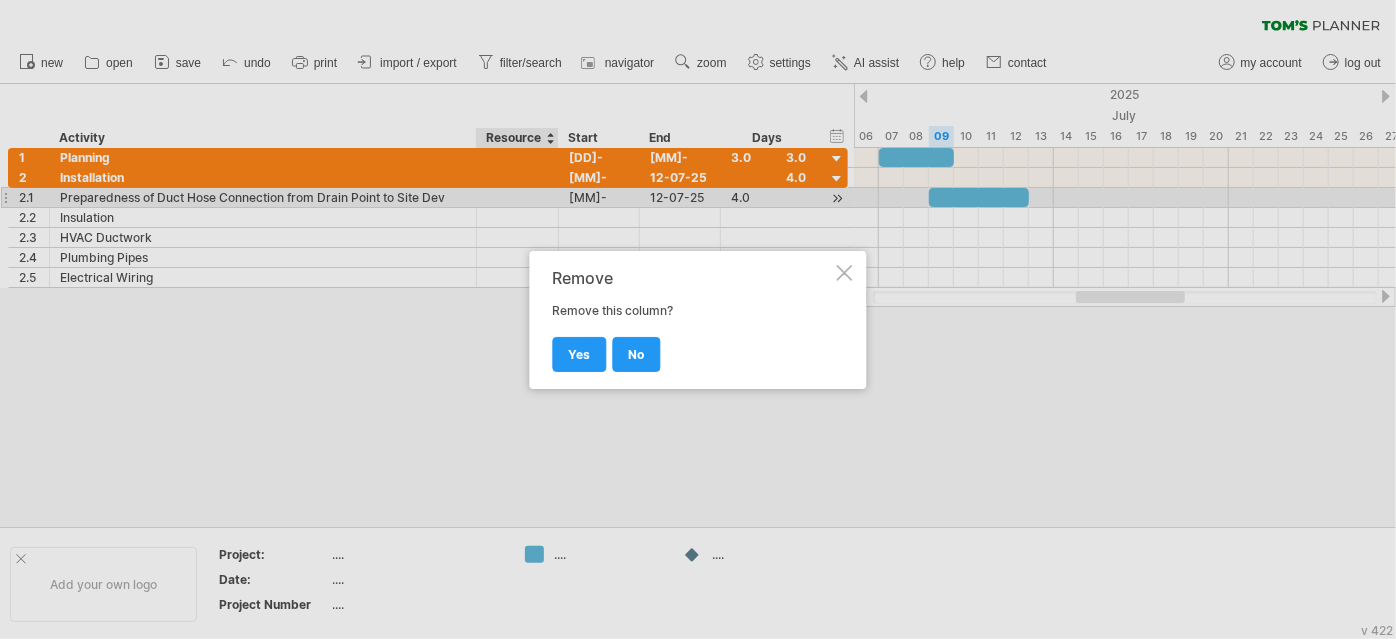 click on "no yes" at bounding box center [693, 345] 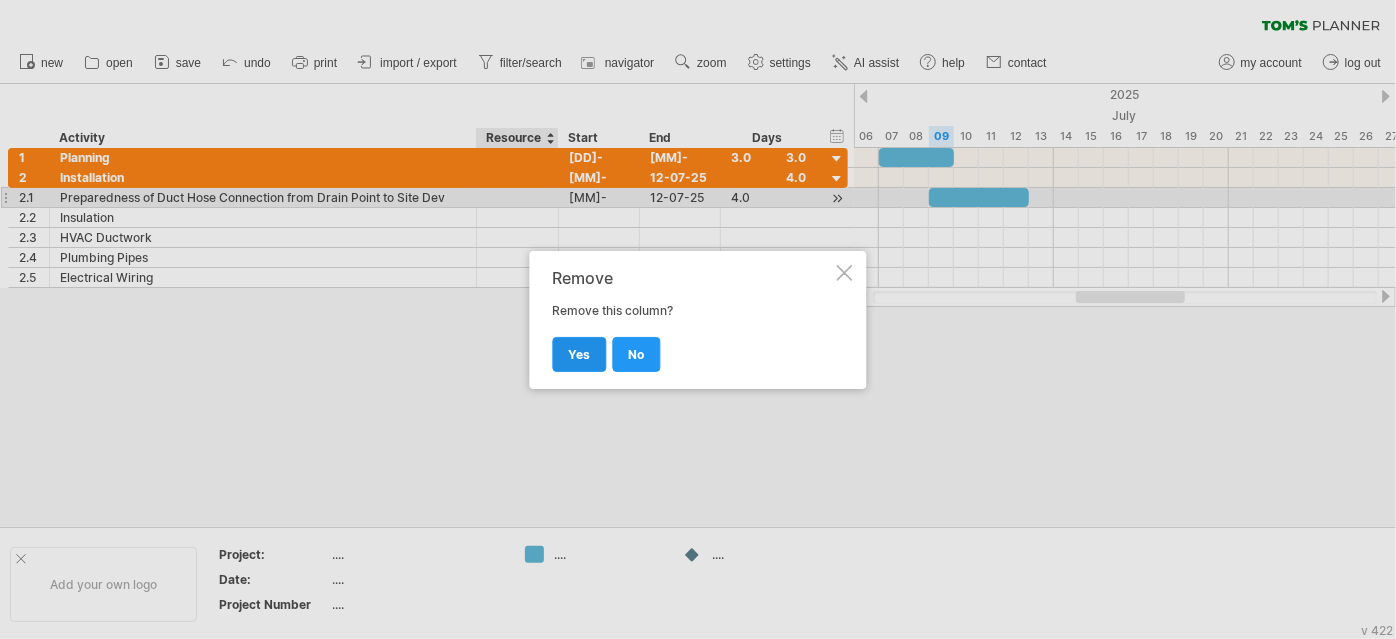click on "yes" at bounding box center (580, 354) 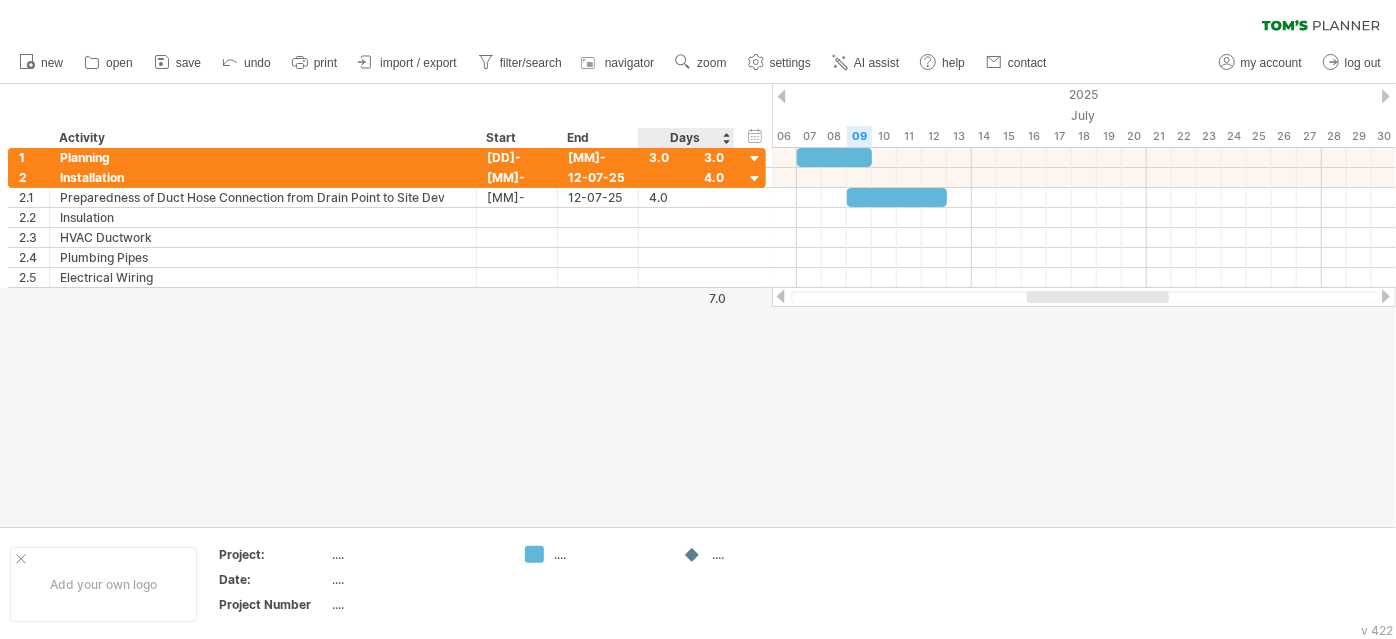 click at bounding box center [698, 305] 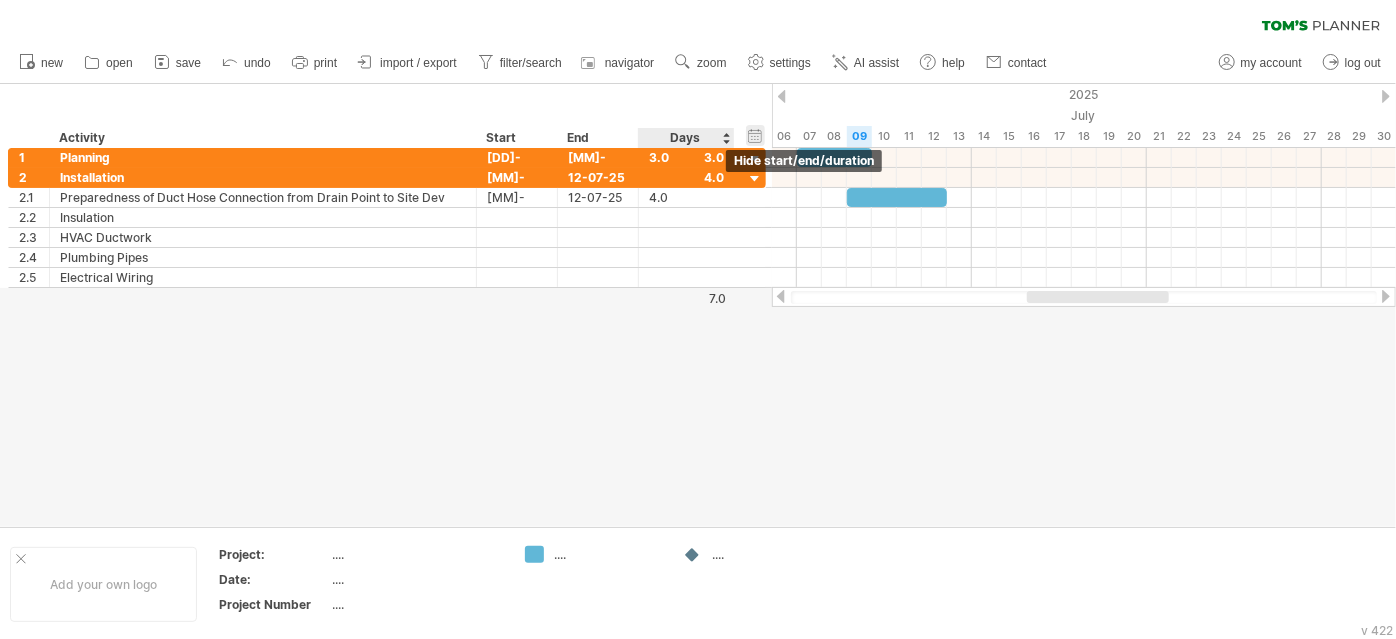click on "hide start/end/duration show start/end/duration" at bounding box center [755, 135] 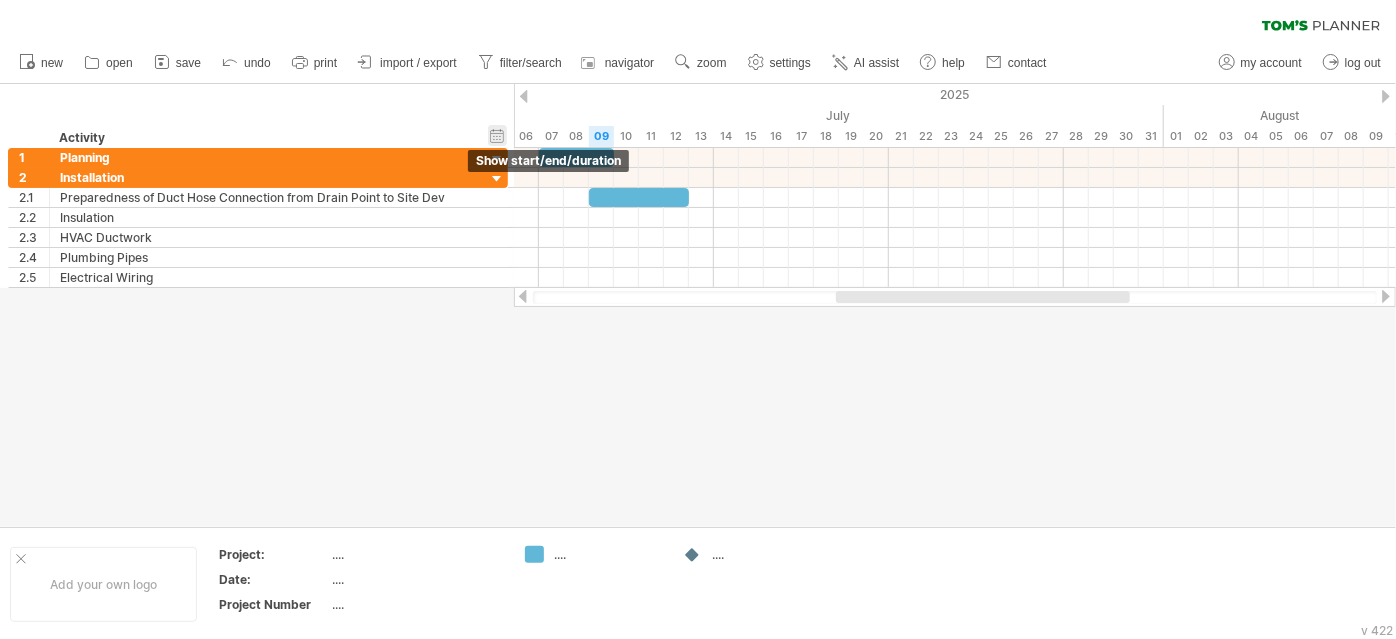 click on "hide start/end/duration show start/end/duration" at bounding box center (497, 135) 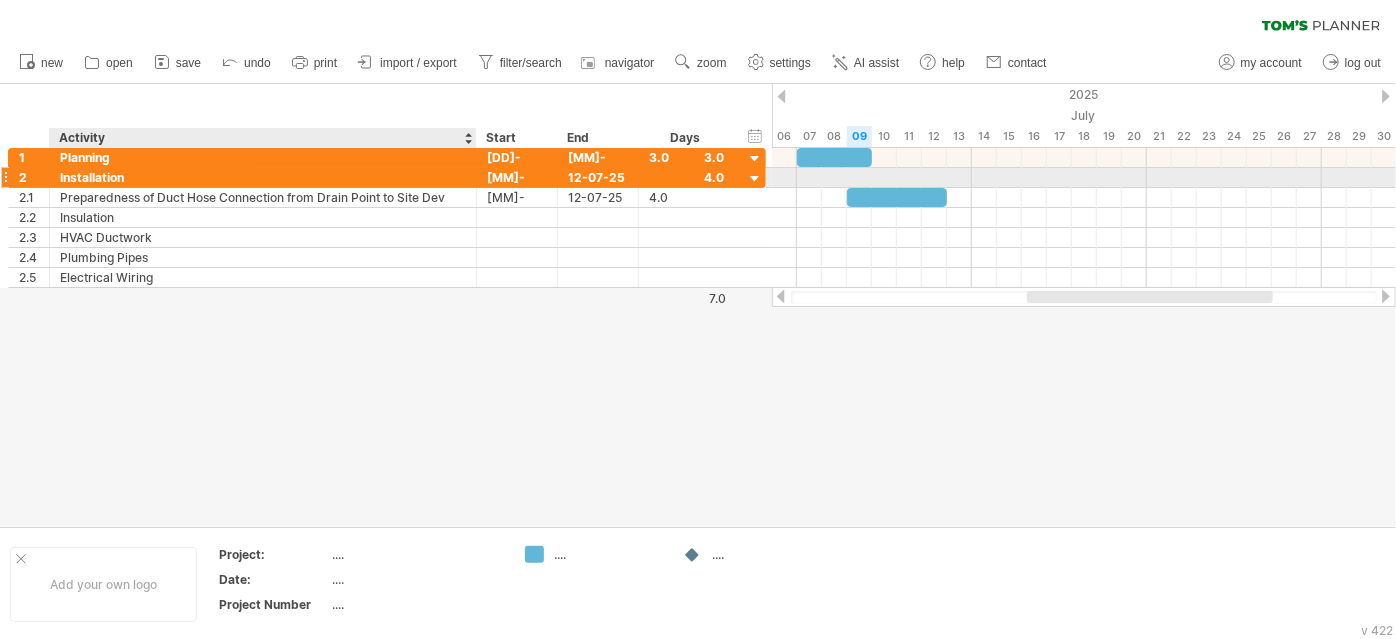 click on "Installation" at bounding box center (263, 177) 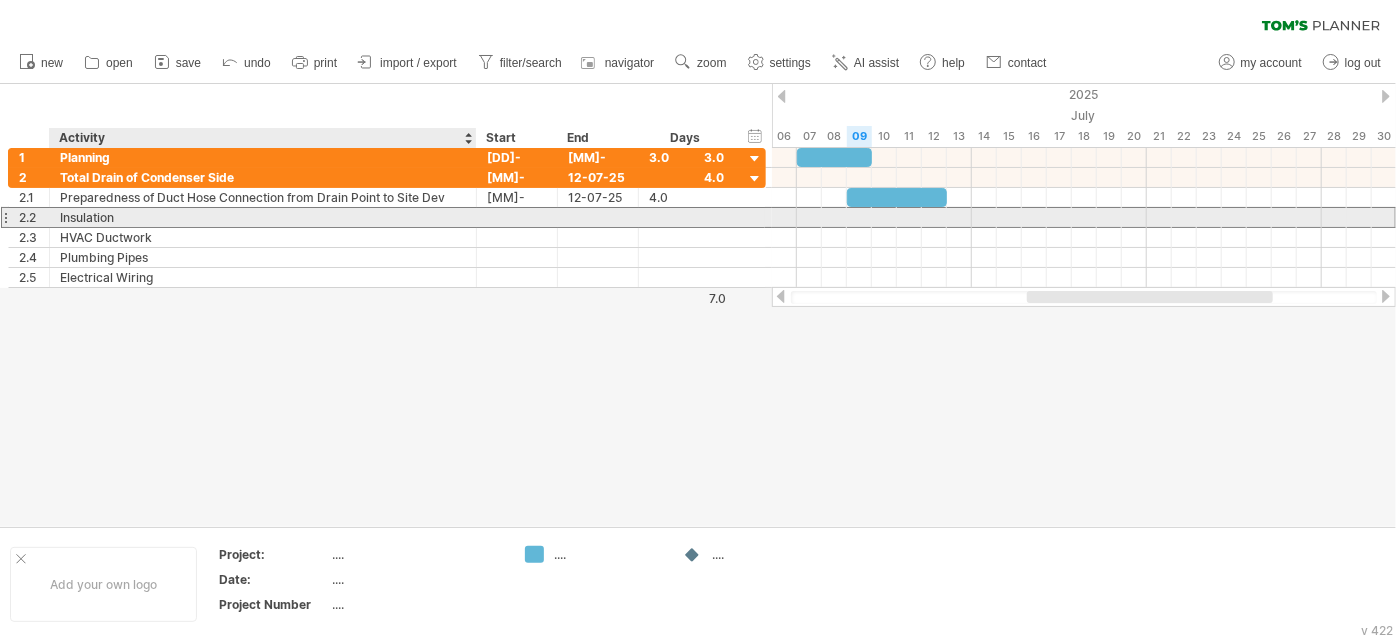 click on "Insulation" at bounding box center [263, 217] 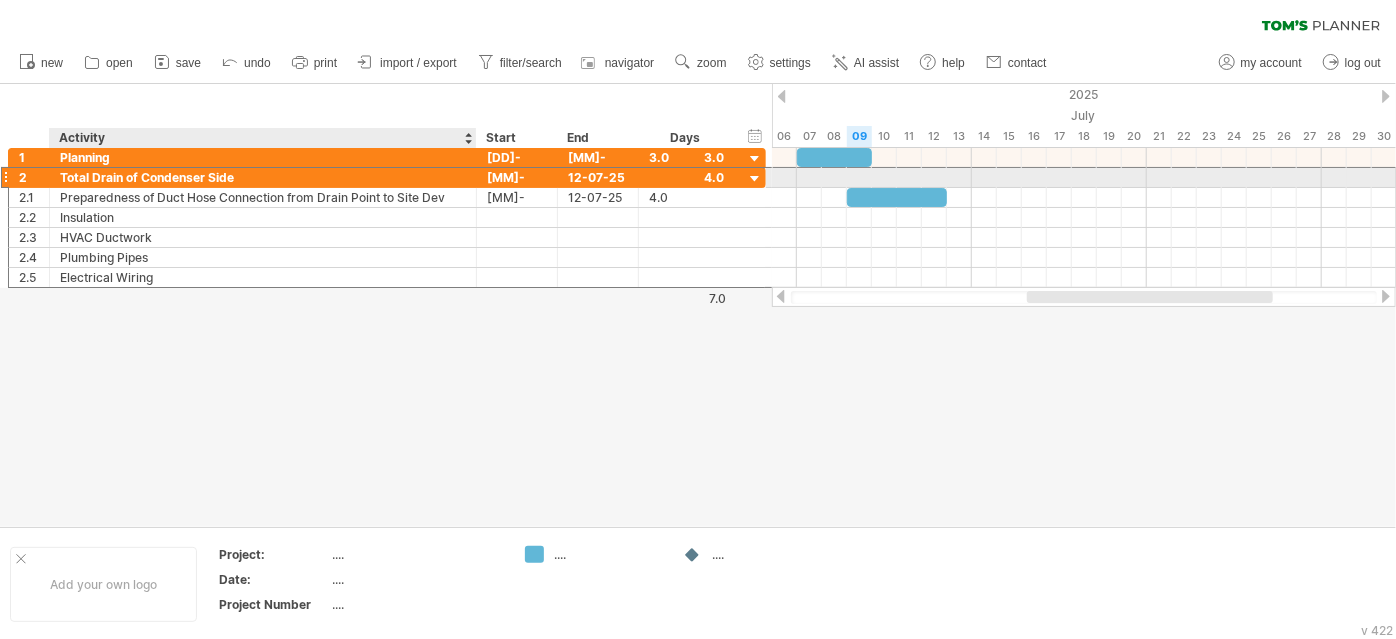 click on "Total Drain of Condenser Side" at bounding box center [263, 177] 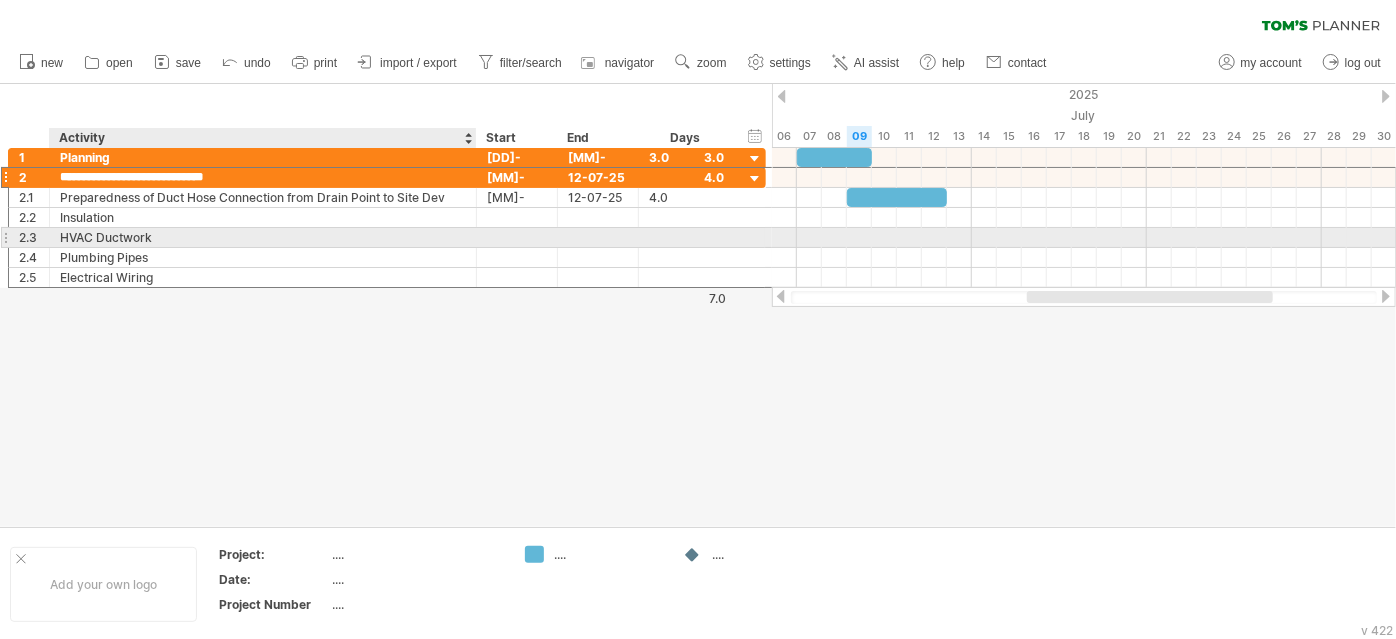 click on "HVAC Ductwork" at bounding box center [263, 237] 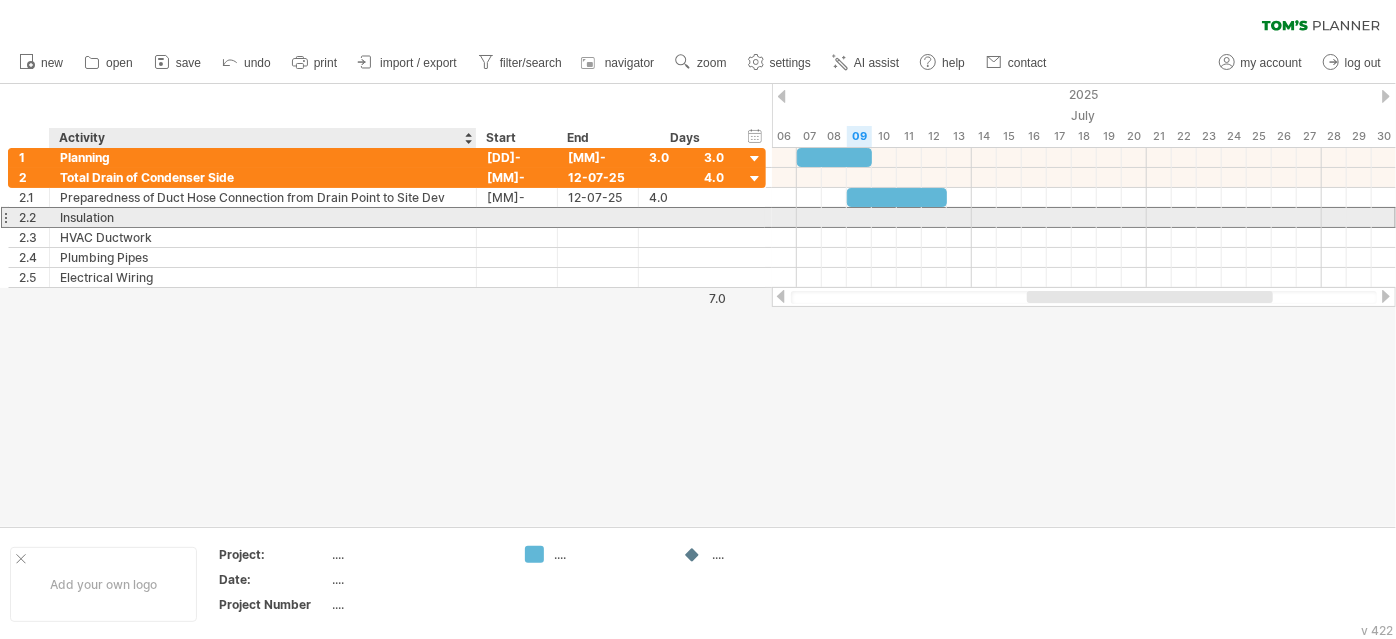 click on "Insulation" at bounding box center (263, 217) 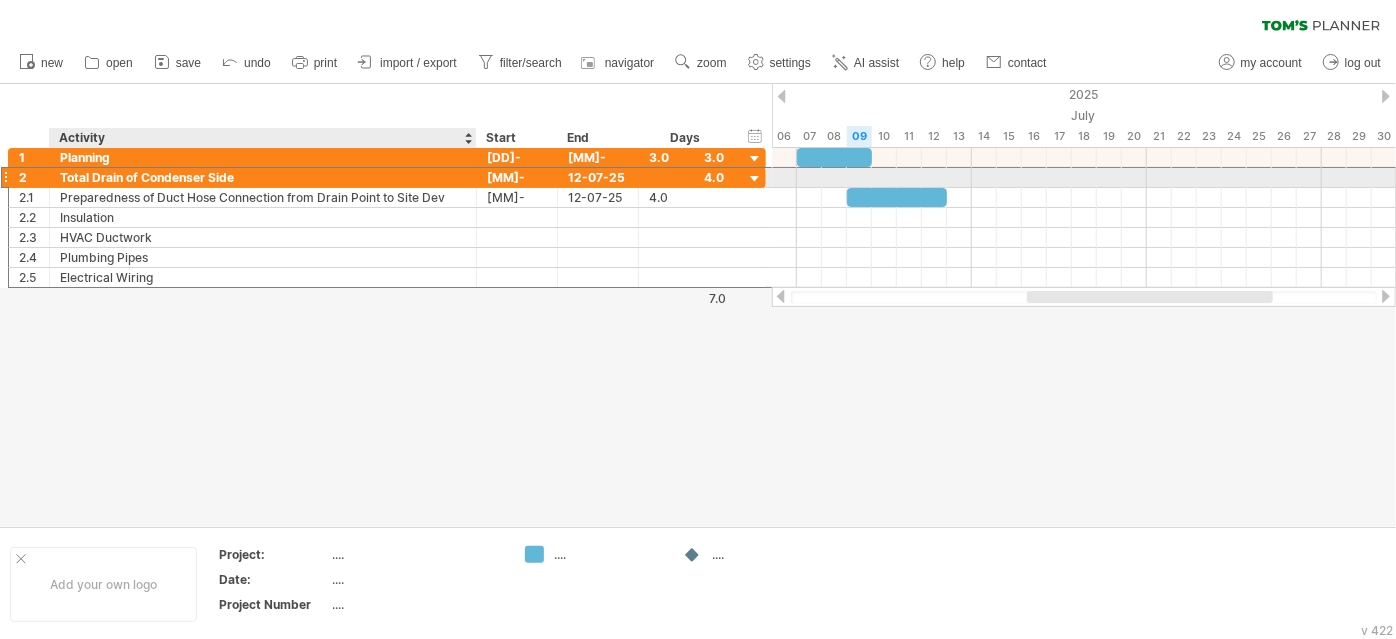 click on "Total Drain of Condenser Side" at bounding box center [263, 177] 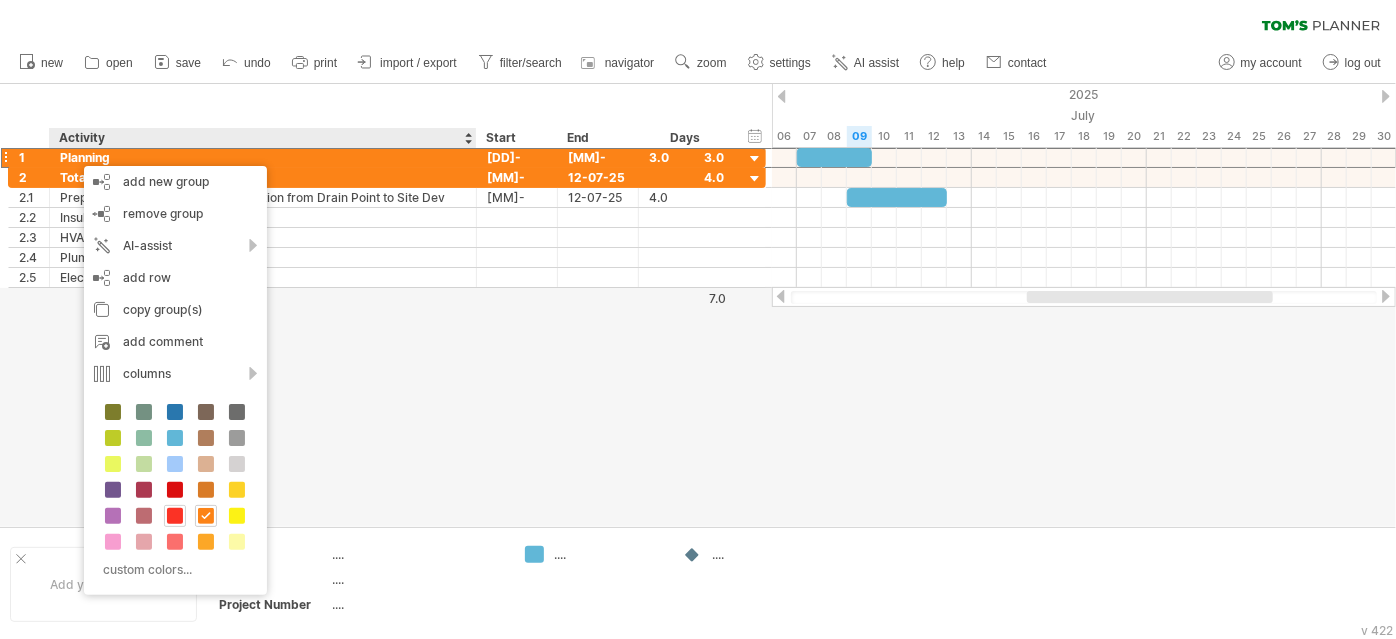 click at bounding box center [175, 516] 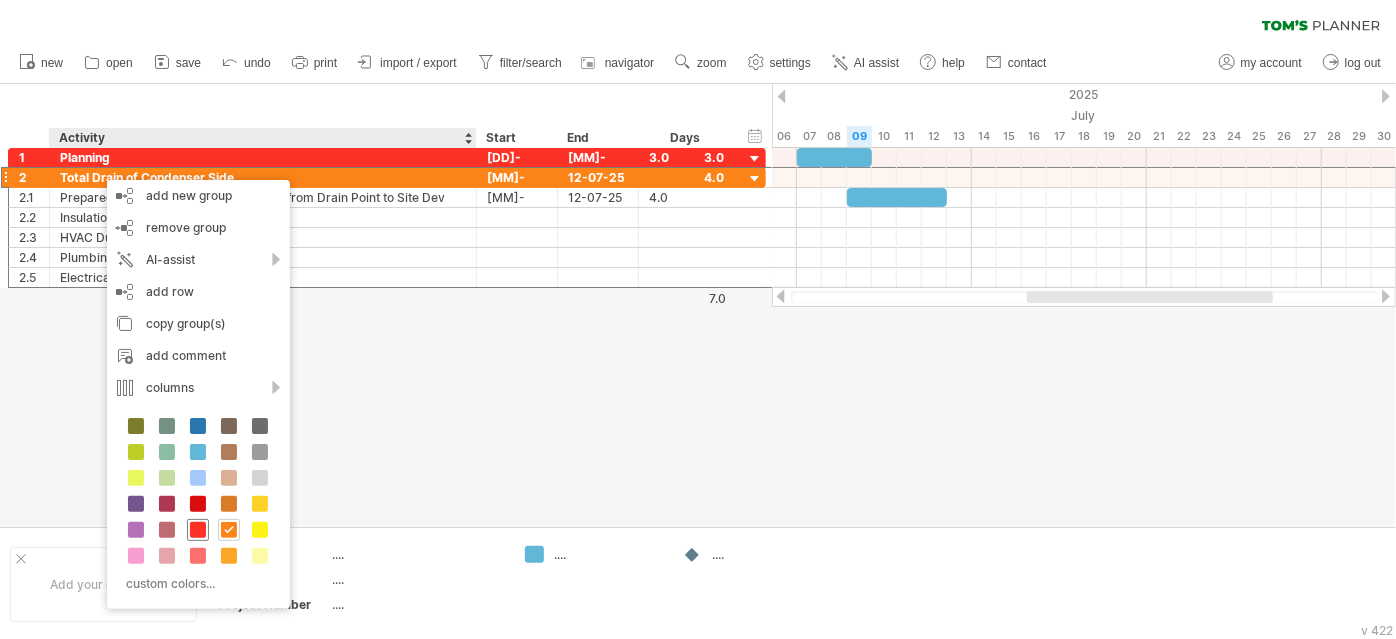 click at bounding box center [198, 530] 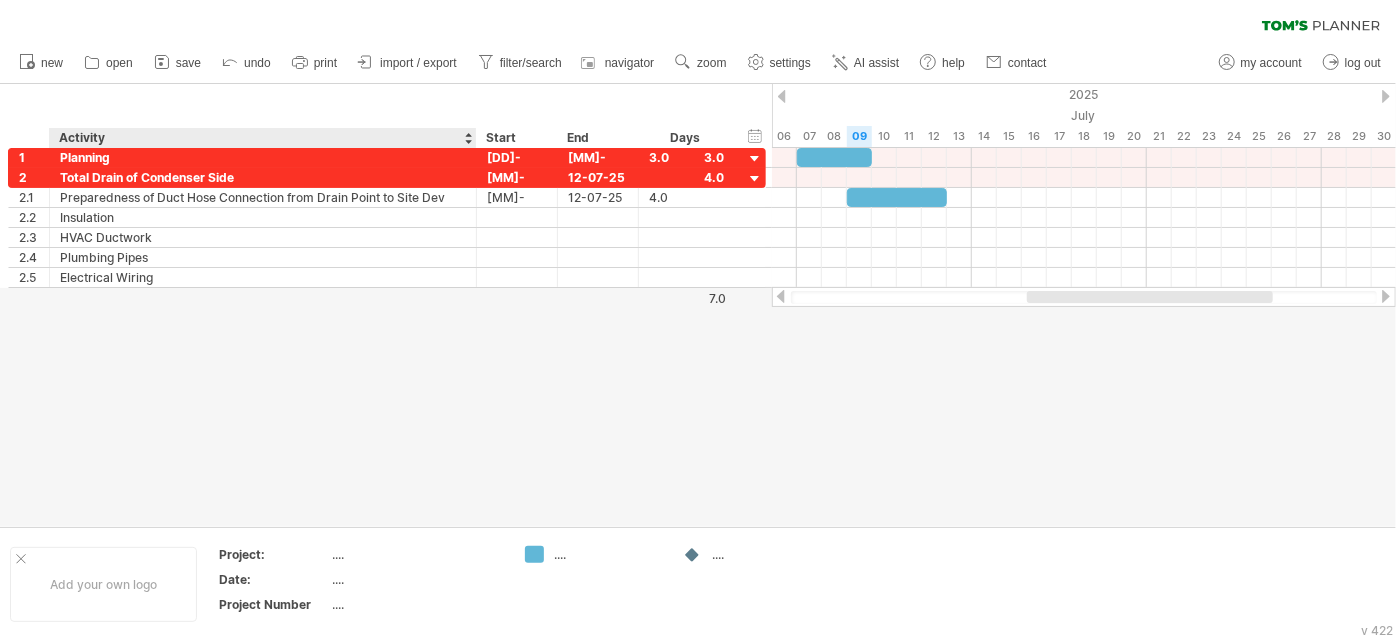 click at bounding box center (698, 305) 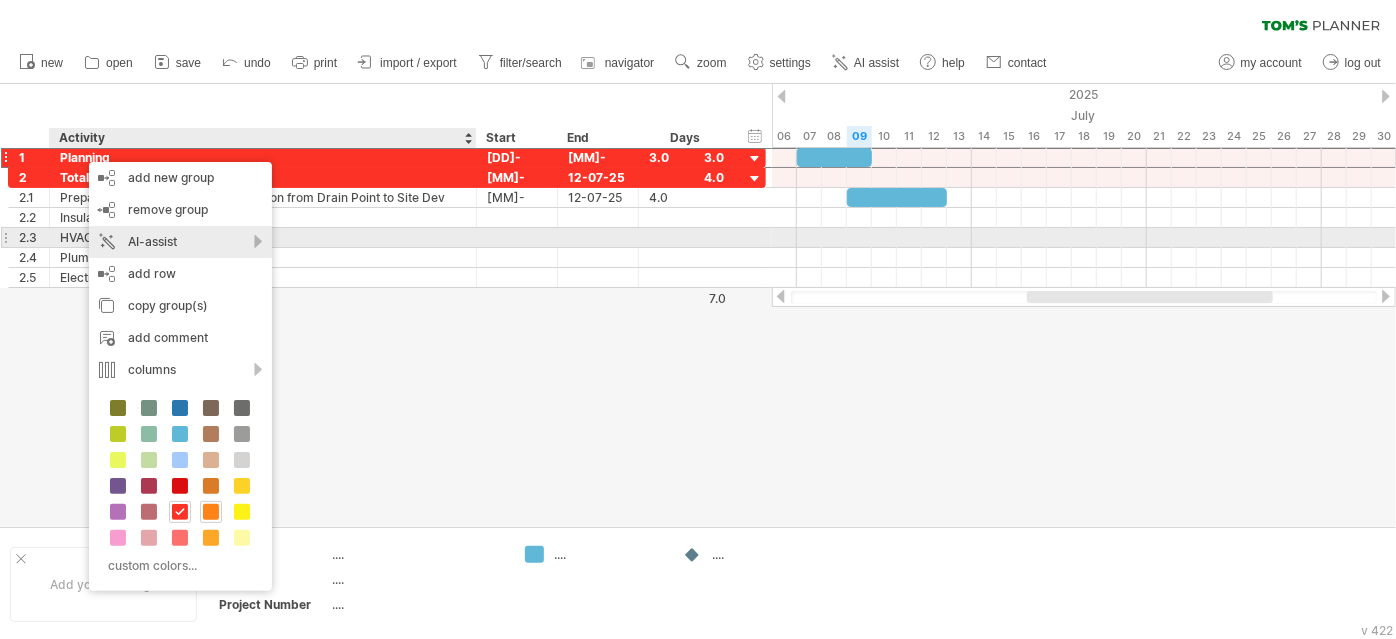 click on "AI-assist" at bounding box center [180, 242] 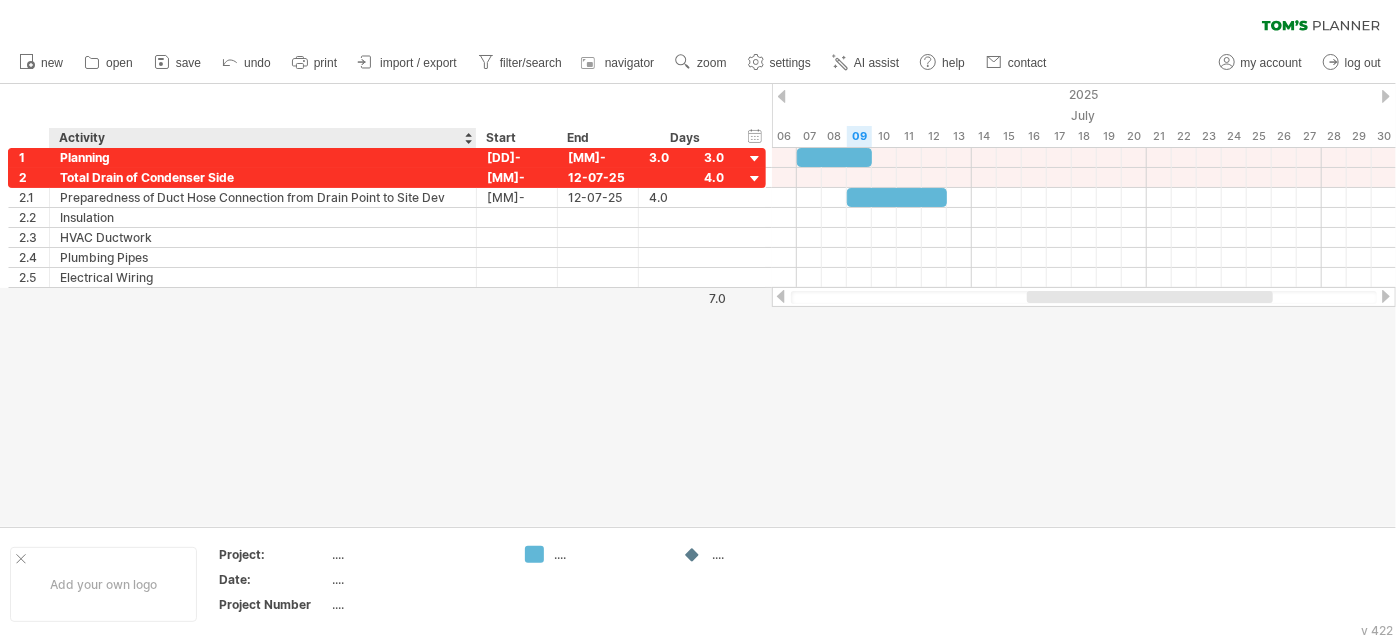 drag, startPoint x: 413, startPoint y: 386, endPoint x: 408, endPoint y: 371, distance: 15.811388 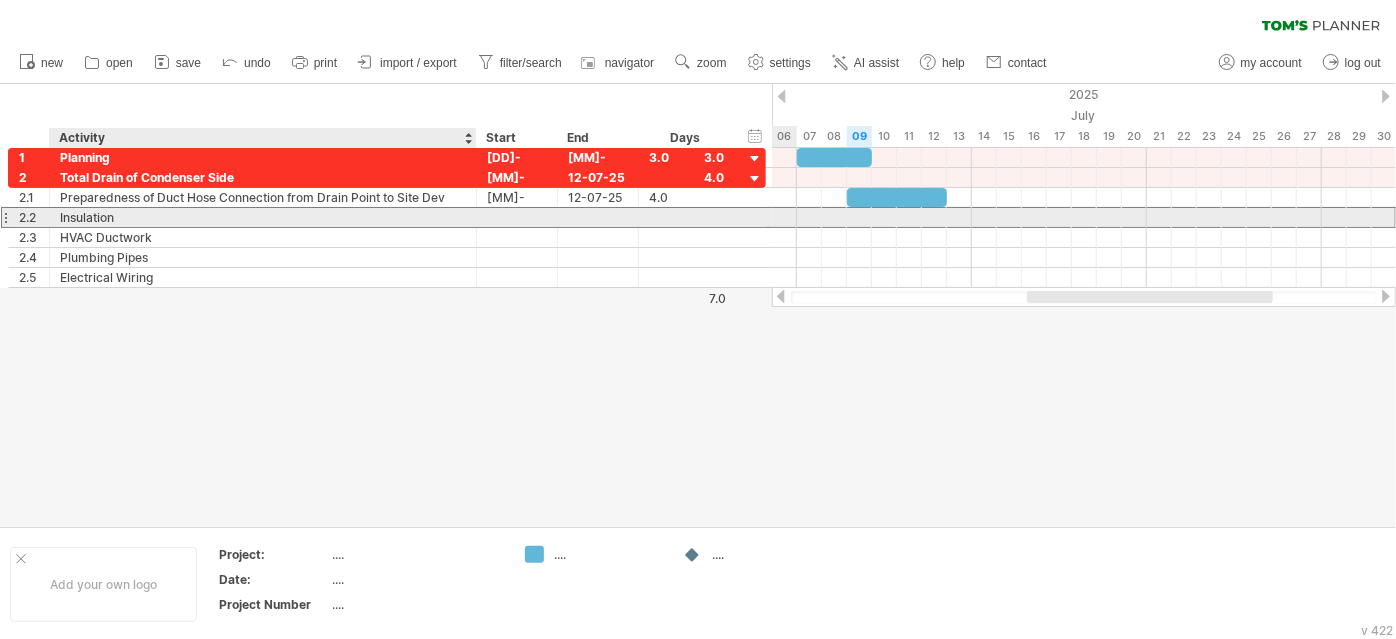click on "Insulation" at bounding box center [263, 217] 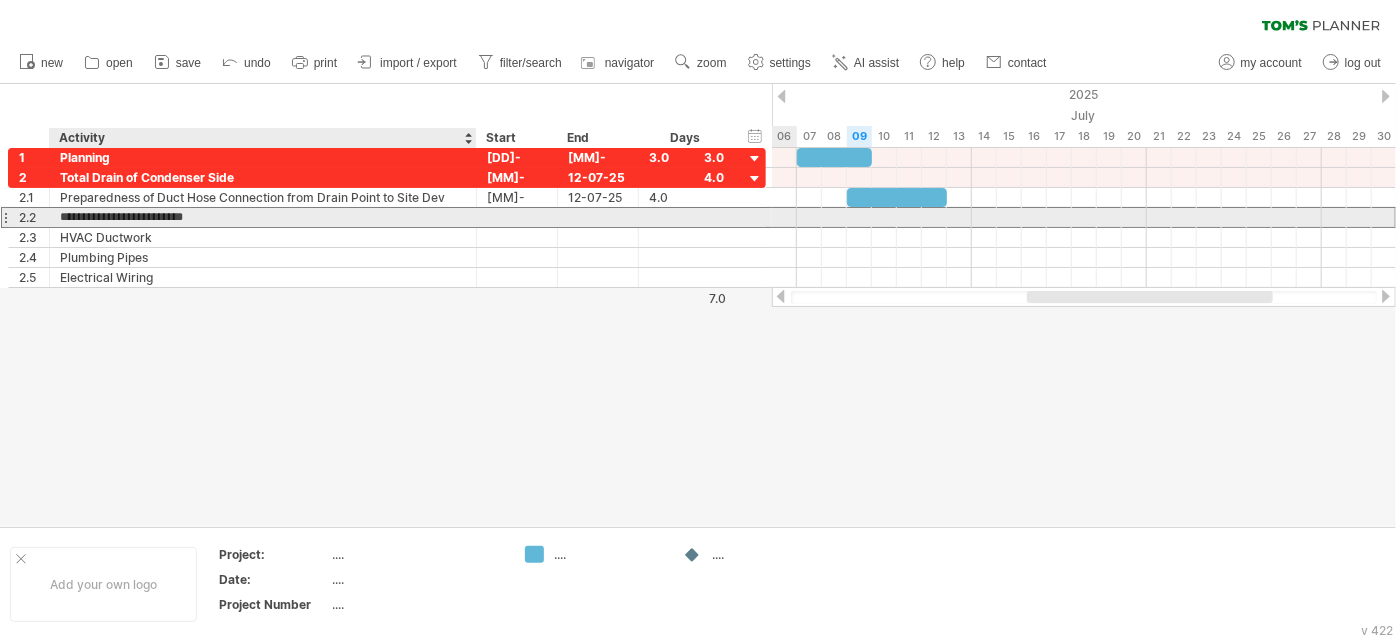 type on "**********" 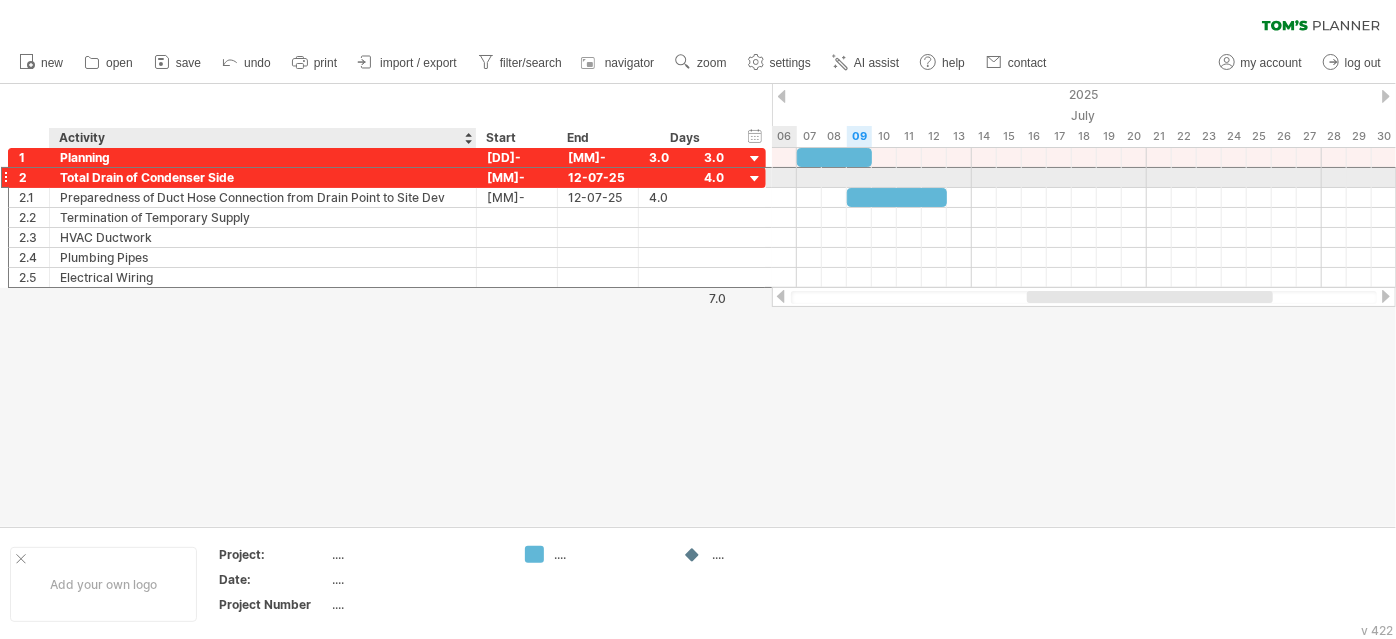 click on "Total Drain of Condenser Side" at bounding box center [263, 177] 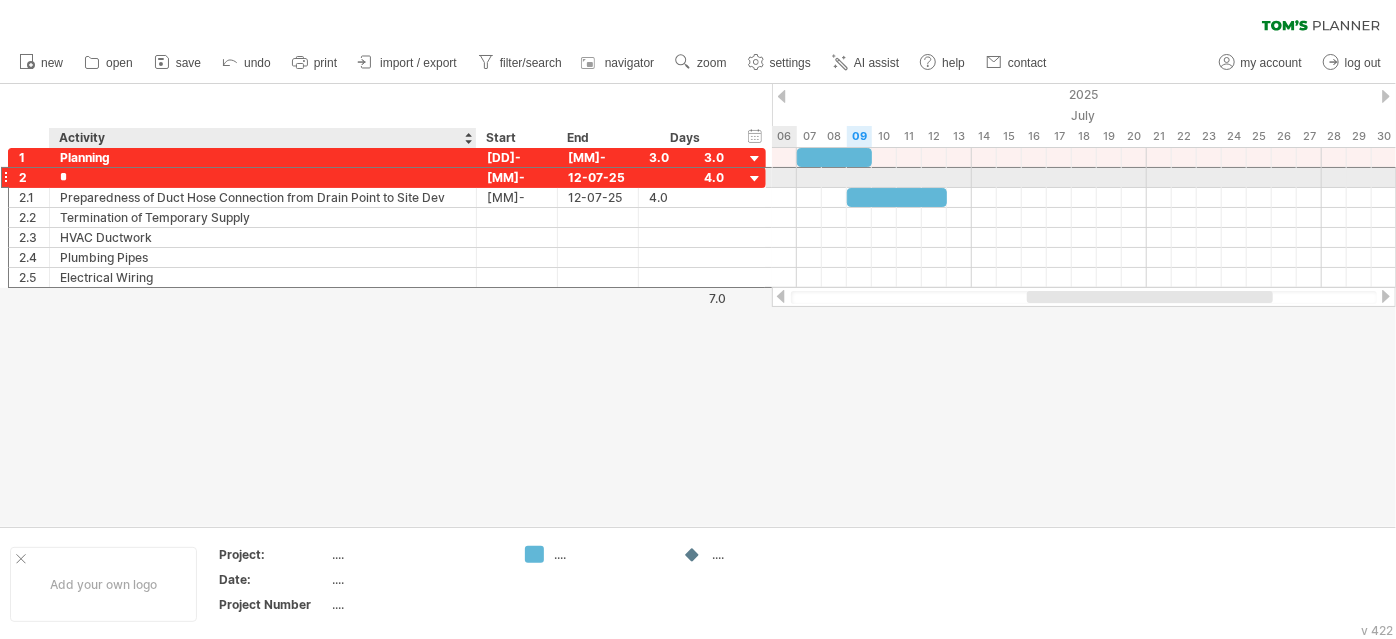 type on "**" 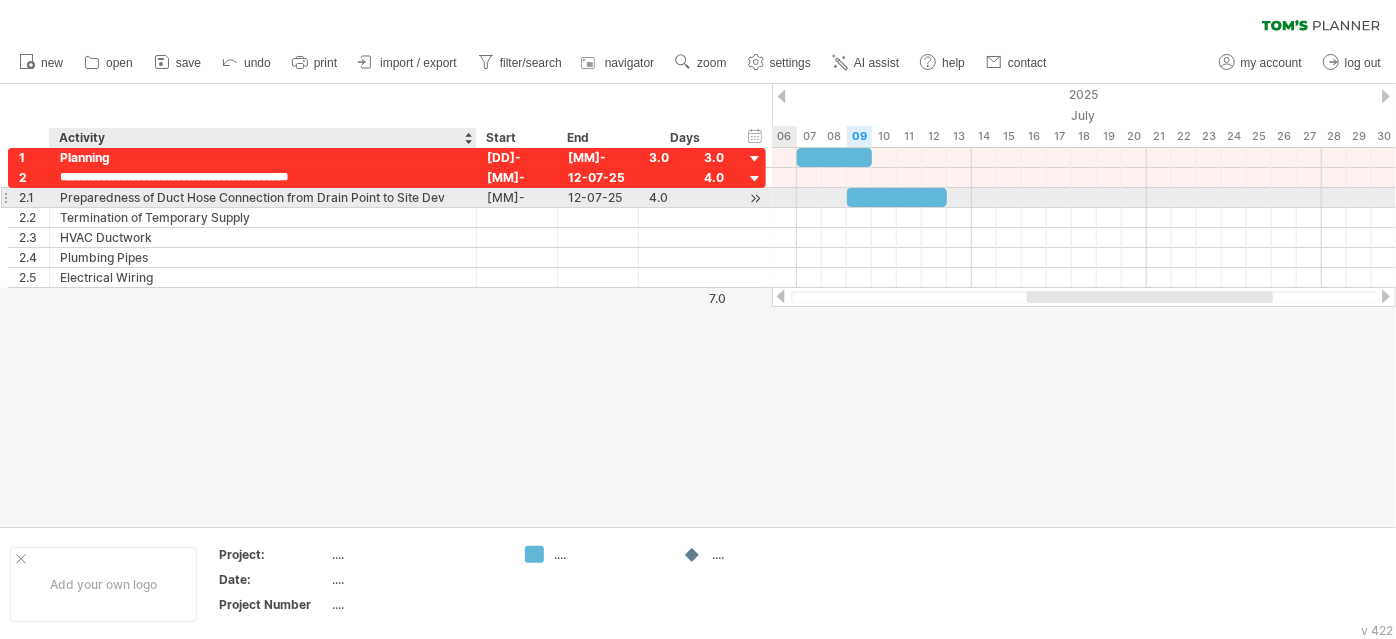 click on "Preparedness of Duct Hose Connection from Drain Point to Site Dev" at bounding box center [263, 197] 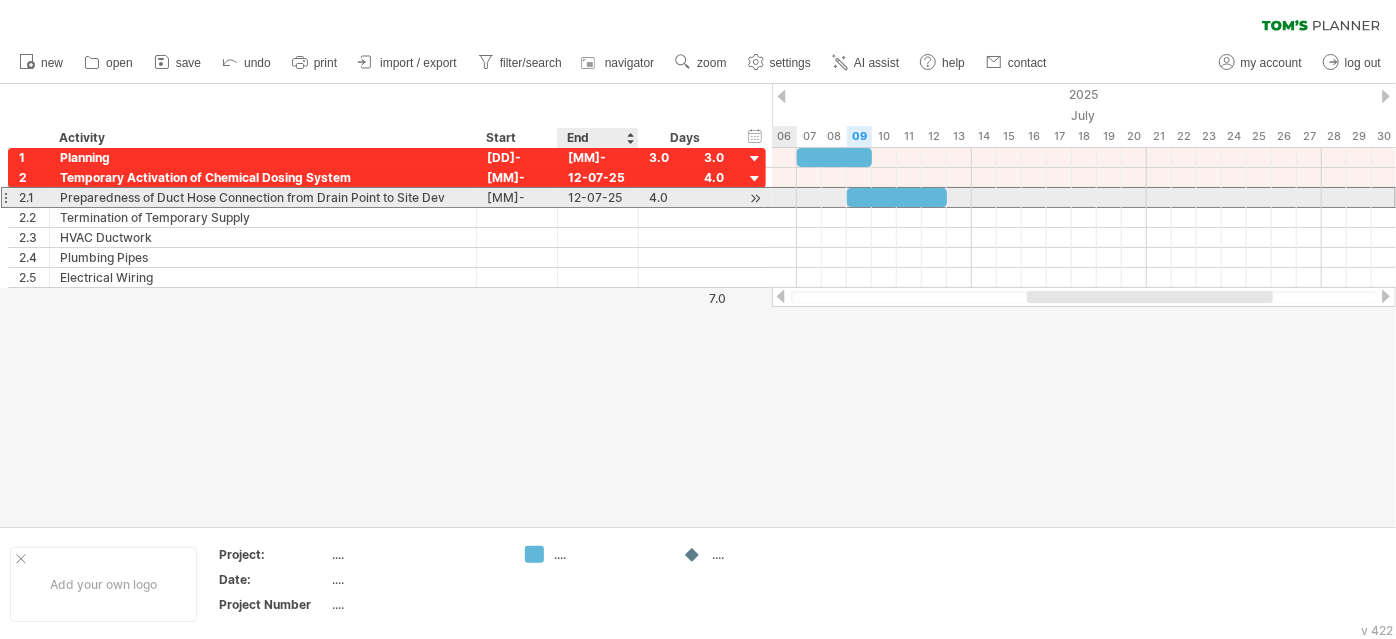 click on "12-07-25" at bounding box center (598, 197) 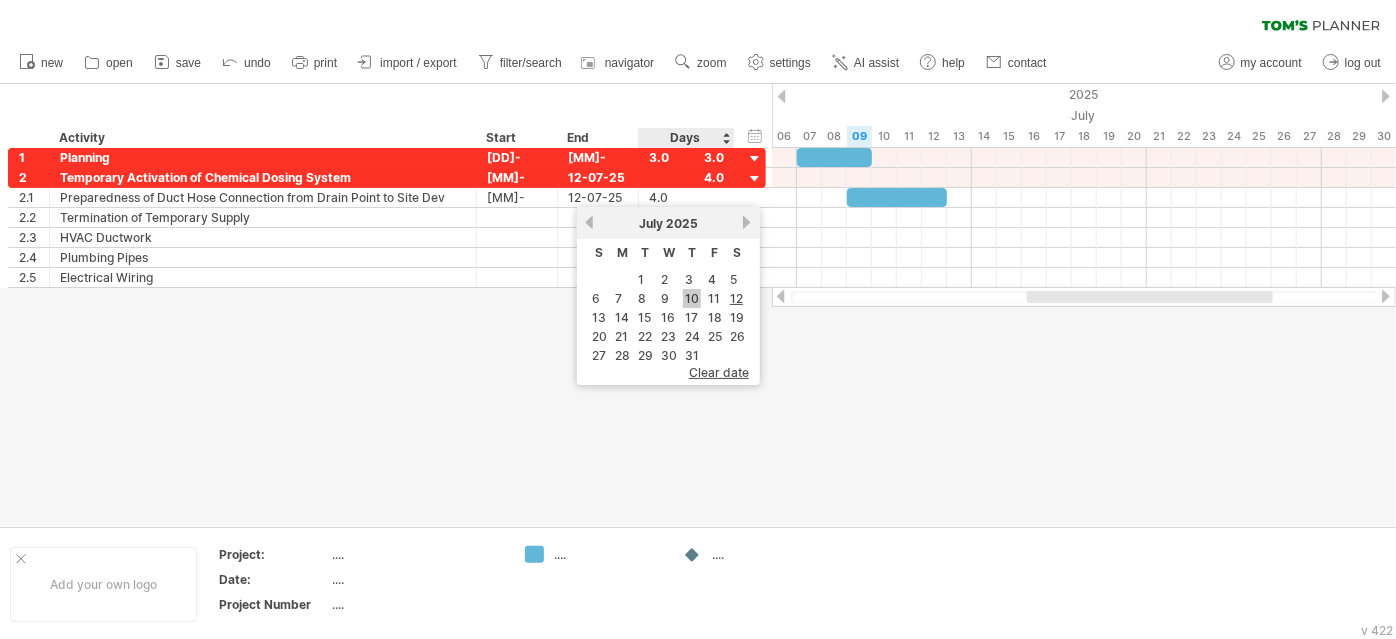 click on "10" at bounding box center (692, 298) 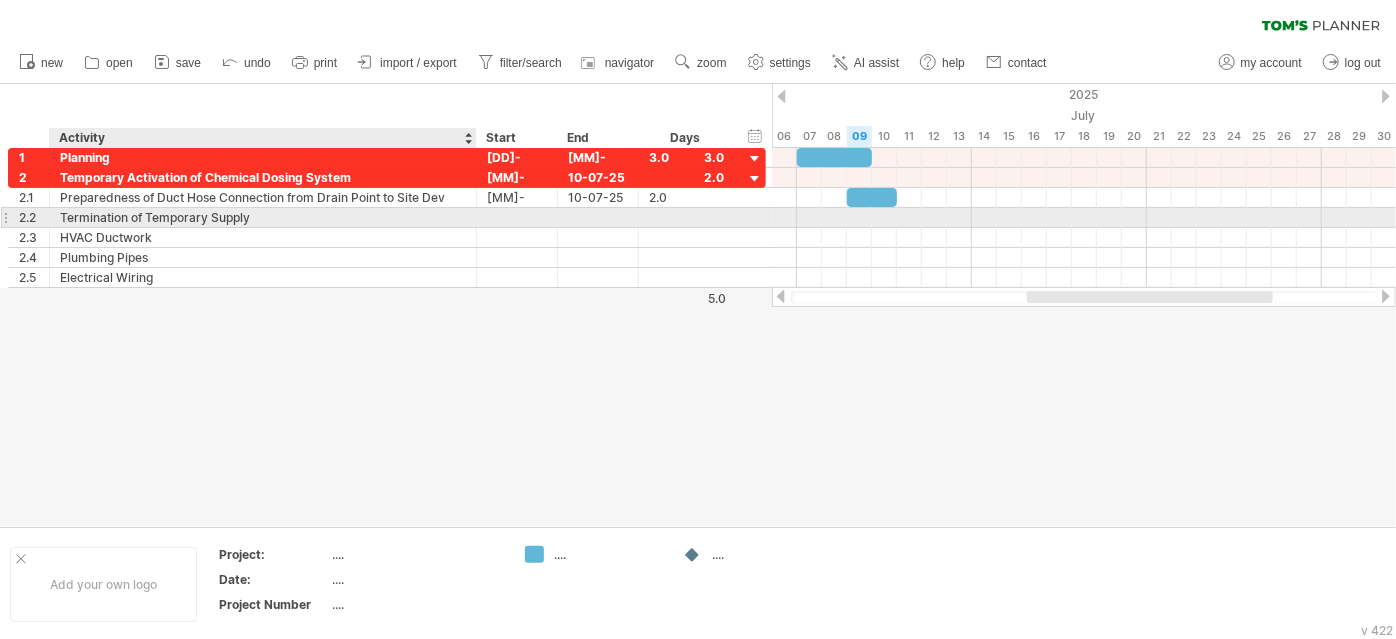 click on "Termination of Temporary Supply" at bounding box center [263, 217] 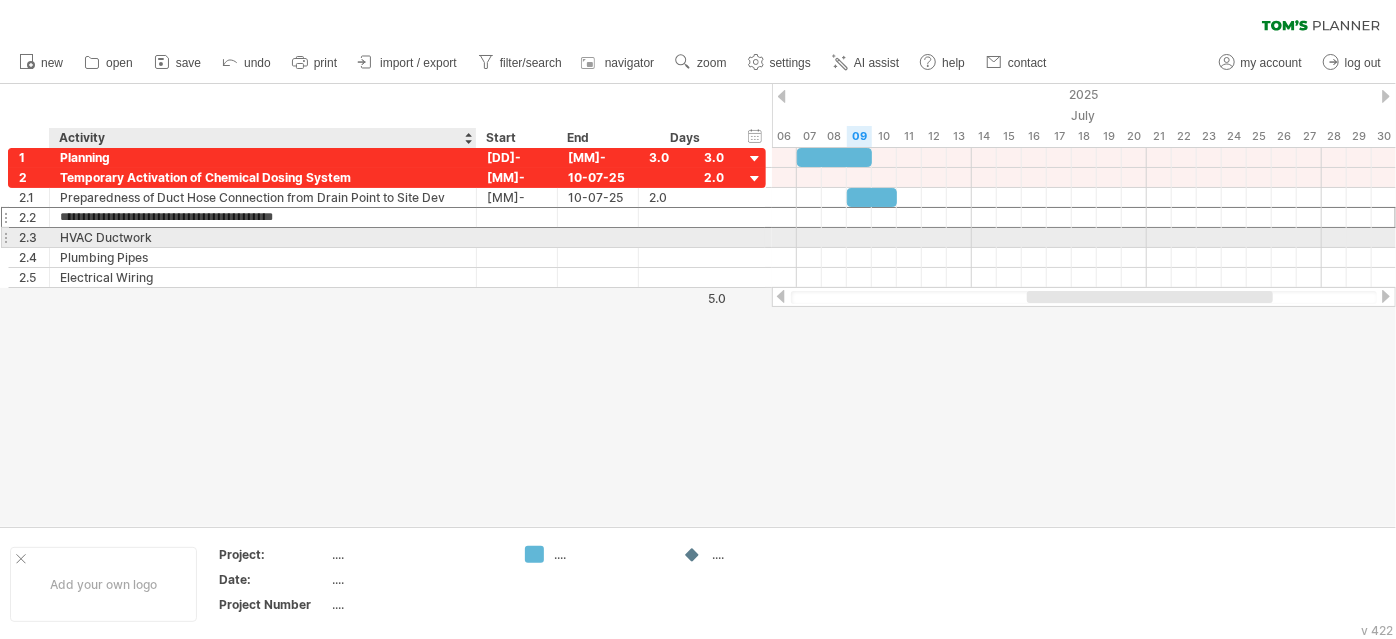 type on "**********" 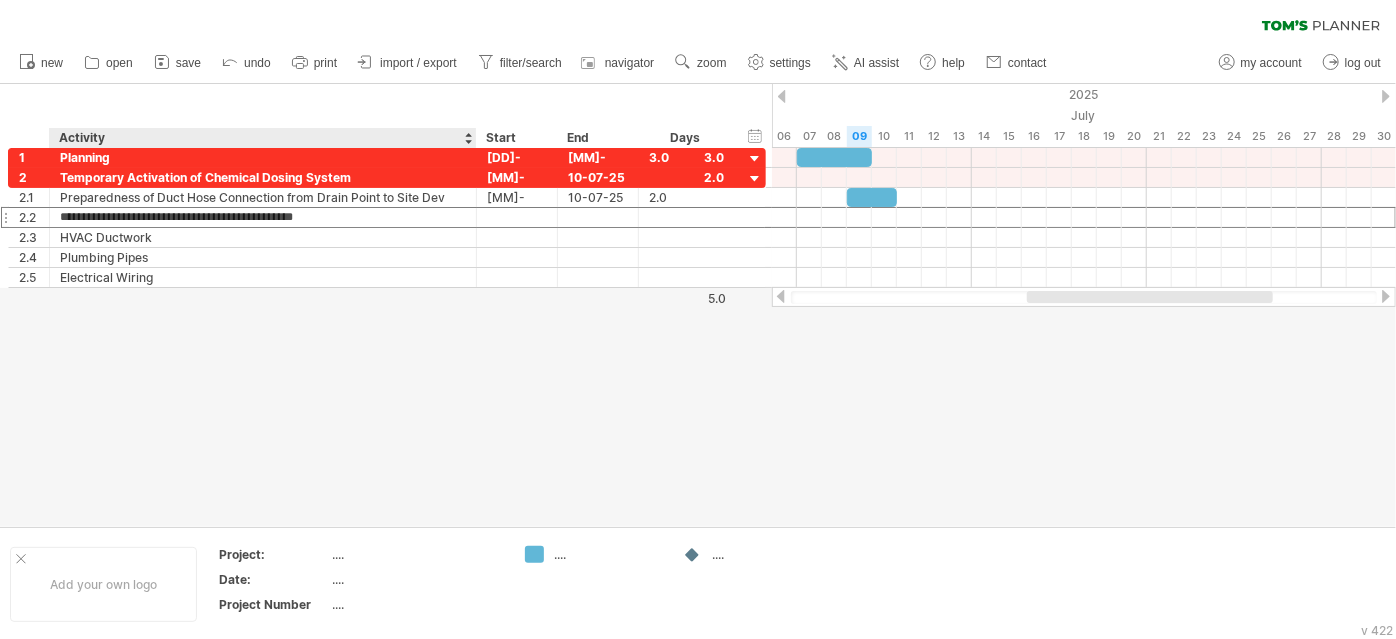 click on "Activity" at bounding box center [262, 138] 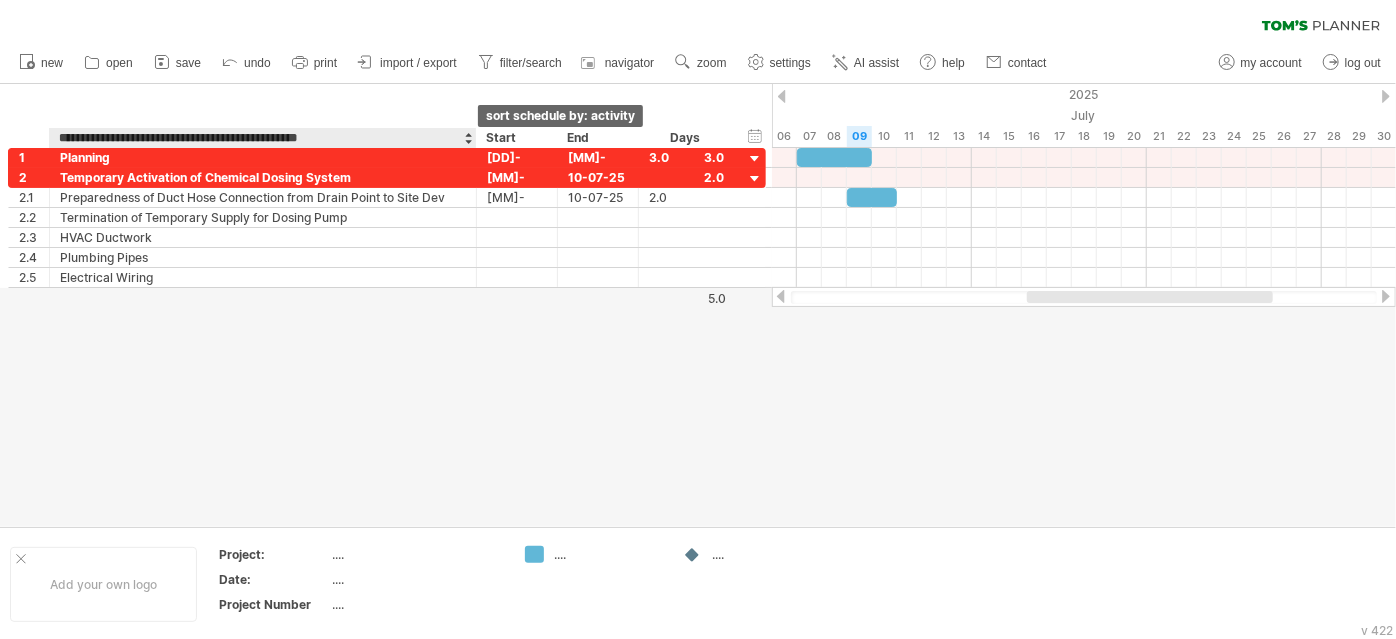 click at bounding box center (468, 138) 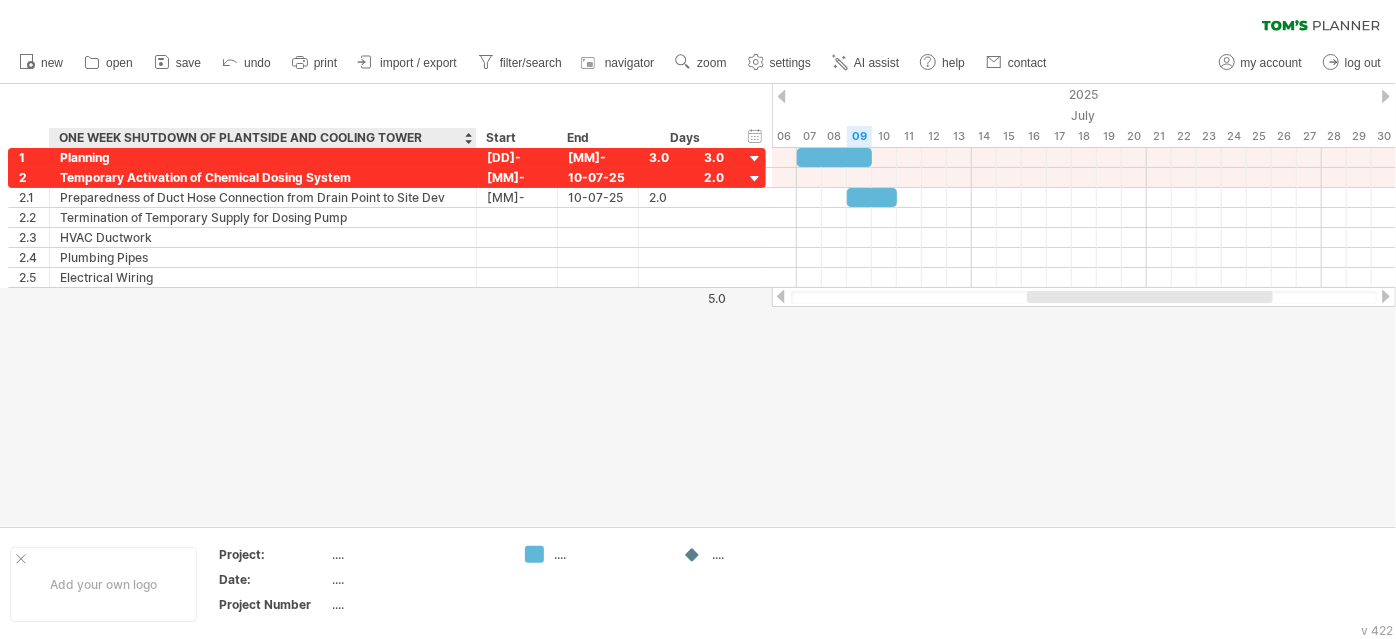 click at bounding box center [468, 138] 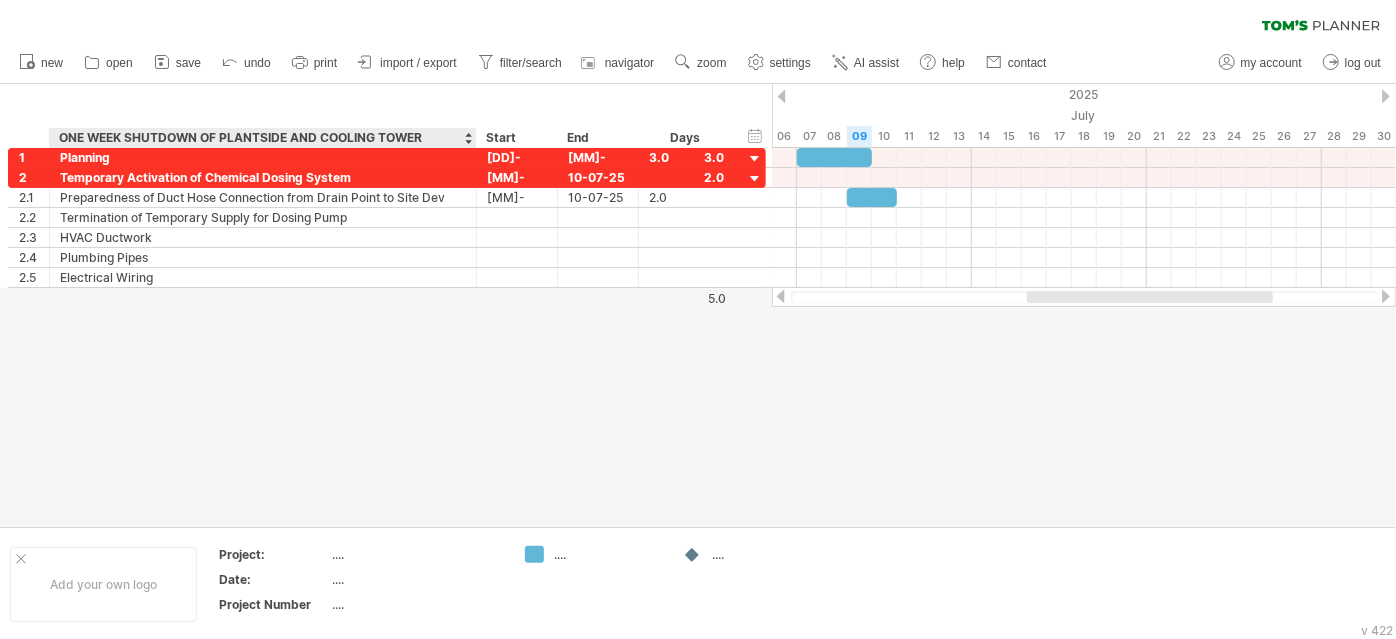 click on "ONE WEEK SHUTDOWN OF PLANTSIDE AND COOLING TOWER" at bounding box center [262, 138] 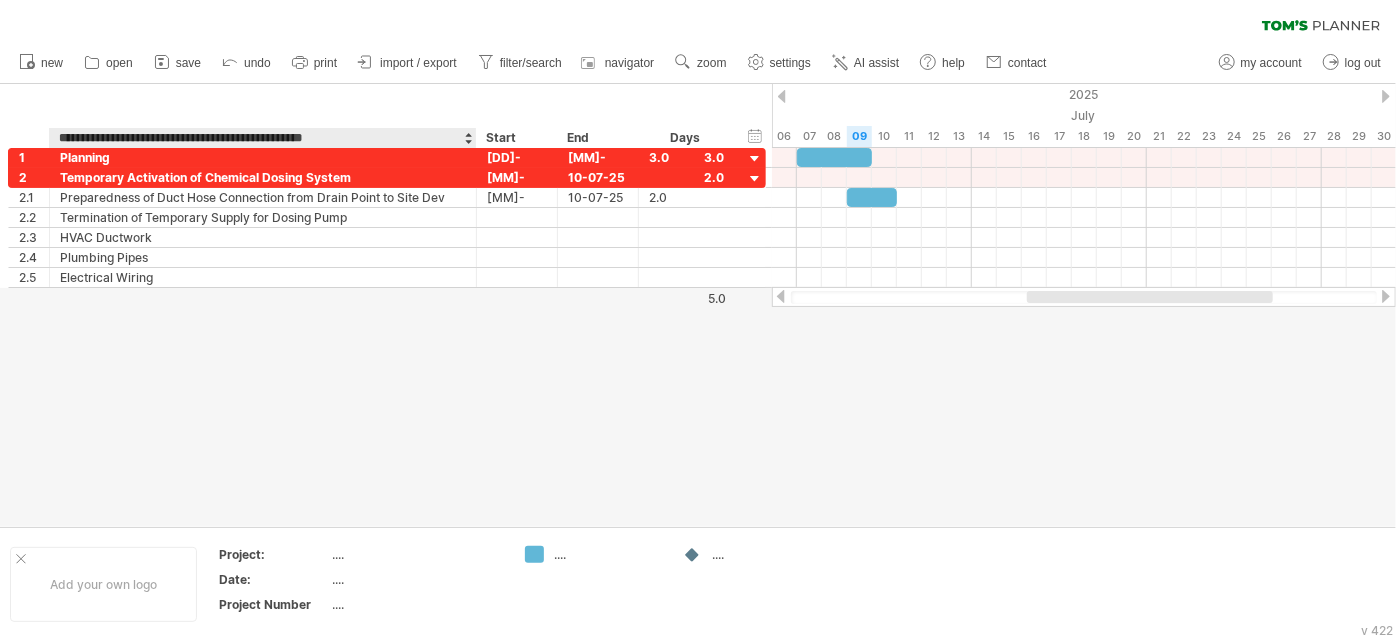 click on "**********" at bounding box center (262, 138) 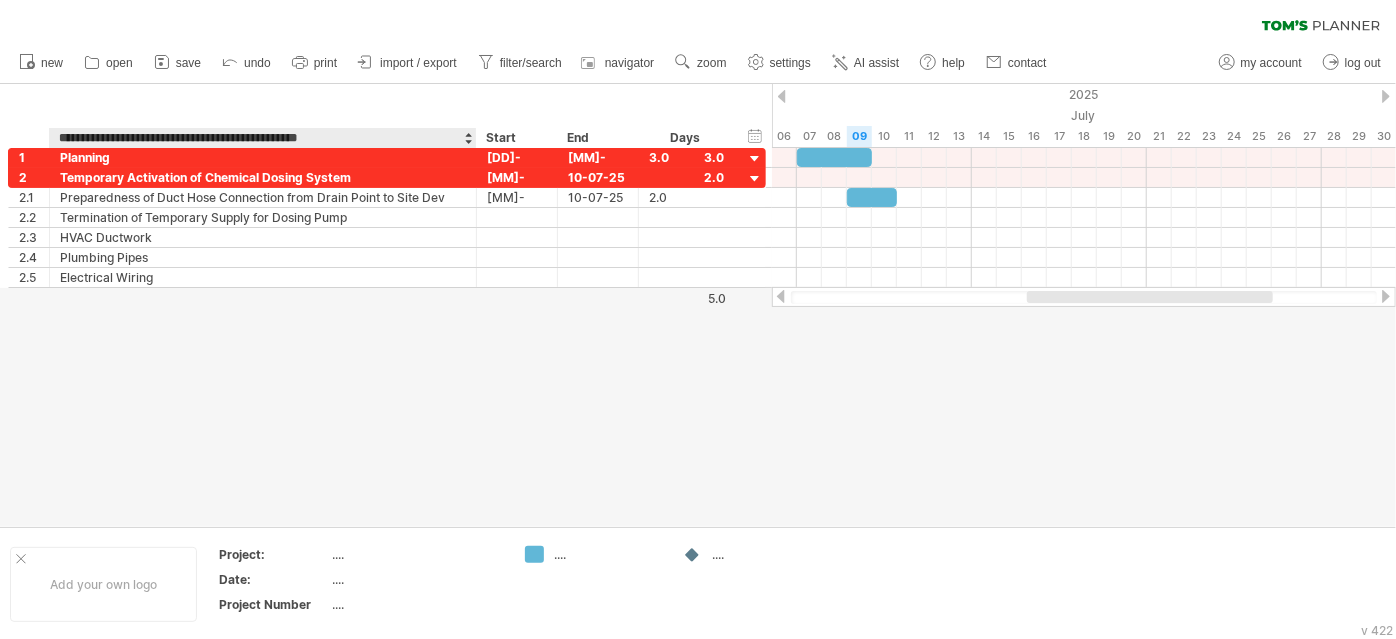 click on "**********" at bounding box center [262, 138] 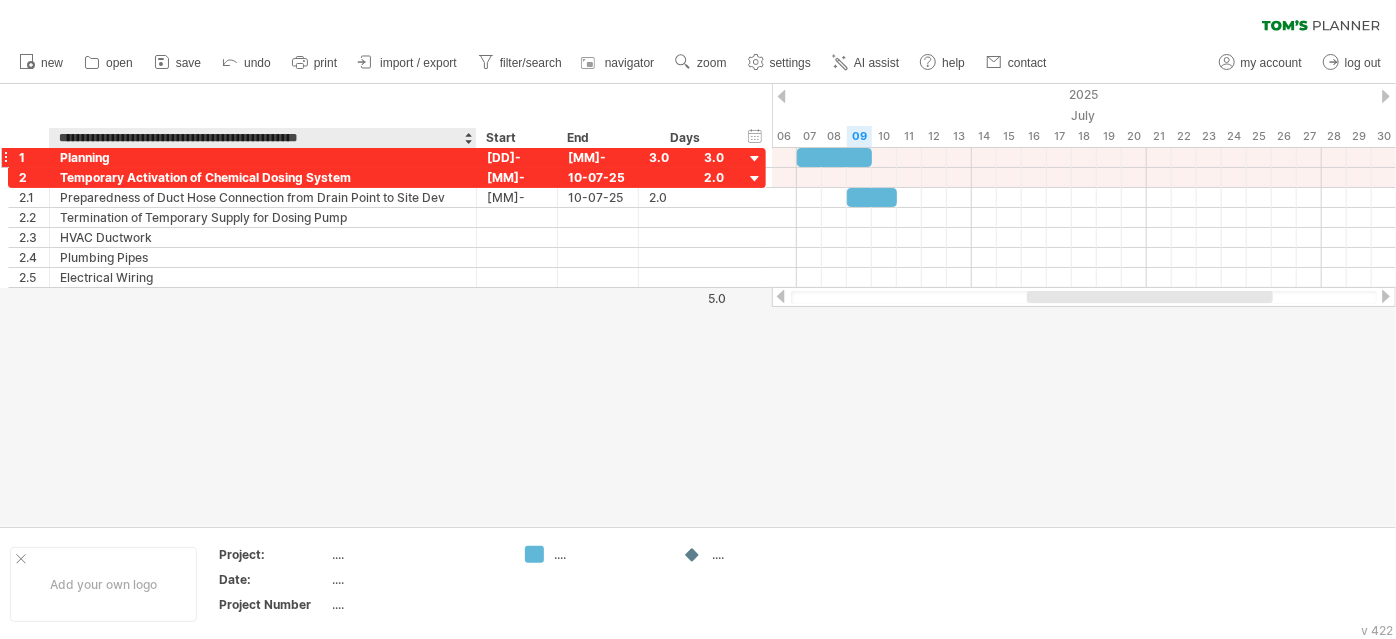 drag, startPoint x: 200, startPoint y: 143, endPoint x: 223, endPoint y: 150, distance: 24.04163 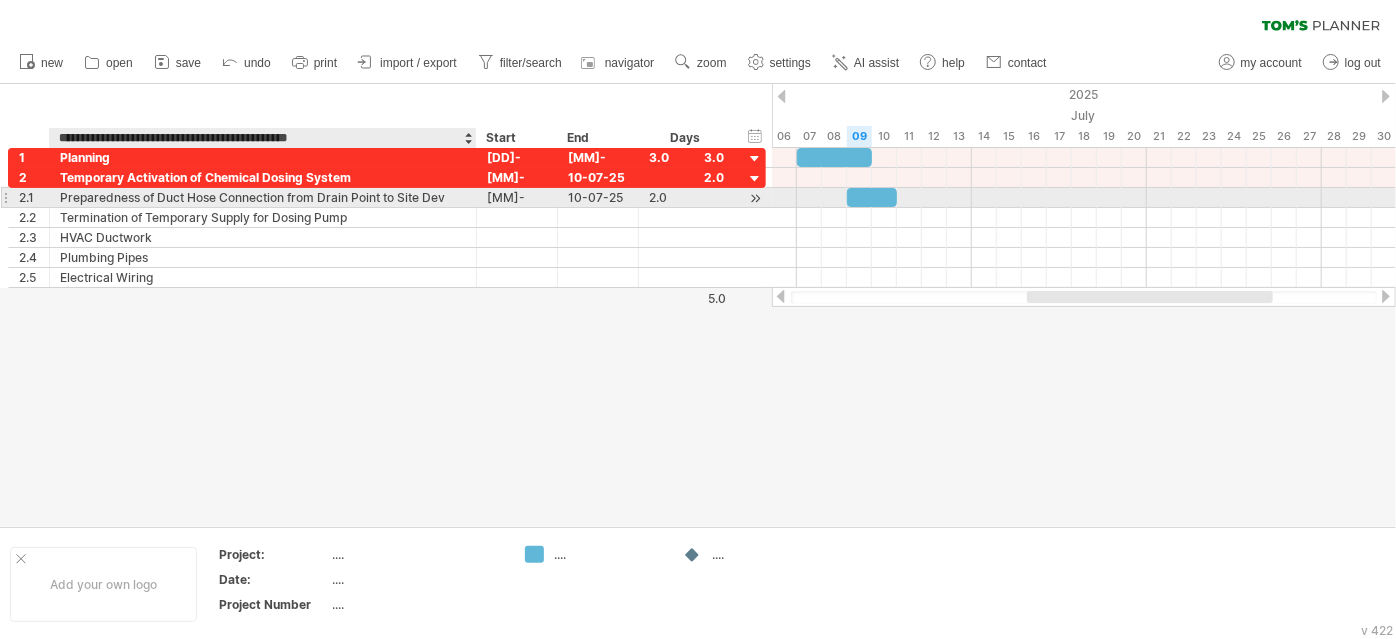 type on "**********" 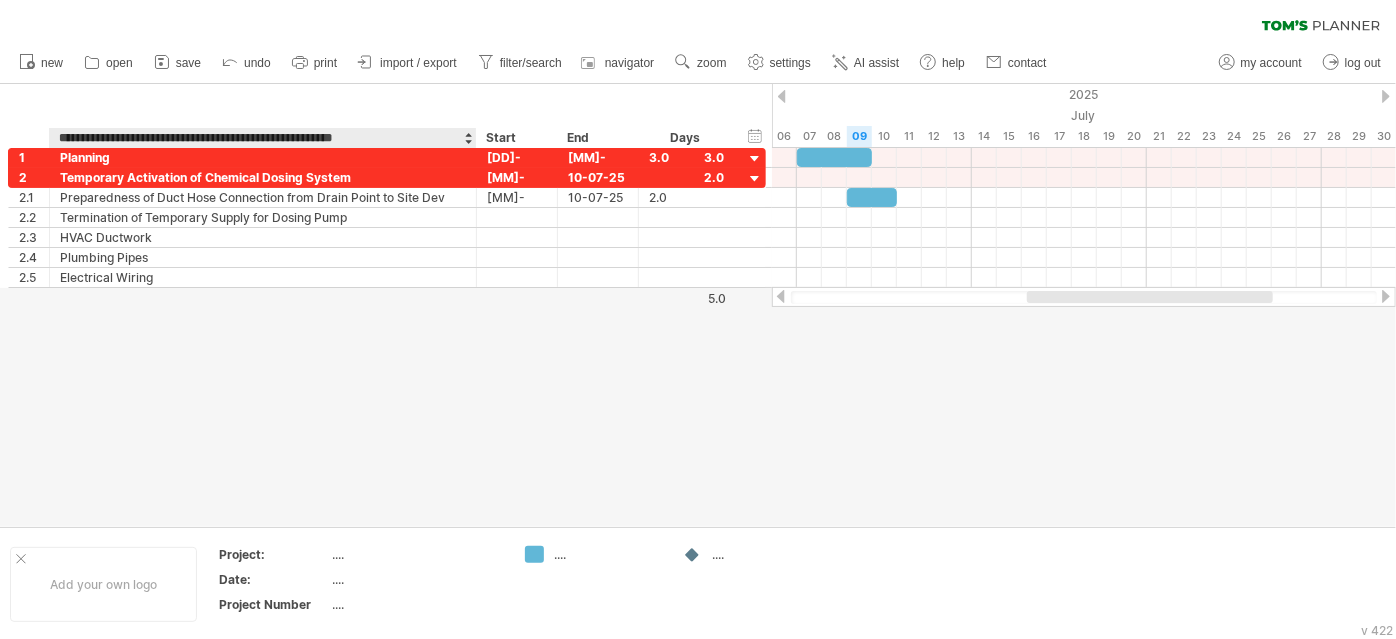 click on "**********" at bounding box center [262, 138] 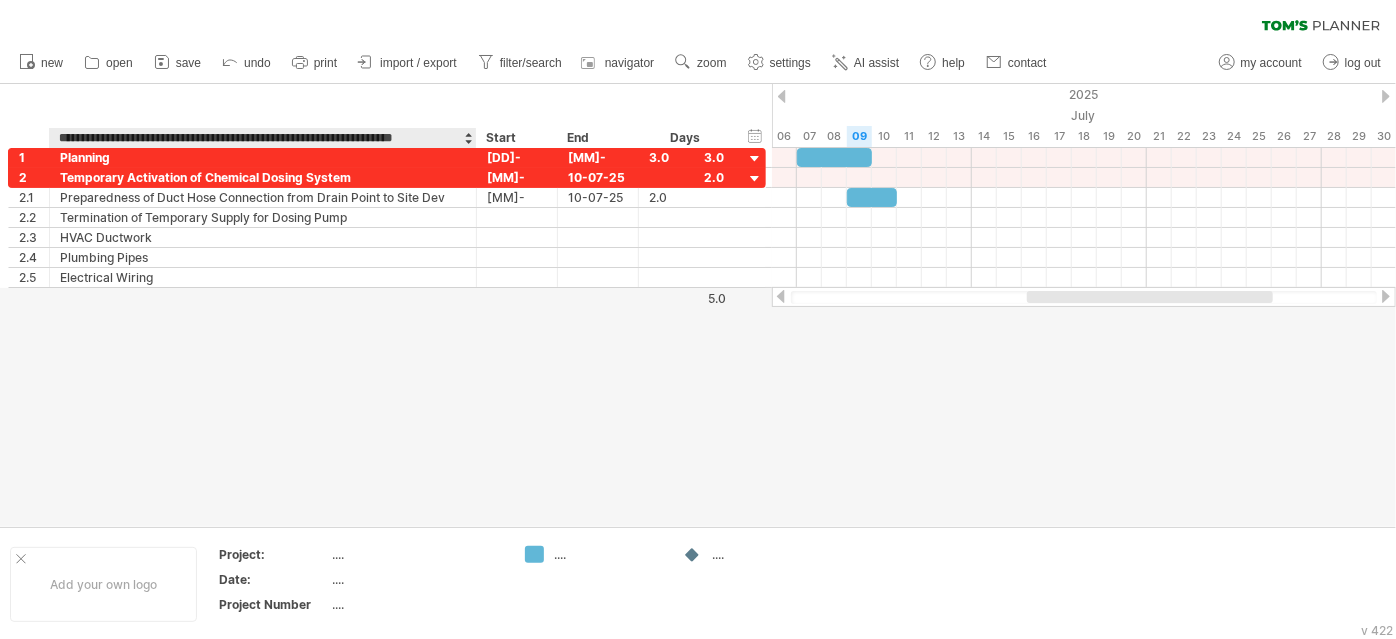 click on "**********" at bounding box center [262, 138] 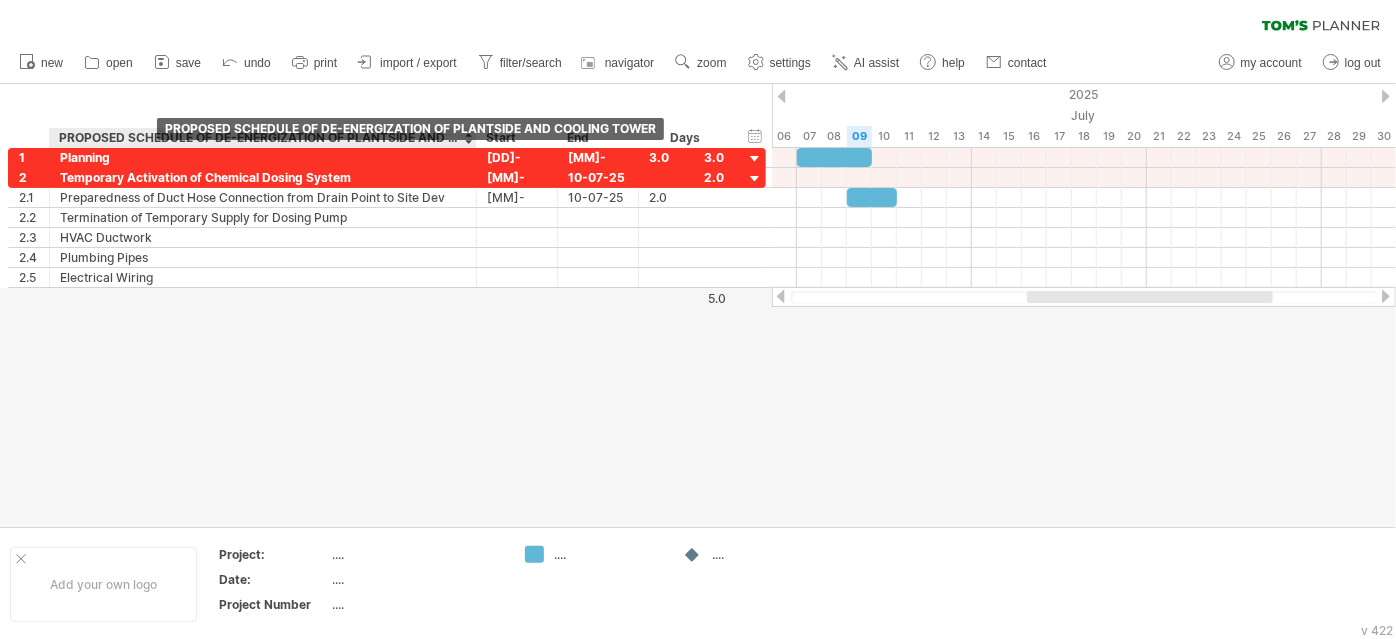click on "PROPOSED SCHEDULE OF DE-ENERGIZATION OF PLANTSIDE AND COOLING TOWER" at bounding box center [262, 138] 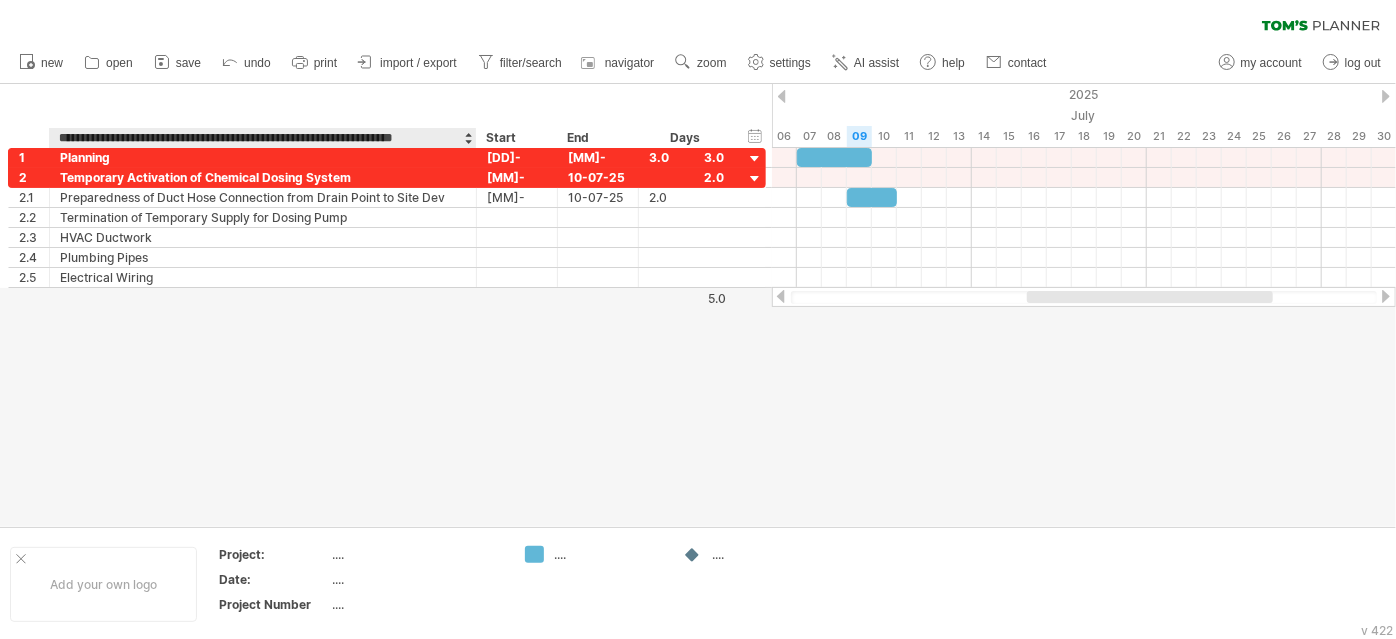 scroll, scrollTop: 0, scrollLeft: 86, axis: horizontal 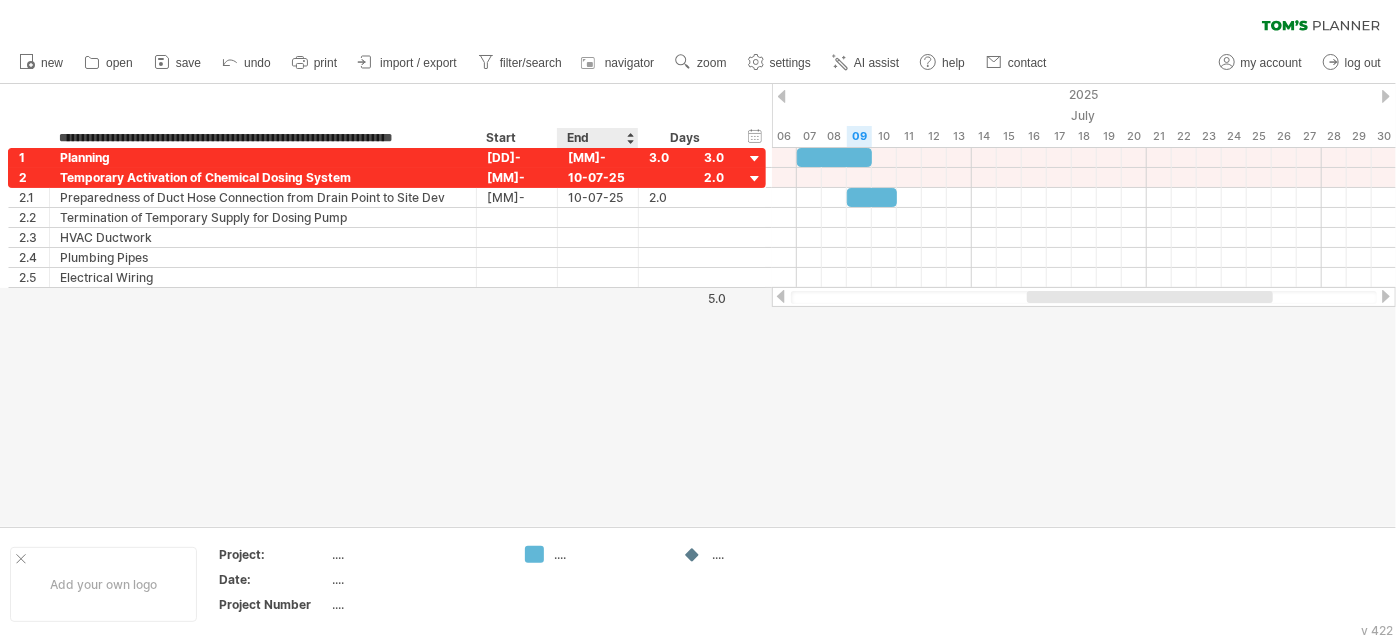 drag, startPoint x: 58, startPoint y: 137, endPoint x: 574, endPoint y: 131, distance: 516.0349 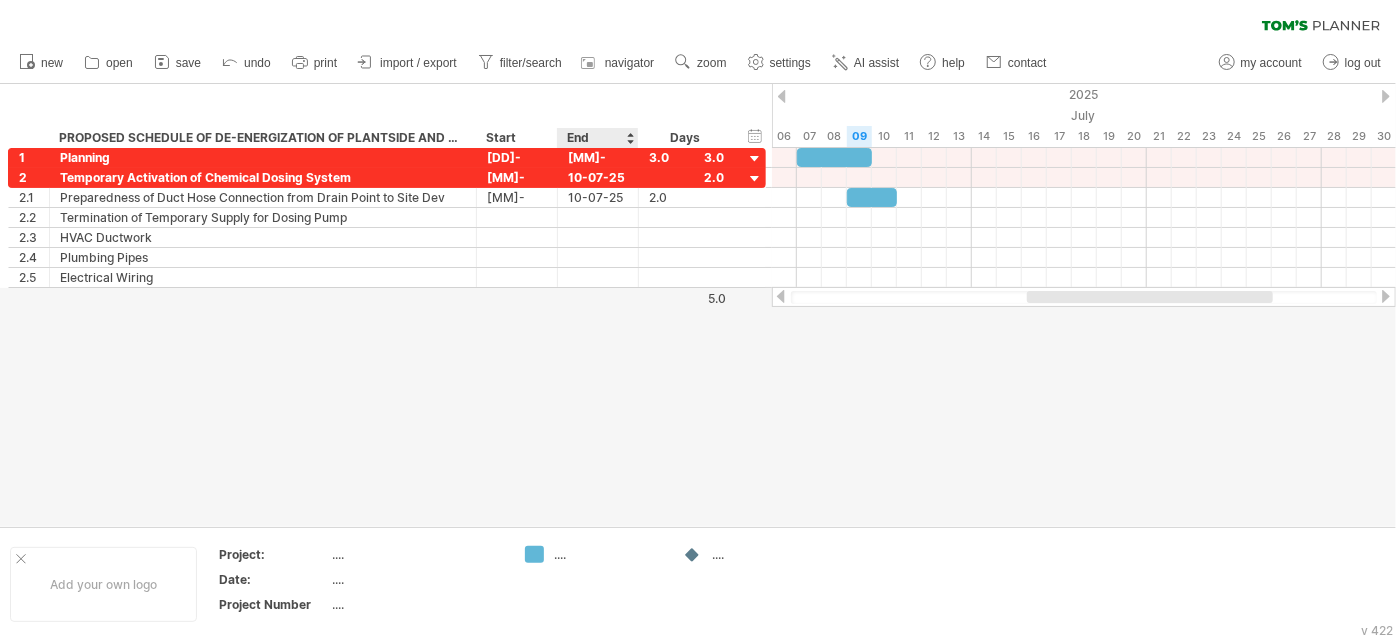 scroll, scrollTop: 0, scrollLeft: 0, axis: both 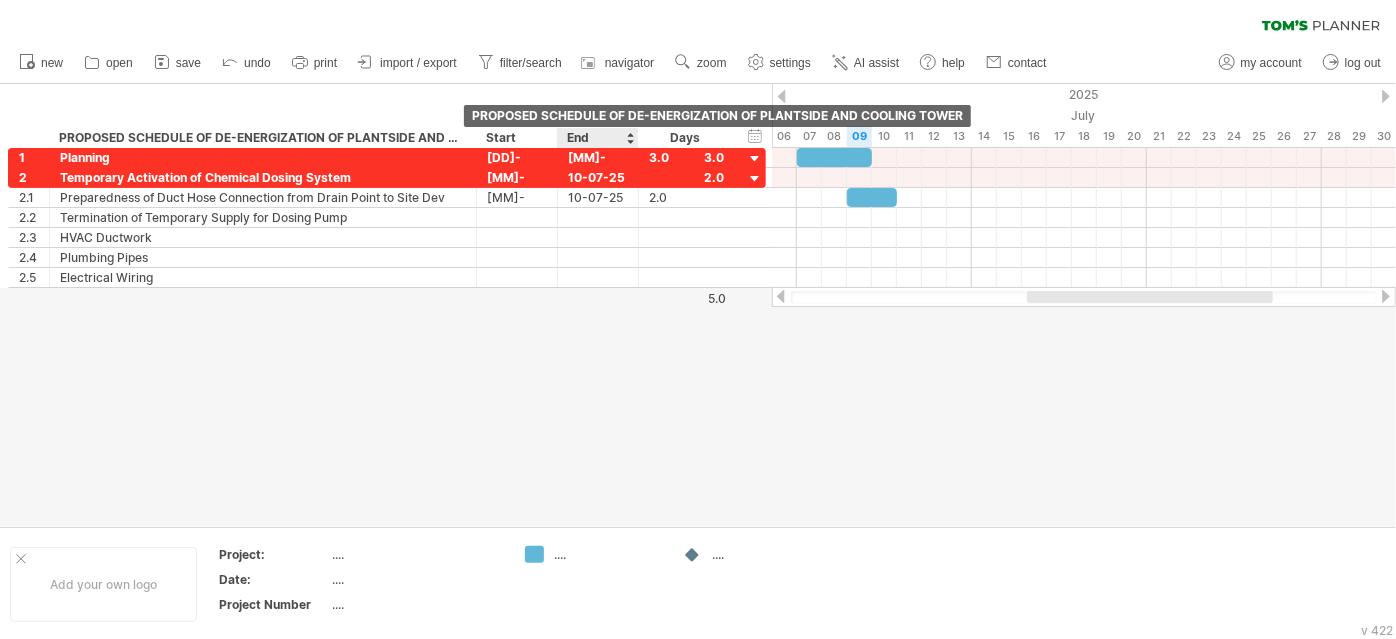 click on "PROPOSED SCHEDULE OF DE-ENERGIZATION OF PLANTSIDE AND COOLING TOWER" at bounding box center (262, 138) 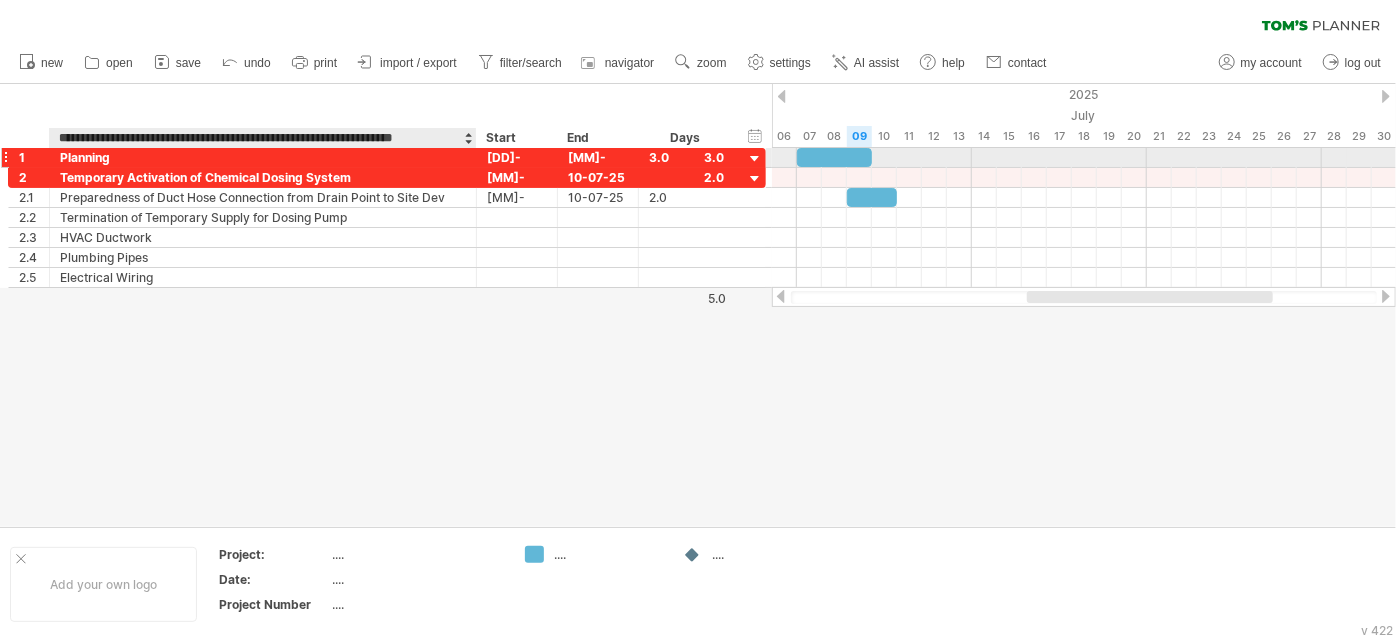 scroll, scrollTop: 0, scrollLeft: 85, axis: horizontal 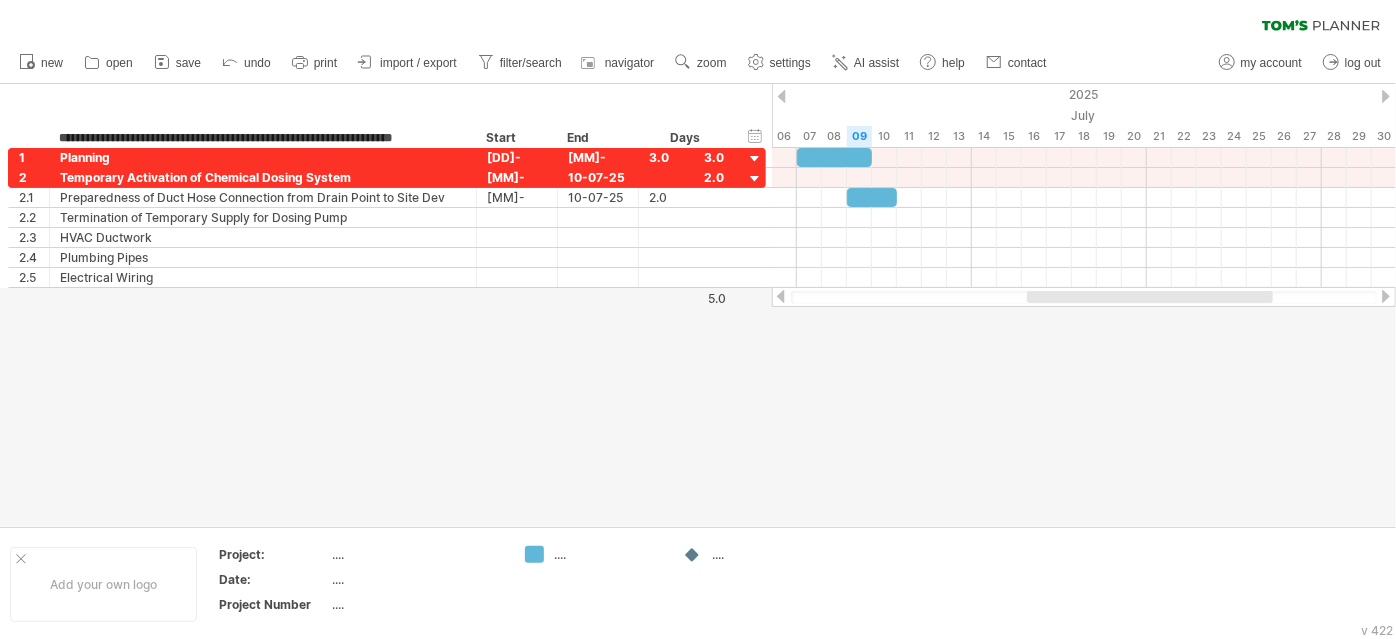 drag, startPoint x: 461, startPoint y: 138, endPoint x: 1, endPoint y: 119, distance: 460.3922 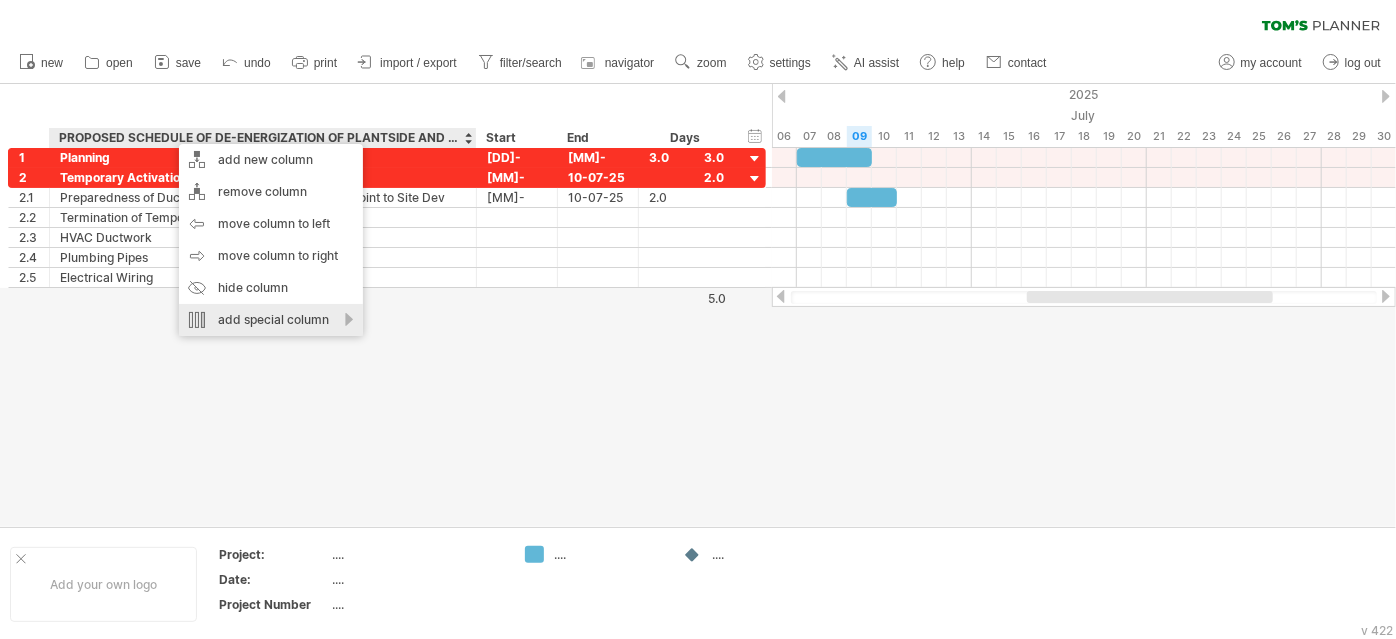 click on "add special column" at bounding box center (271, 320) 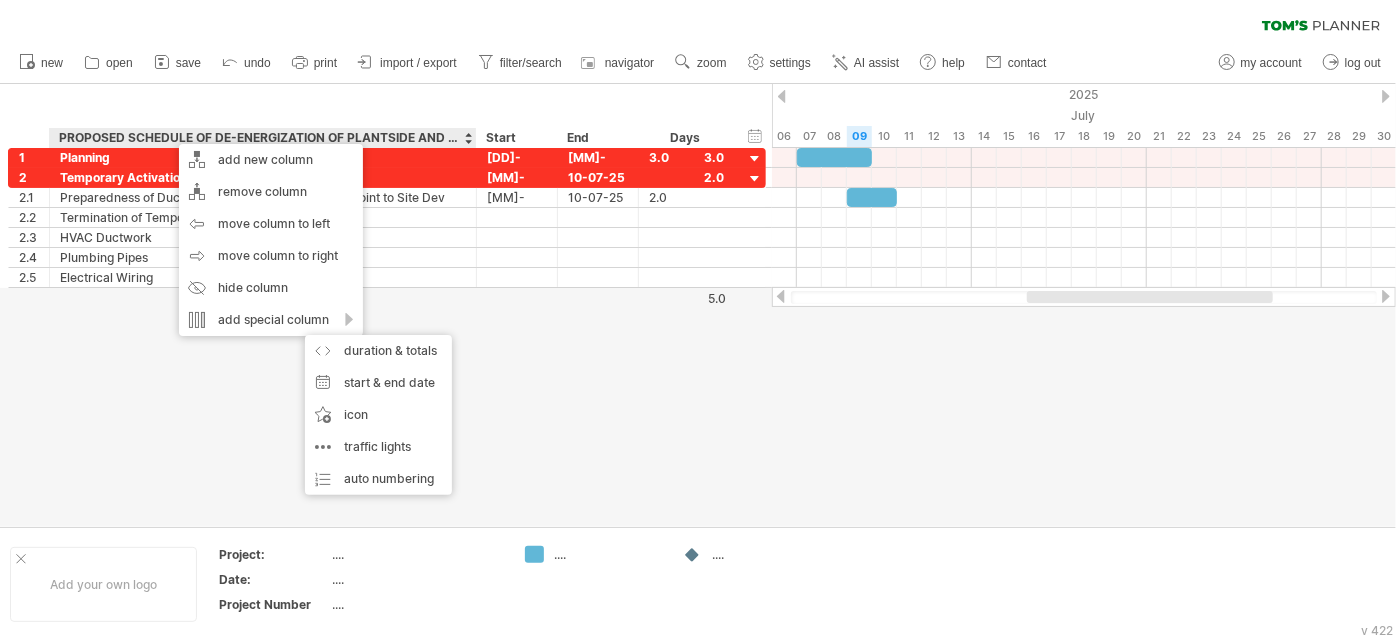 click at bounding box center [698, 305] 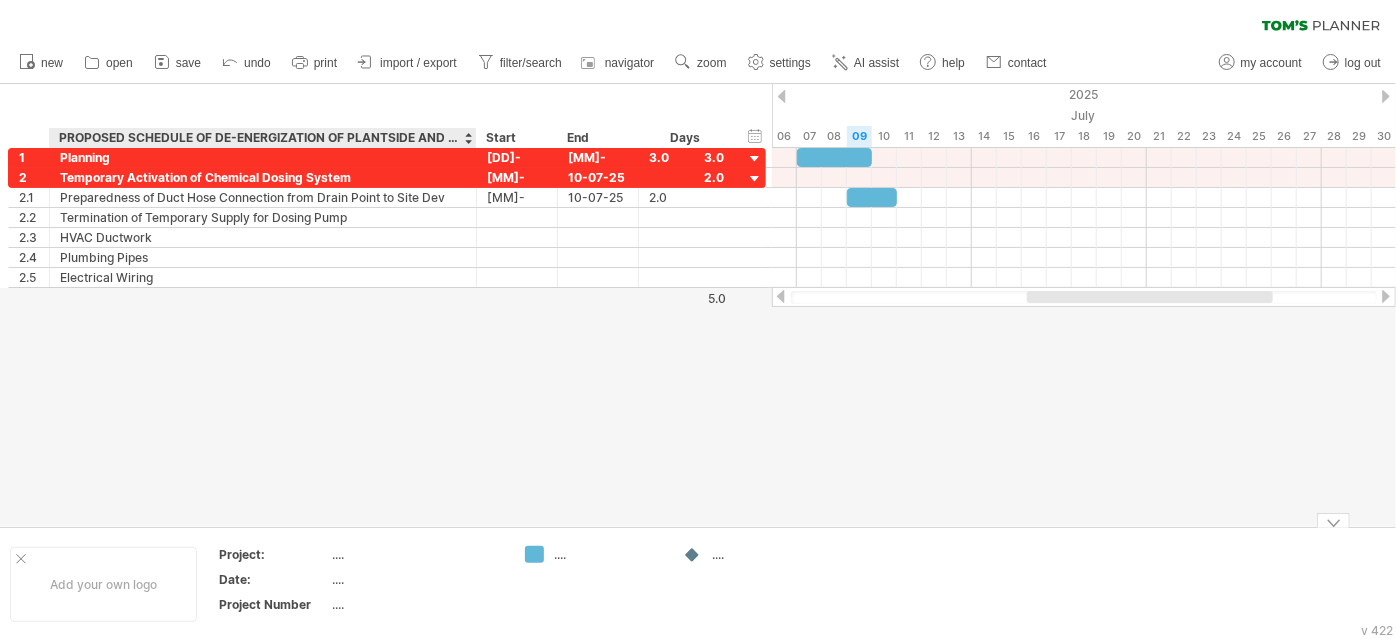 click on "...." at bounding box center [417, 554] 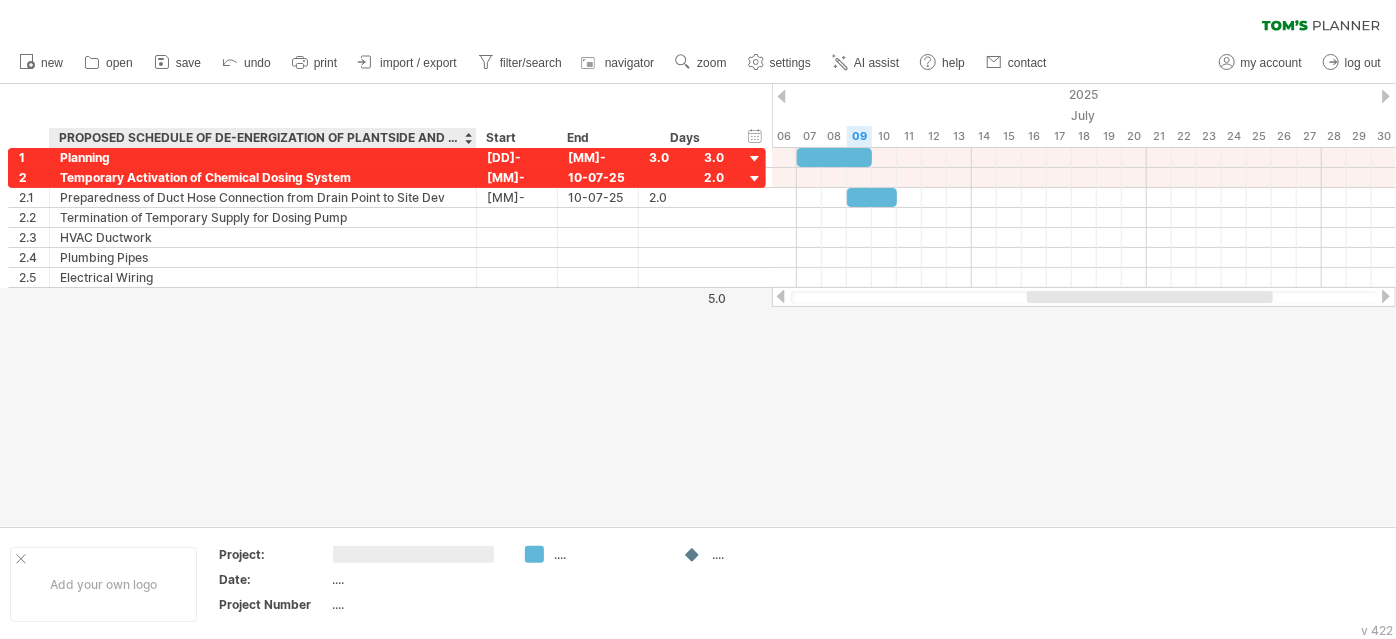 click on "PROPOSED SCHEDULE OF DE-ENERGIZATION OF PLANTSIDE AND COOLING TOWER" at bounding box center (262, 138) 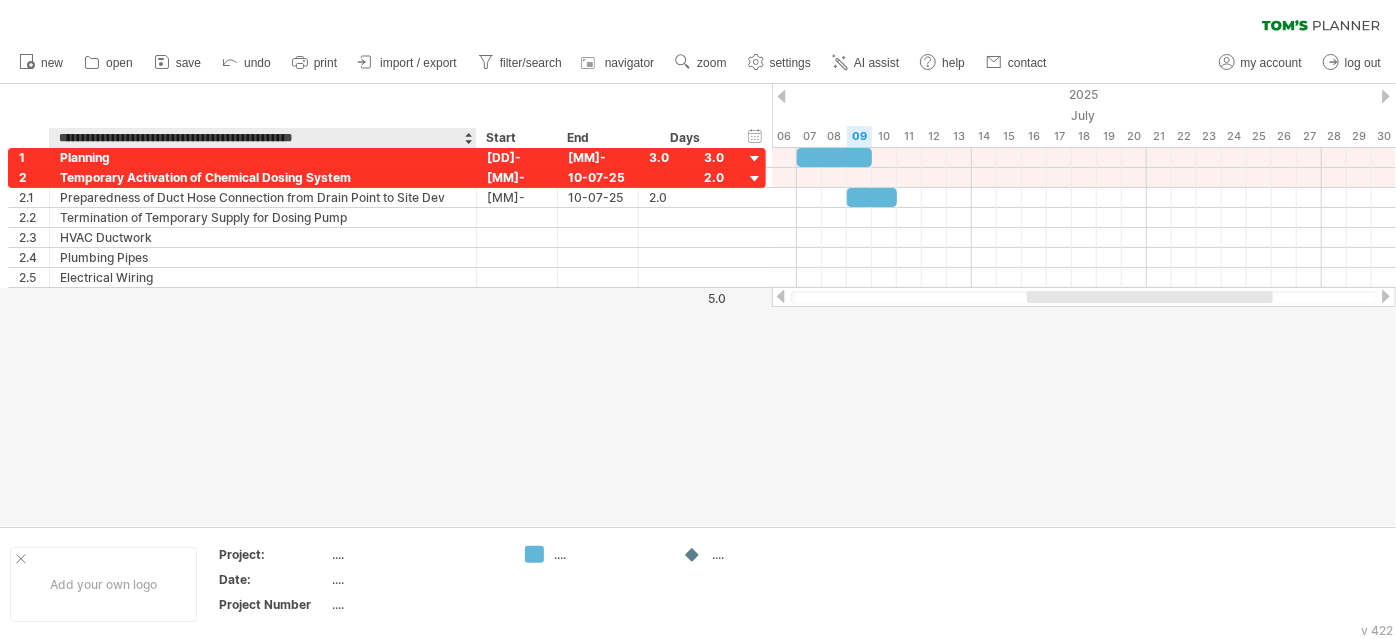 click on "**********" at bounding box center [262, 138] 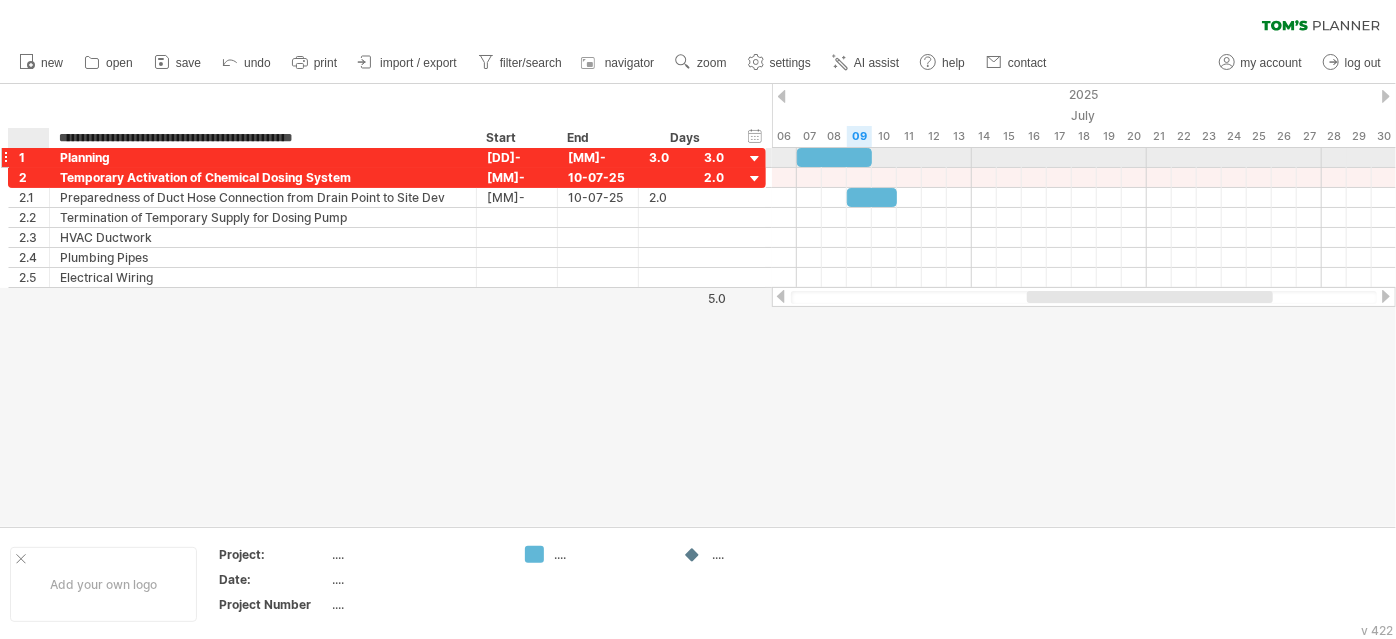 drag, startPoint x: 411, startPoint y: 138, endPoint x: 43, endPoint y: 150, distance: 368.1956 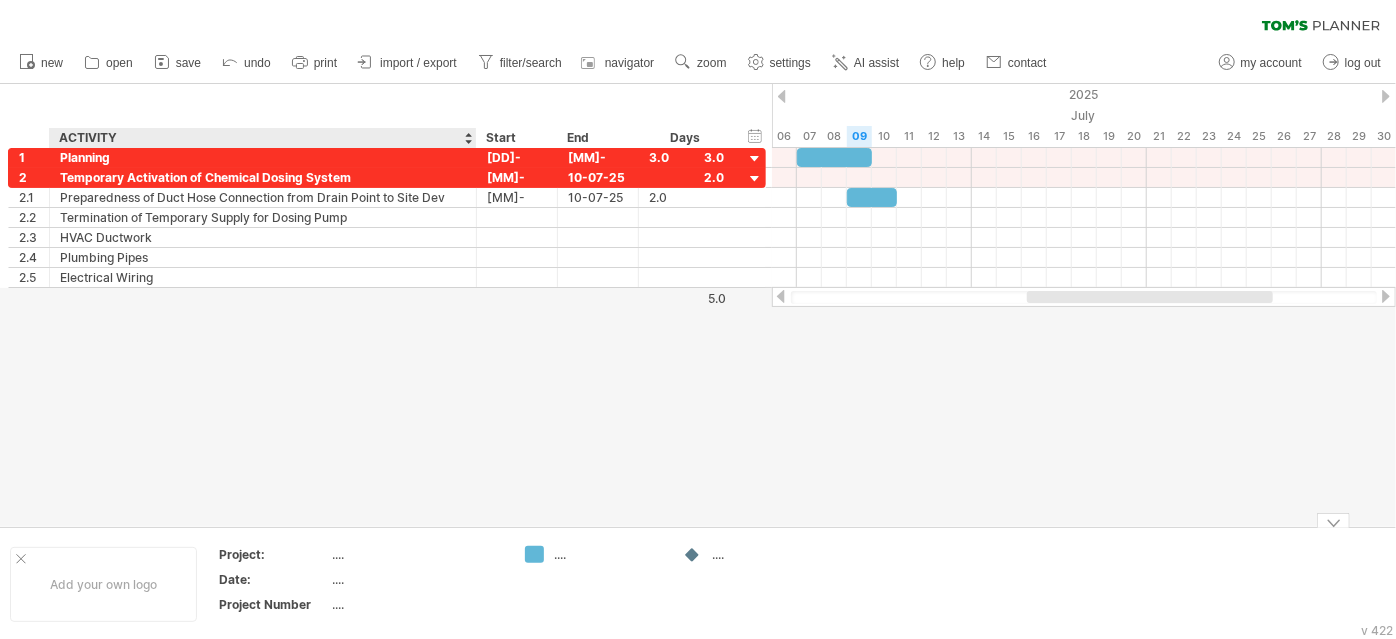 click on "...." at bounding box center [418, 557] 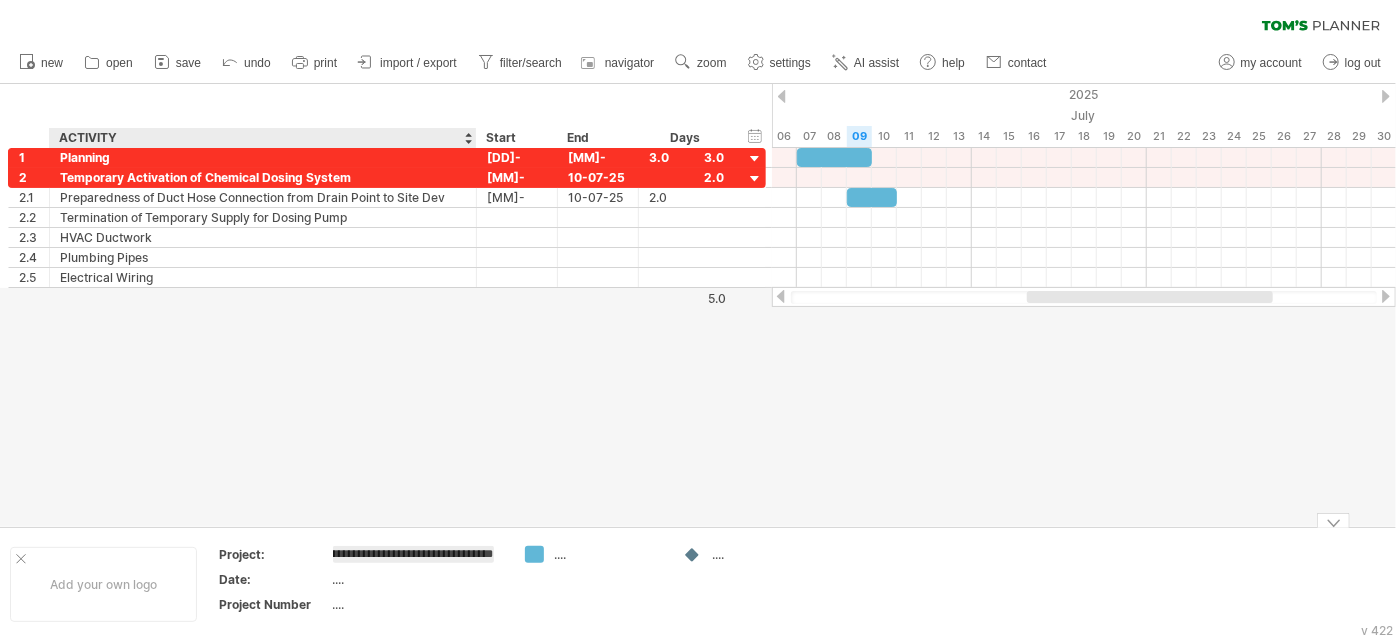 scroll, scrollTop: 0, scrollLeft: 216, axis: horizontal 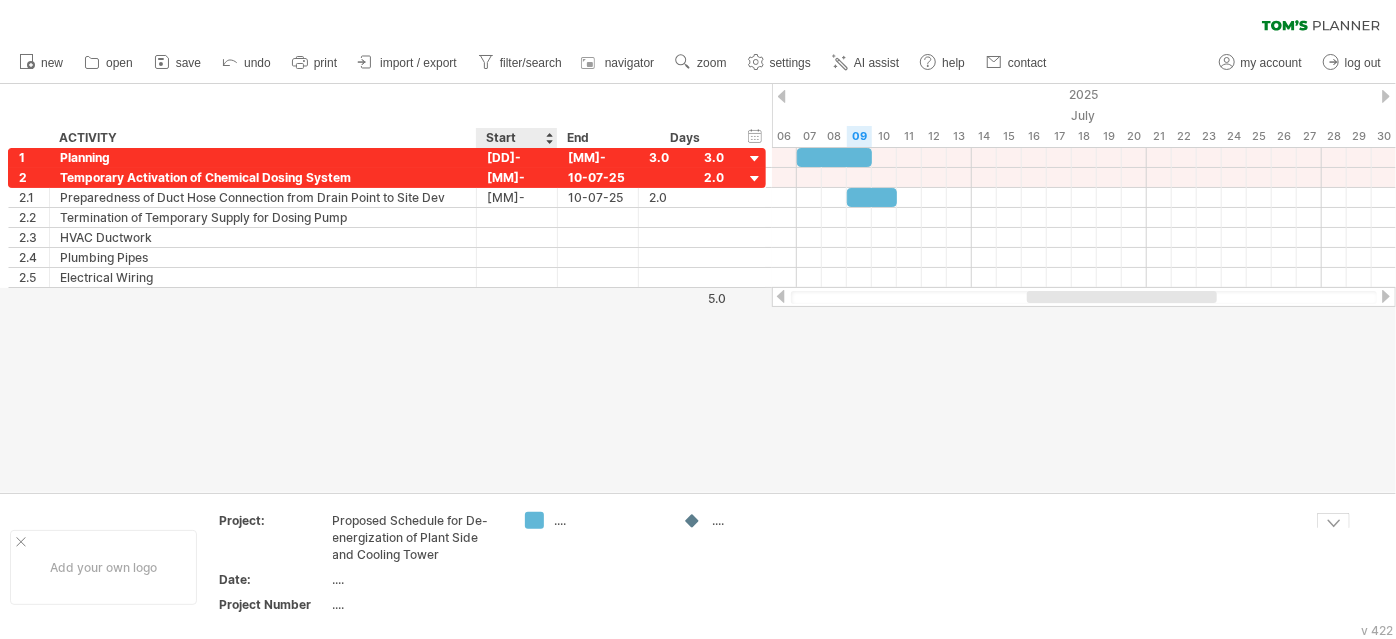click on "...." at bounding box center [594, 567] 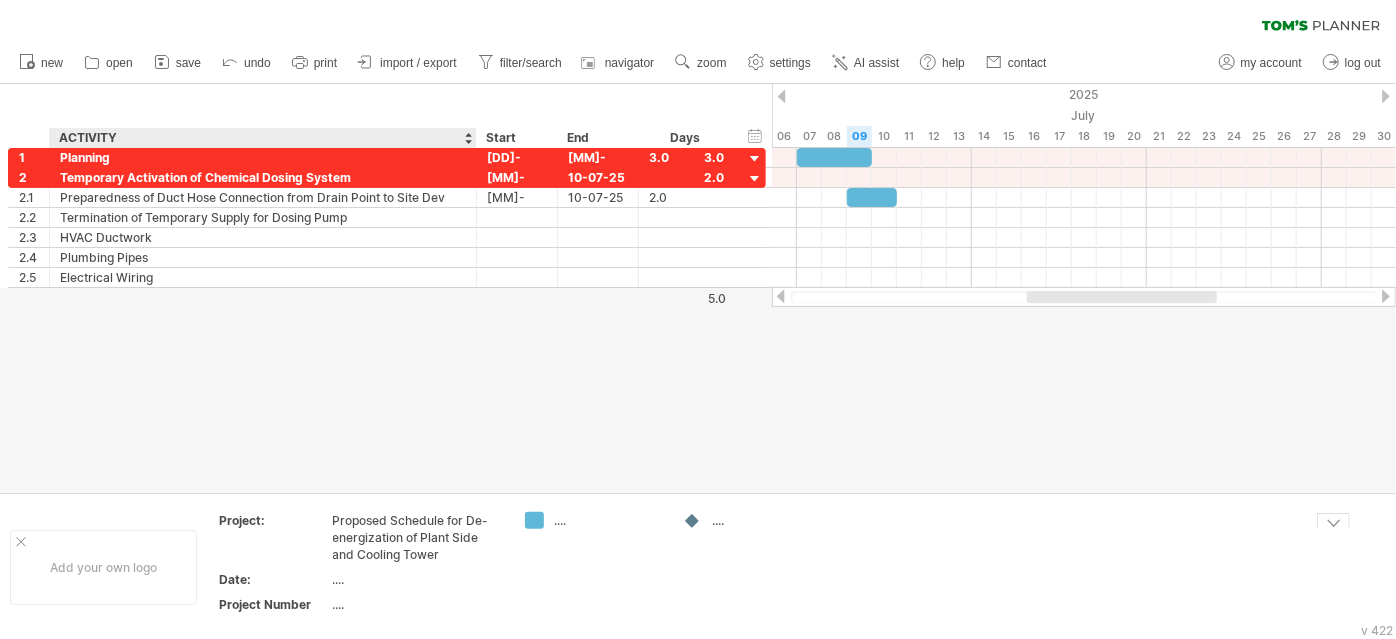click on "Proposed Schedule for De-energization of Plant Side and Cooling Tower" at bounding box center (417, 537) 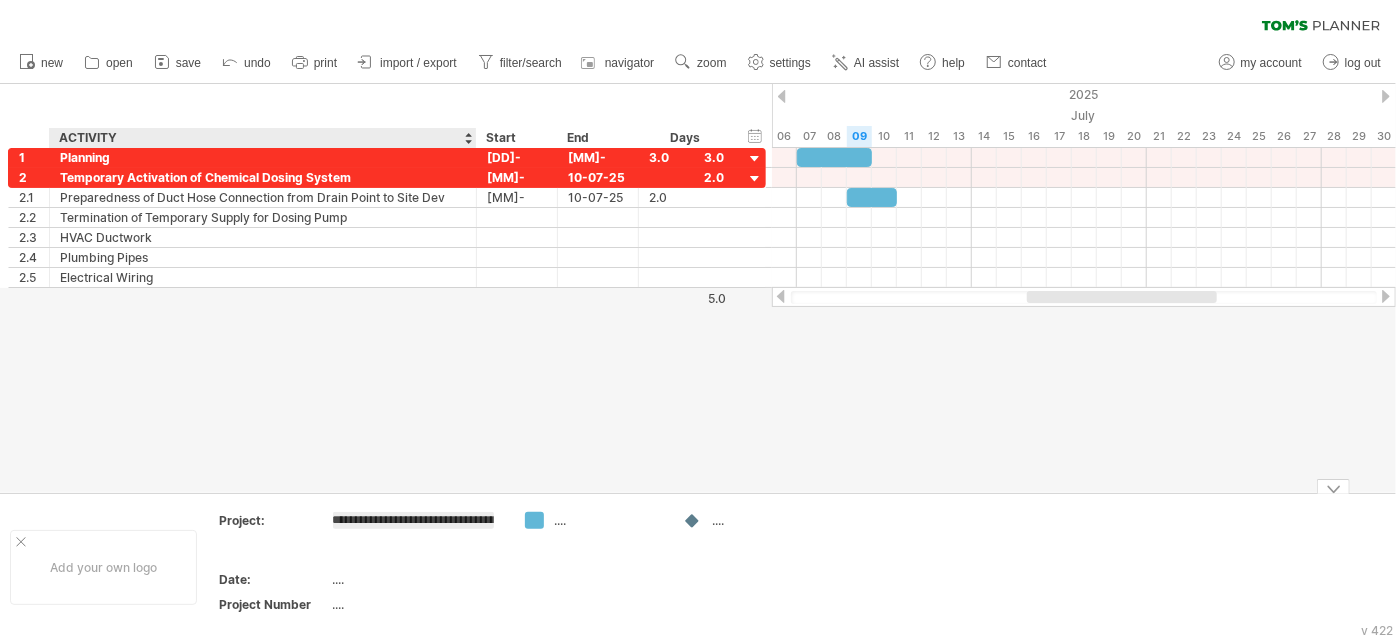 scroll, scrollTop: 0, scrollLeft: 251, axis: horizontal 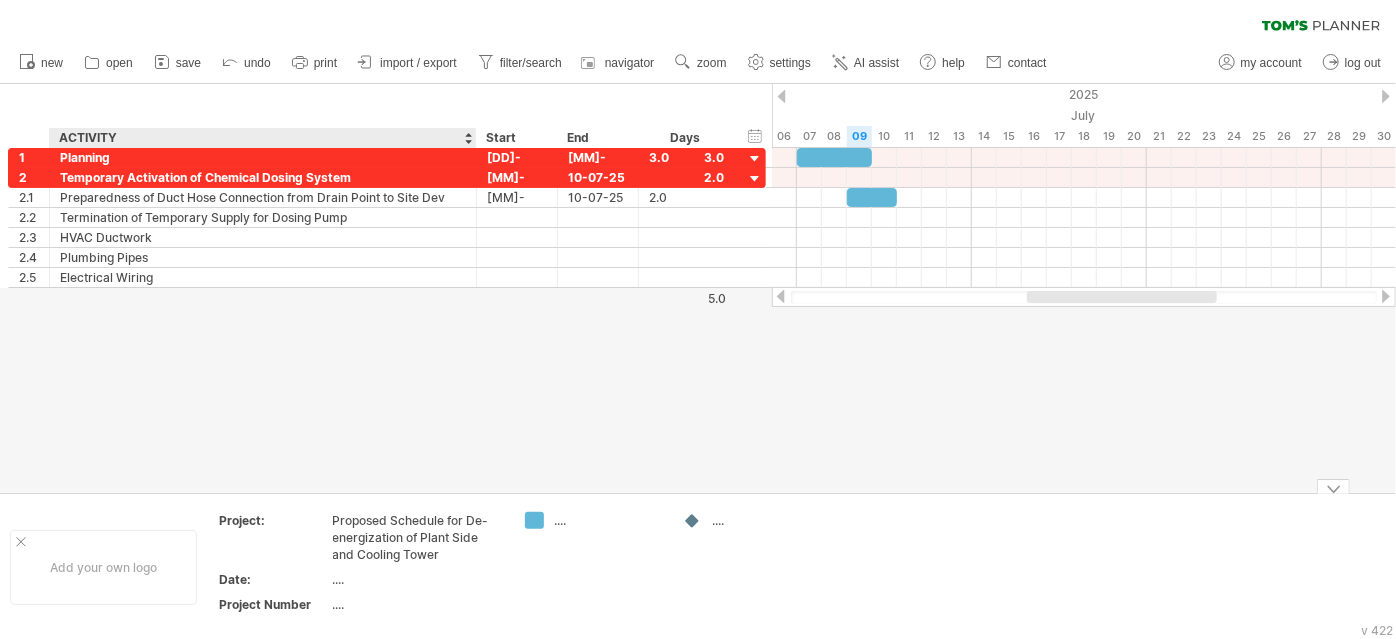 click on "Proposed Schedule for De-energization of Plant Side and Cooling Tower" at bounding box center (418, 540) 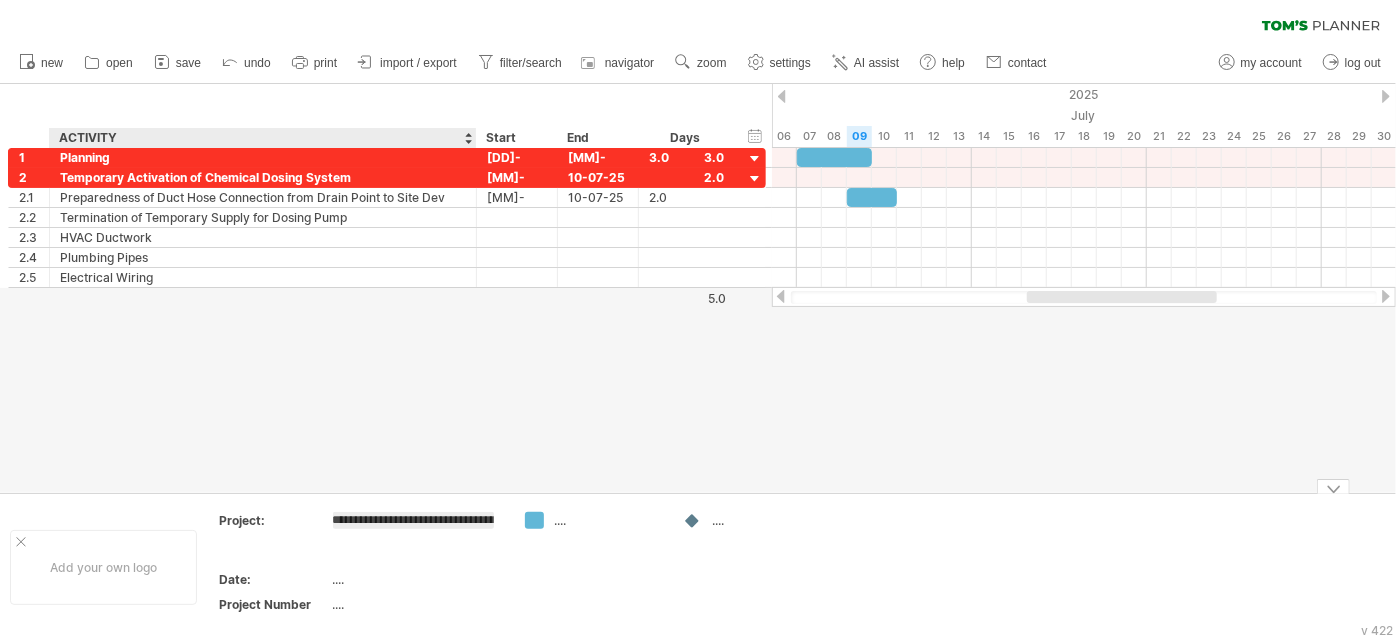 scroll, scrollTop: 0, scrollLeft: 251, axis: horizontal 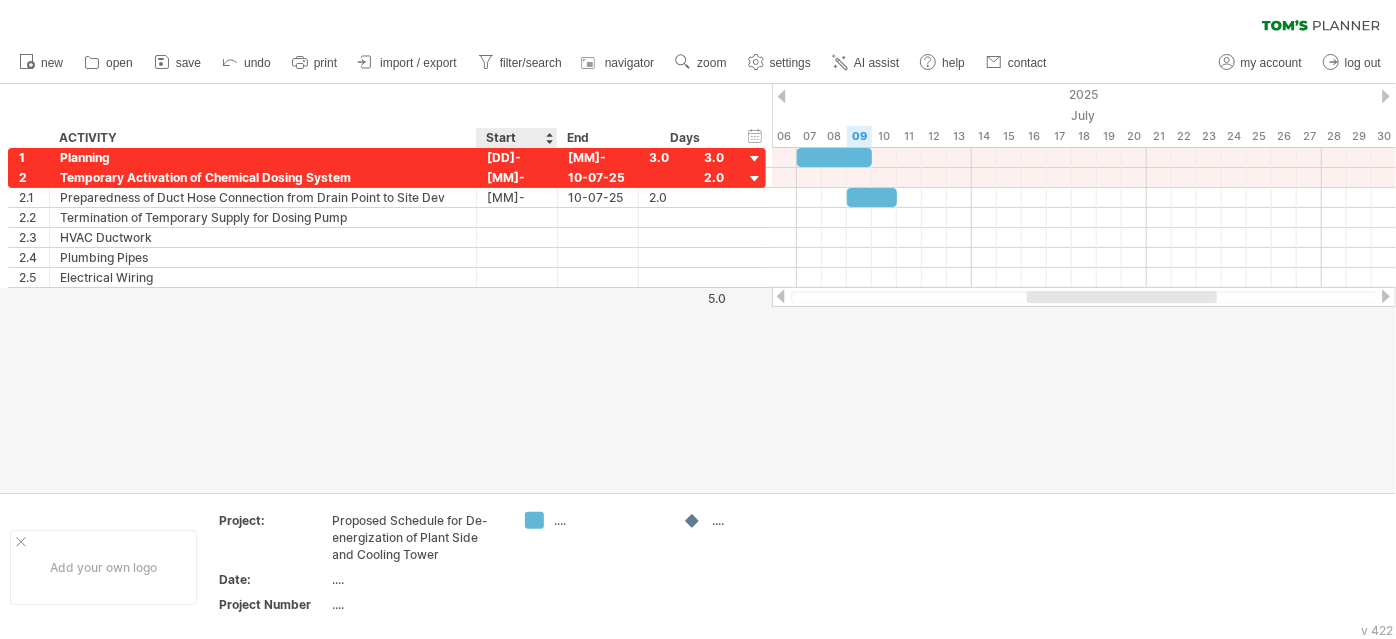 click at bounding box center (698, 288) 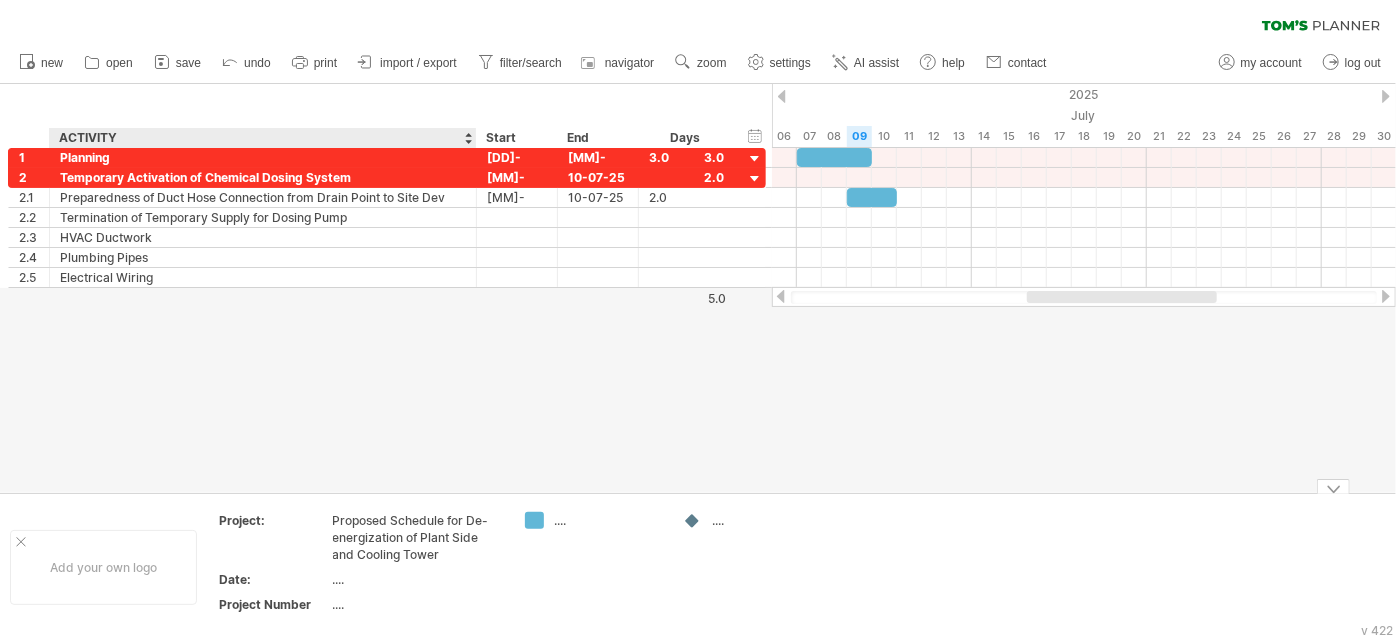 click on "Proposed Schedule for De-energization of Plant Side and Cooling Tower" at bounding box center [417, 537] 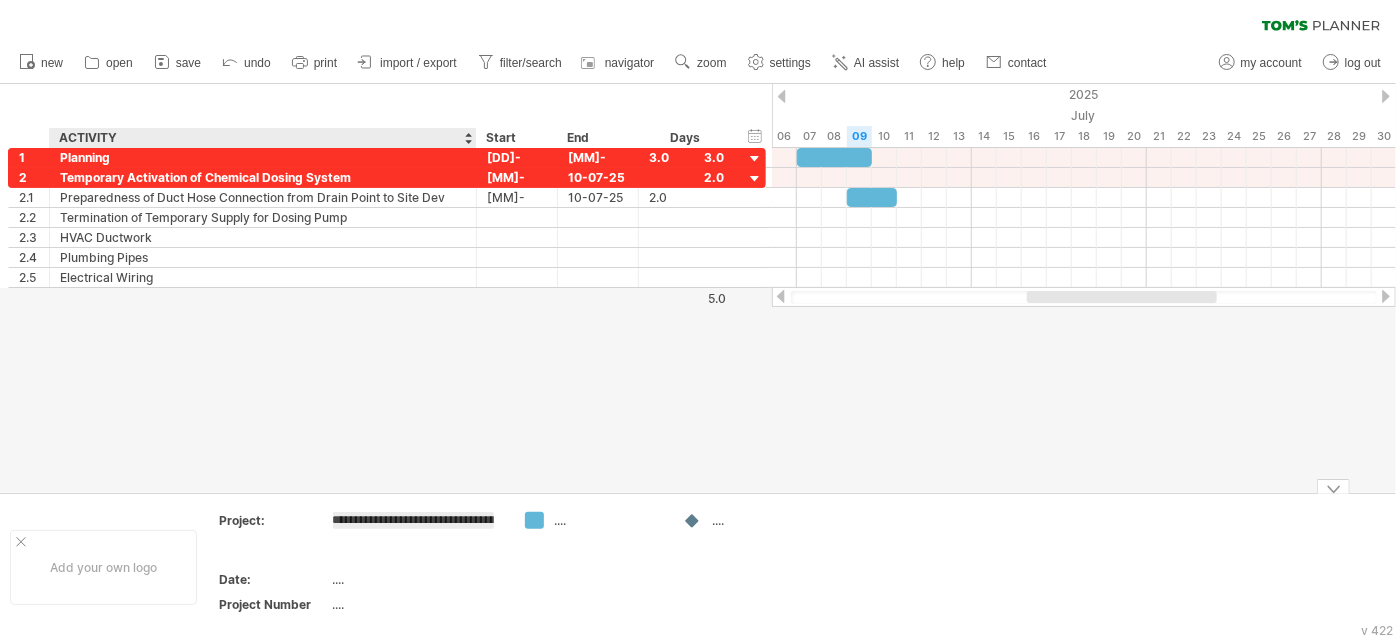 scroll, scrollTop: 0, scrollLeft: 251, axis: horizontal 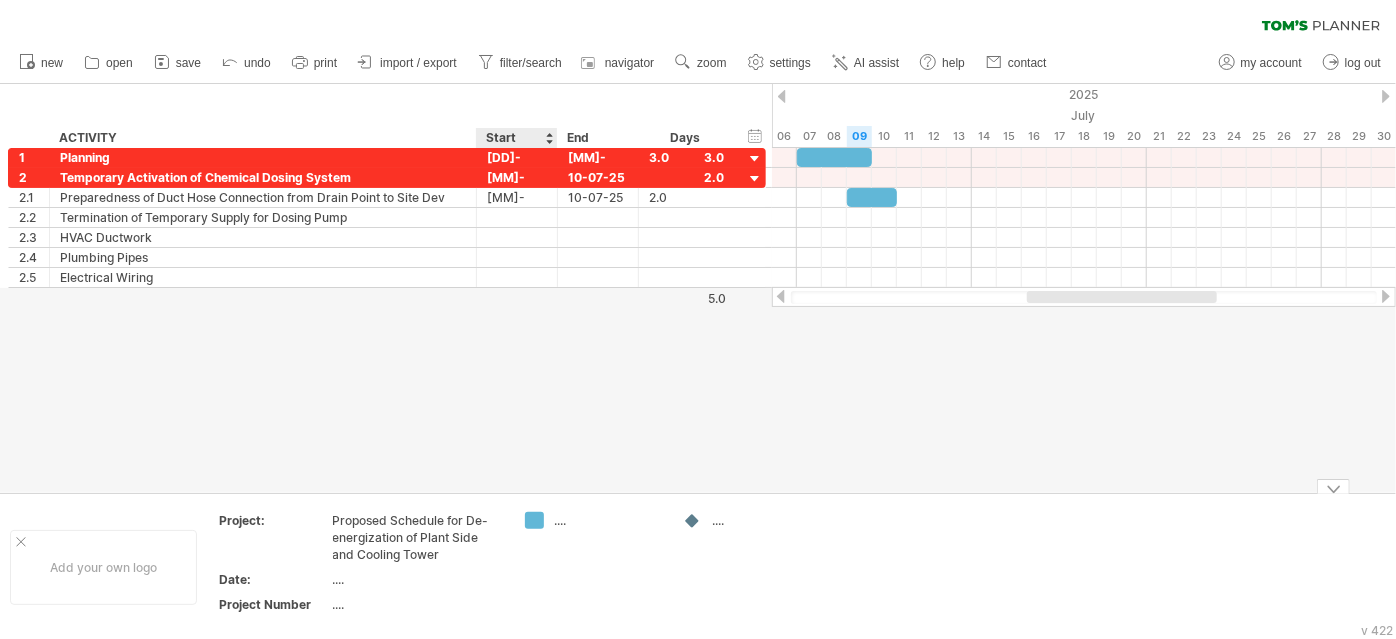 click on "Proposed Schedule for De-energization of Plant Side and Cooling Tower" at bounding box center (418, 540) 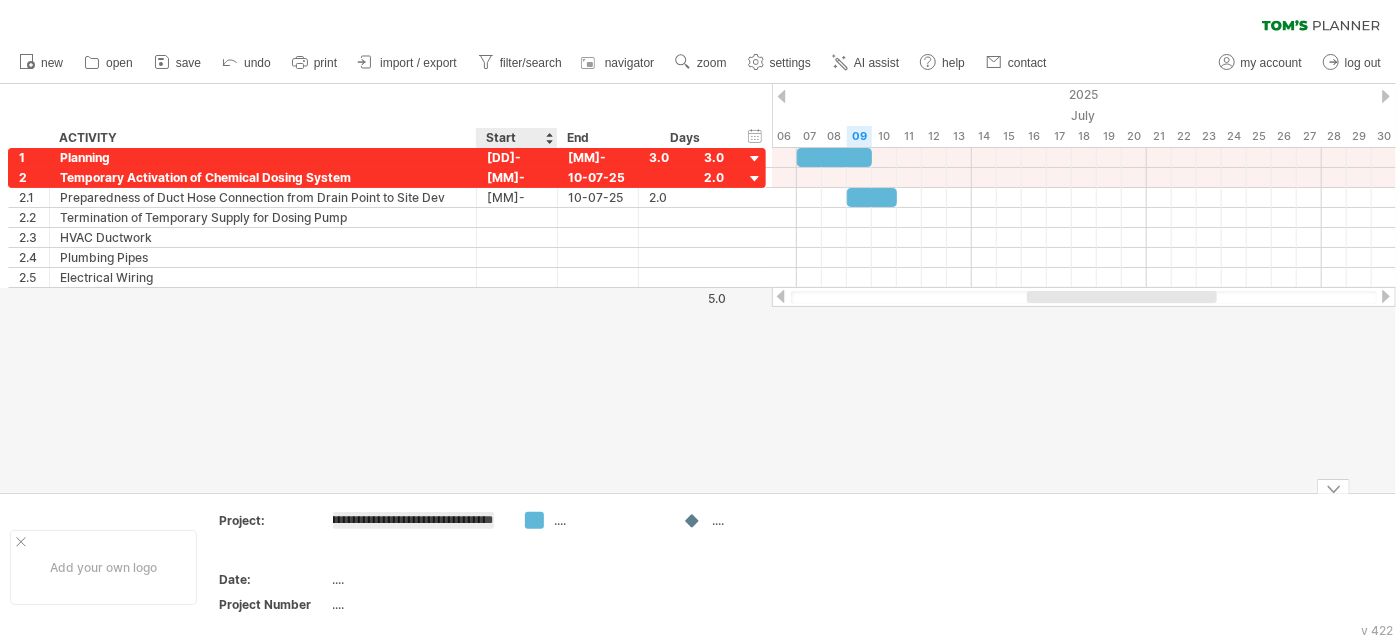scroll, scrollTop: 0, scrollLeft: 104, axis: horizontal 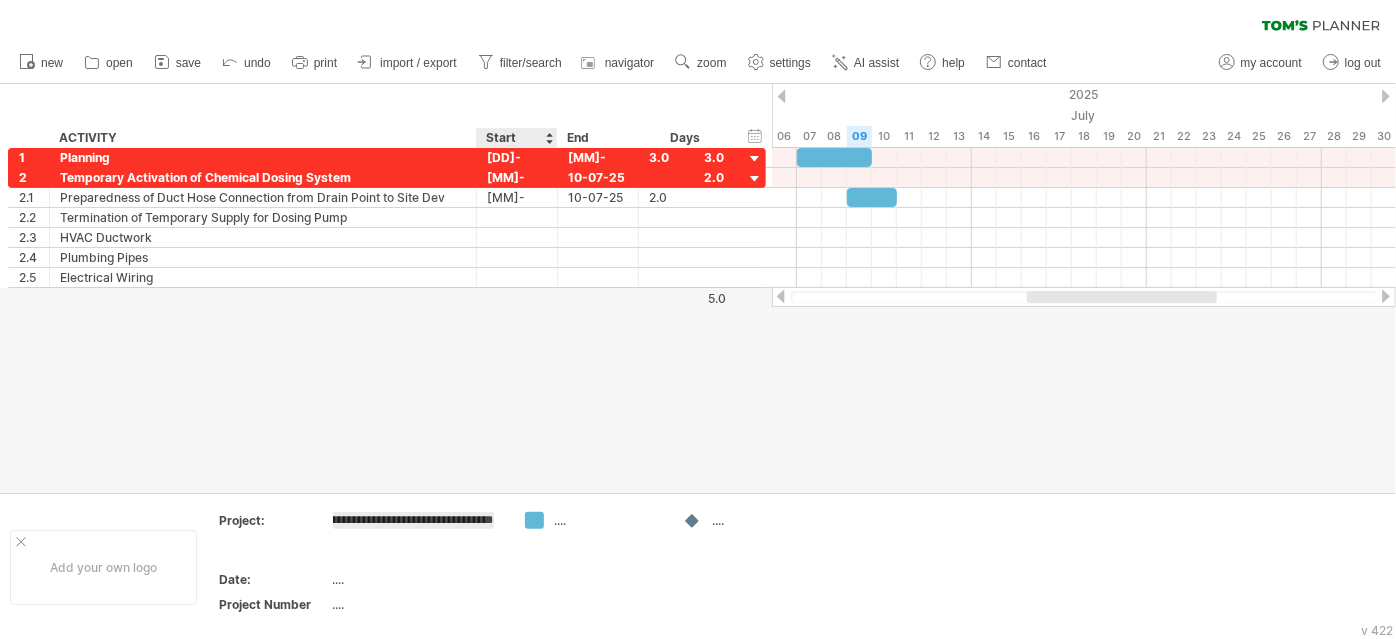click at bounding box center [698, 288] 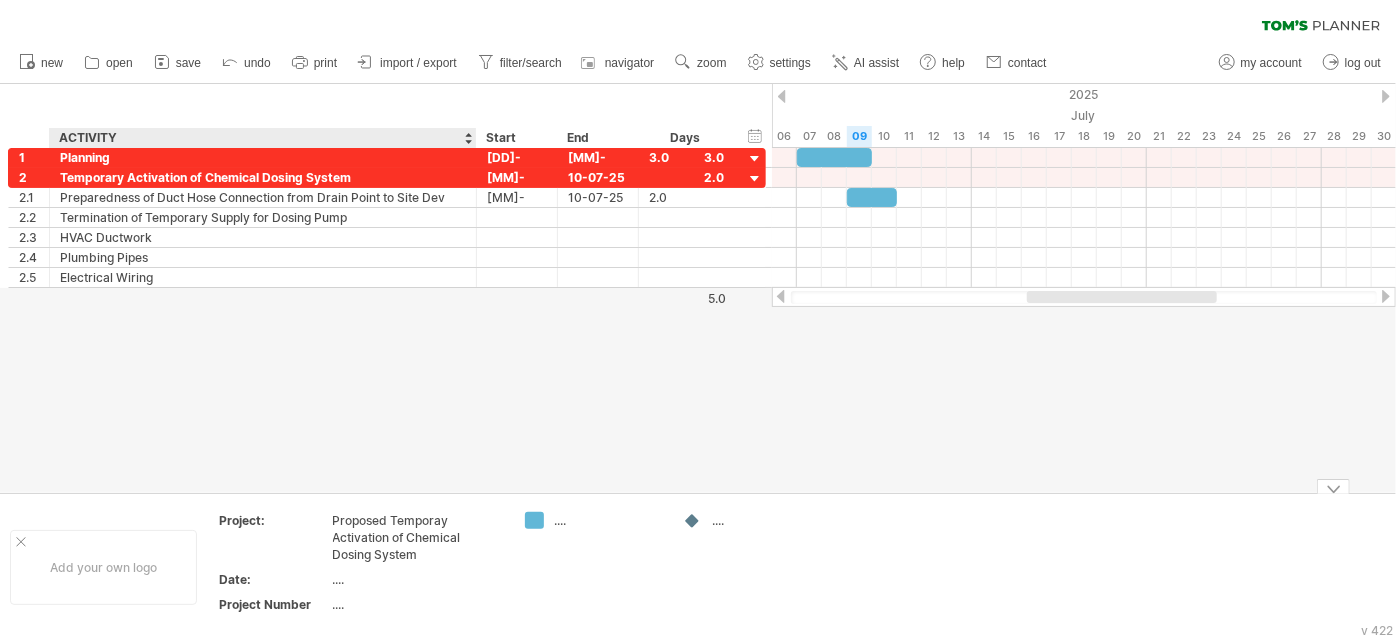 click on "Proposed Temporay Activation of Chemical Dosing System" at bounding box center [417, 537] 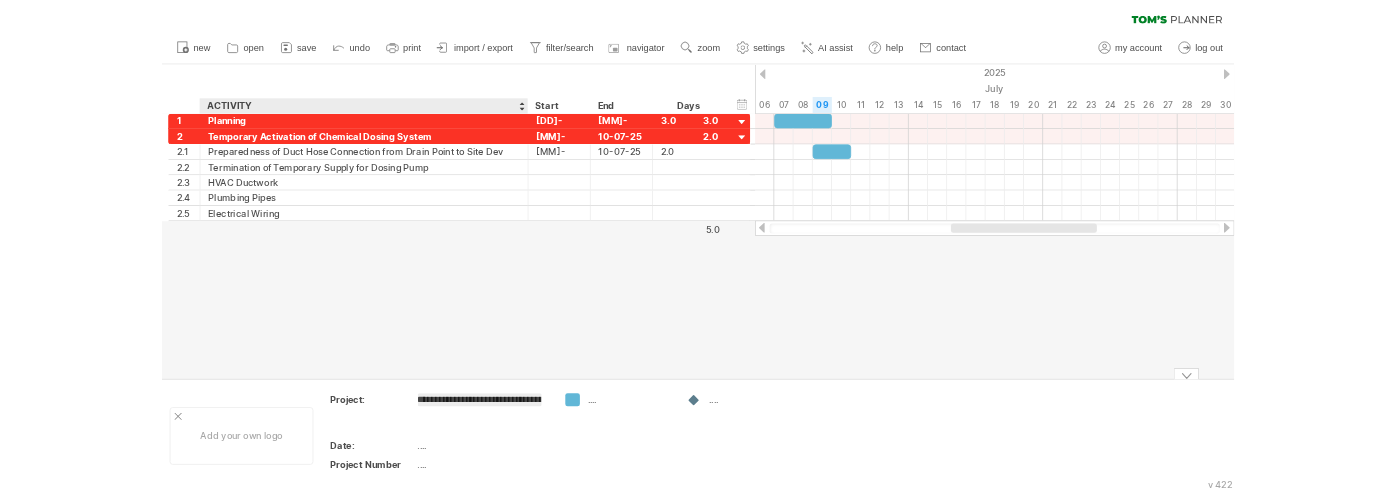 scroll, scrollTop: 0, scrollLeft: 176, axis: horizontal 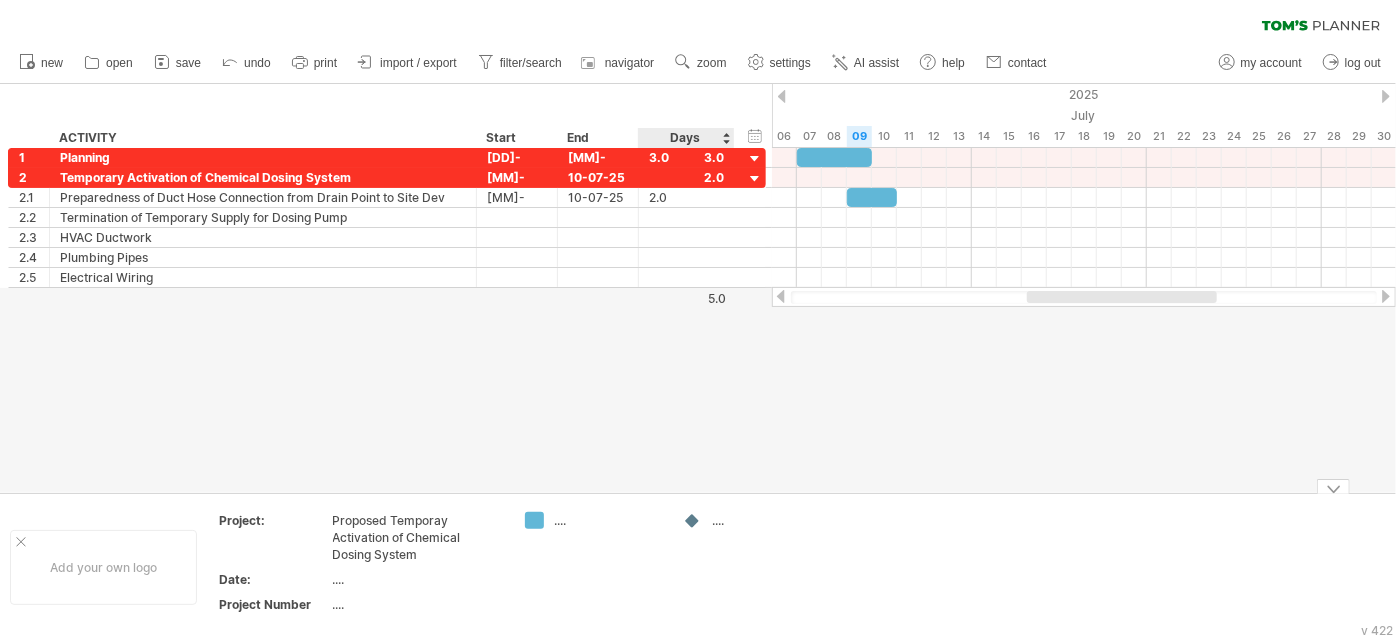 click on "...." at bounding box center (752, 567) 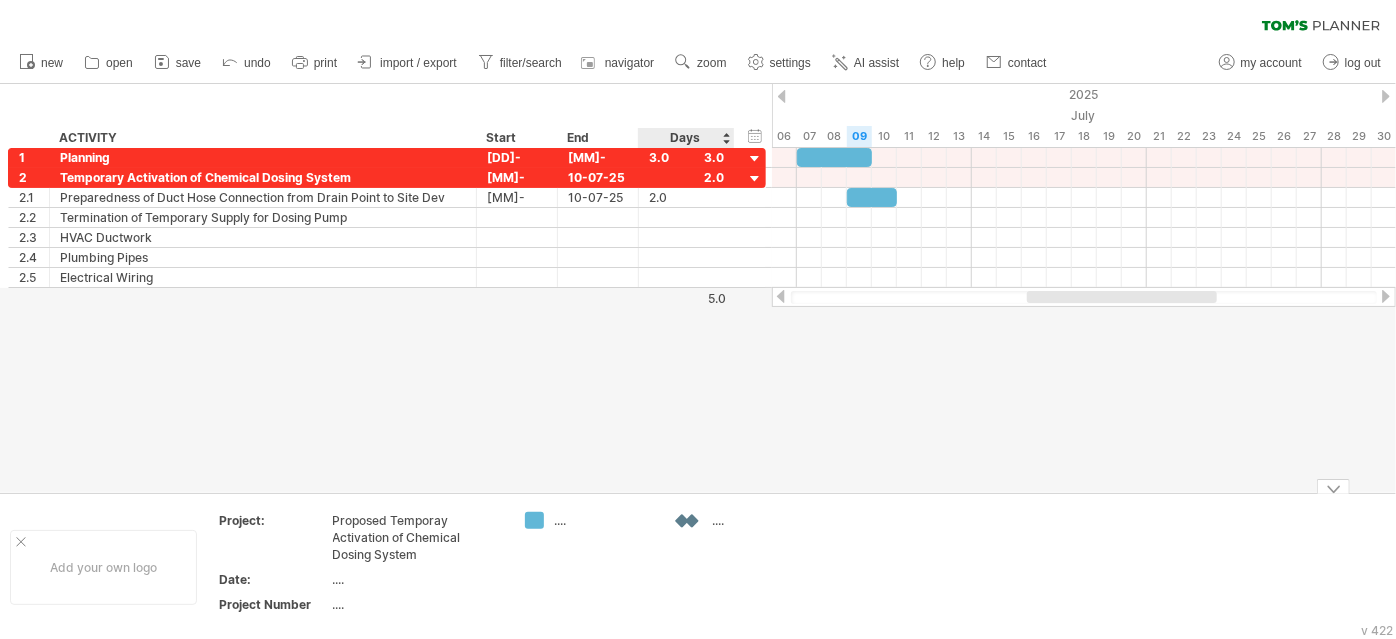 click on "Trying to reach plan.tomsplanner.com
Connected again...
0%
clear filter
new 1" at bounding box center (698, 319) 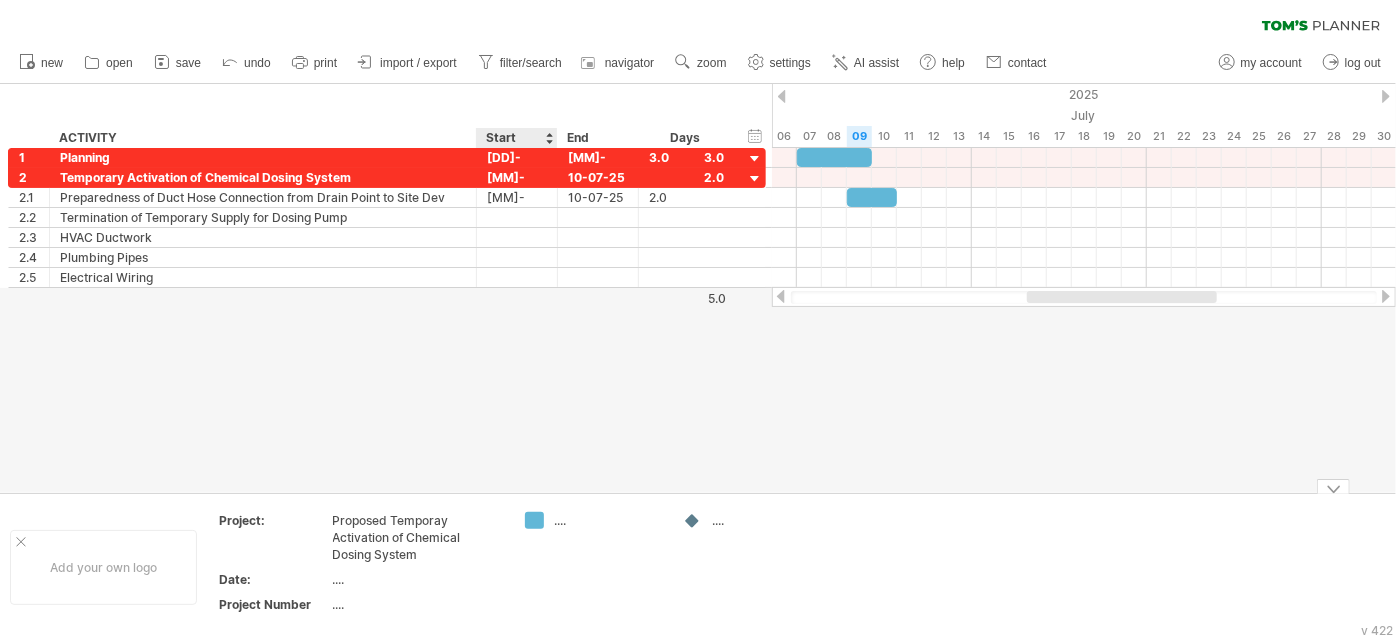 click on "...." at bounding box center [594, 520] 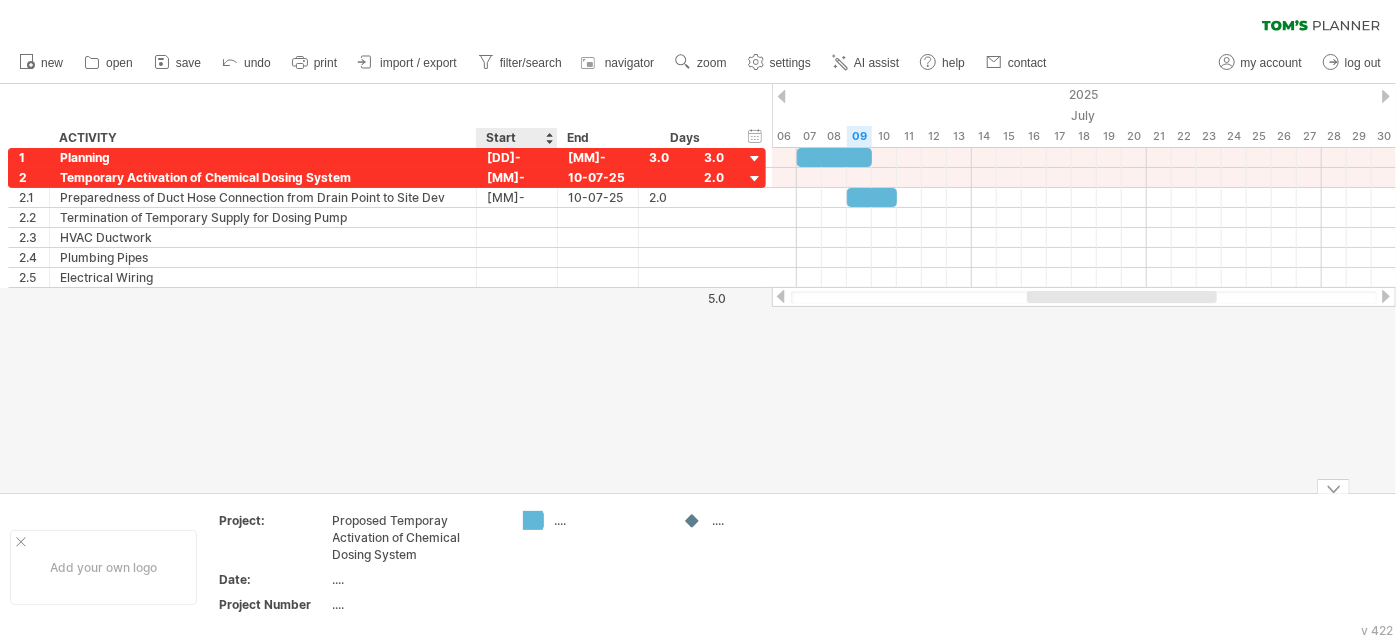 click on "Trying to reach plan.tomsplanner.com
Connected again...
0%
clear filter
new 1" at bounding box center (698, 319) 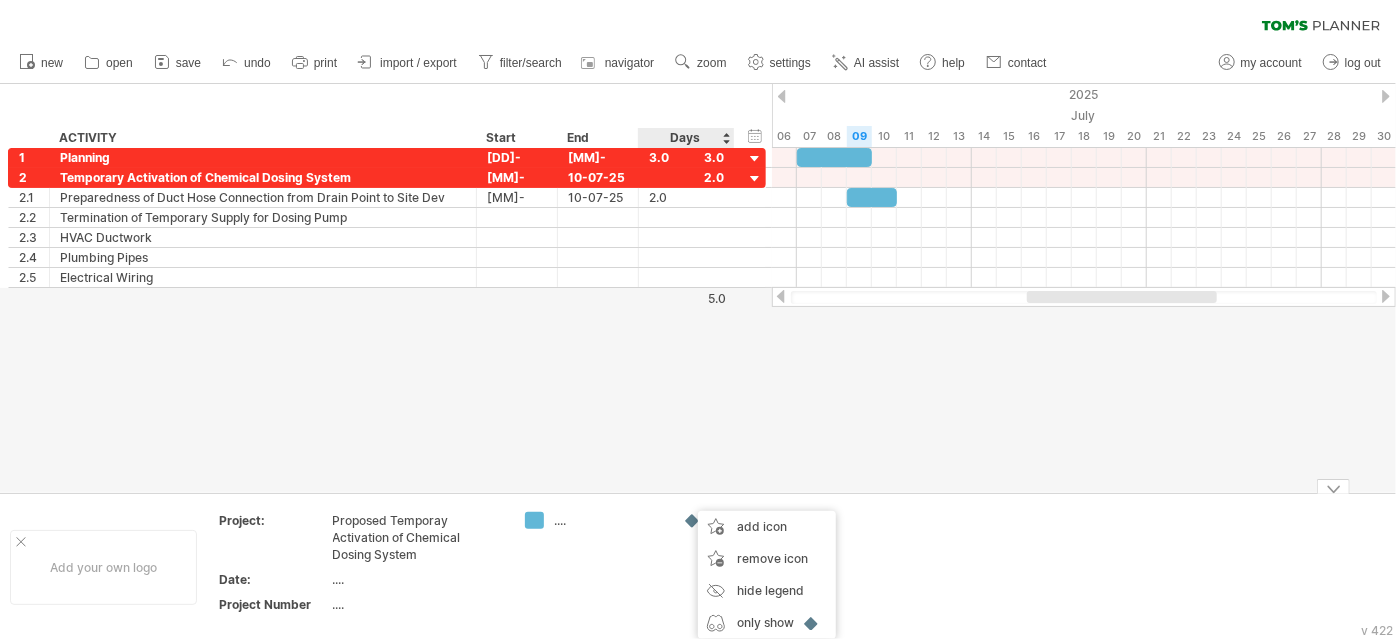 click on "...." at bounding box center [608, 520] 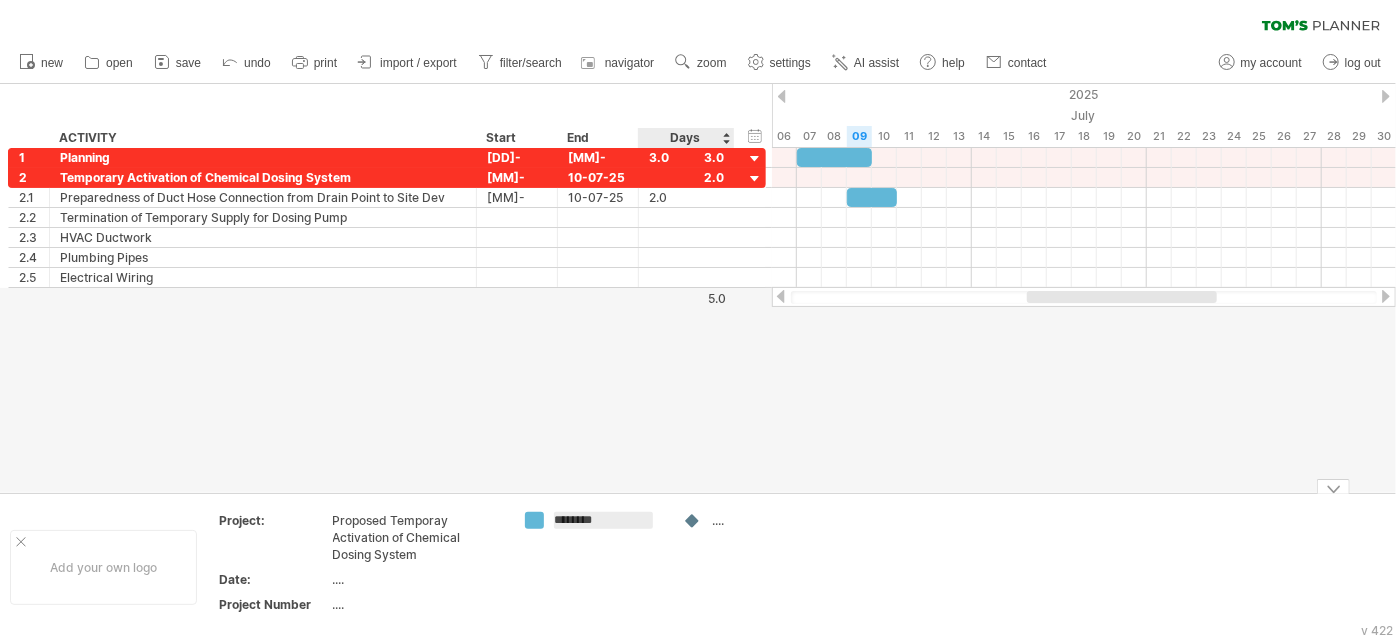 click on "...." at bounding box center [608, 520] 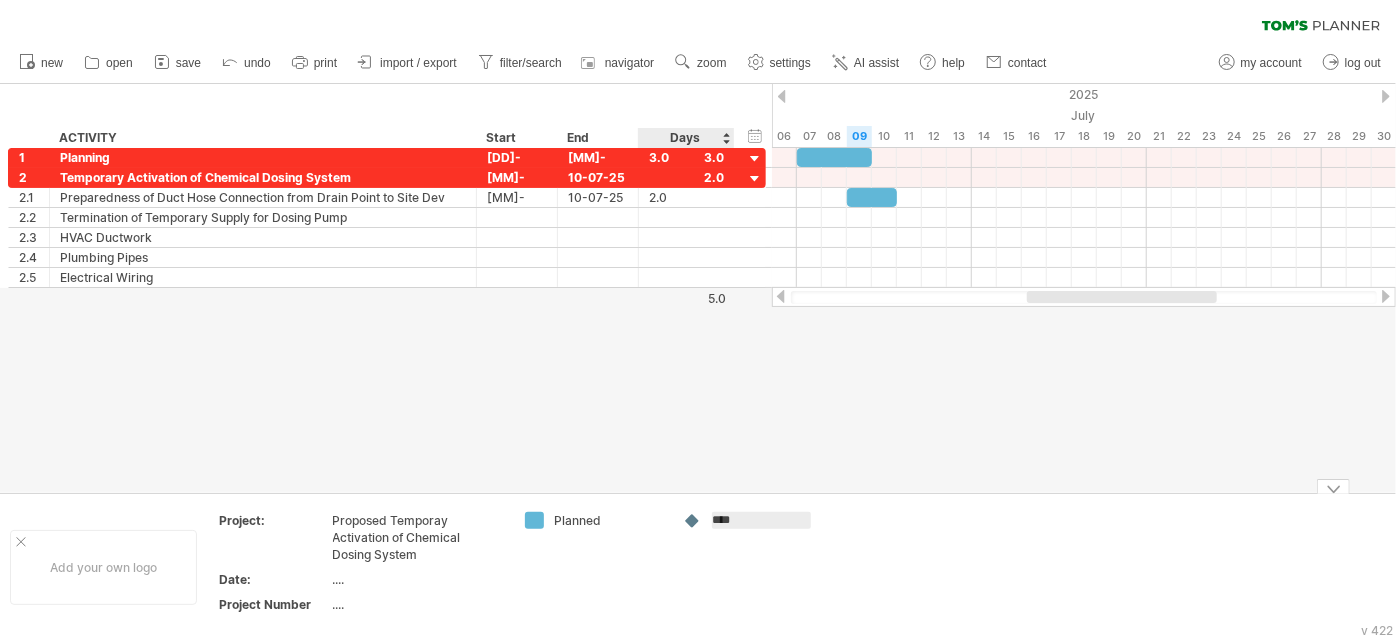 type on "*****" 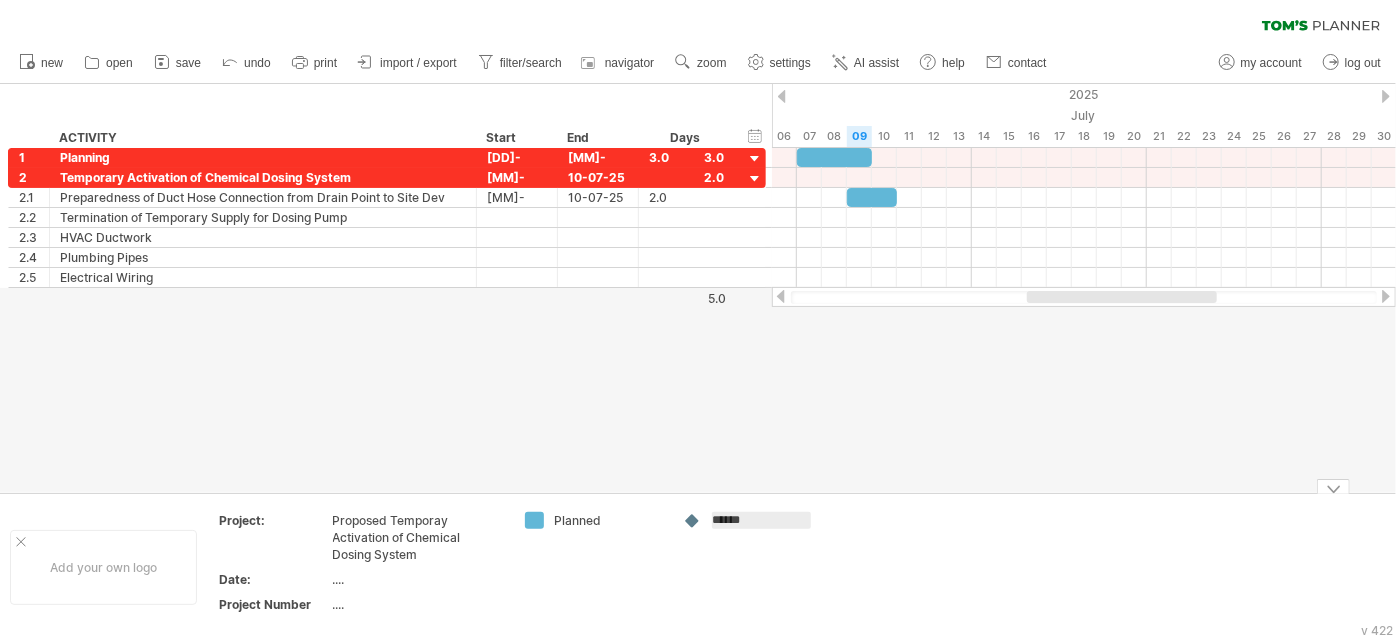click on "Add your own logo Project: Proposed Temporay Activation of Chemical Dosing System Date: .... Project Number .... Planned ******" at bounding box center (50000, 567) 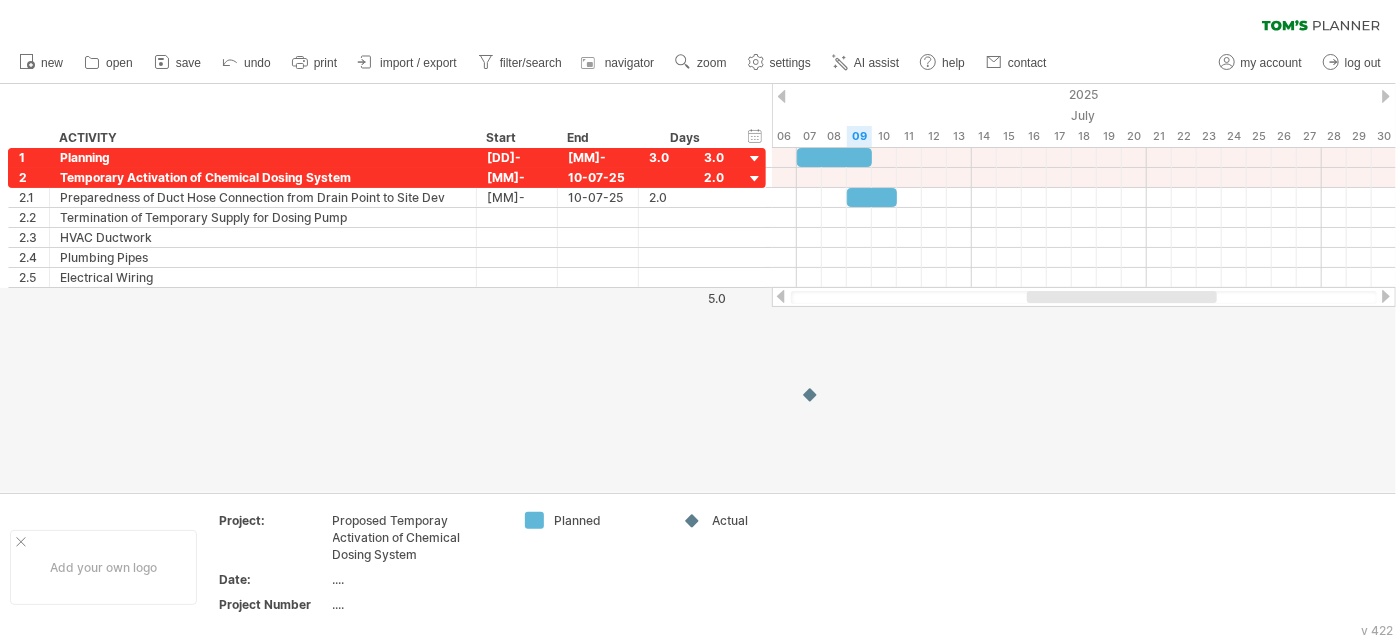 drag, startPoint x: 687, startPoint y: 521, endPoint x: 815, endPoint y: 396, distance: 178.9106 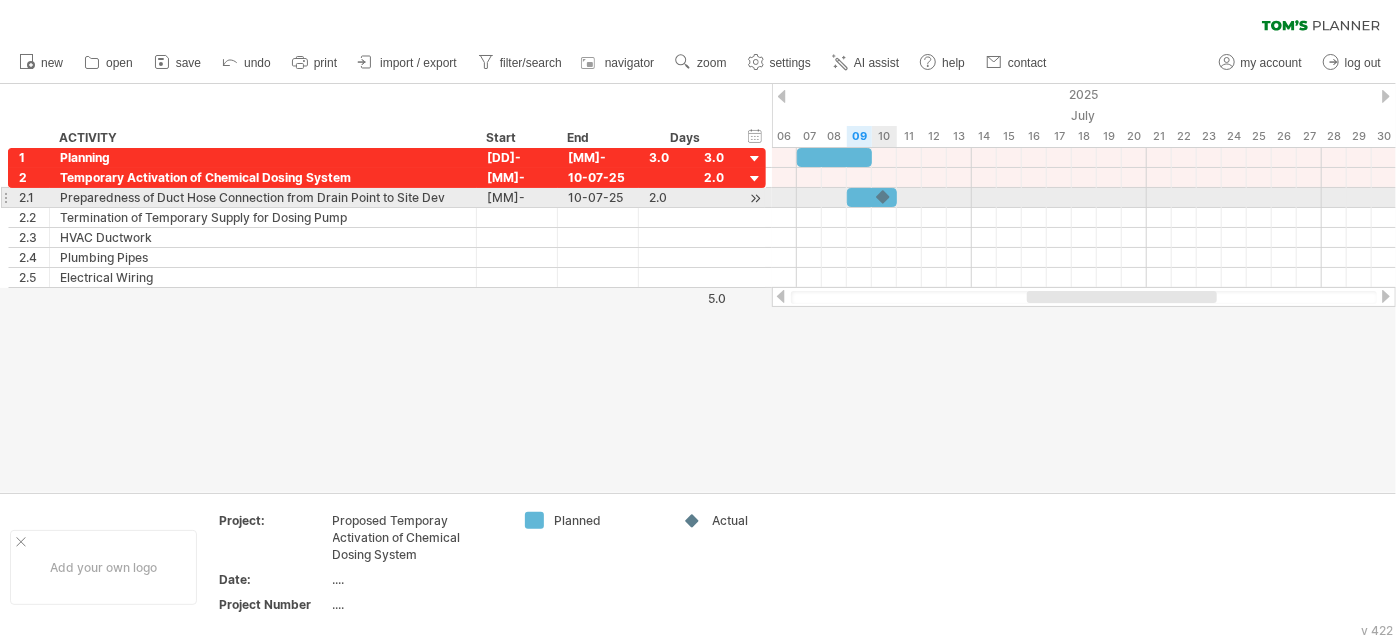 drag, startPoint x: 859, startPoint y: 354, endPoint x: 876, endPoint y: 200, distance: 154.93547 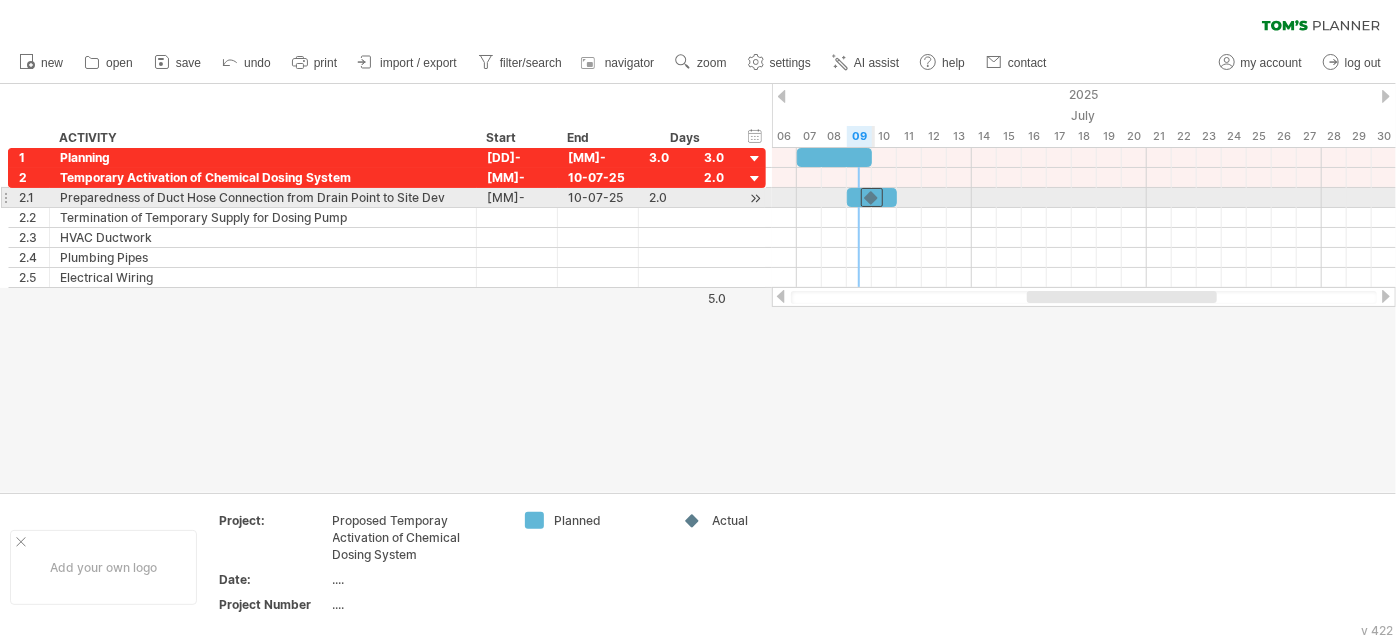 click at bounding box center (872, 197) 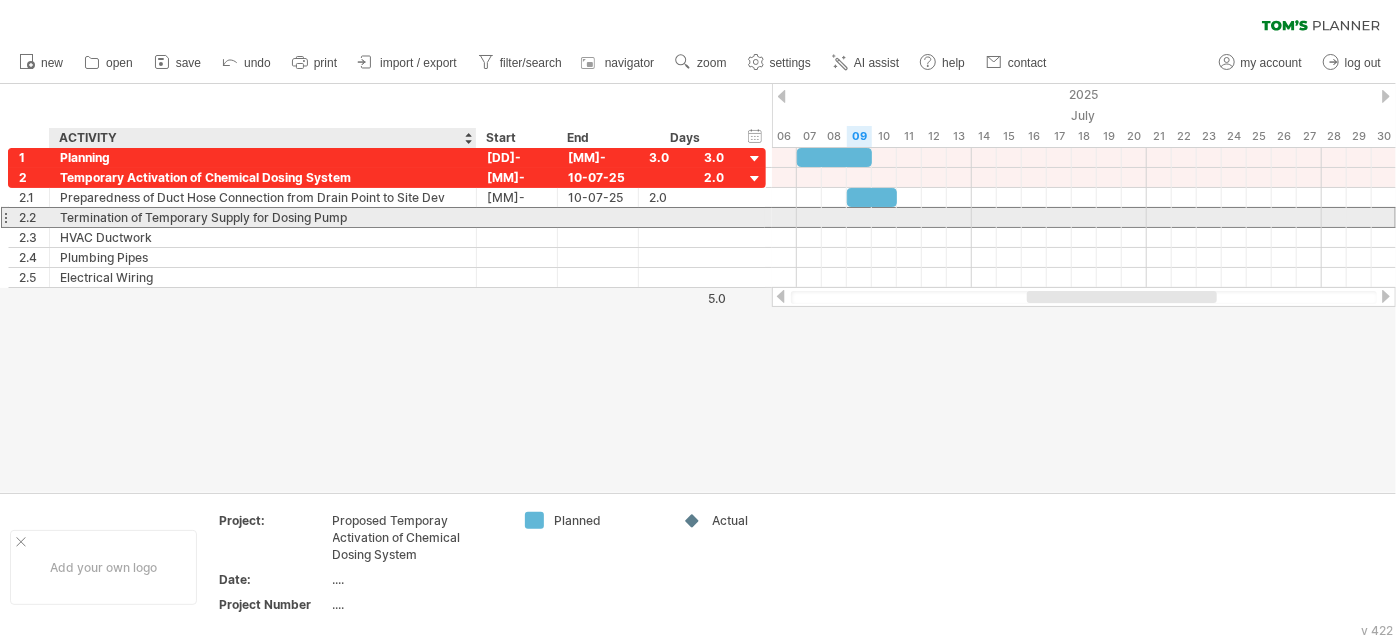 click on "Termination of Temporary Supply for Dosing Pump" at bounding box center (263, 217) 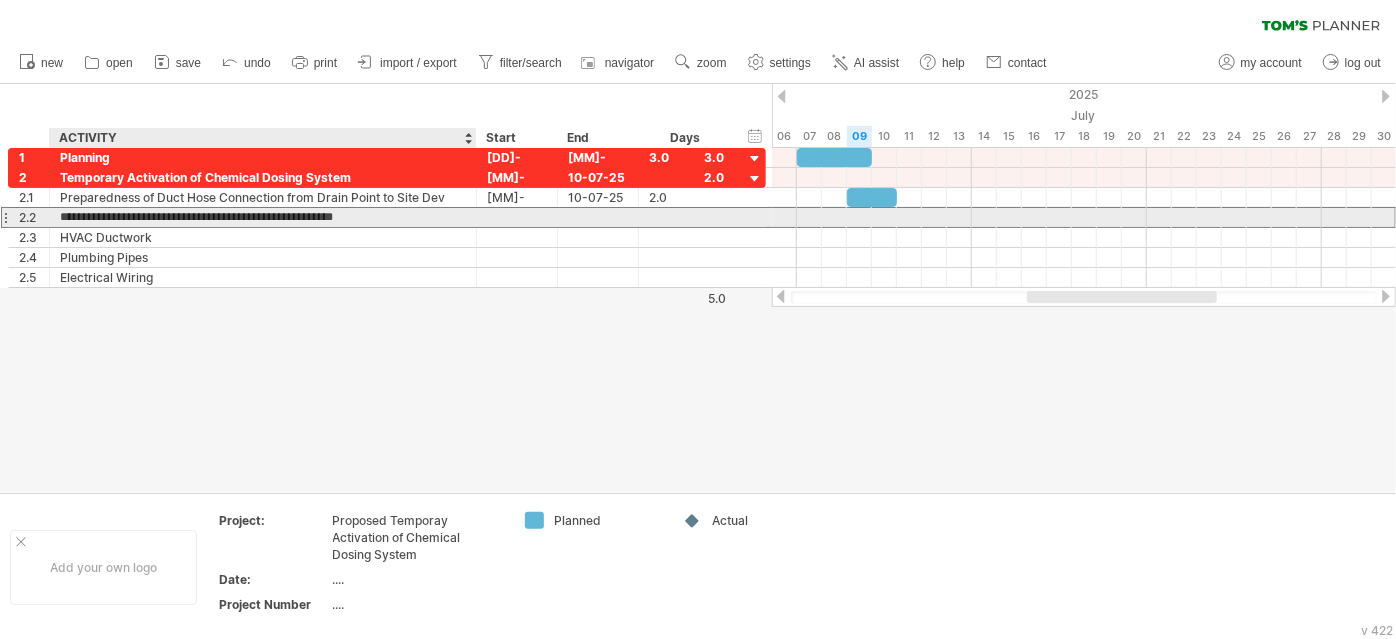 click on "**********" at bounding box center (263, 217) 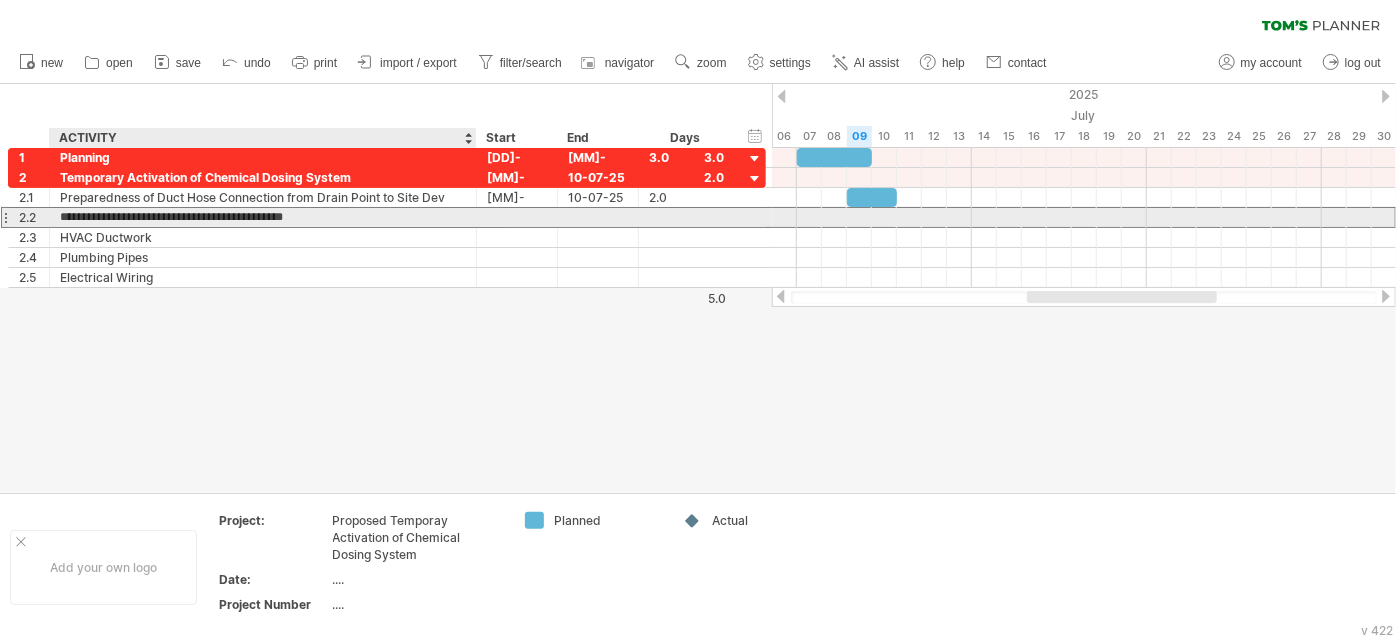 click on "**********" at bounding box center [263, 217] 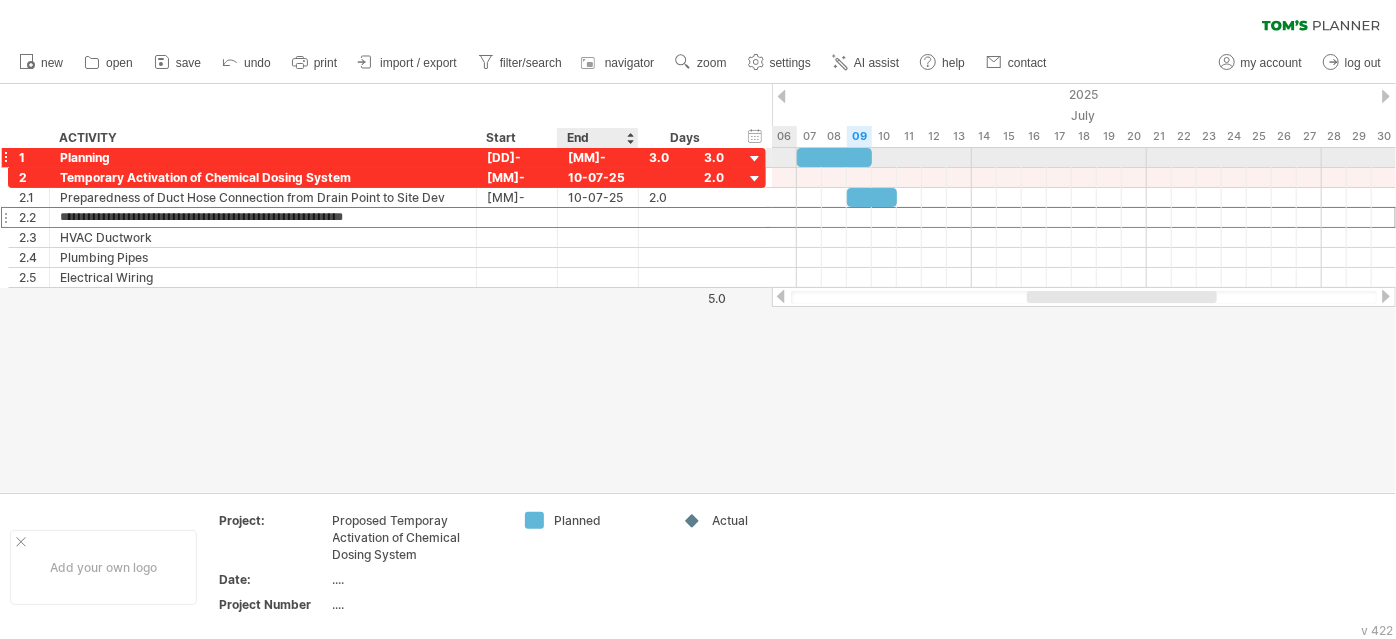 click on "[MM]-[DD]-[YY]" at bounding box center [598, 157] 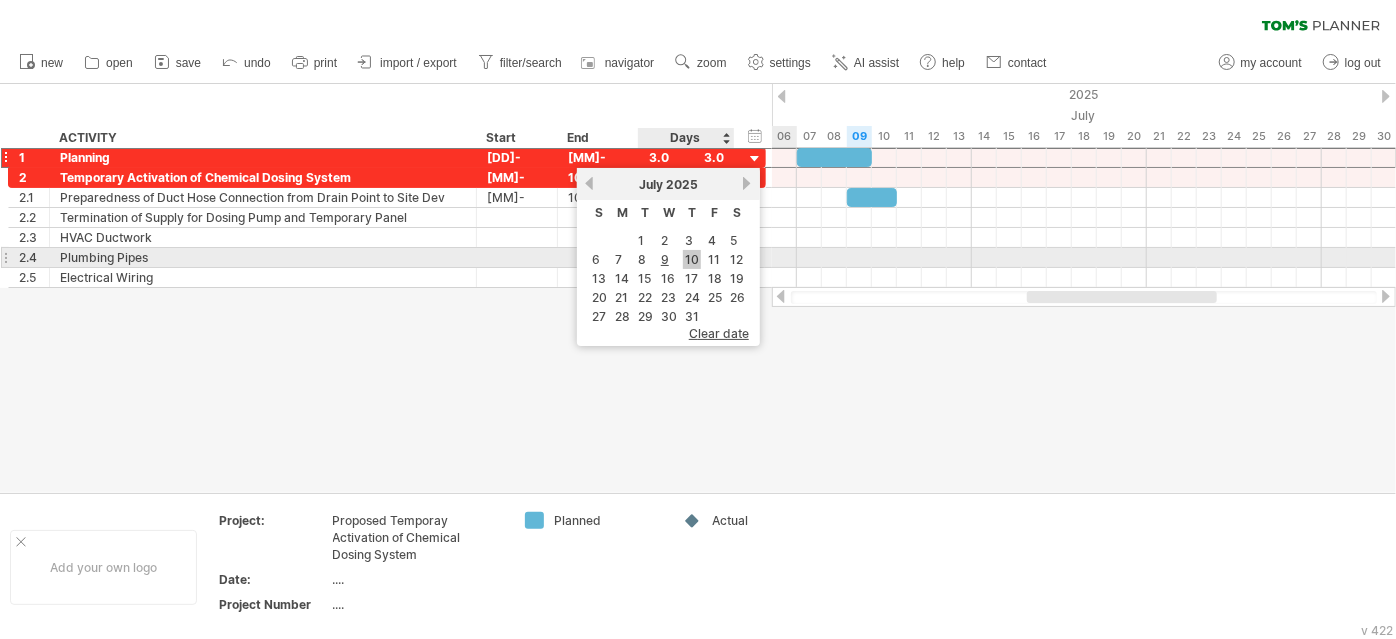 click on "10" at bounding box center [692, 259] 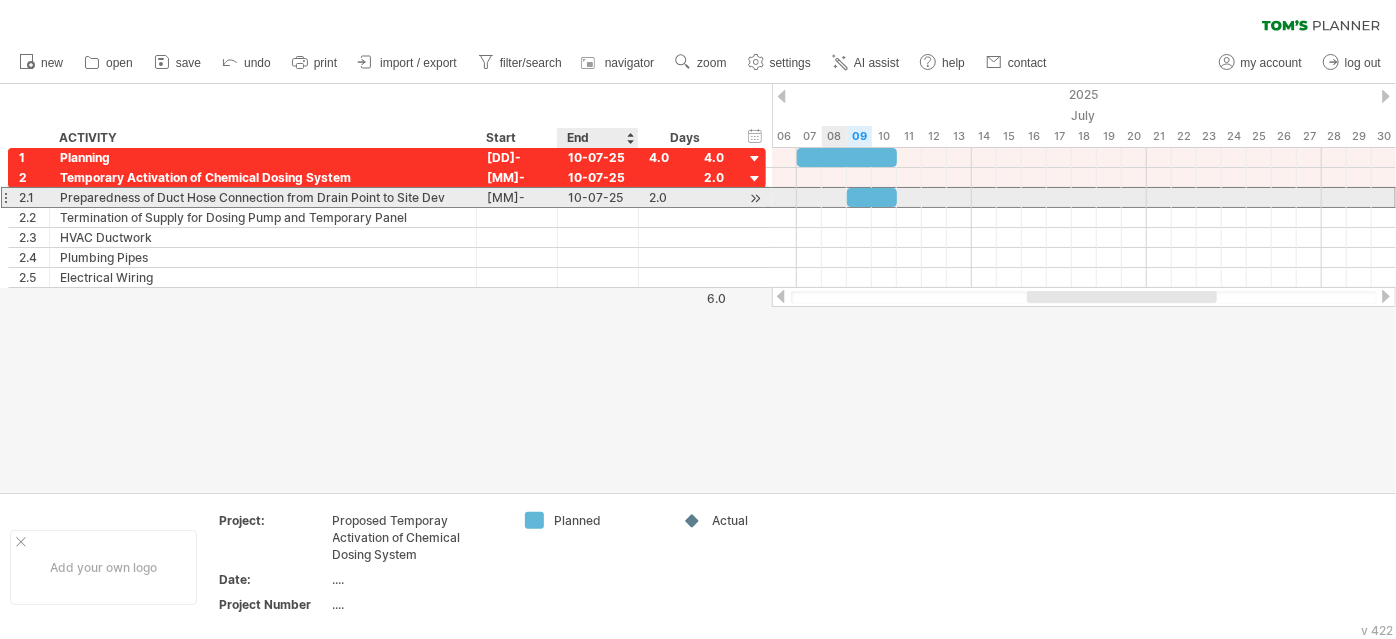 click on "10-07-25" at bounding box center [598, 197] 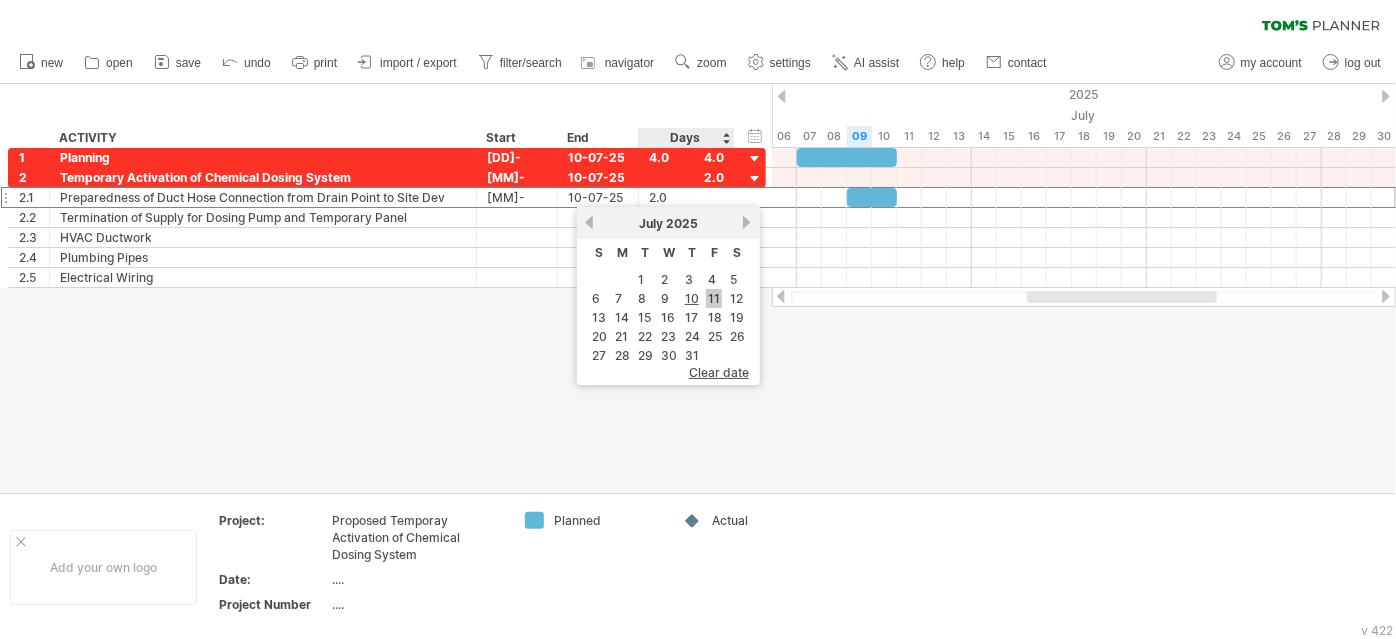 click on "11" at bounding box center (714, 298) 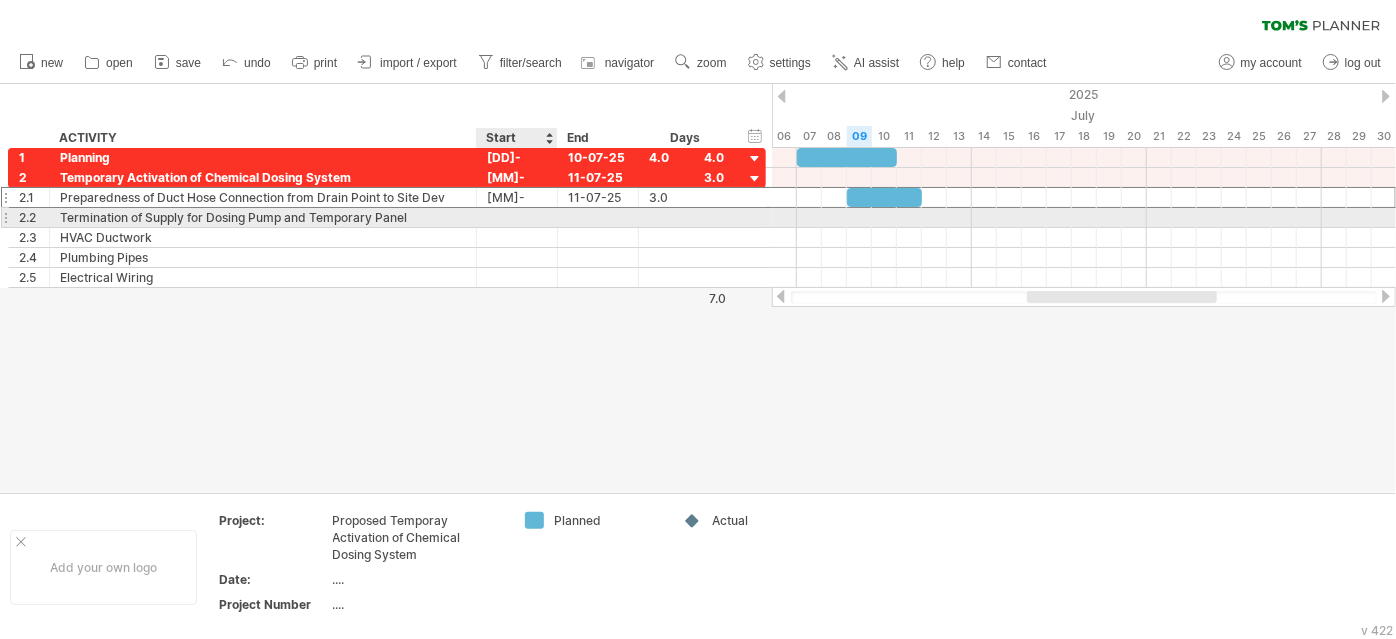 click at bounding box center (517, 217) 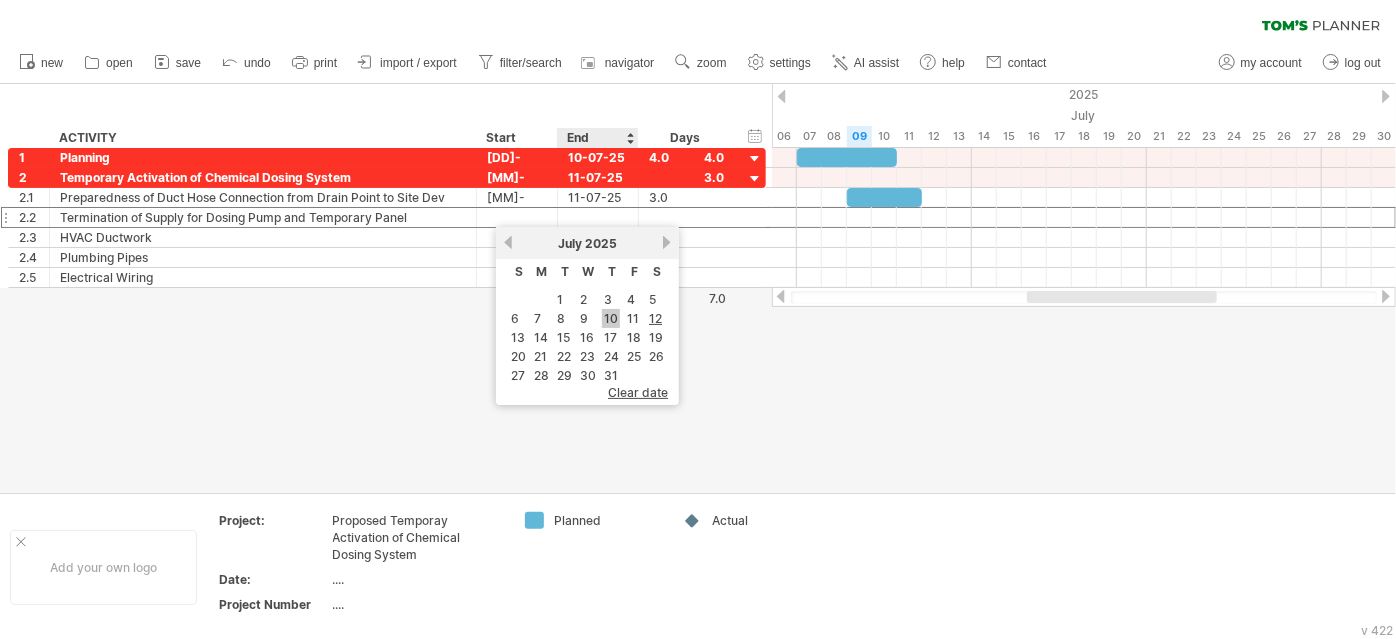 click on "10" at bounding box center (611, 318) 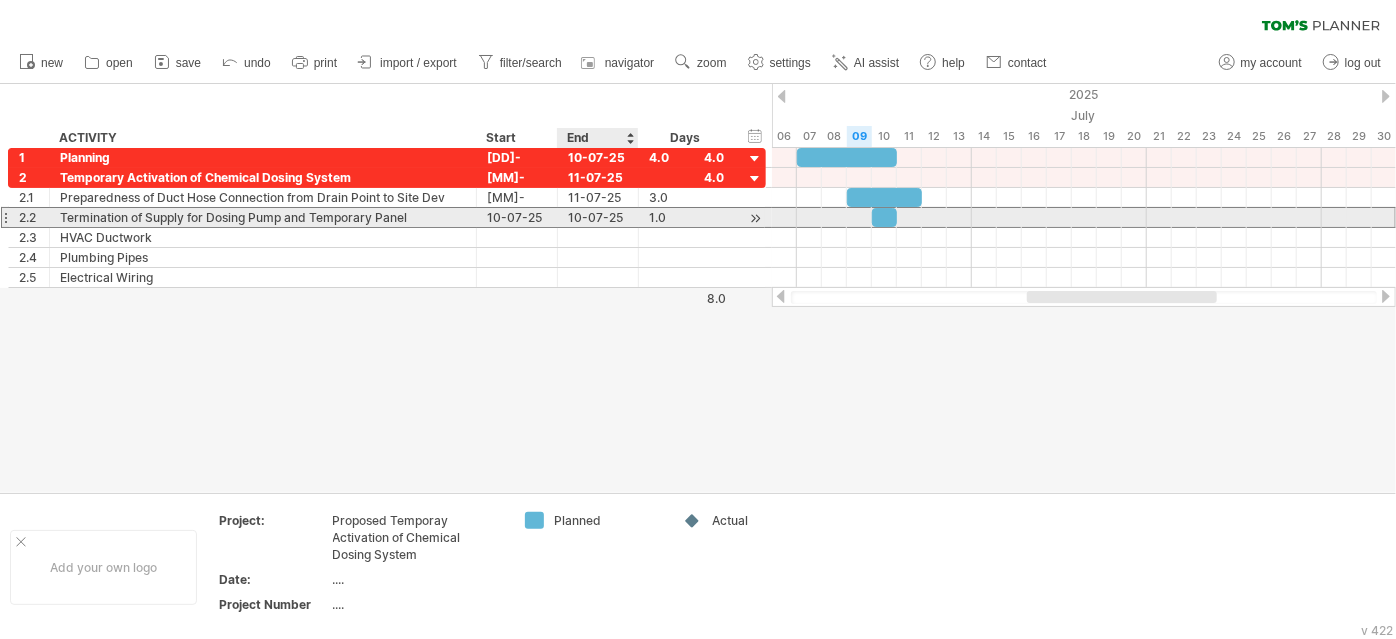 click on "10-07-25" at bounding box center (598, 217) 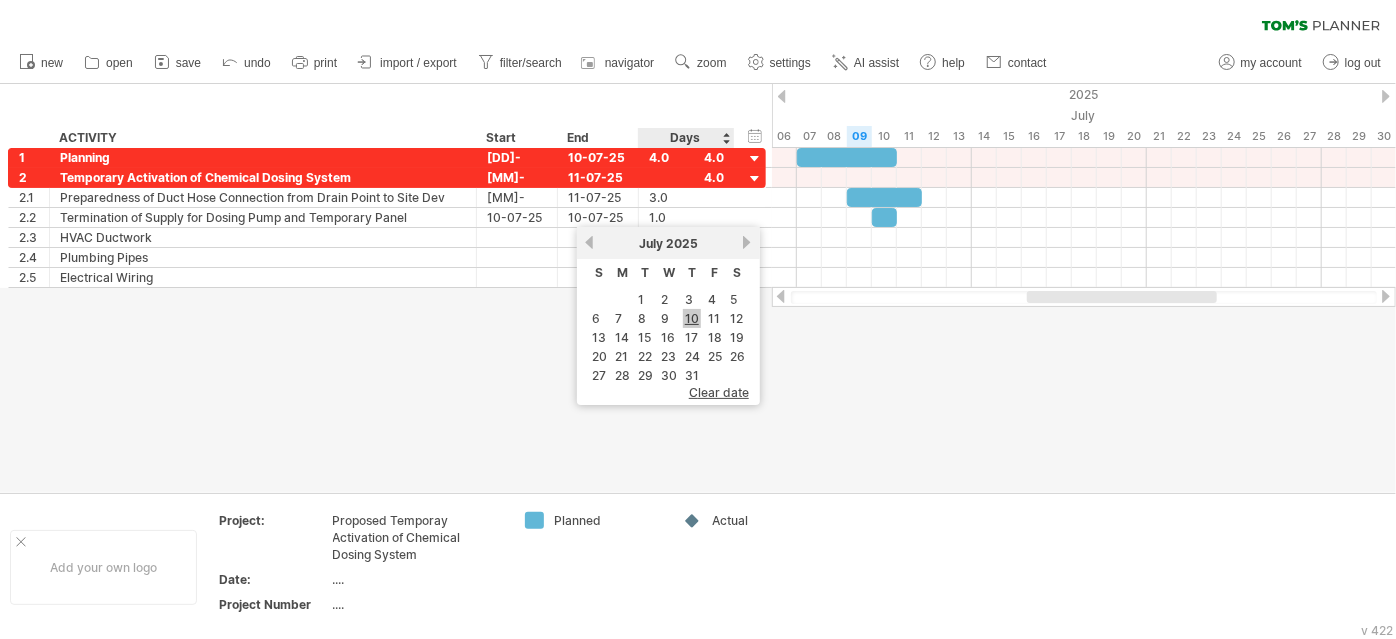click on "10" at bounding box center (692, 318) 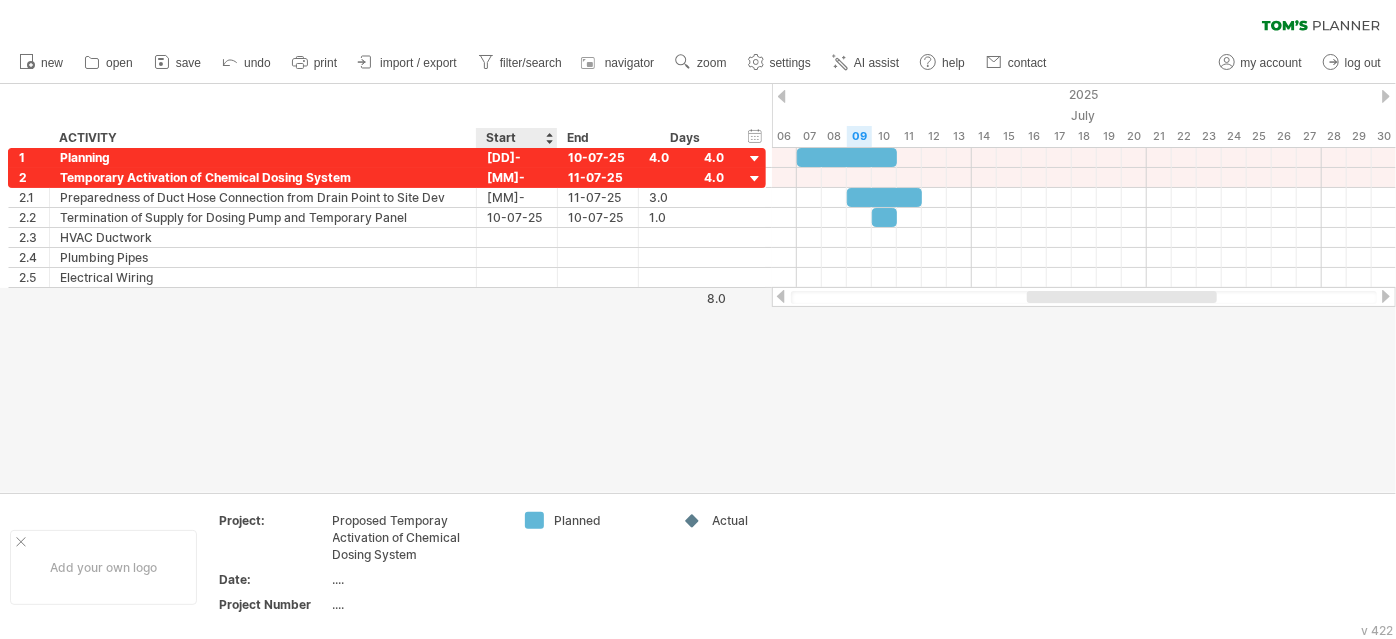click at bounding box center [698, 288] 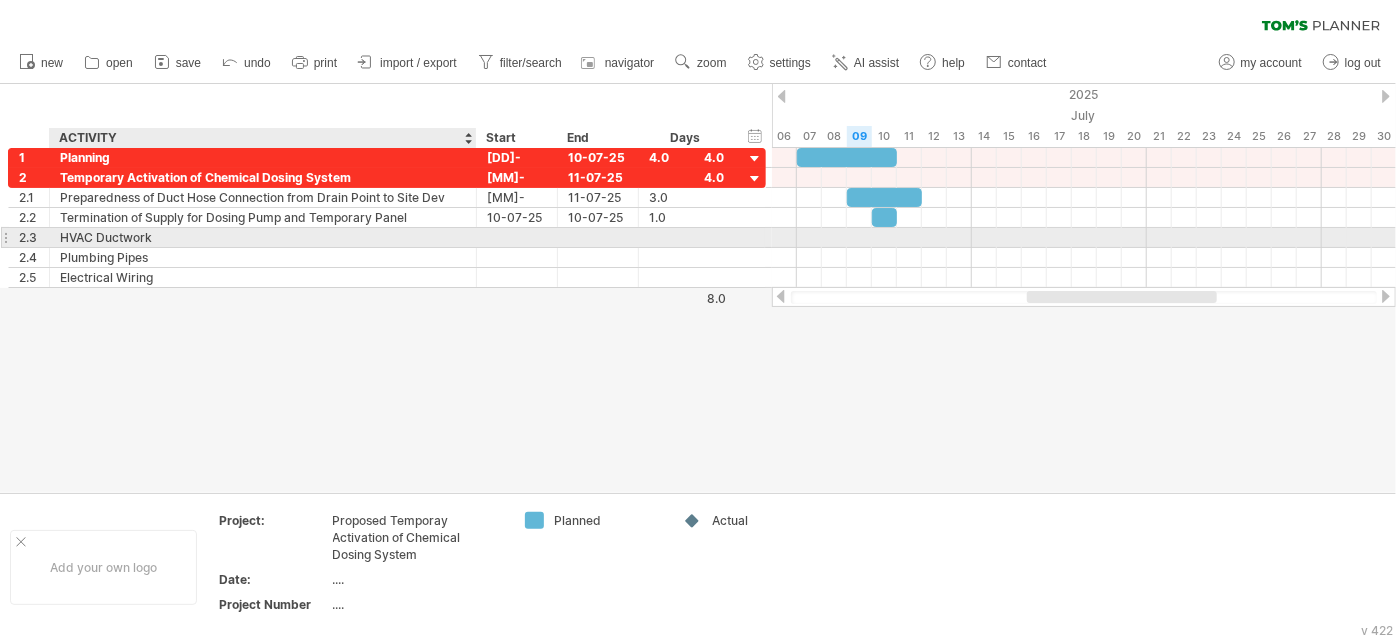 click on "HVAC Ductwork" at bounding box center [263, 237] 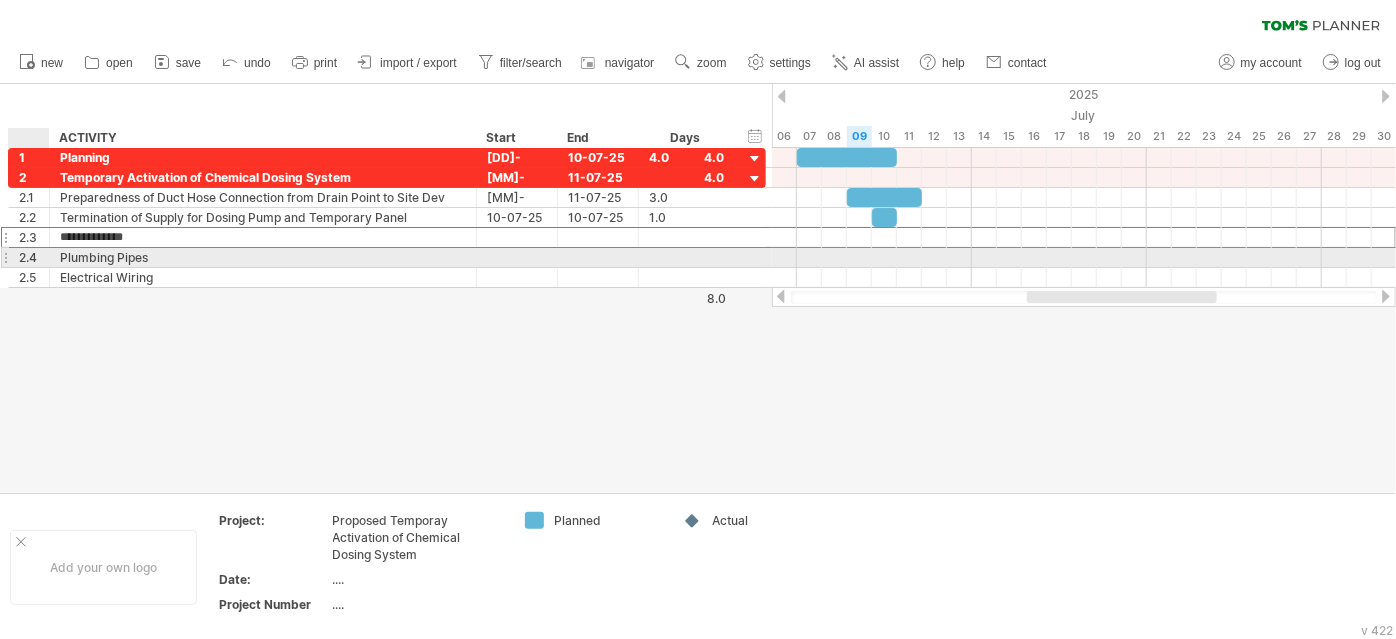 drag, startPoint x: 153, startPoint y: 243, endPoint x: 48, endPoint y: 258, distance: 106.06602 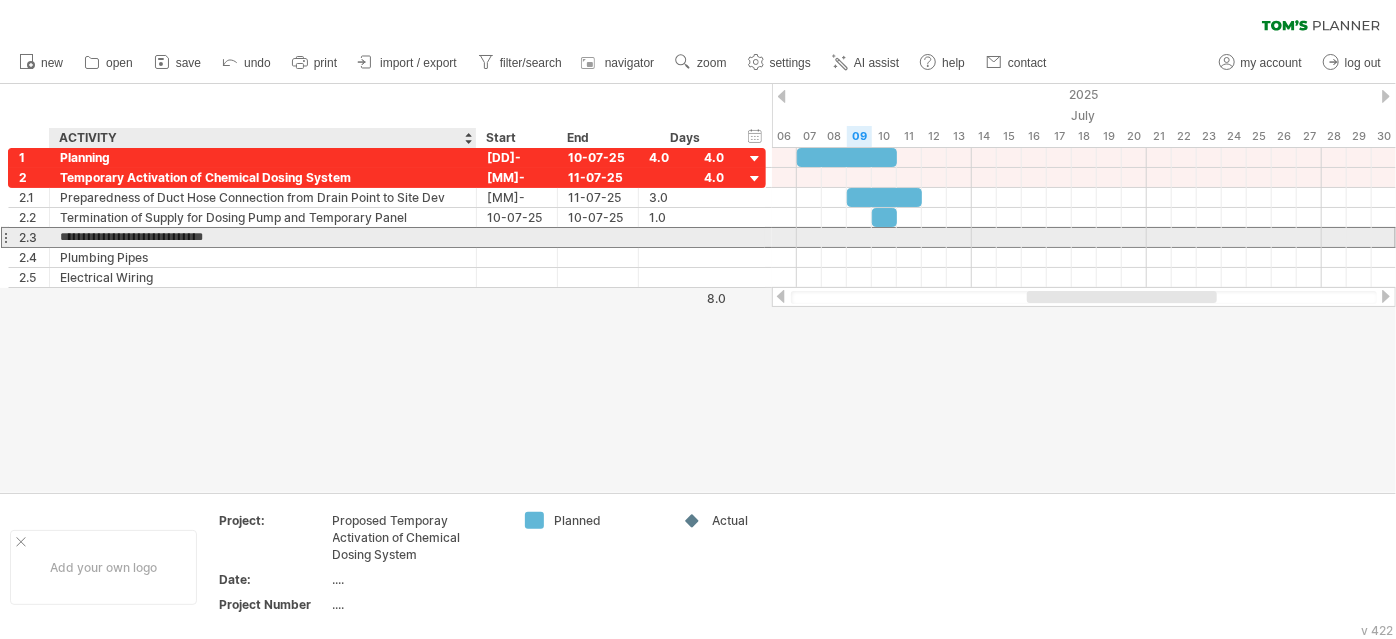 click on "**********" at bounding box center [263, 237] 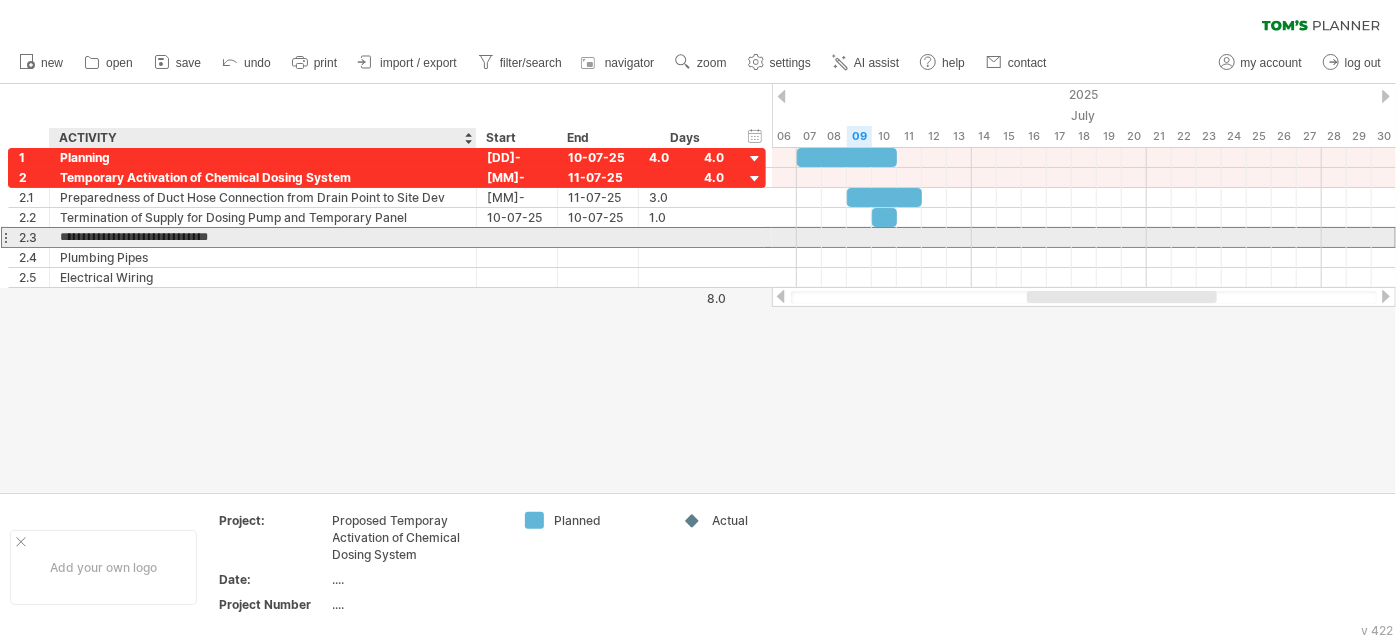 click on "**********" at bounding box center [263, 237] 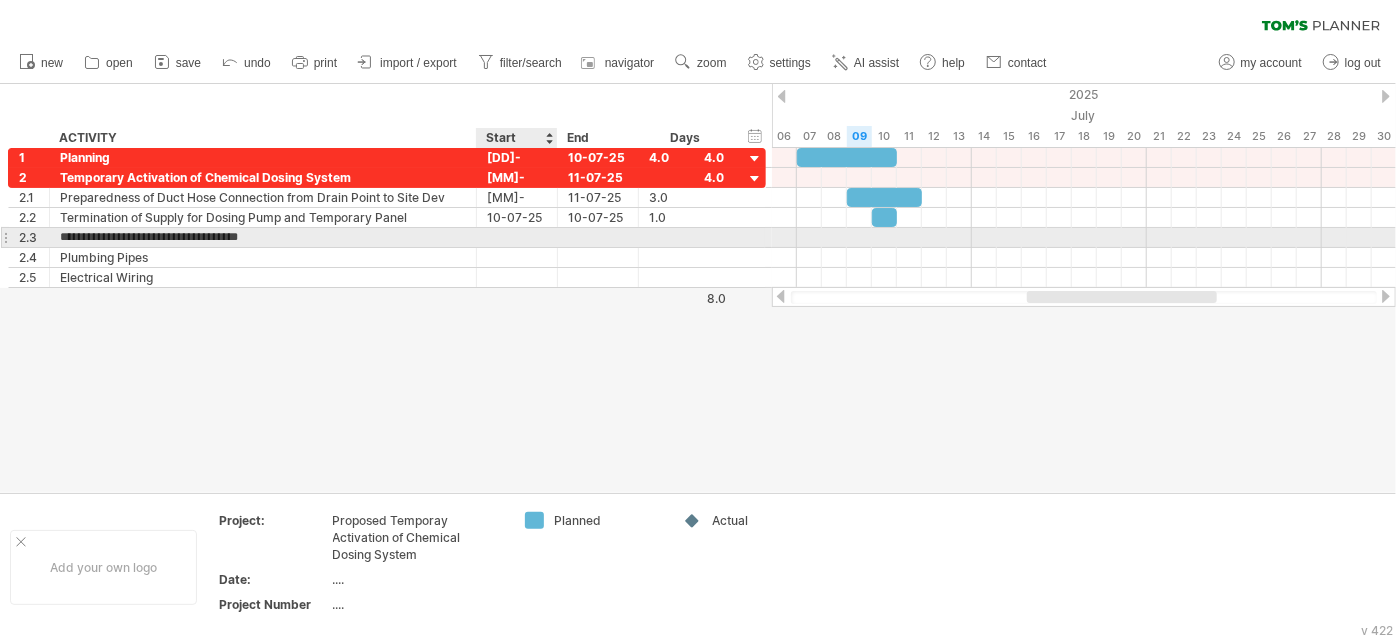 click at bounding box center [517, 237] 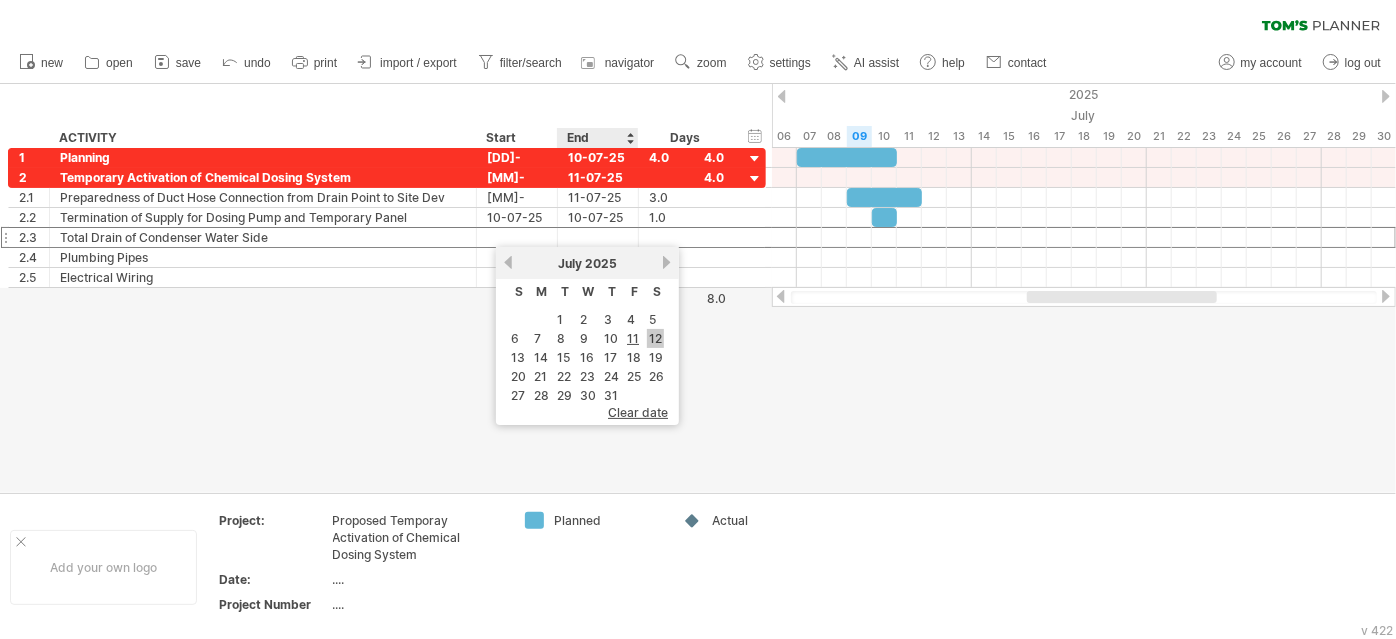 click on "12" at bounding box center [655, 338] 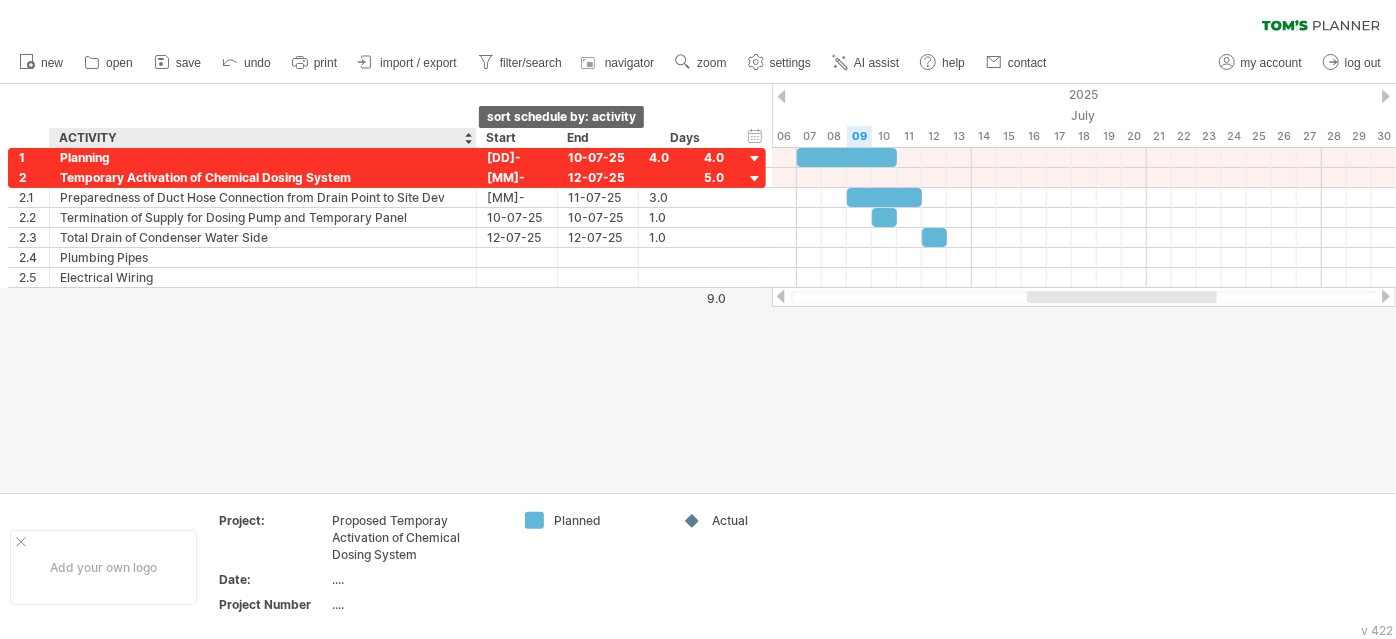 click at bounding box center (468, 138) 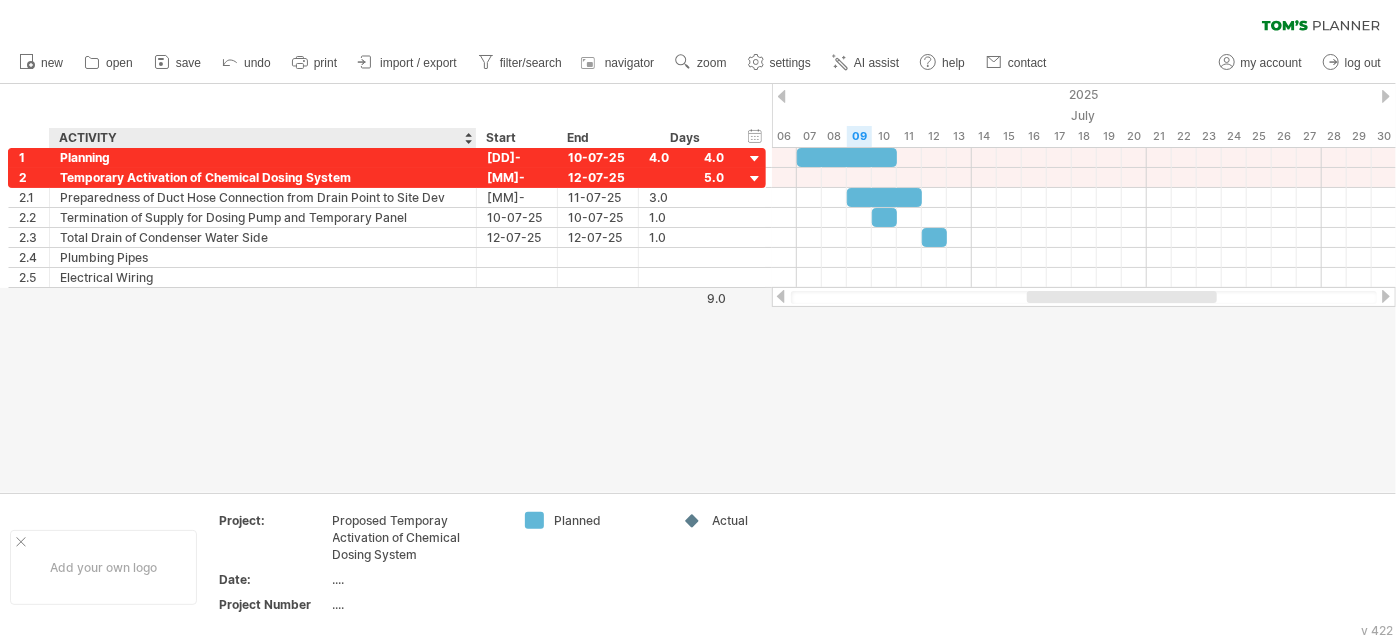 click at bounding box center [698, 288] 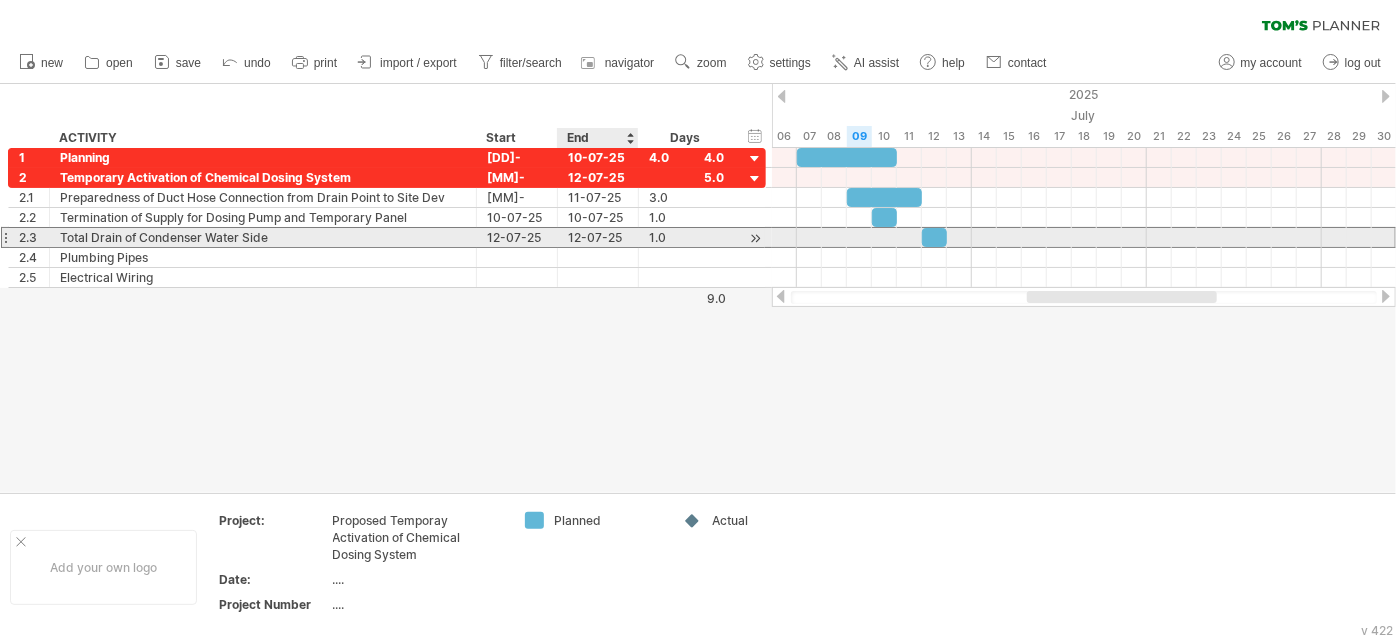 click on "12-07-25" at bounding box center (598, 237) 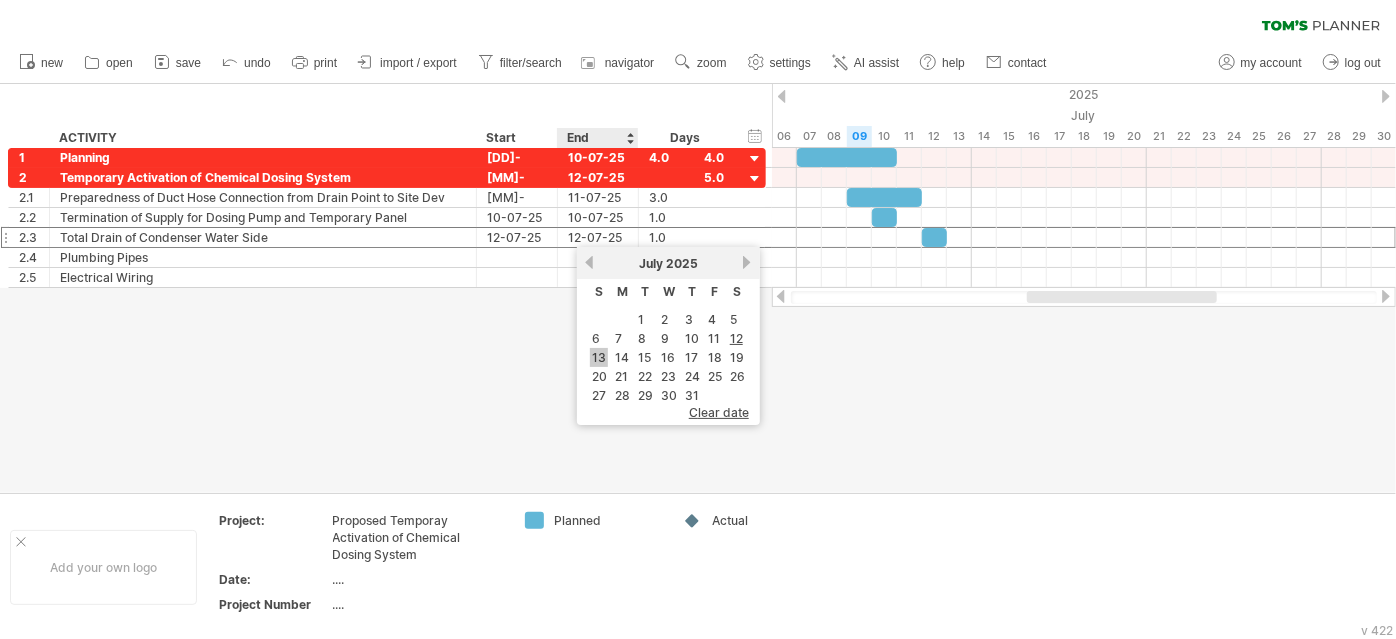 click on "13" at bounding box center [599, 357] 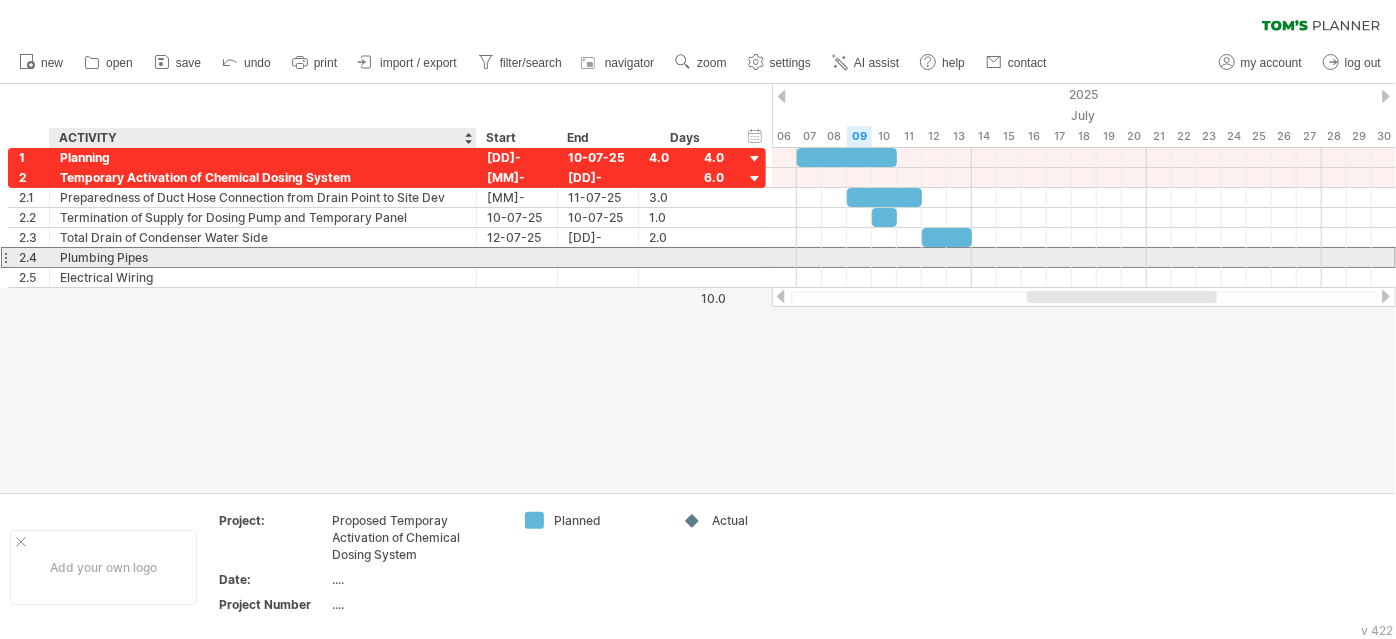 click on "Plumbing Pipes" at bounding box center (263, 257) 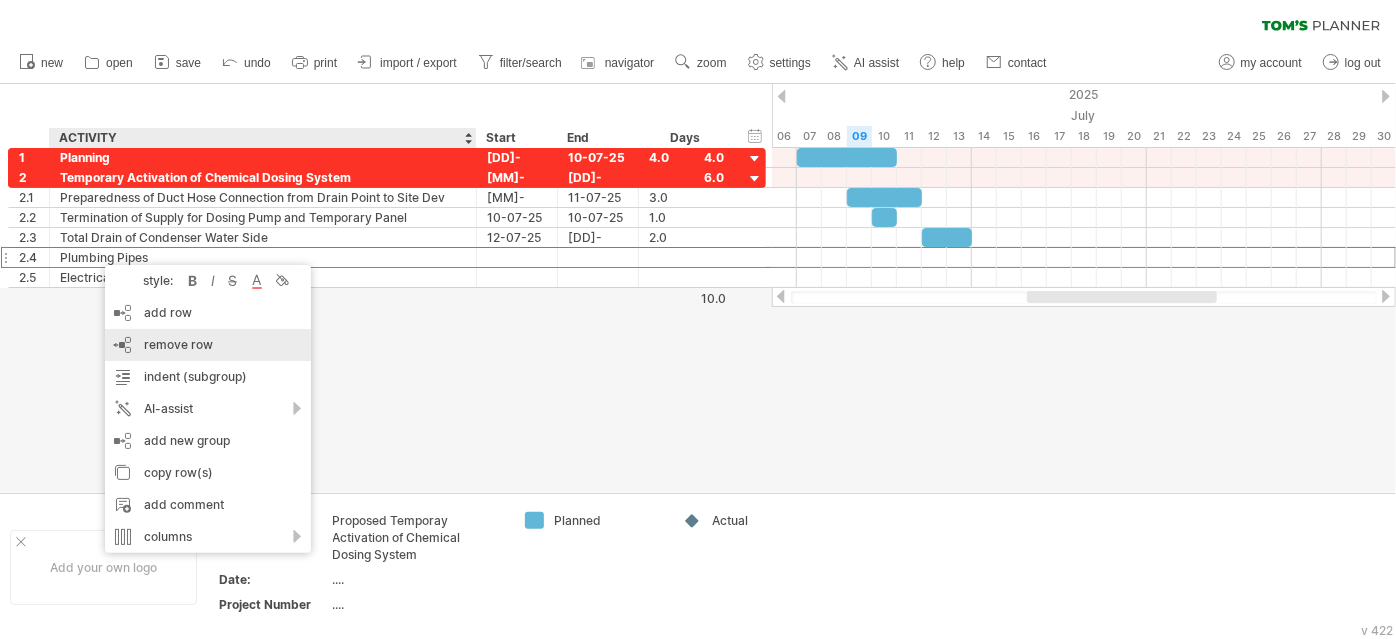 click on "remove row" at bounding box center [178, 344] 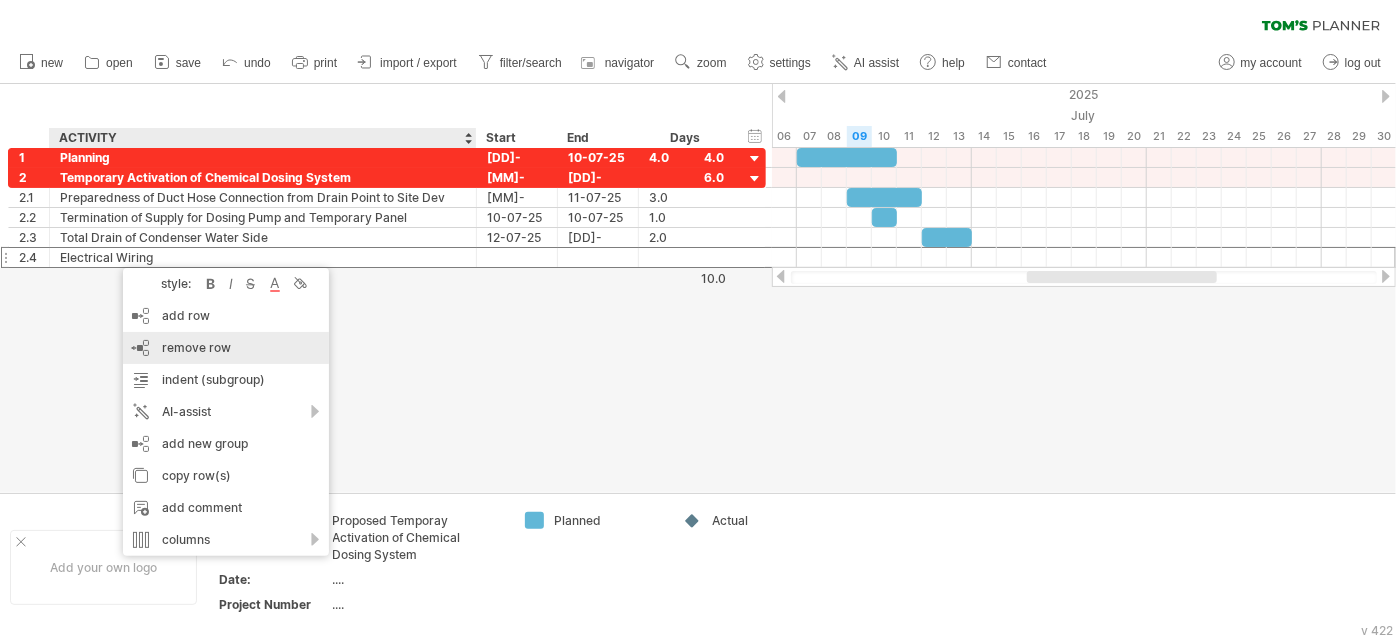 click on "remove row remove selected rows" at bounding box center (226, 348) 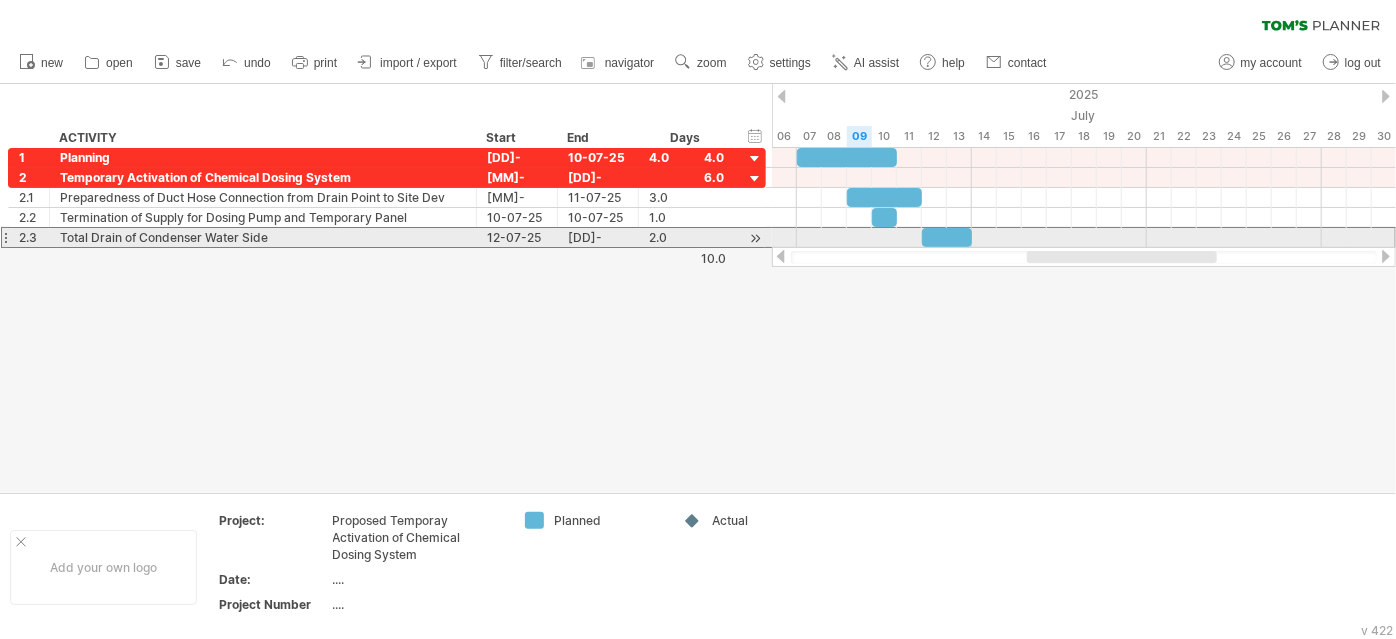 click at bounding box center (5, 237) 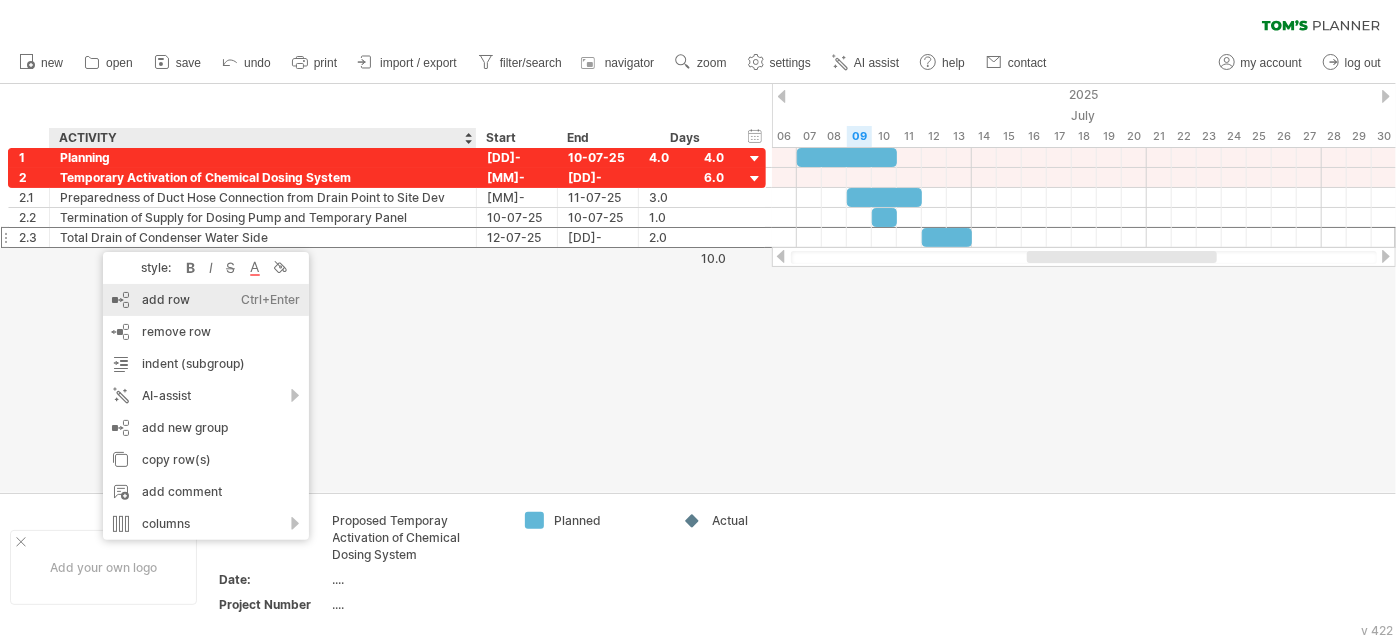 click on "add row Ctrl+Enter Cmd+Enter" at bounding box center (206, 300) 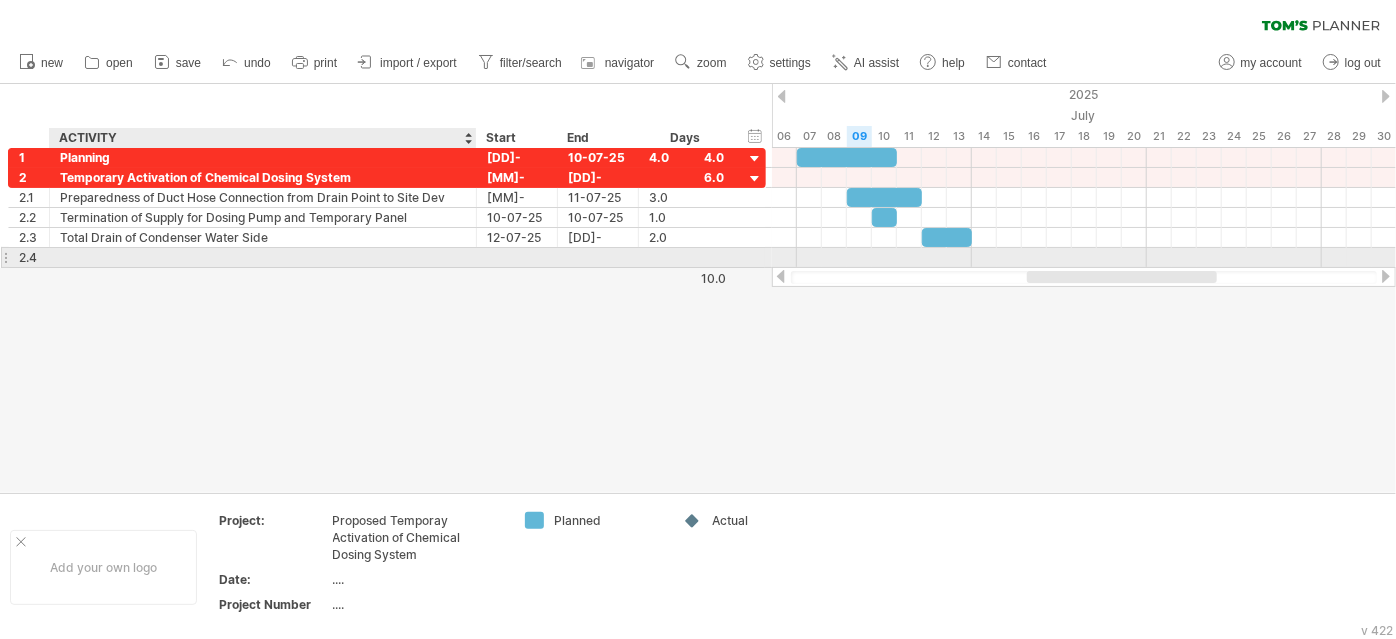 click at bounding box center (263, 257) 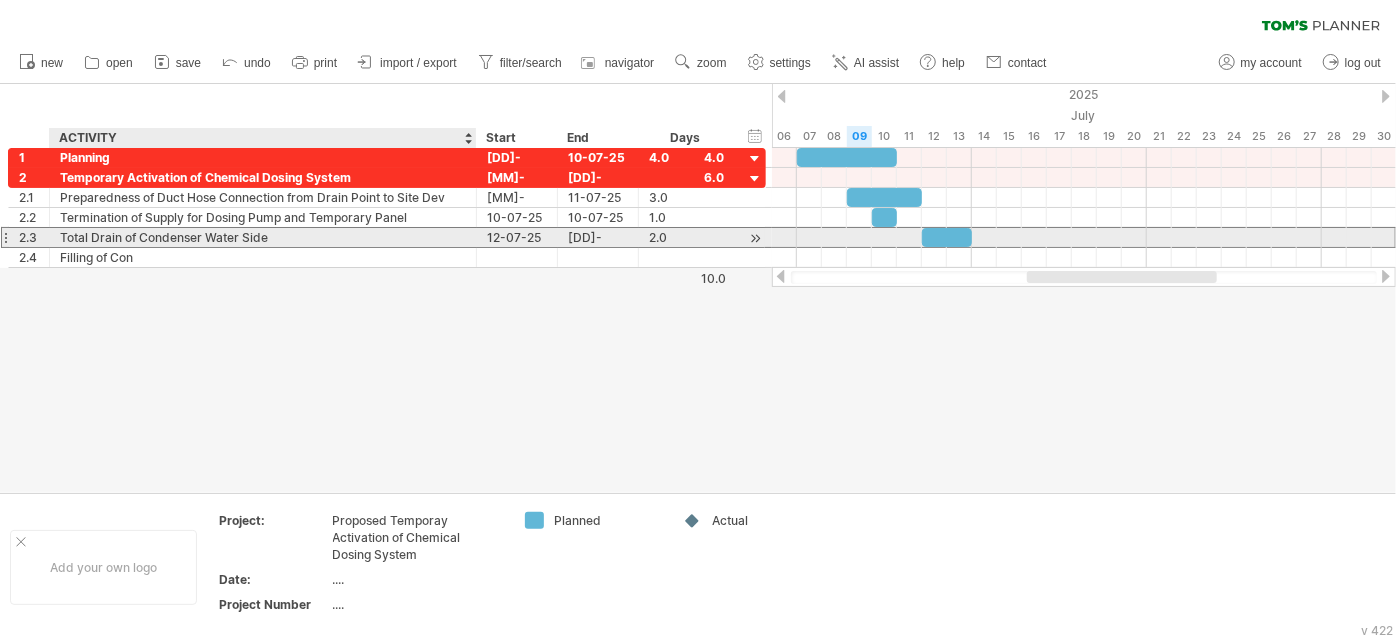 drag, startPoint x: 269, startPoint y: 236, endPoint x: 197, endPoint y: 239, distance: 72.06247 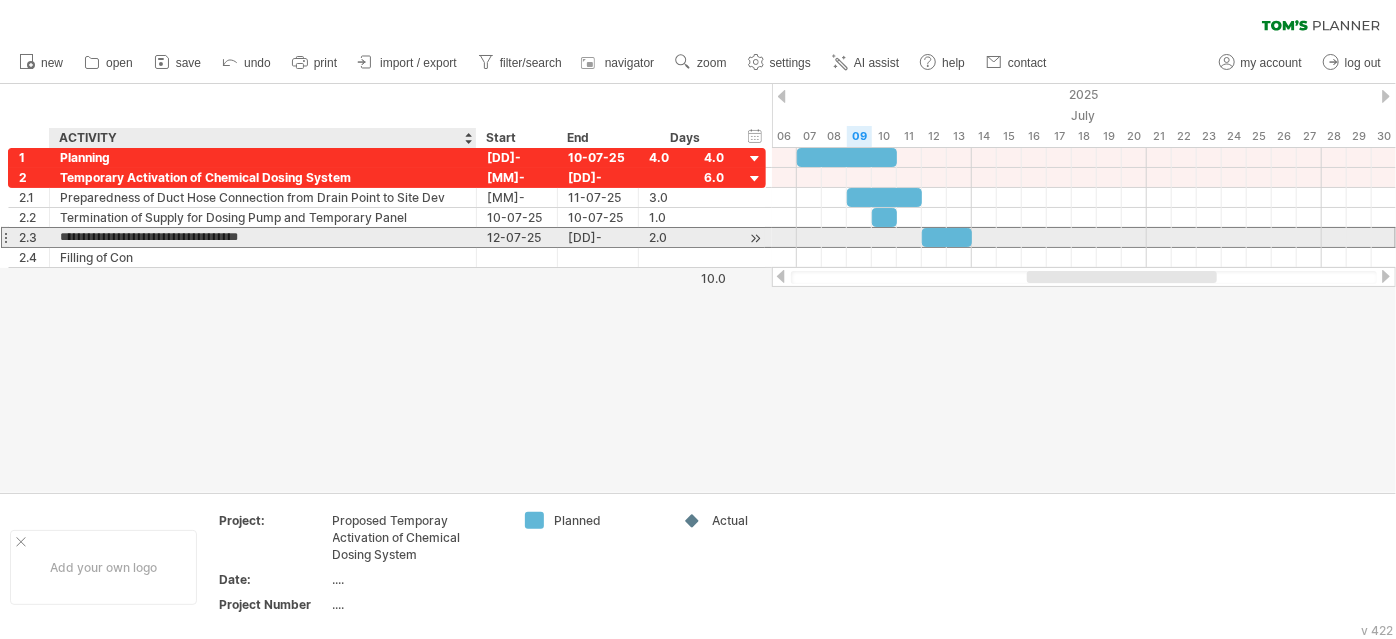 click on "**********" at bounding box center [263, 237] 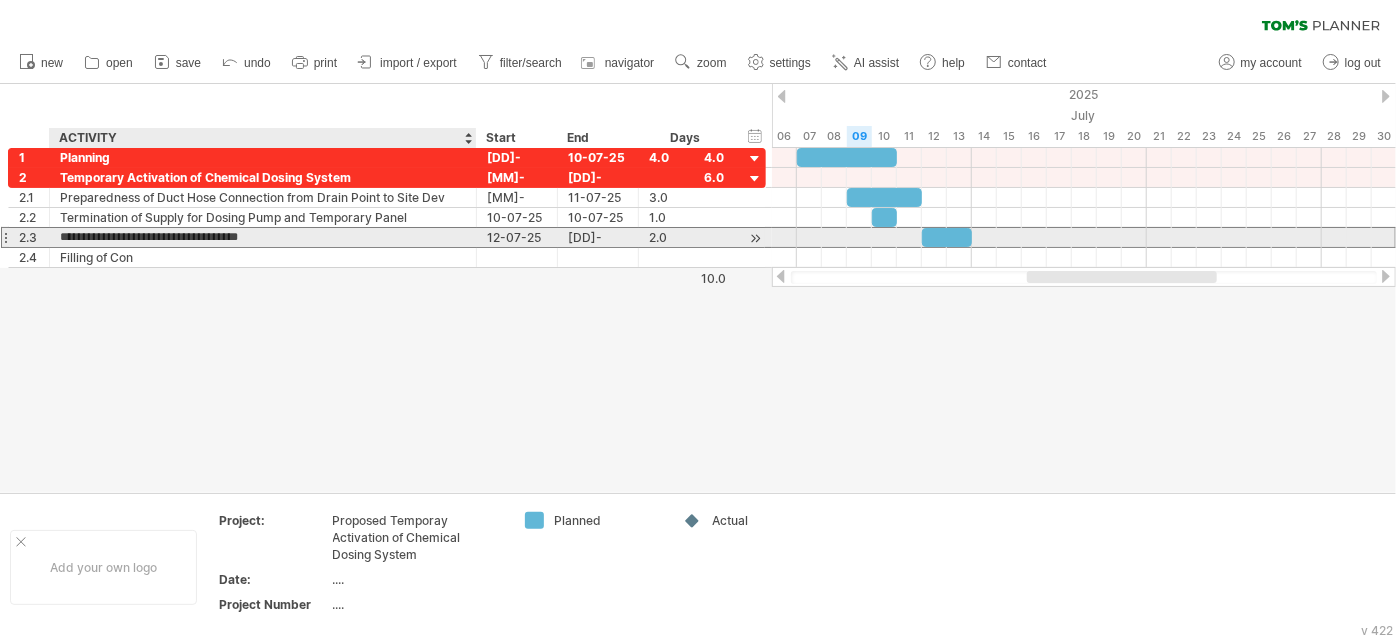 click on "**********" at bounding box center [263, 237] 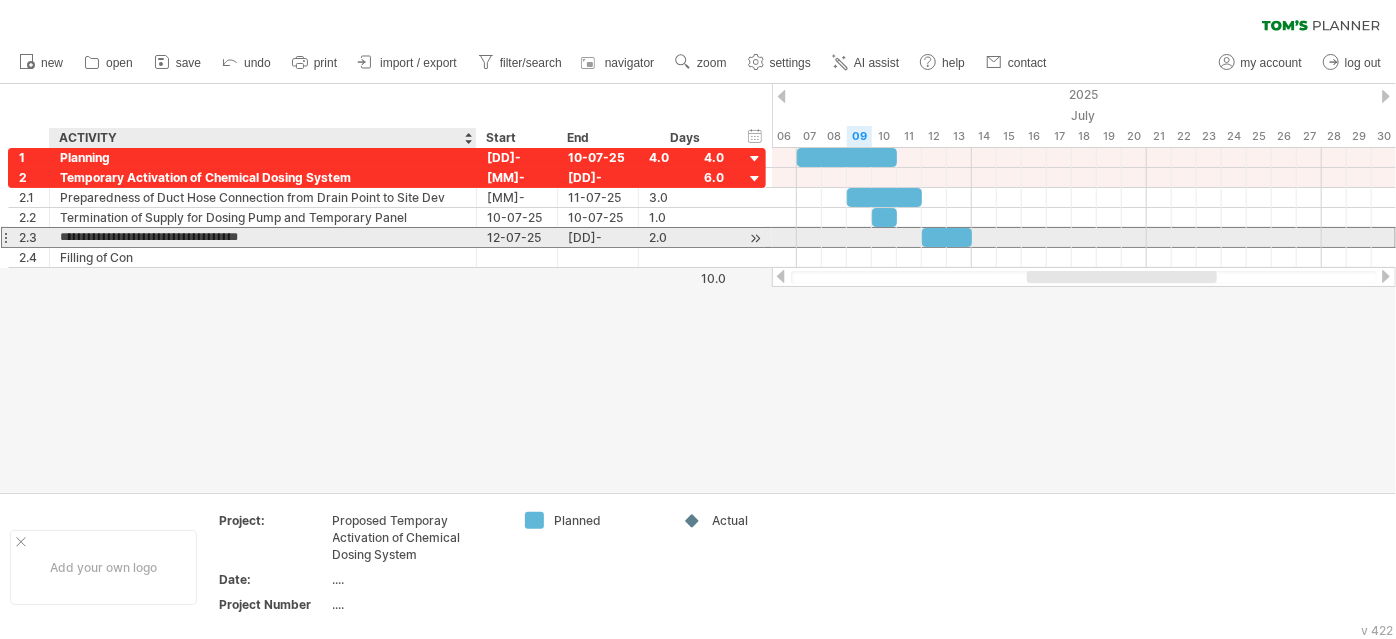 drag, startPoint x: 268, startPoint y: 237, endPoint x: 142, endPoint y: 237, distance: 126 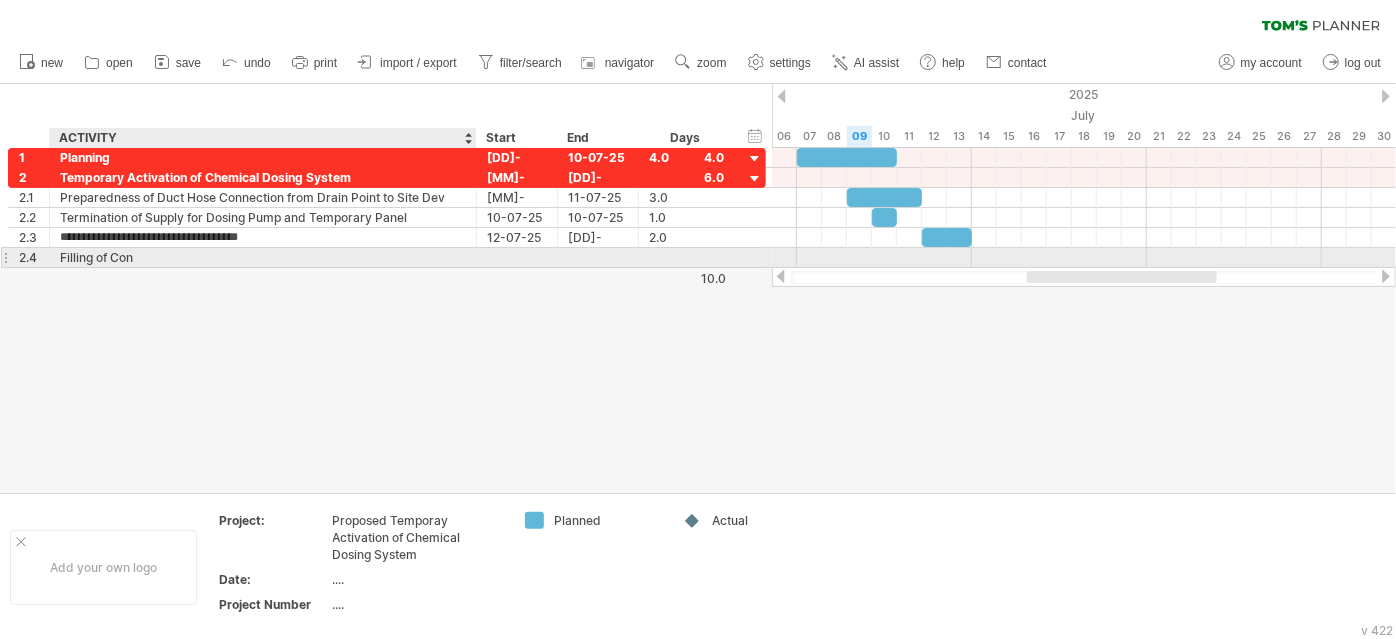 click on "Filling of Con" at bounding box center [263, 257] 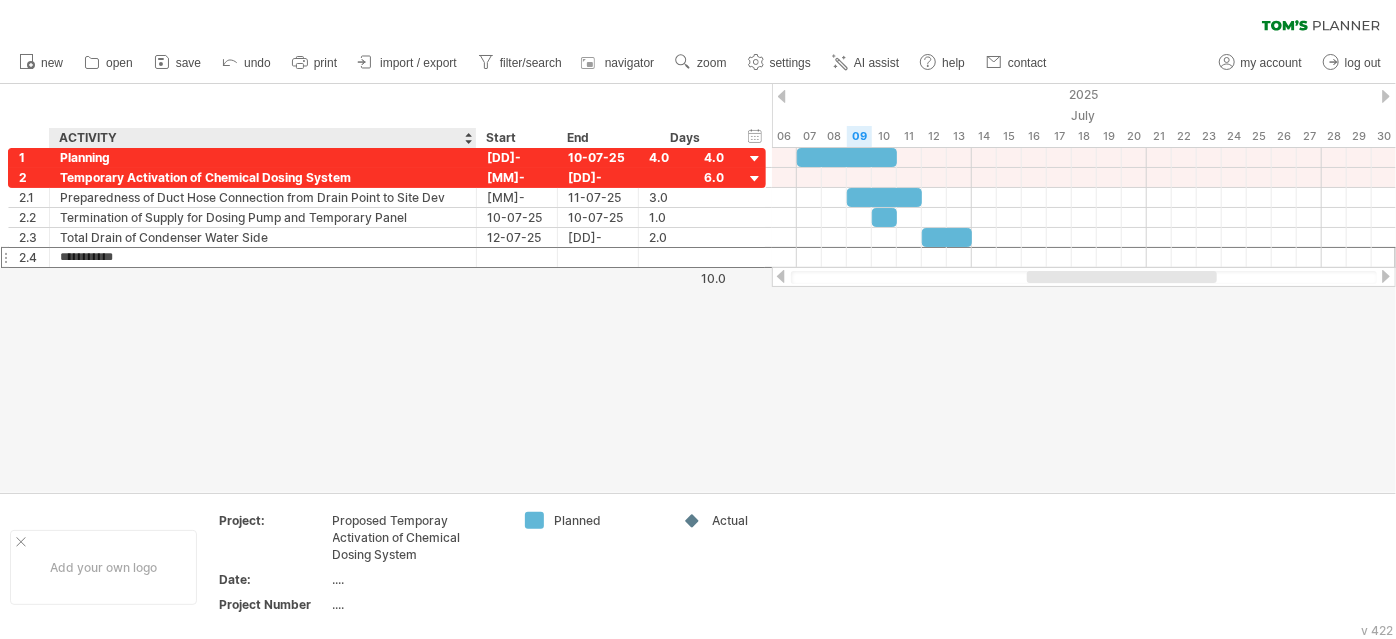 paste on "**********" 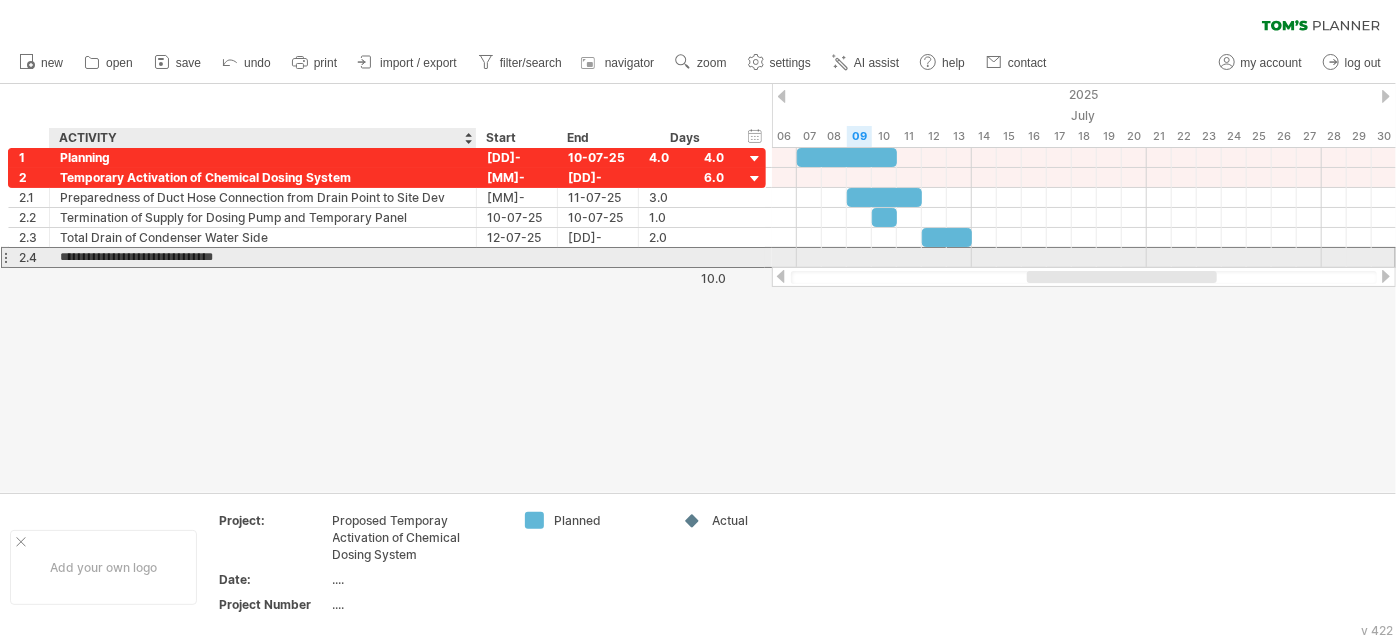 click on "**********" at bounding box center (263, 257) 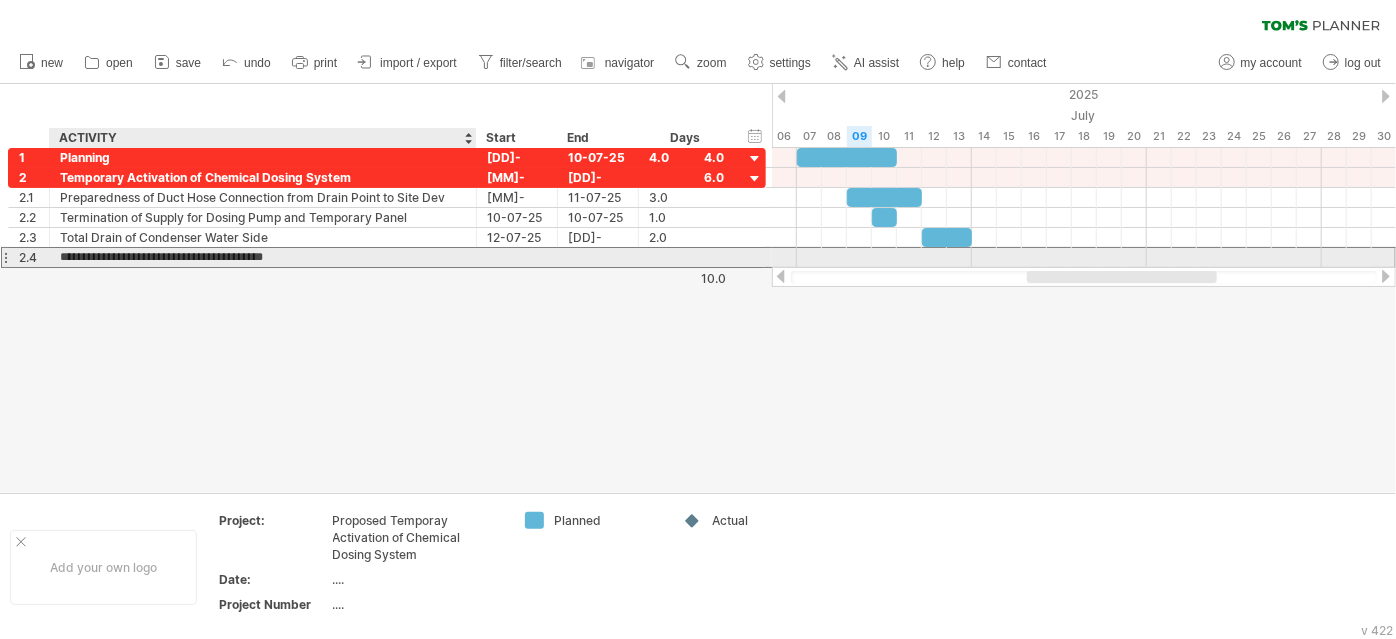 click on "**********" at bounding box center (263, 257) 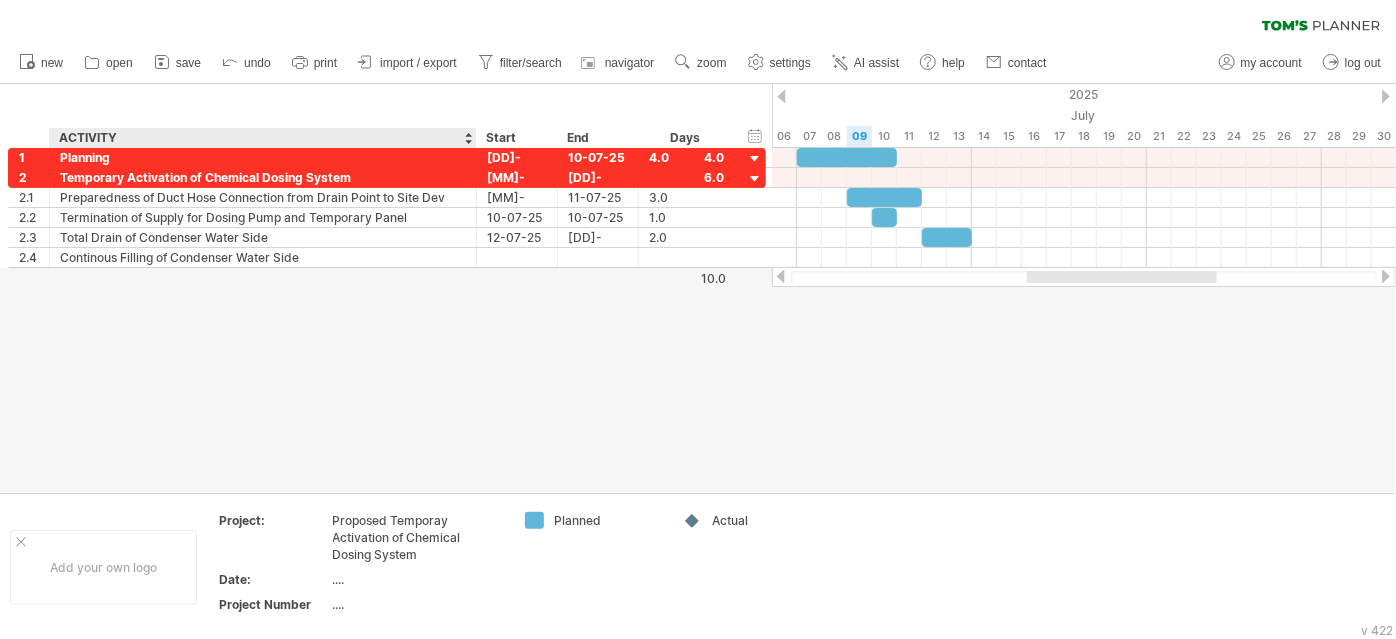 click at bounding box center (698, 288) 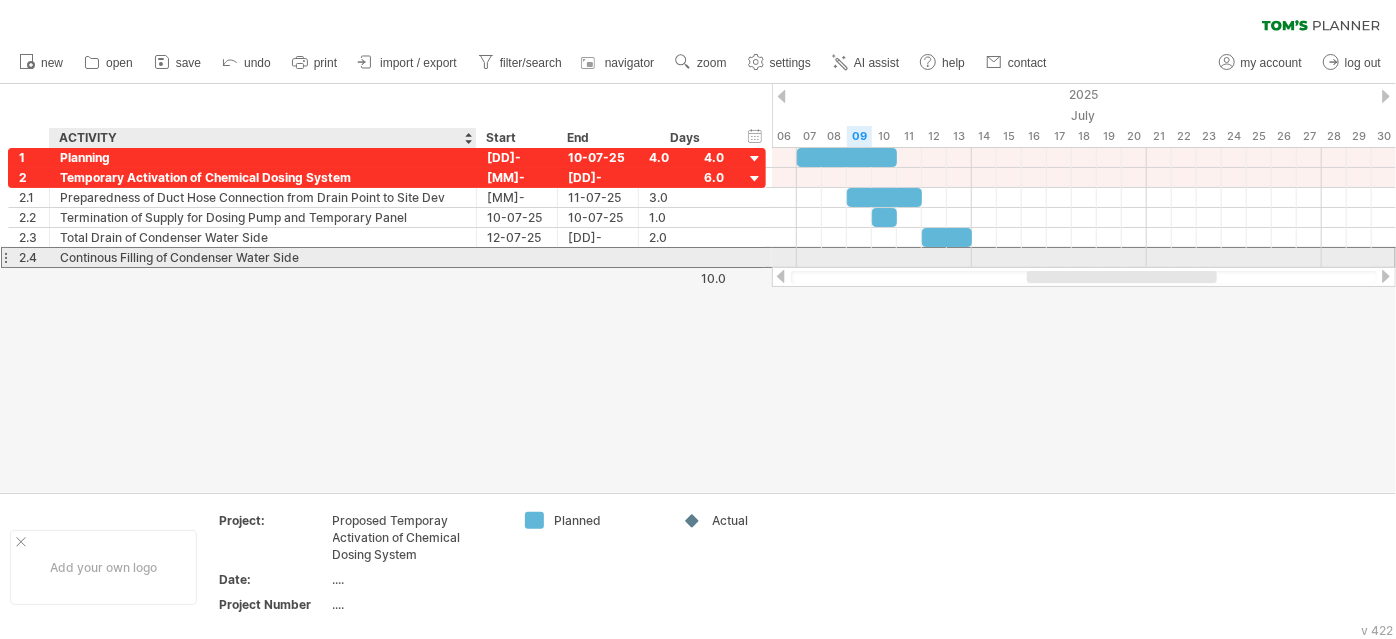 click on "Continous Filling of Condenser Water Side" at bounding box center (263, 257) 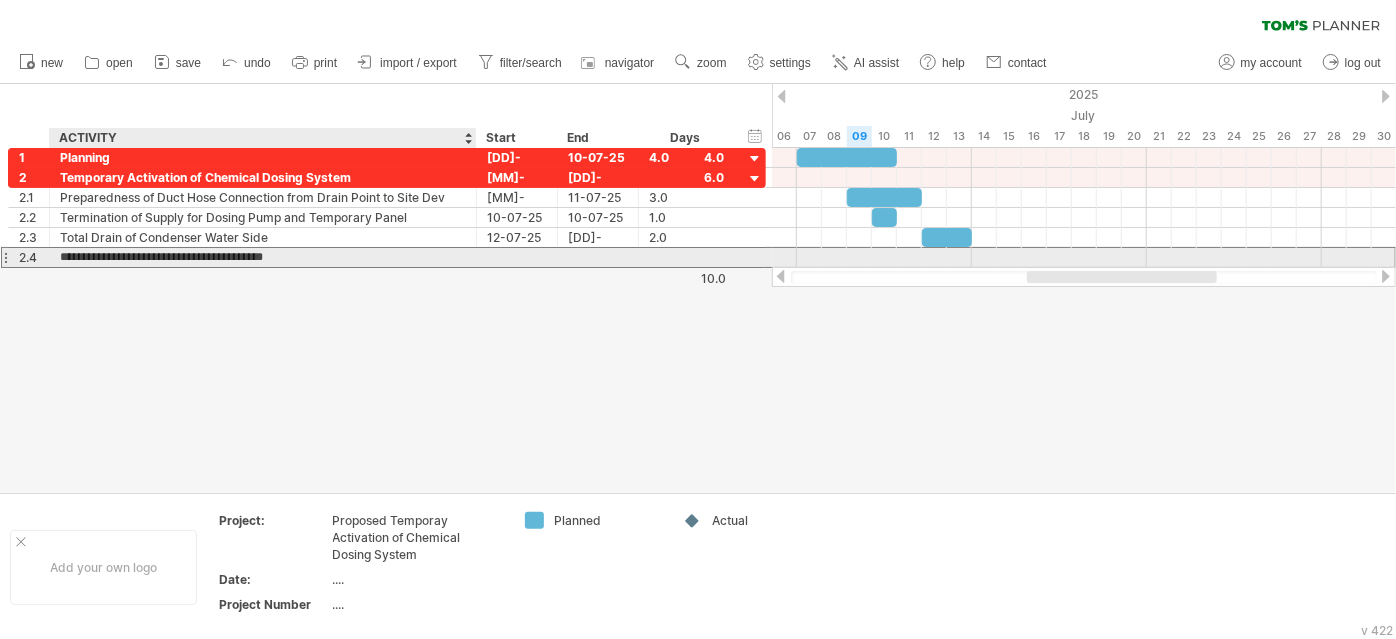click on "**********" at bounding box center [263, 257] 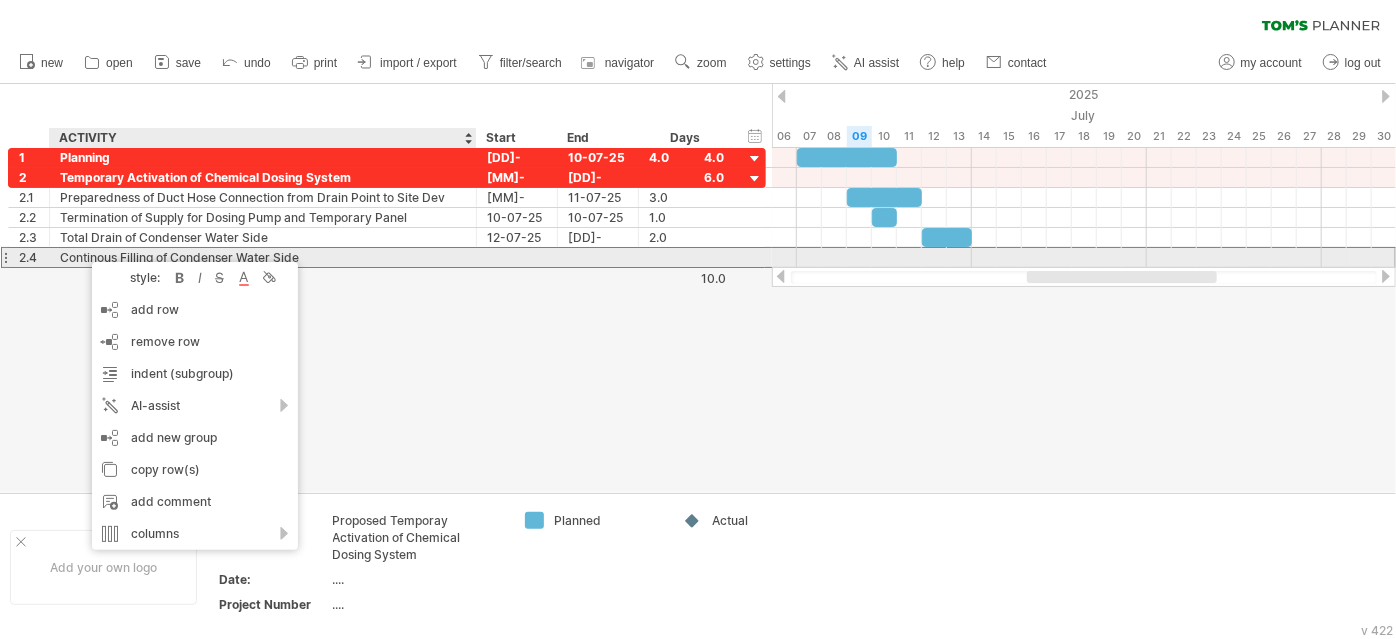 click on "Continous Filling of Condenser Water Side" at bounding box center [263, 257] 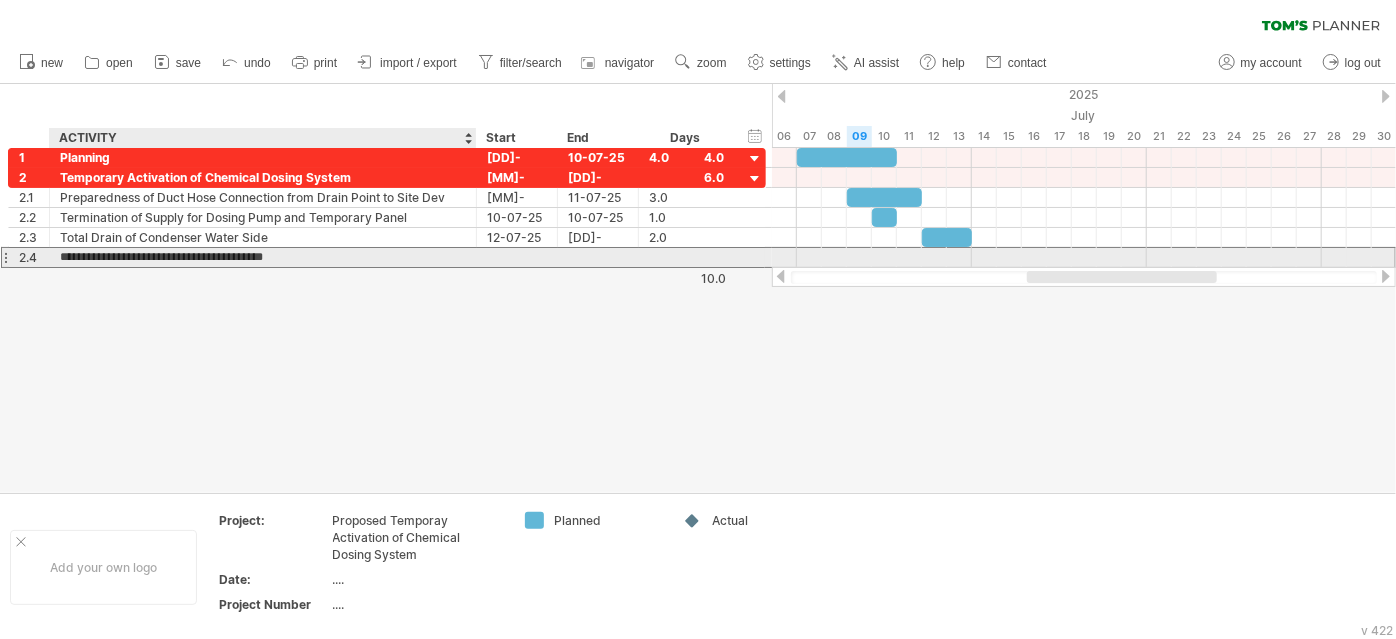 click on "**********" at bounding box center [263, 257] 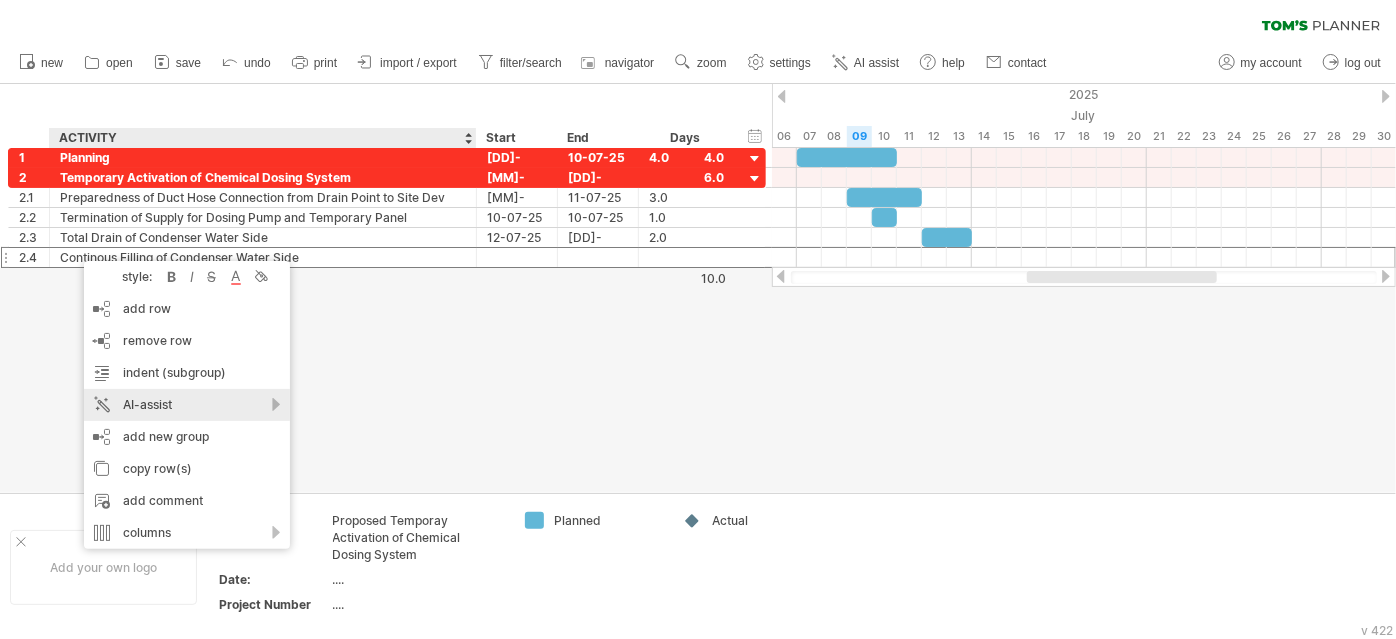 click on "AI-assist" at bounding box center [187, 405] 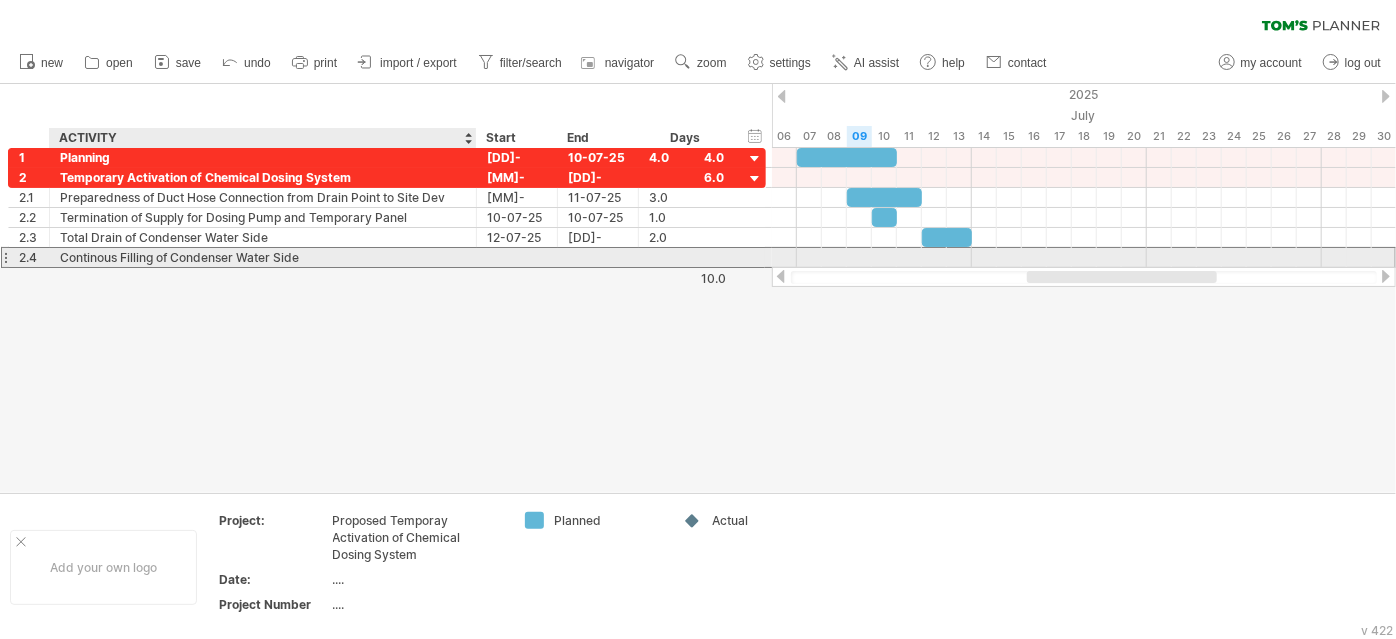click on "Continous Filling of Condenser Water Side" at bounding box center (263, 257) 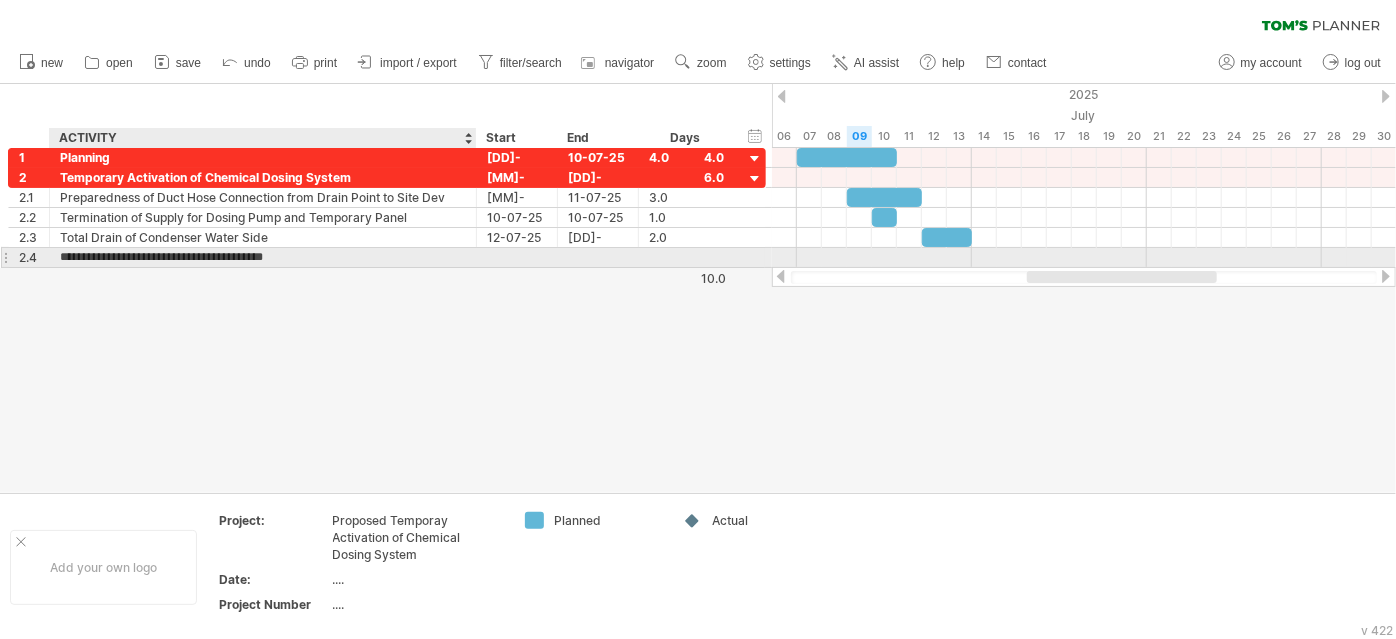 click on "**********" at bounding box center [263, 257] 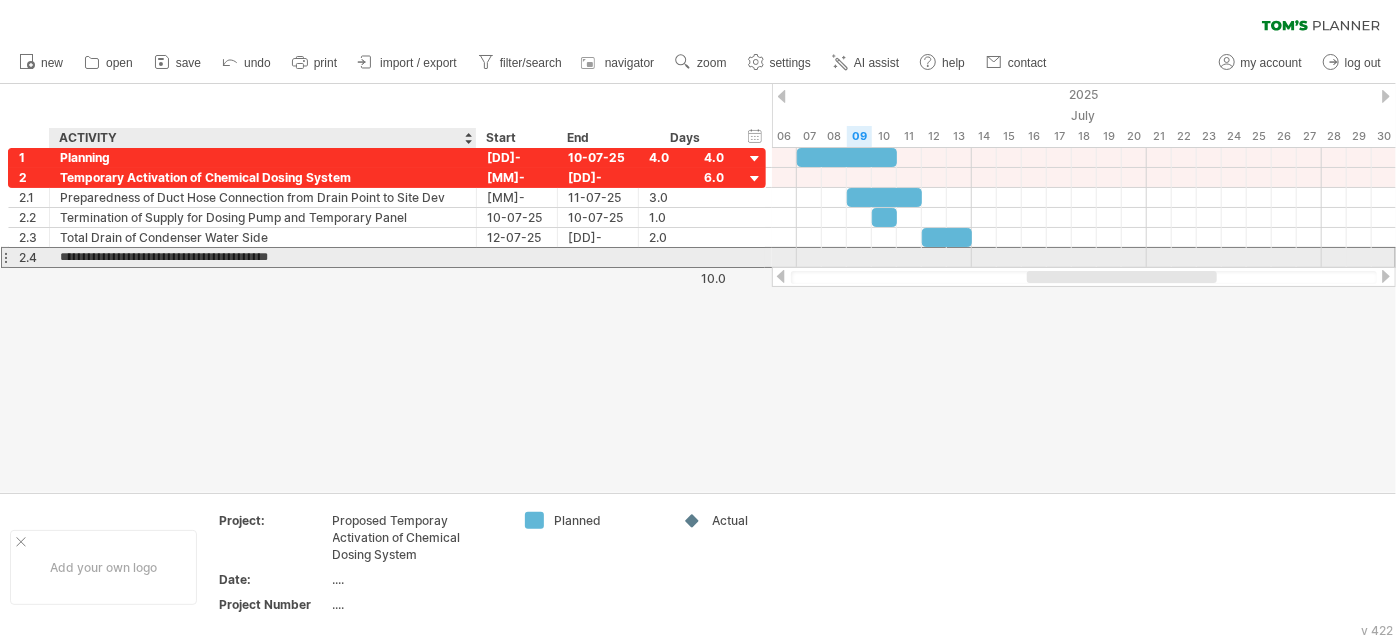 click on "**********" at bounding box center [263, 257] 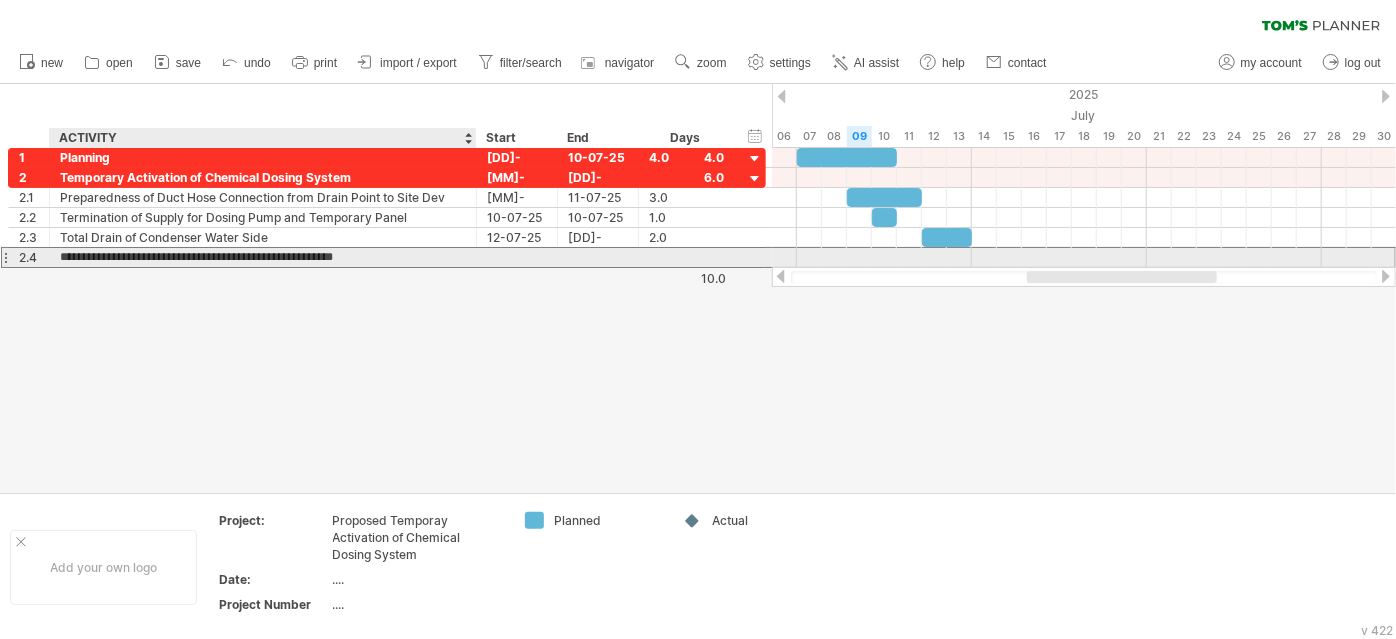 click on "**********" at bounding box center (263, 257) 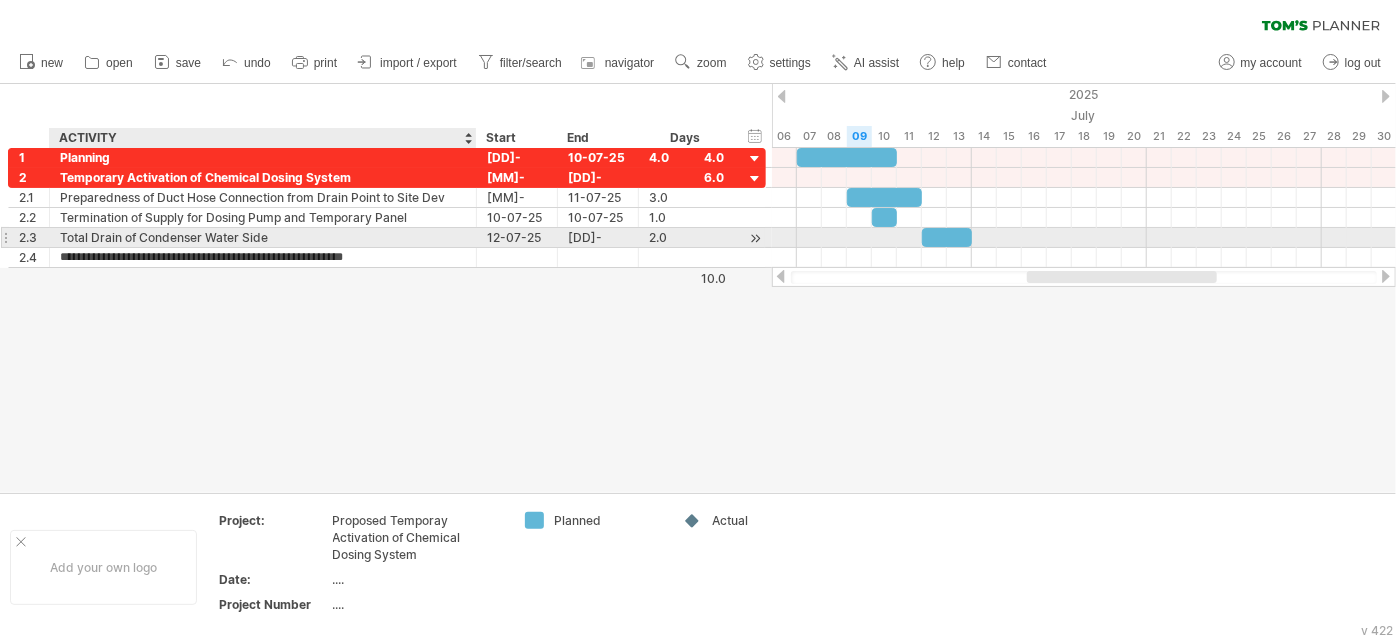 click on "Total Drain of Condenser Water Side" at bounding box center (263, 237) 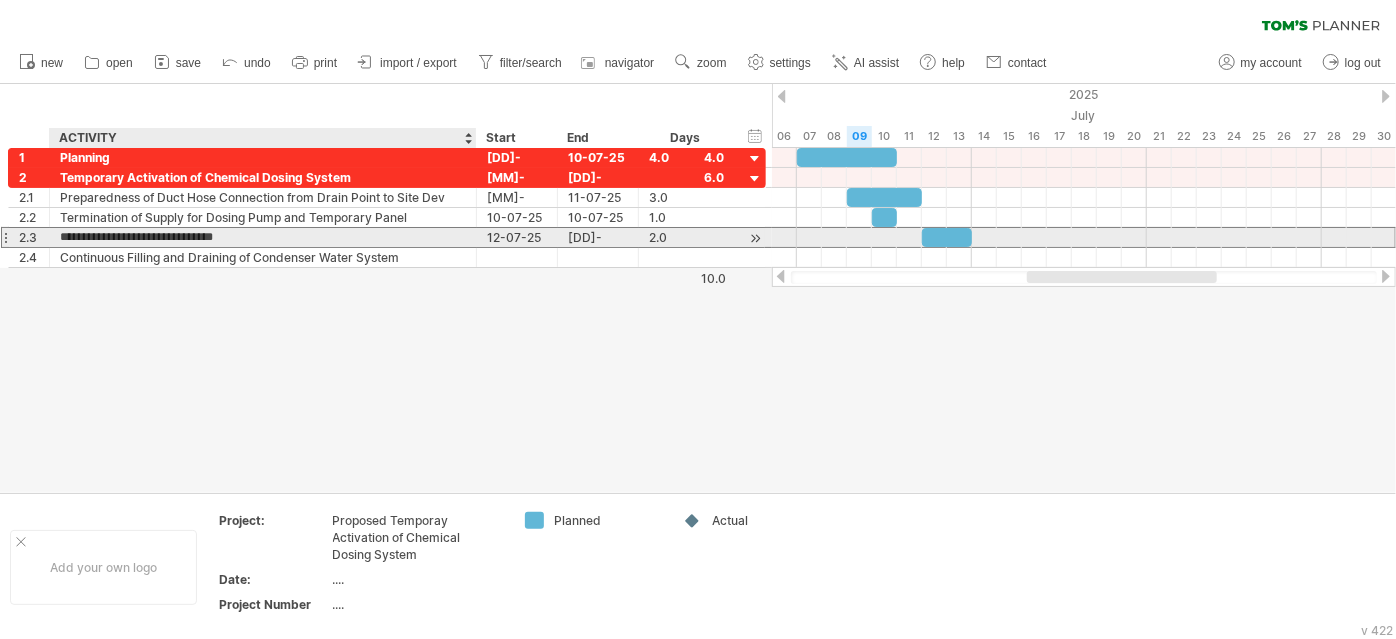 type on "**********" 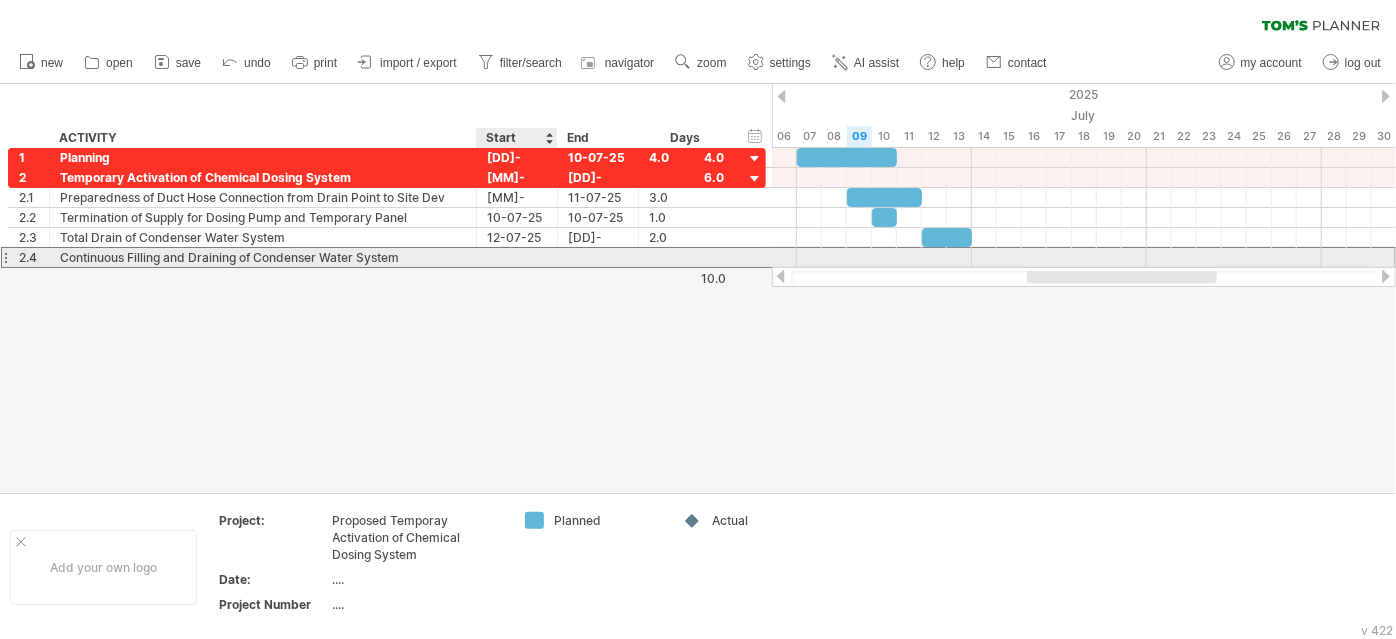 click at bounding box center [517, 257] 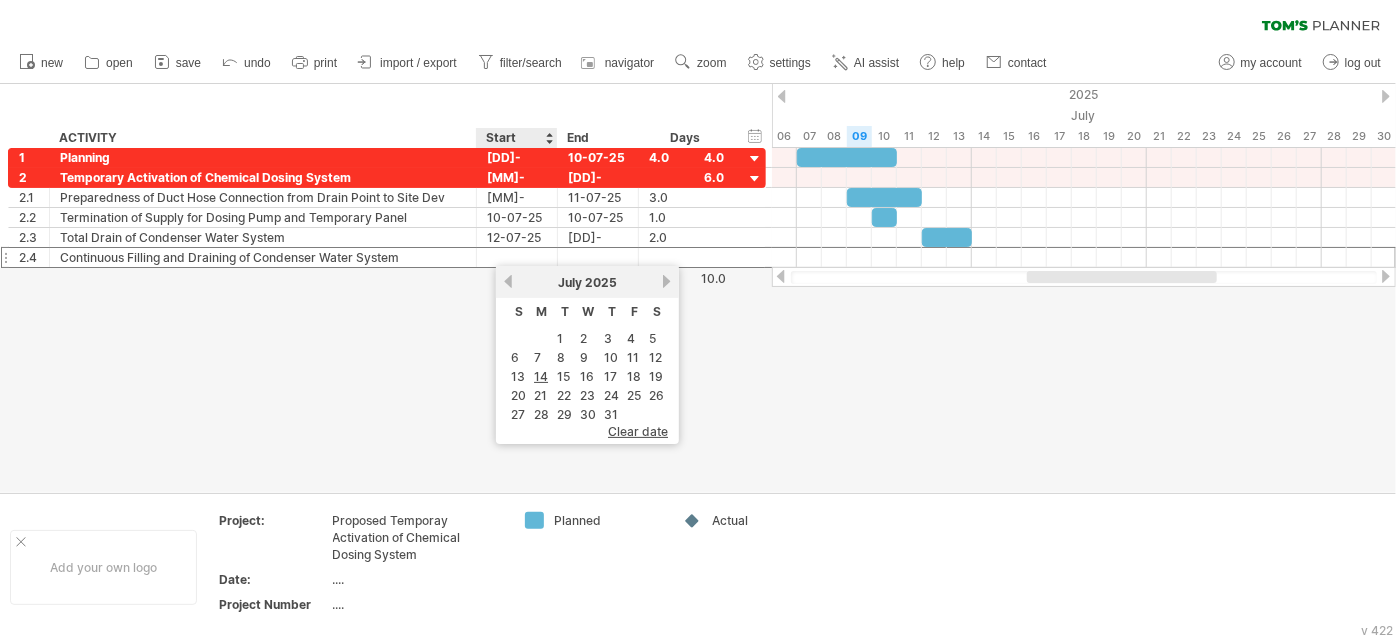 click on "13" at bounding box center (518, 376) 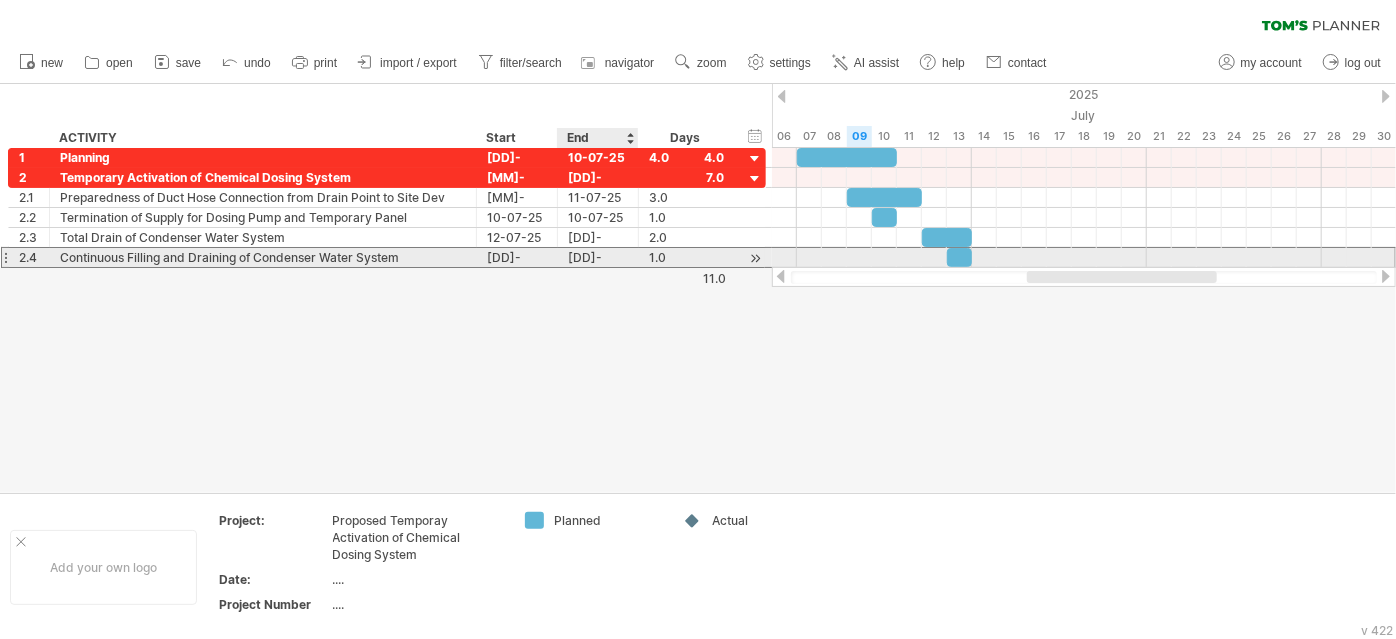 click on "[DD]-[MM]-[YY]" at bounding box center [598, 257] 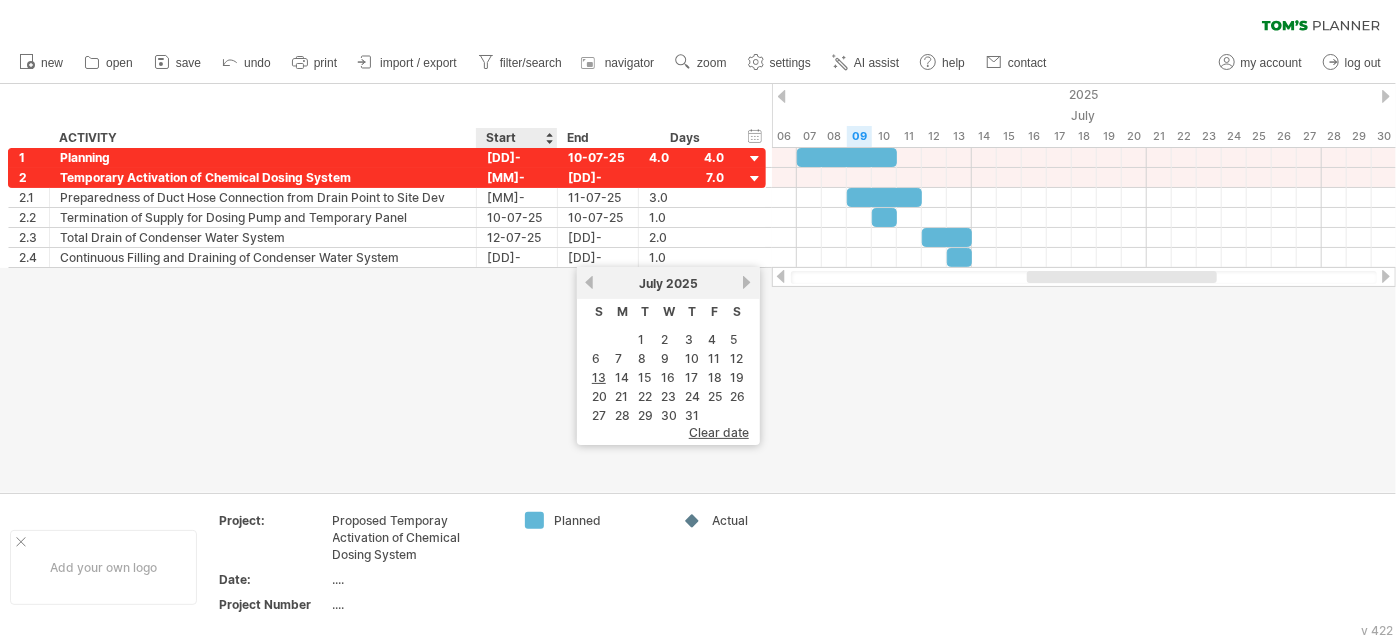 click at bounding box center [698, 288] 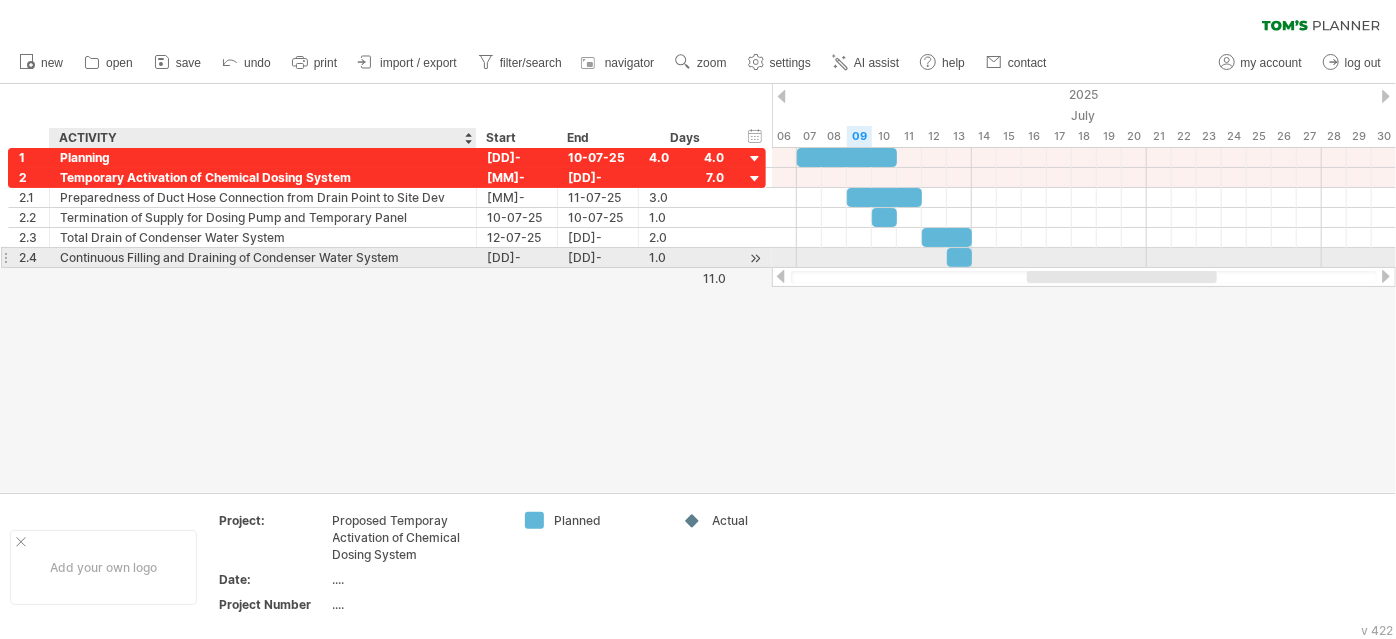 click on "Continuous Filling and Draining of Condenser Water System" at bounding box center [263, 257] 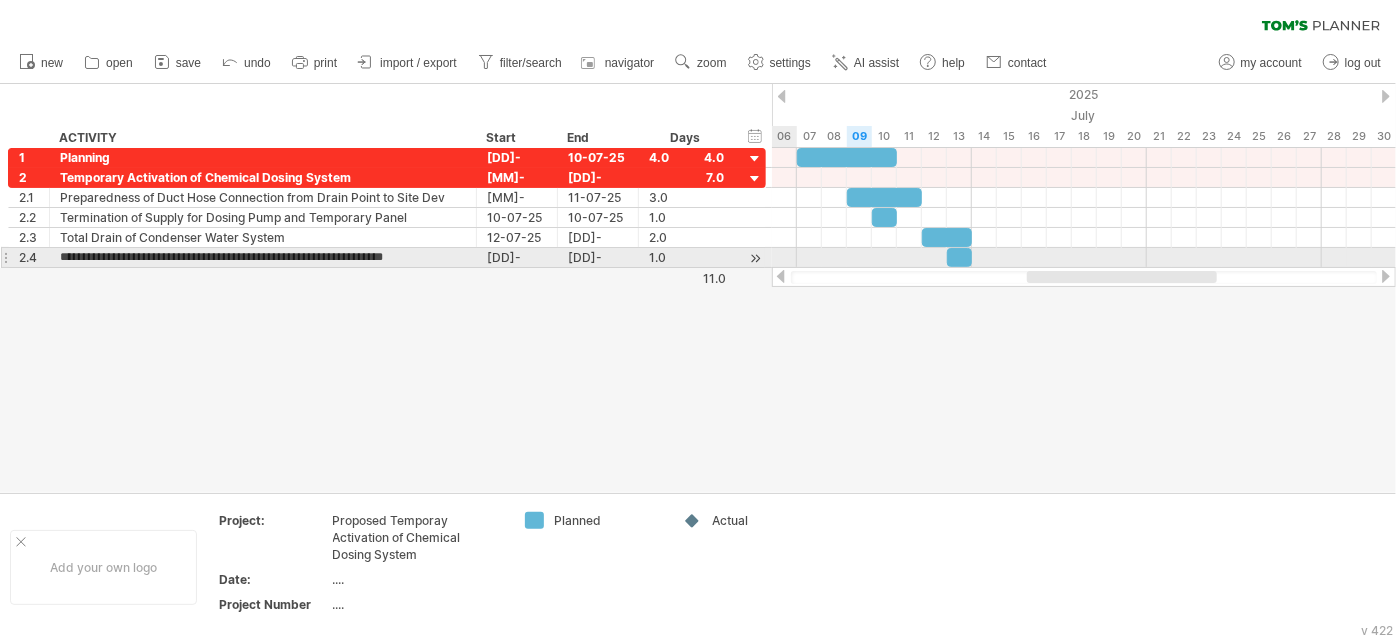 click at bounding box center [755, 258] 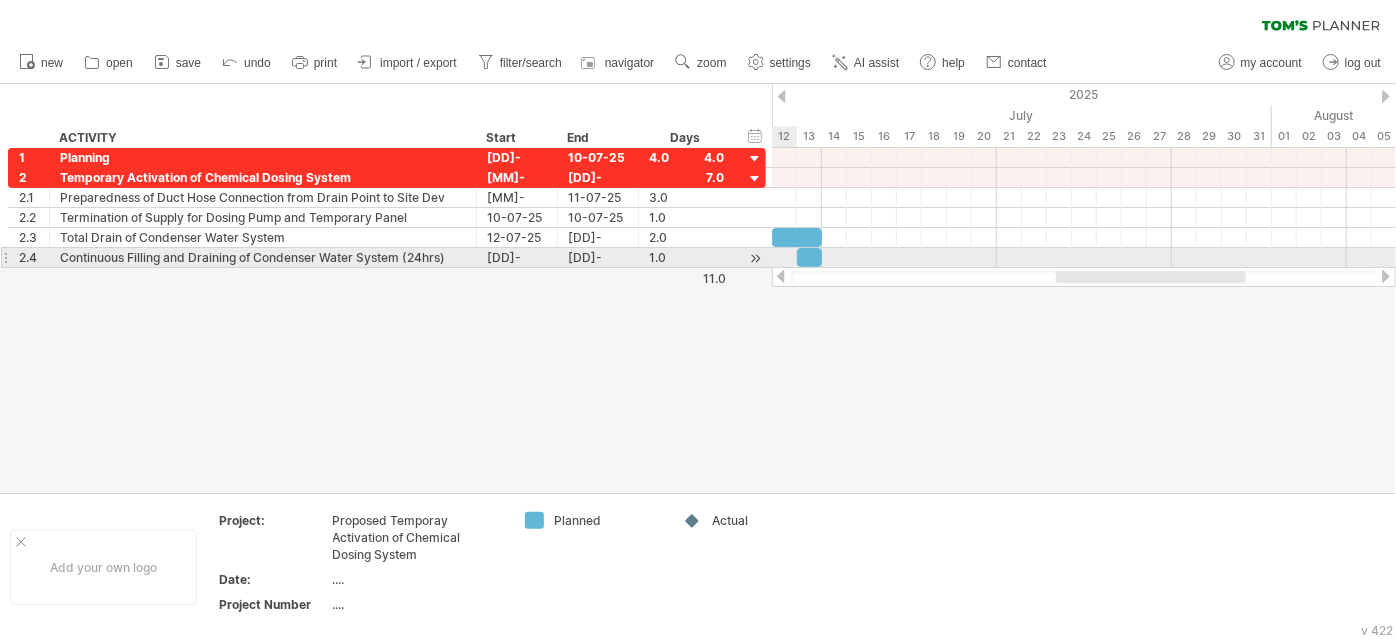 click at bounding box center [755, 258] 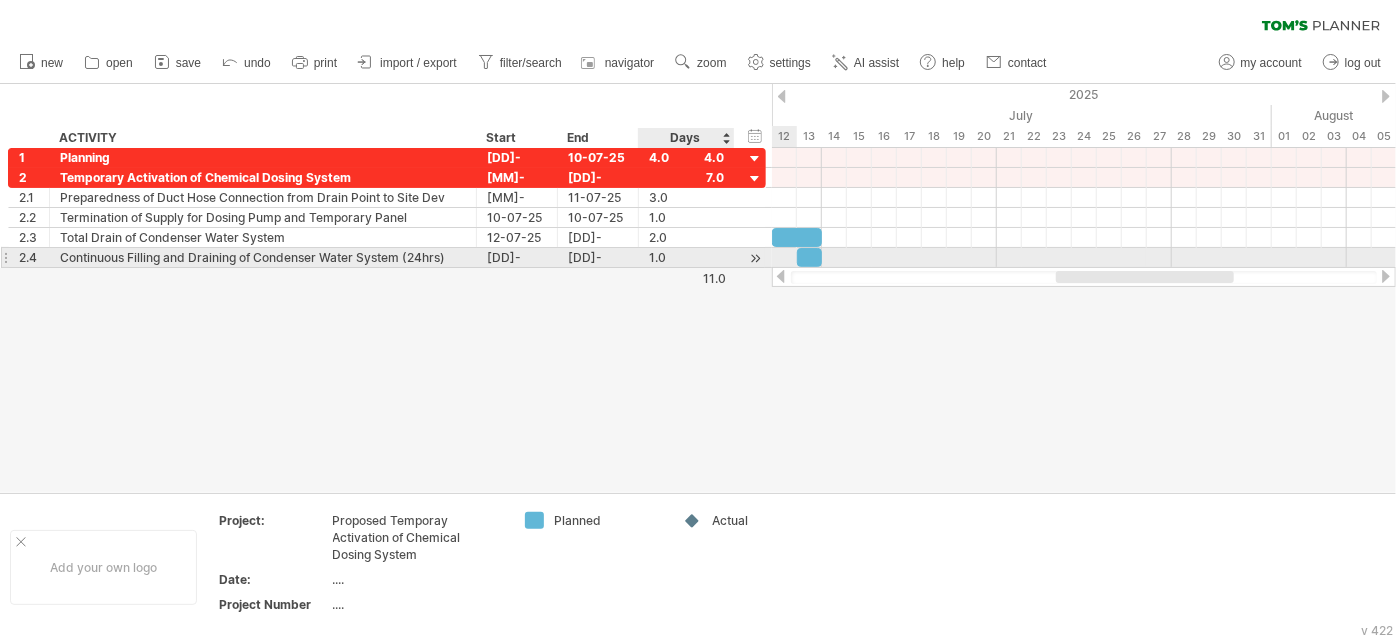 click at bounding box center (755, 258) 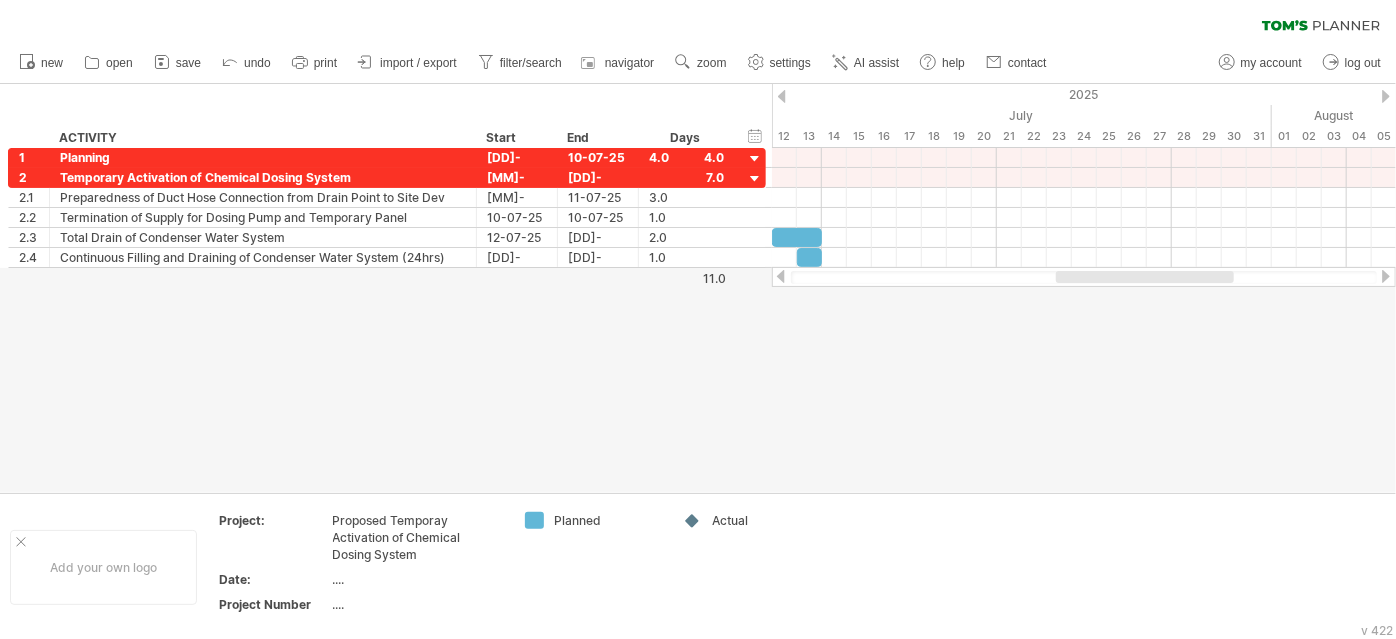 drag, startPoint x: 1122, startPoint y: 285, endPoint x: 1105, endPoint y: 276, distance: 19.235384 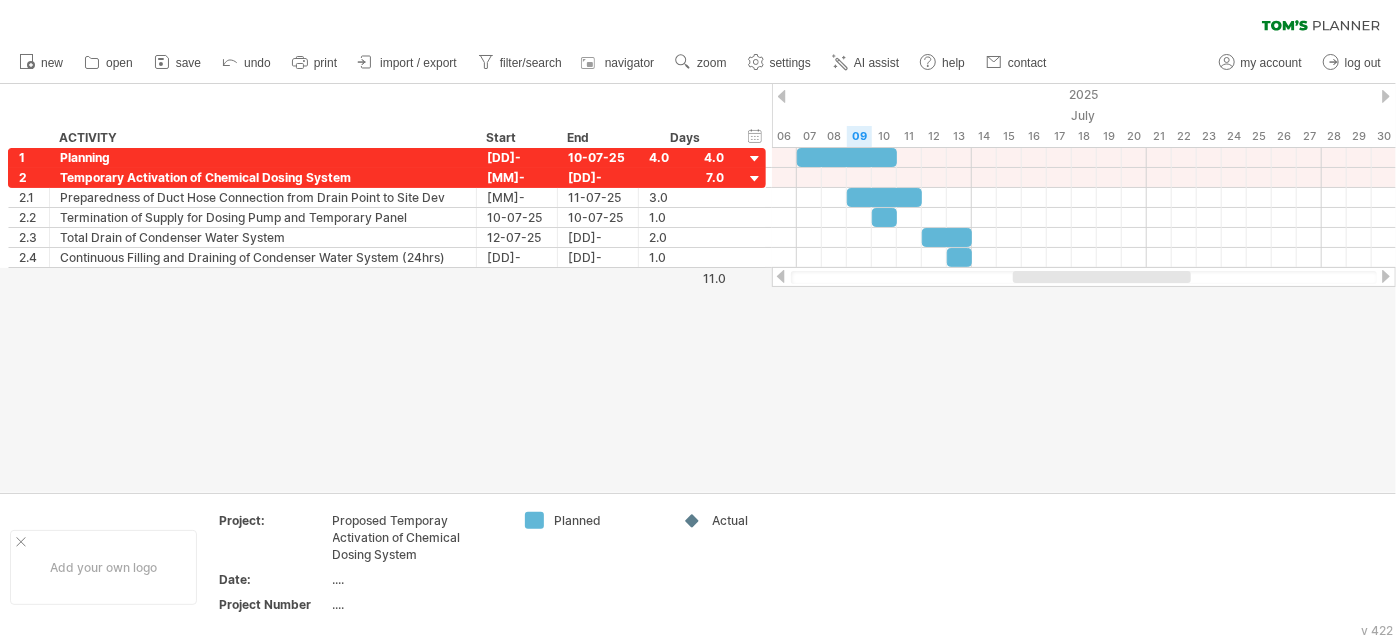drag, startPoint x: 1109, startPoint y: 273, endPoint x: 1067, endPoint y: 273, distance: 42 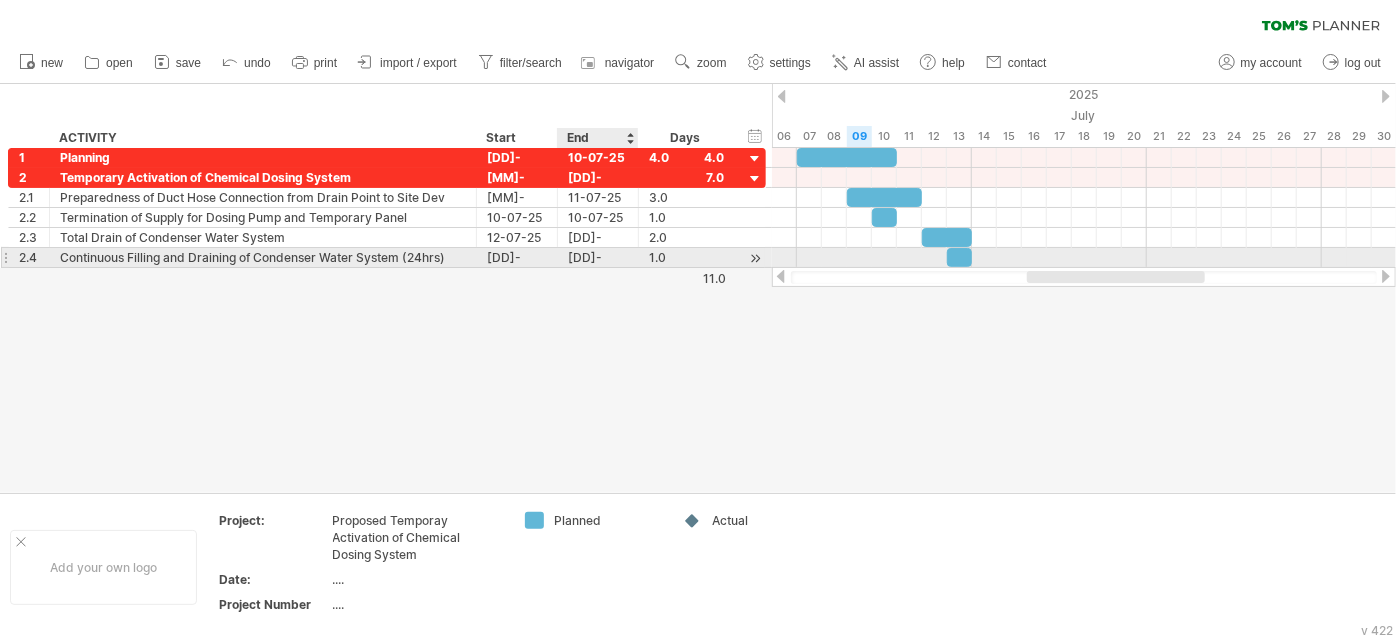 click on "[DD]-[MM]-[YY]" at bounding box center (598, 257) 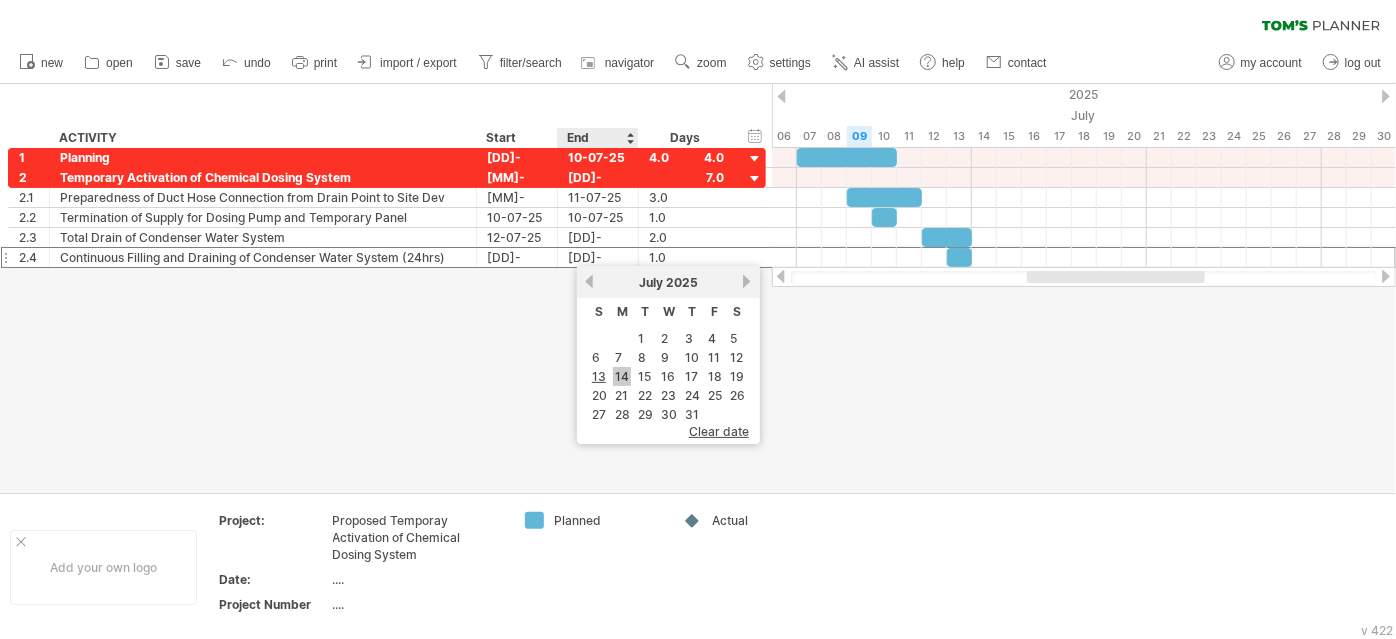 click on "14" at bounding box center (622, 376) 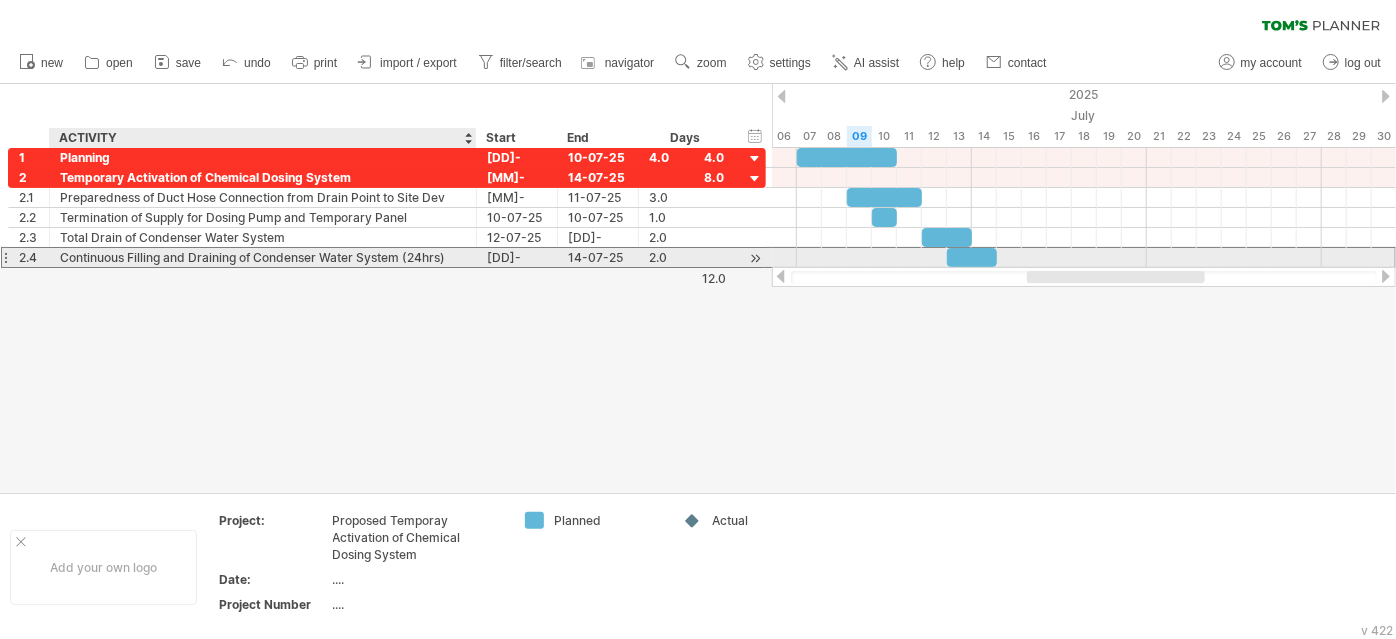 click on "Continuous Filling and Draining of Condenser Water System (24hrs)" at bounding box center (263, 257) 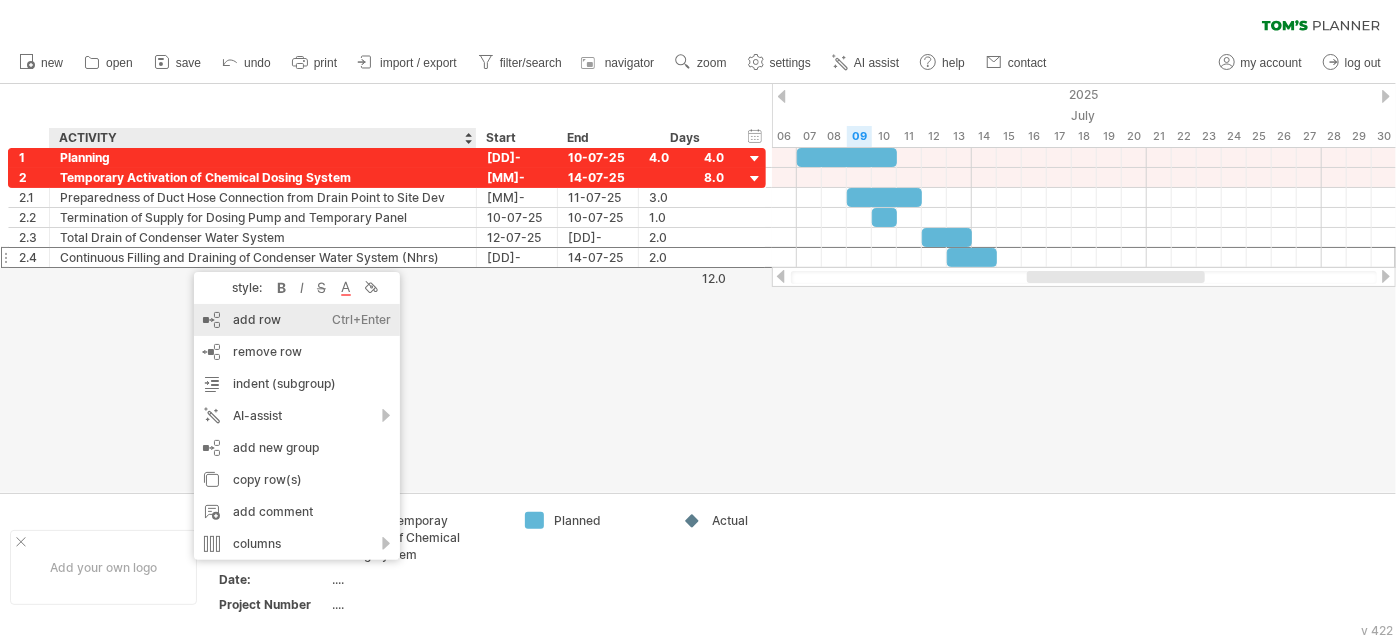 click on "add row Ctrl+Enter Cmd+Enter" at bounding box center (297, 320) 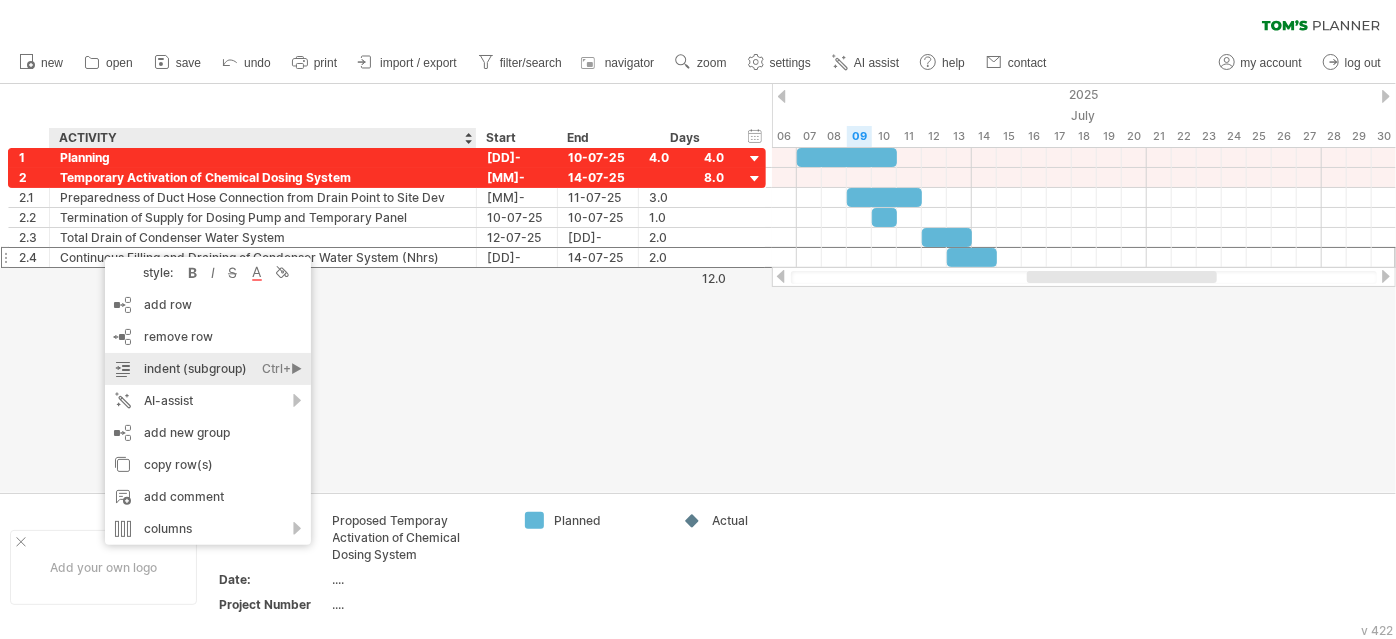 click on "indent (subgroup) Ctrl+► Cmd+►" at bounding box center [208, 369] 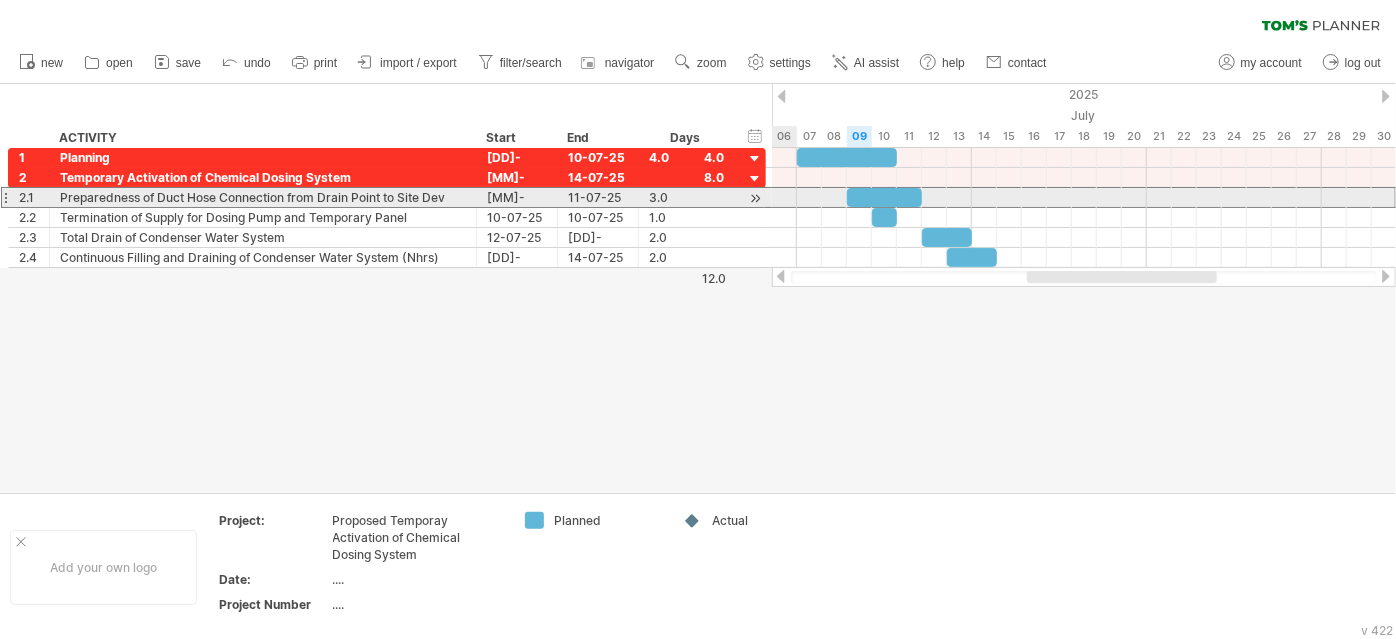 click on "Preparedness of Duct Hose Connection from Drain Point to Site Dev" at bounding box center [263, 197] 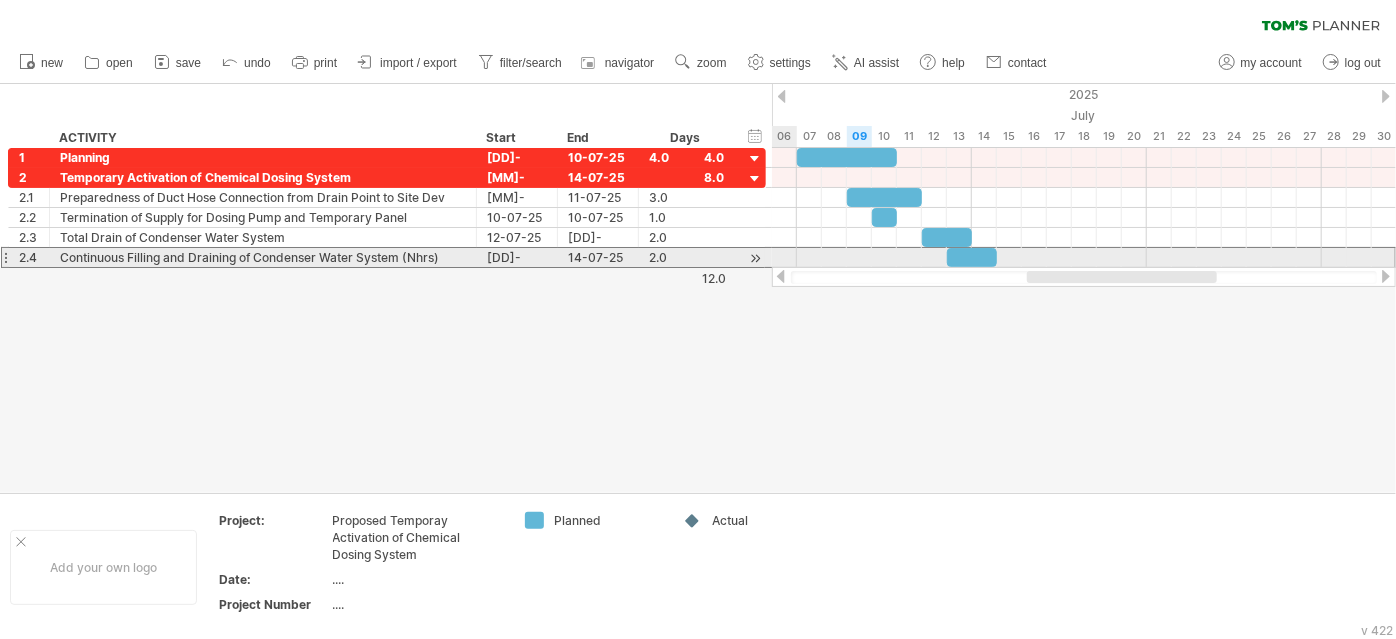 click at bounding box center (5, 257) 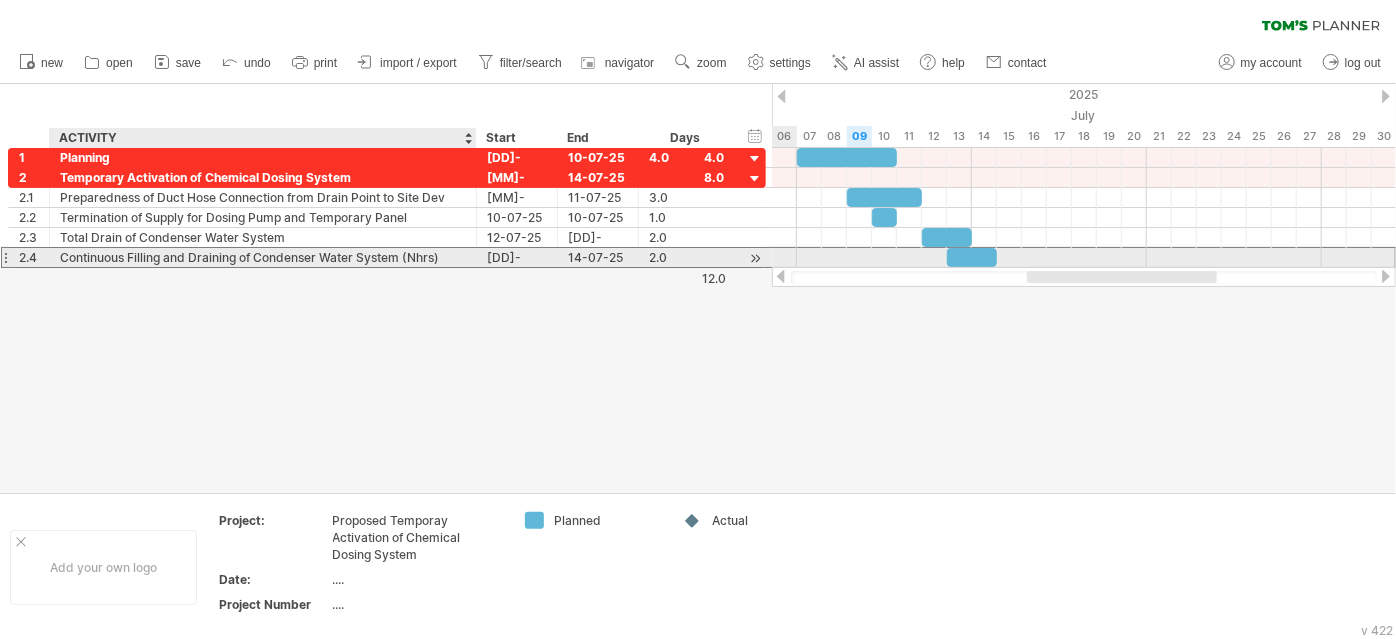 click on "Continuous Filling and Draining of Condenser Water System (Nhrs)" at bounding box center (263, 257) 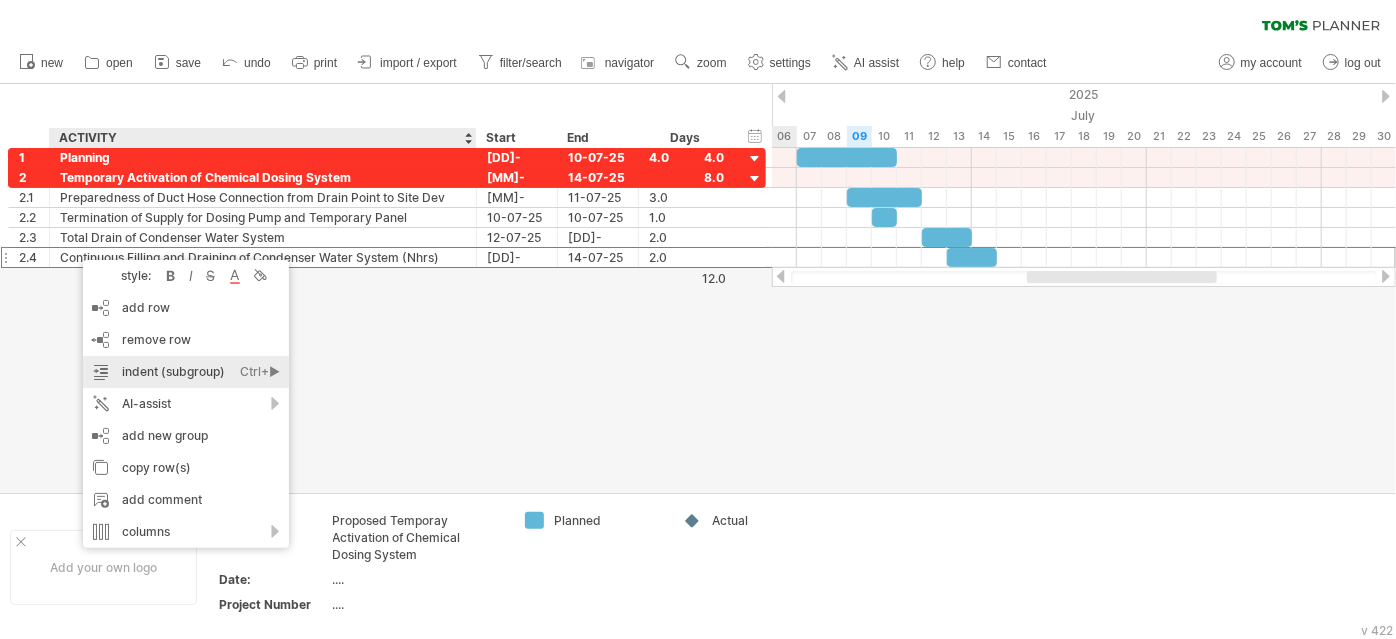 click on "indent (subgroup) Ctrl+► Cmd+►" at bounding box center [186, 372] 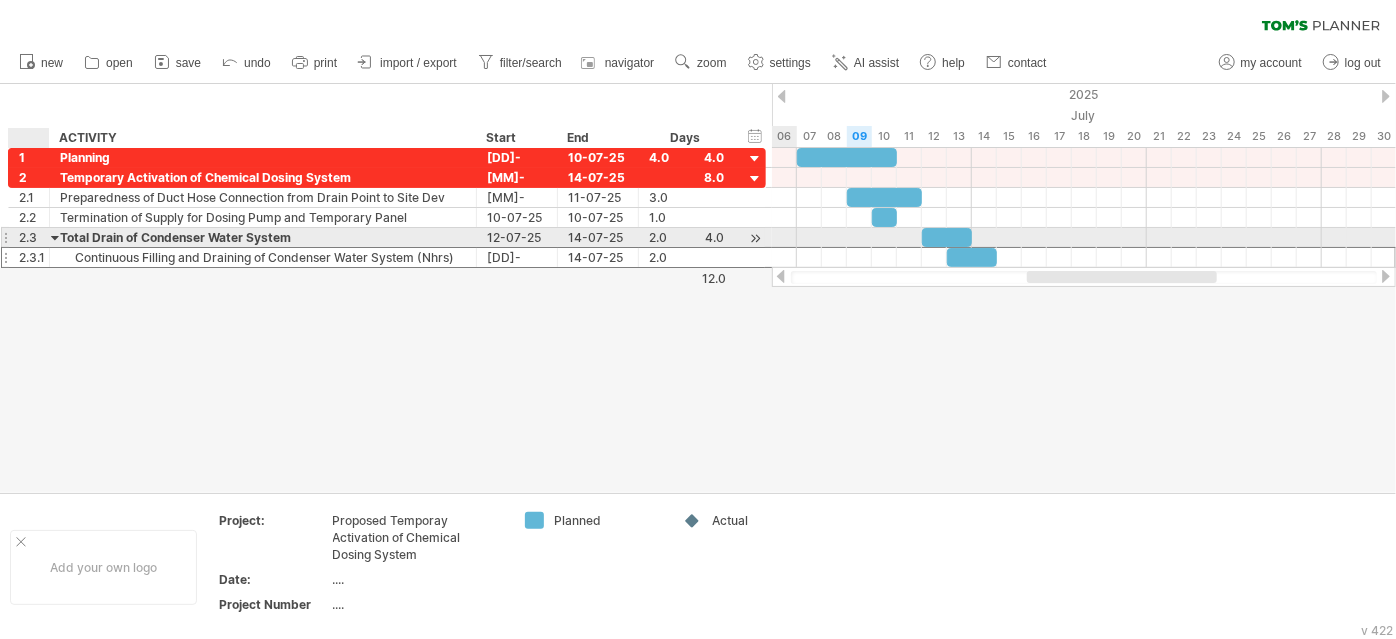 click at bounding box center (55, 237) 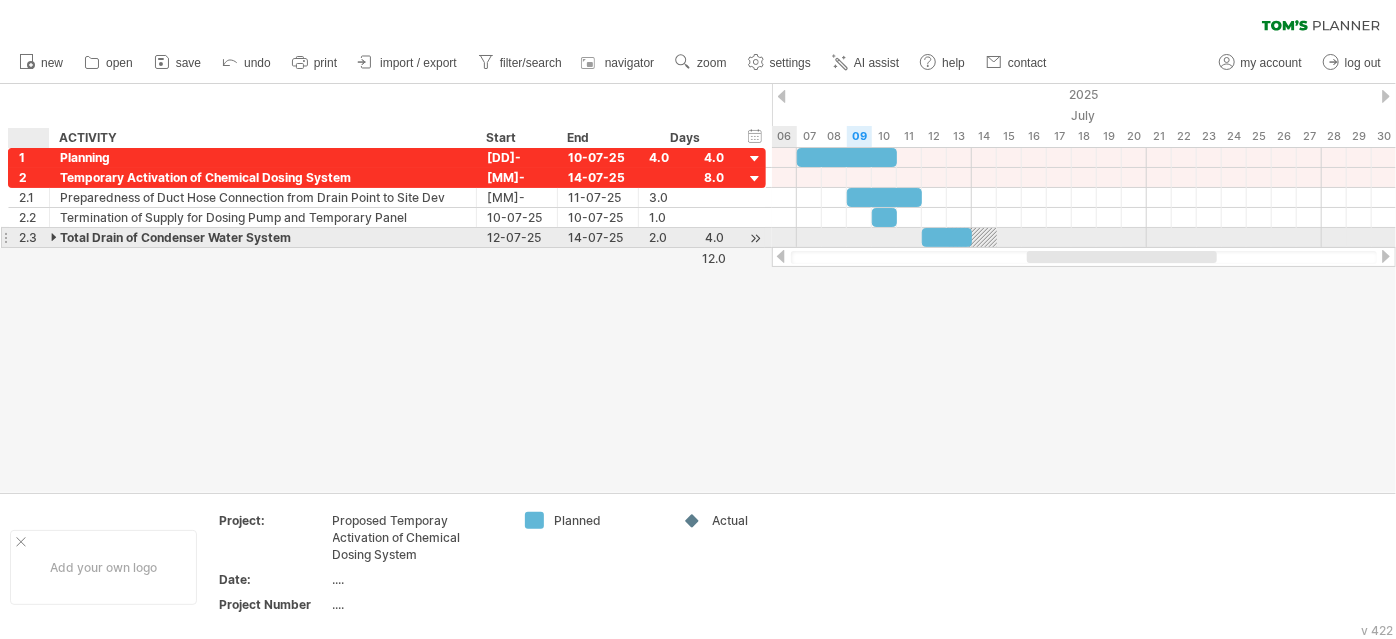 click at bounding box center (55, 237) 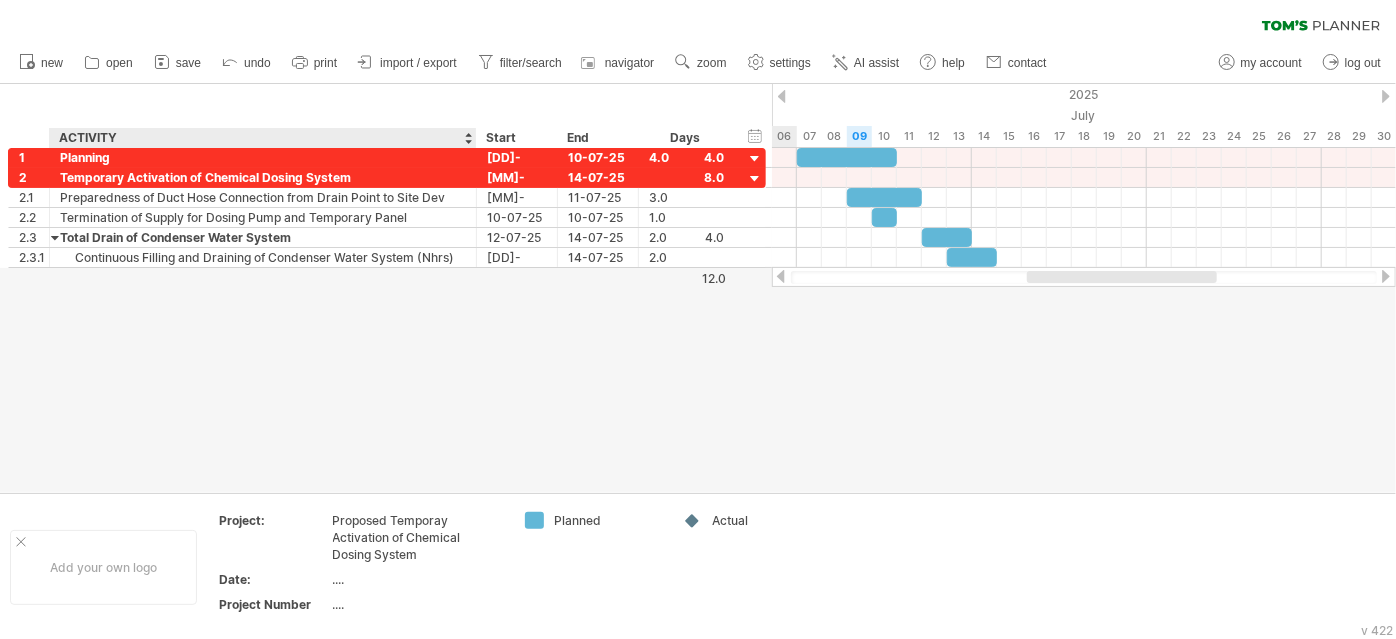 click at bounding box center [698, 288] 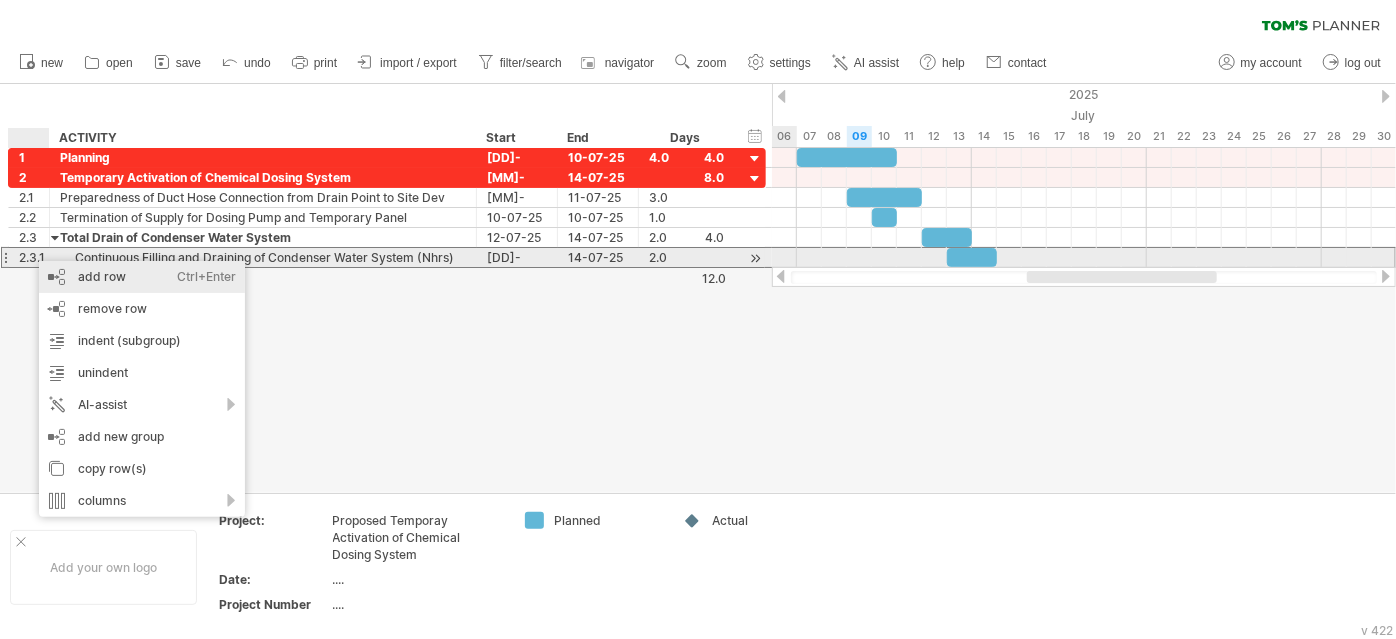 click on "add row Ctrl+Enter Cmd+Enter" at bounding box center [142, 277] 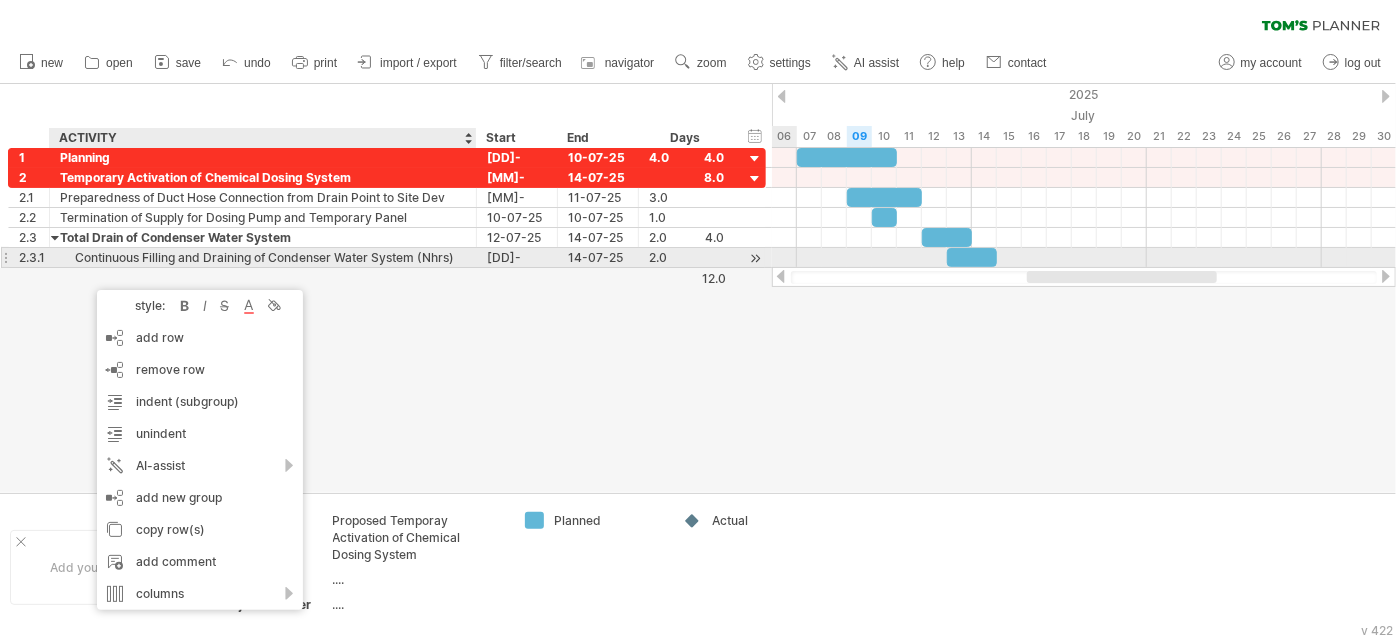 click at bounding box center (47, 258) 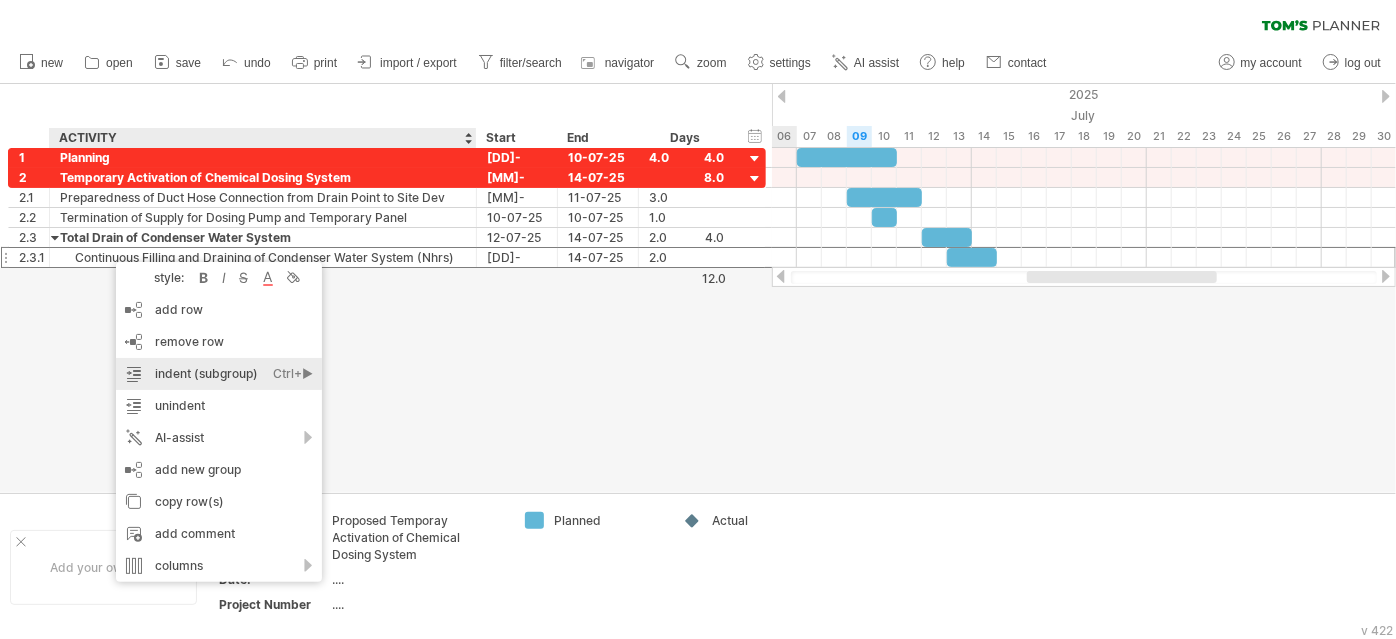 click on "indent (subgroup) Ctrl+► Cmd+►" at bounding box center (219, 374) 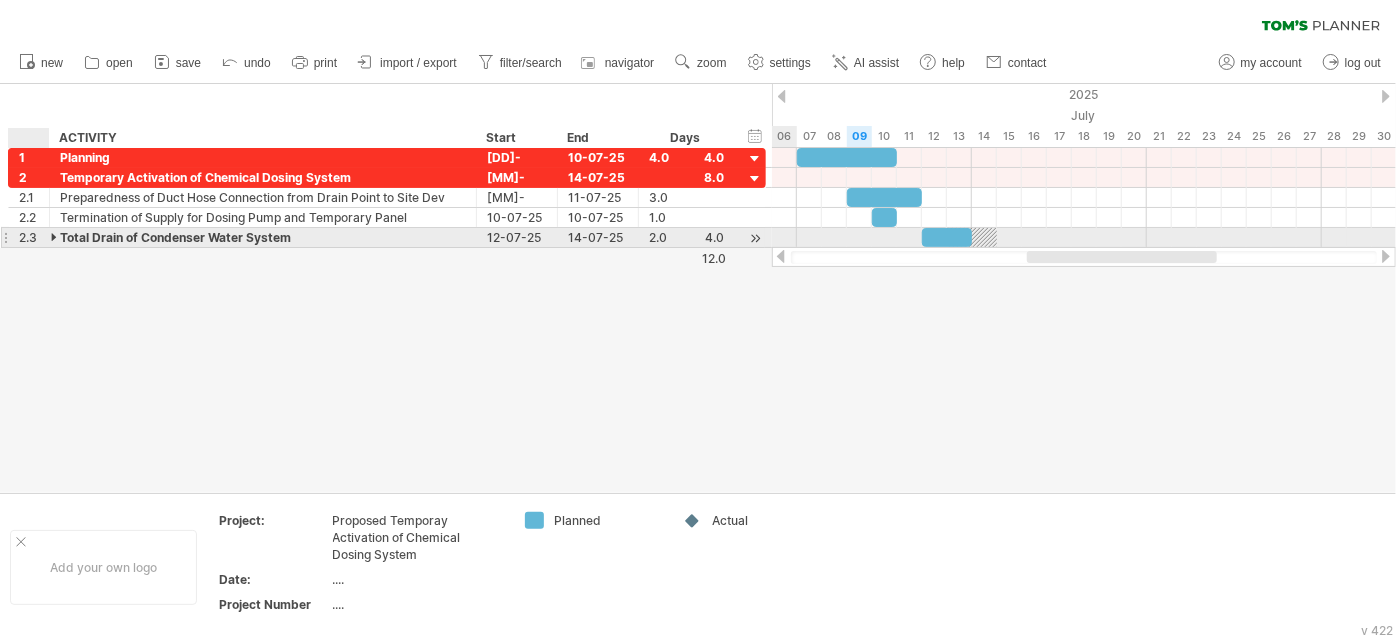 click on "2.3" at bounding box center (29, 237) 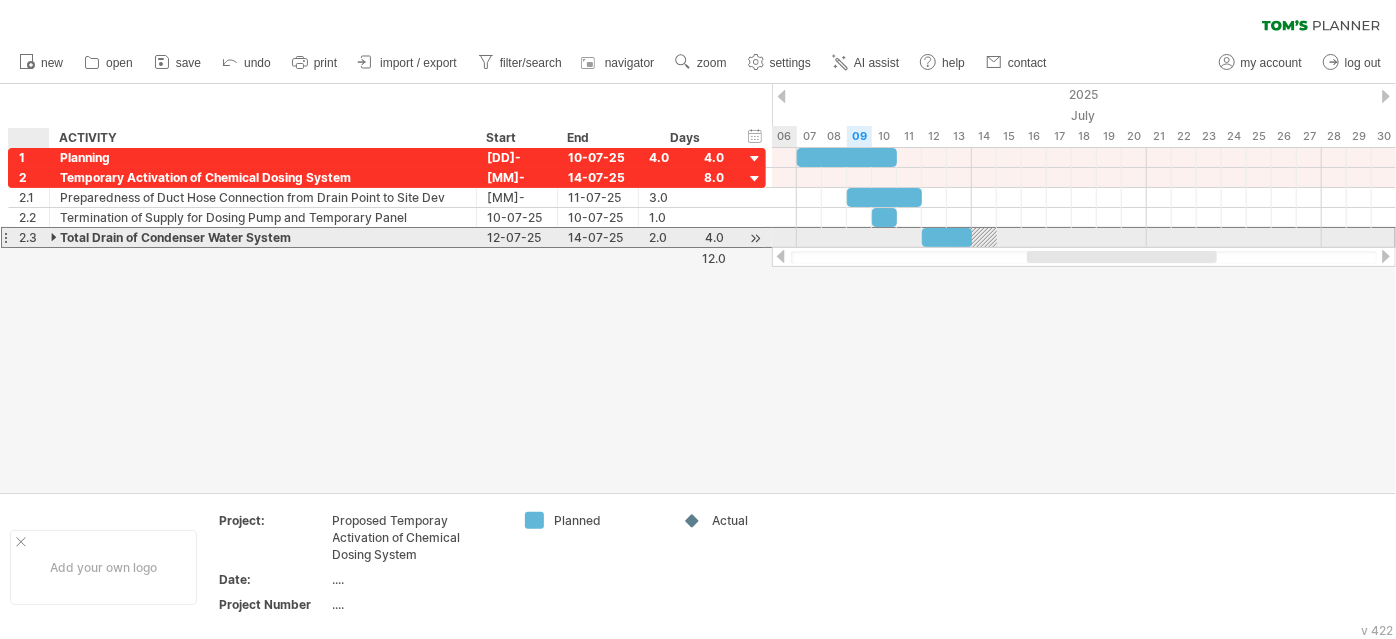 click on "2.3" at bounding box center [34, 237] 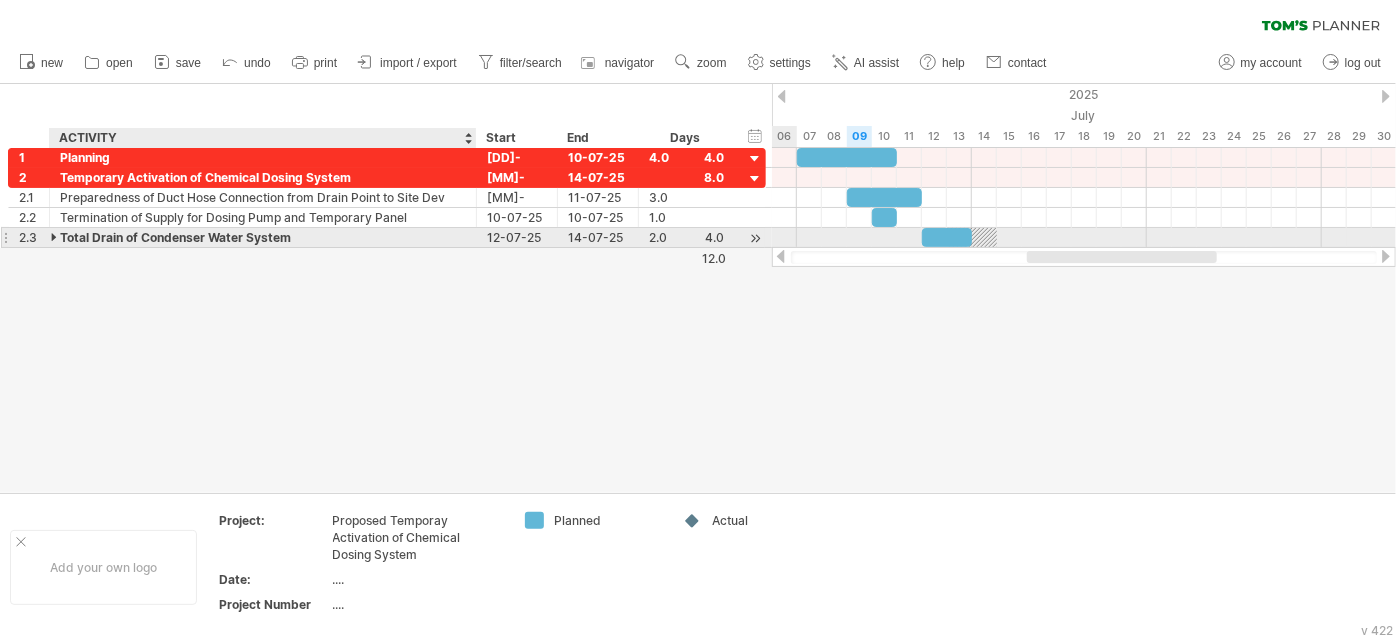 click on "**********" at bounding box center [386, 198] 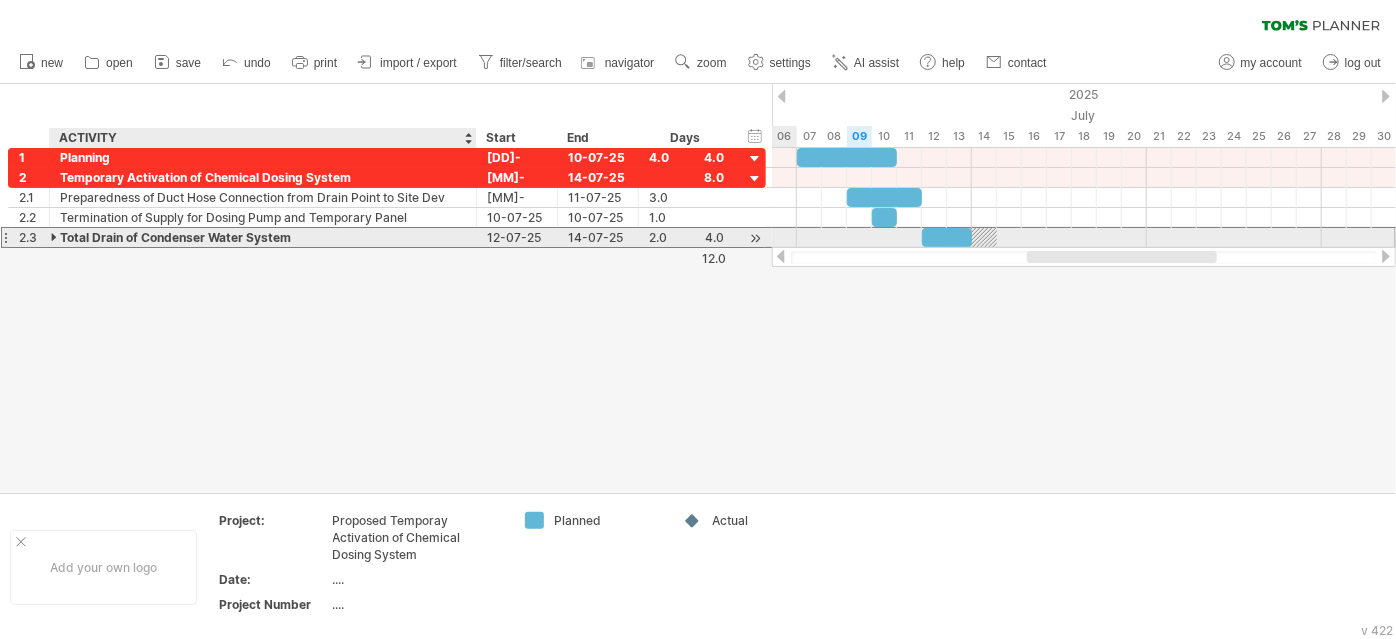 click on "Total Drain of Condenser Water System" at bounding box center (263, 237) 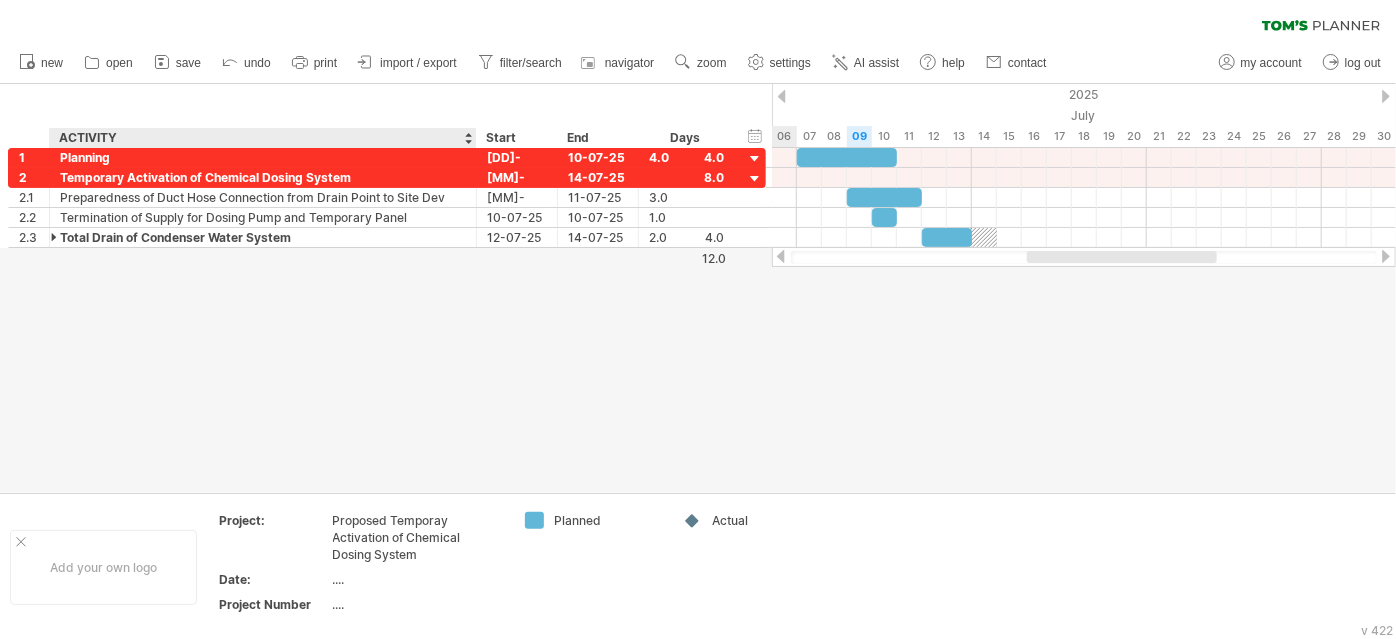 click at bounding box center [698, 288] 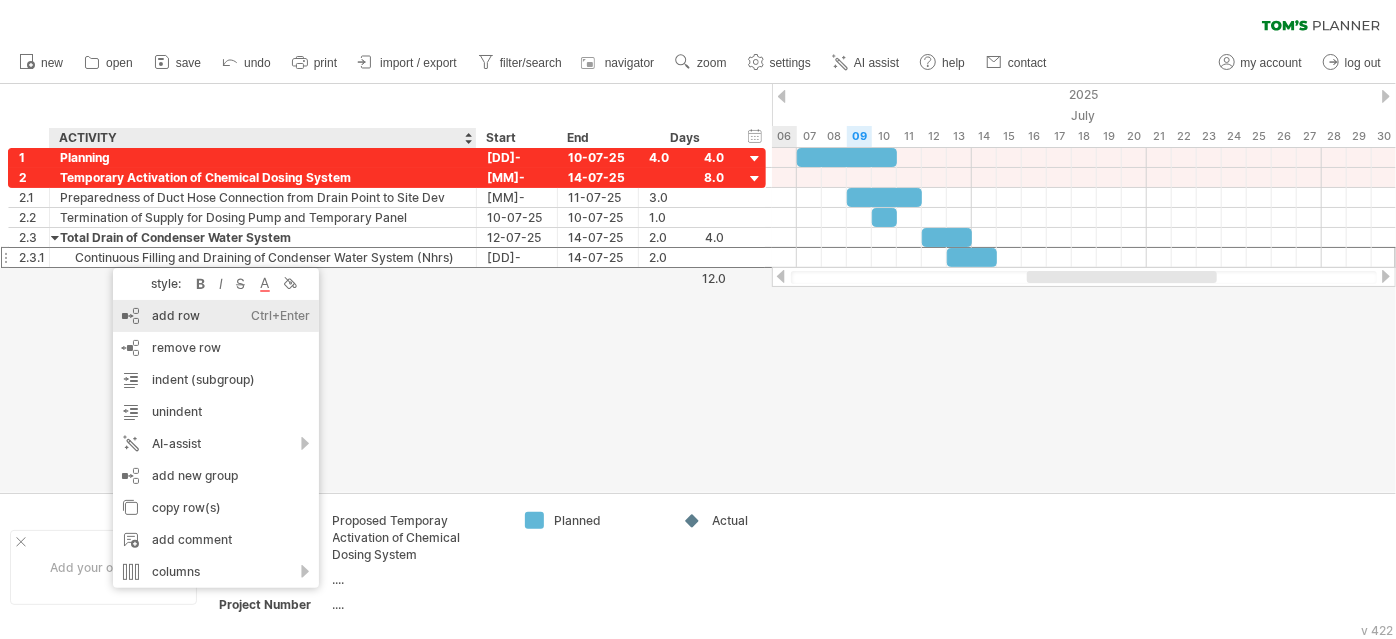 click on "add row Ctrl+Enter Cmd+Enter" at bounding box center (216, 316) 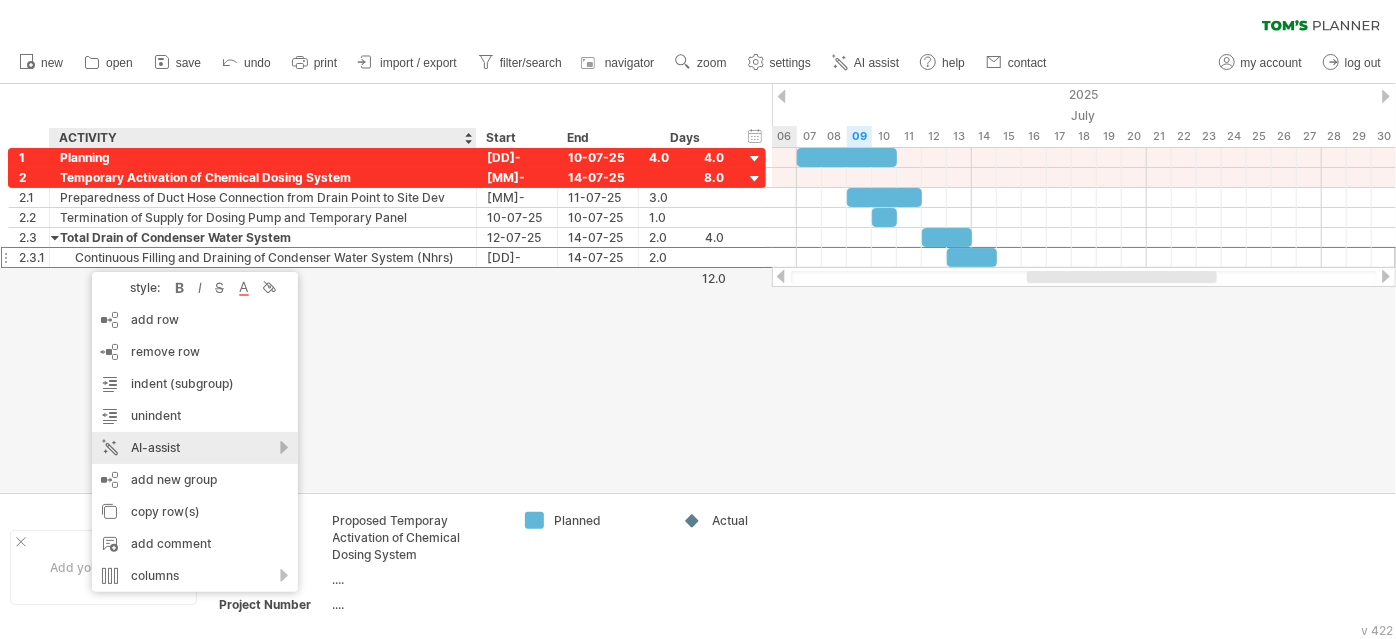 click on "AI-assist" at bounding box center [195, 448] 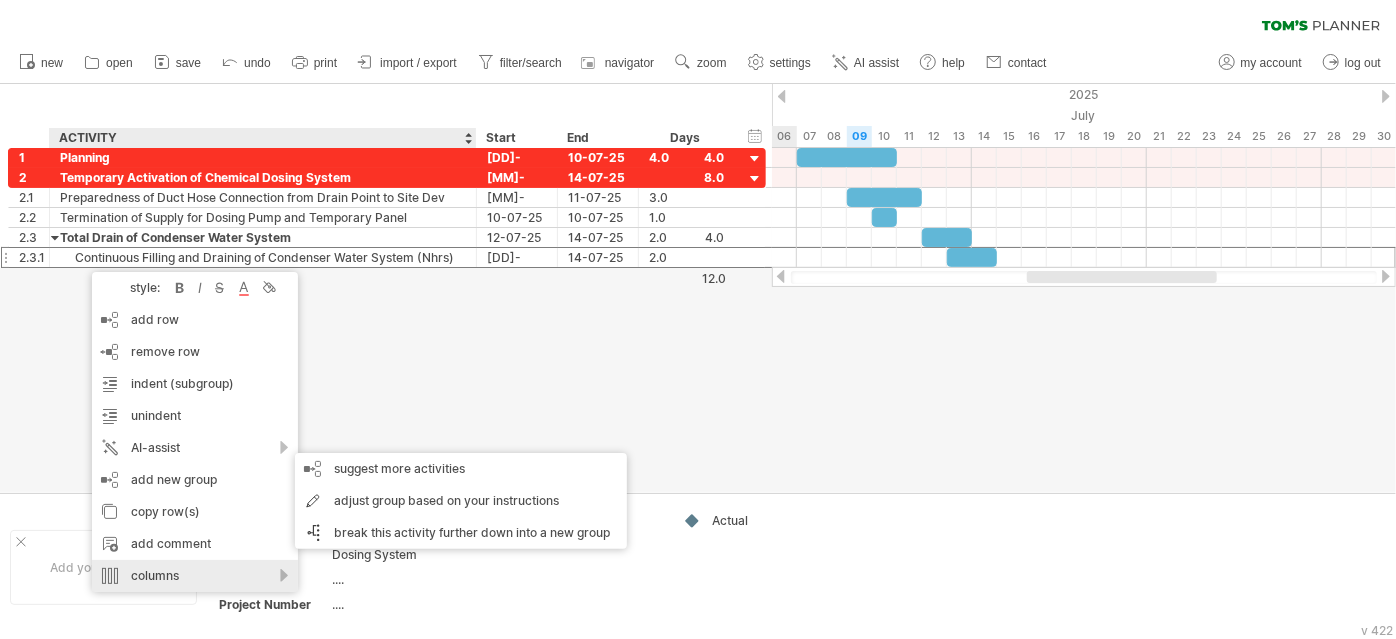 click on "columns" at bounding box center [195, 576] 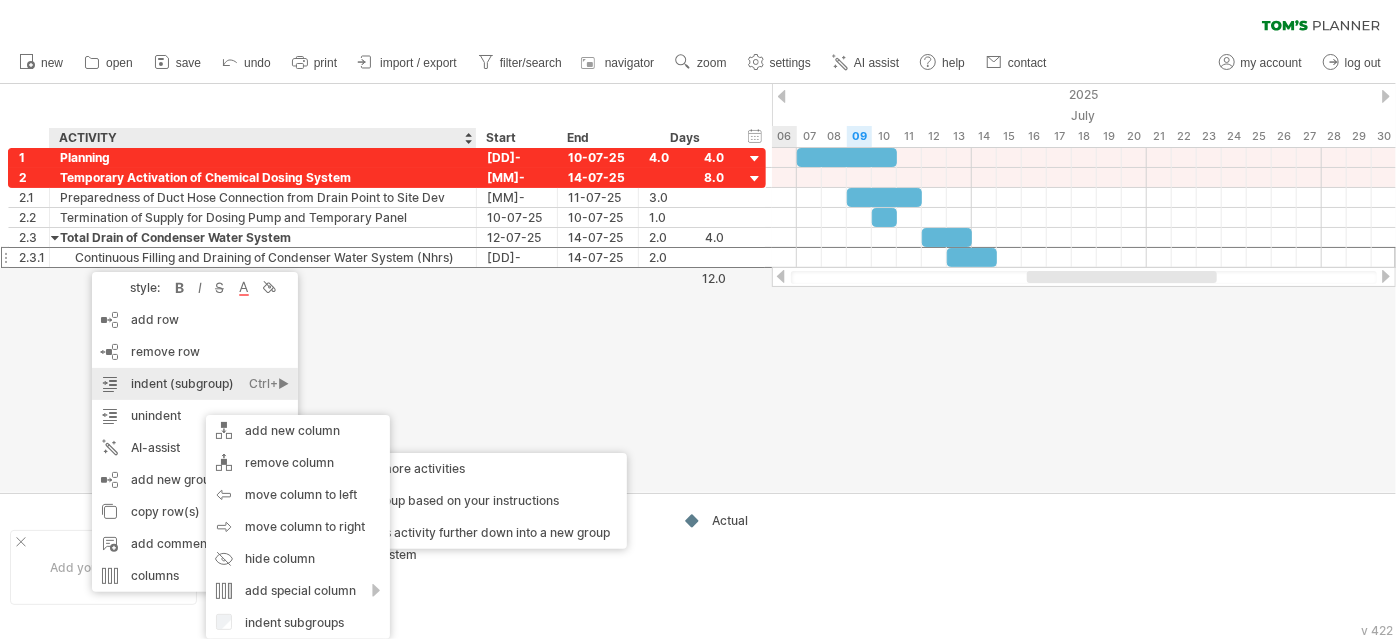 click on "indent (subgroup) Ctrl+► Cmd+►" at bounding box center [195, 384] 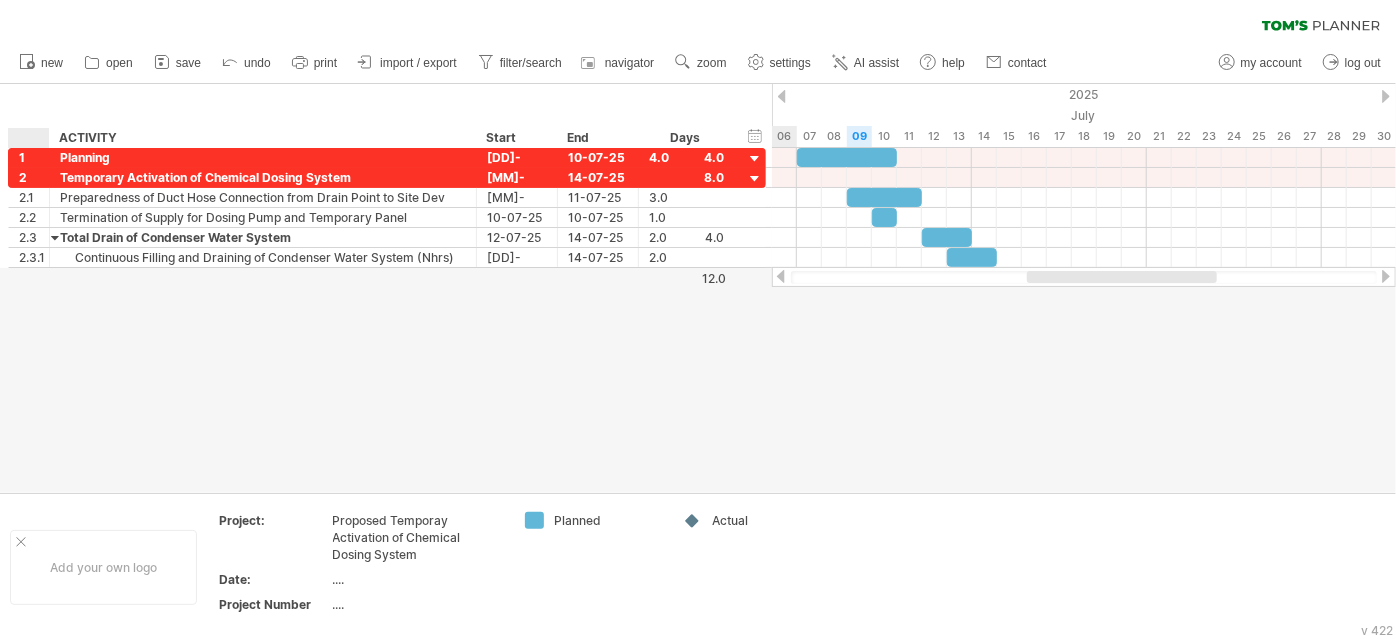 click at bounding box center (698, 288) 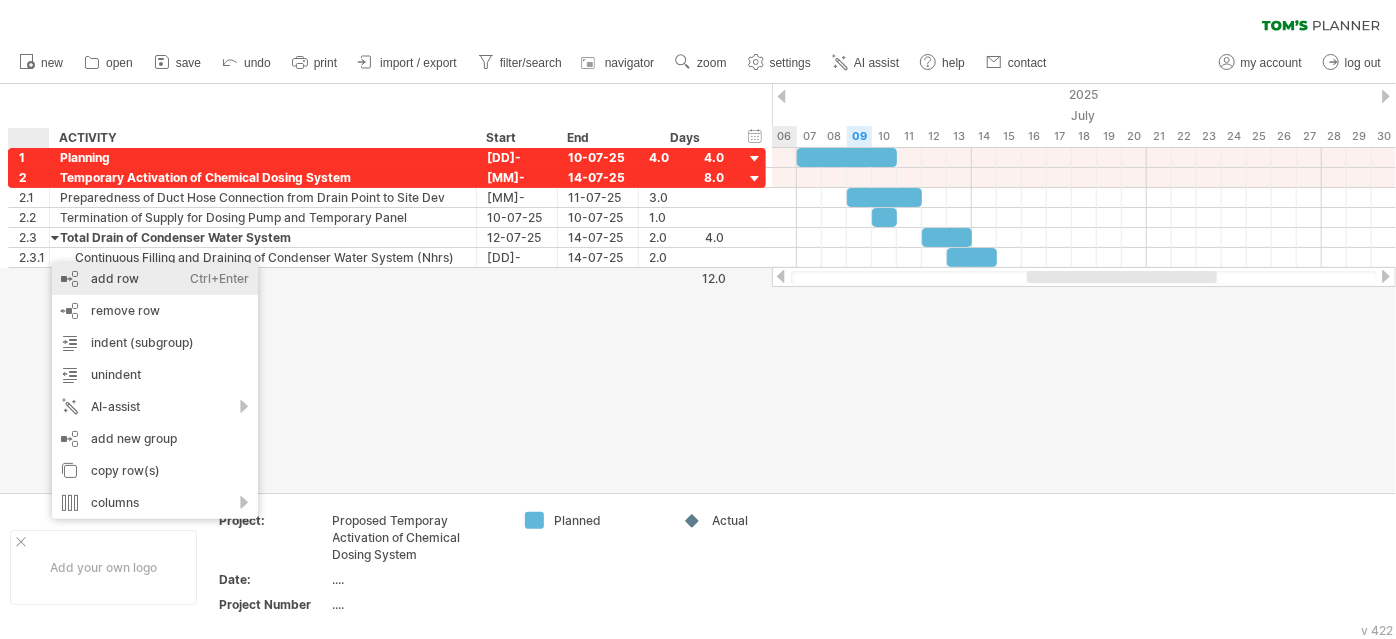 click on "add row Ctrl+Enter Cmd+Enter" at bounding box center (155, 279) 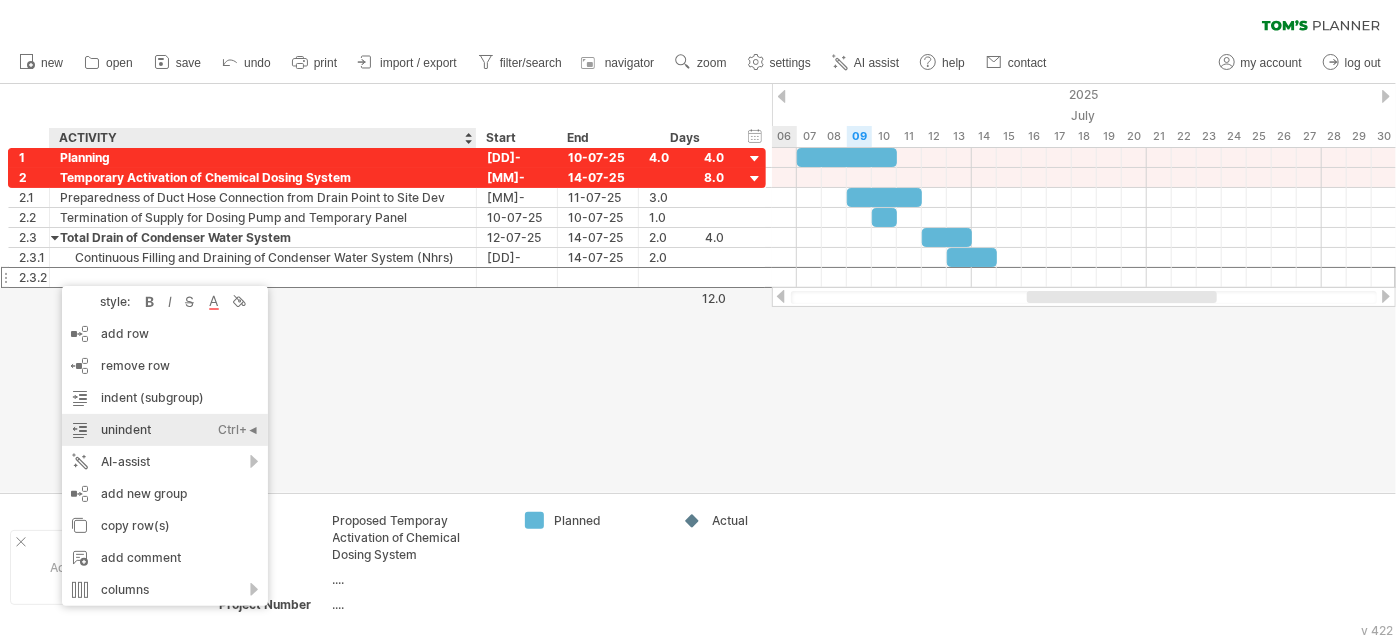 click on "unindent Ctrl+◄ Cmd+◄" at bounding box center (165, 430) 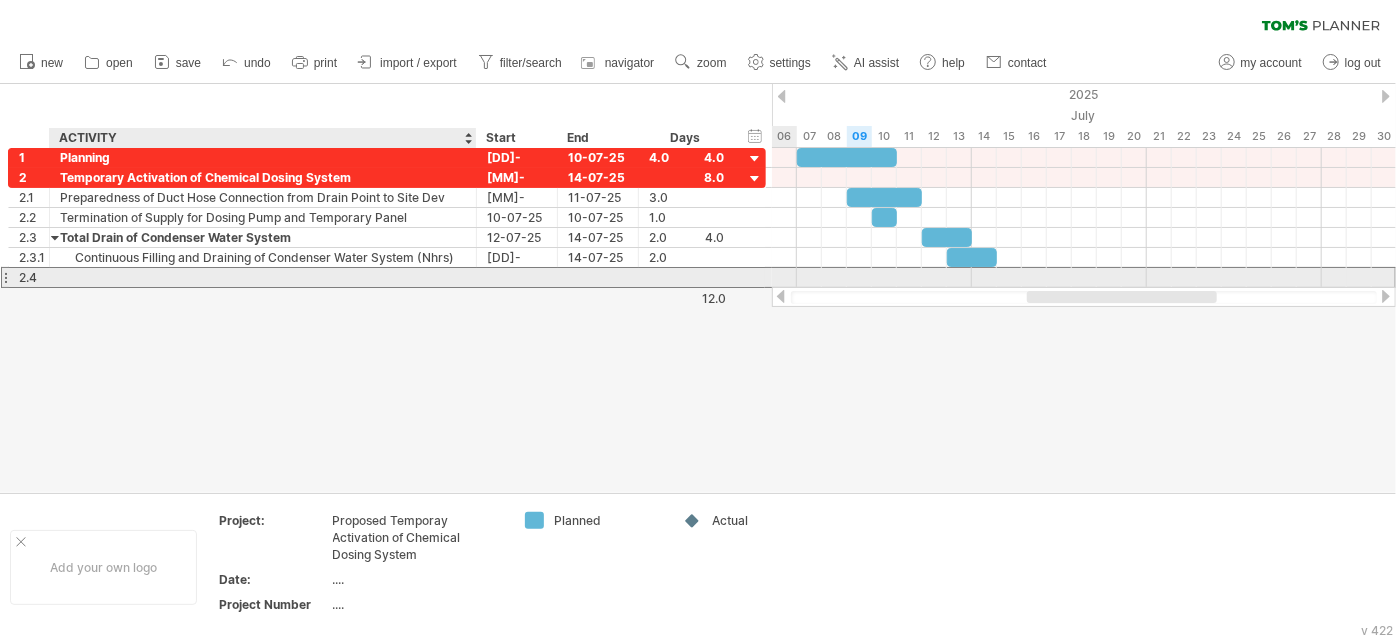 click at bounding box center [263, 277] 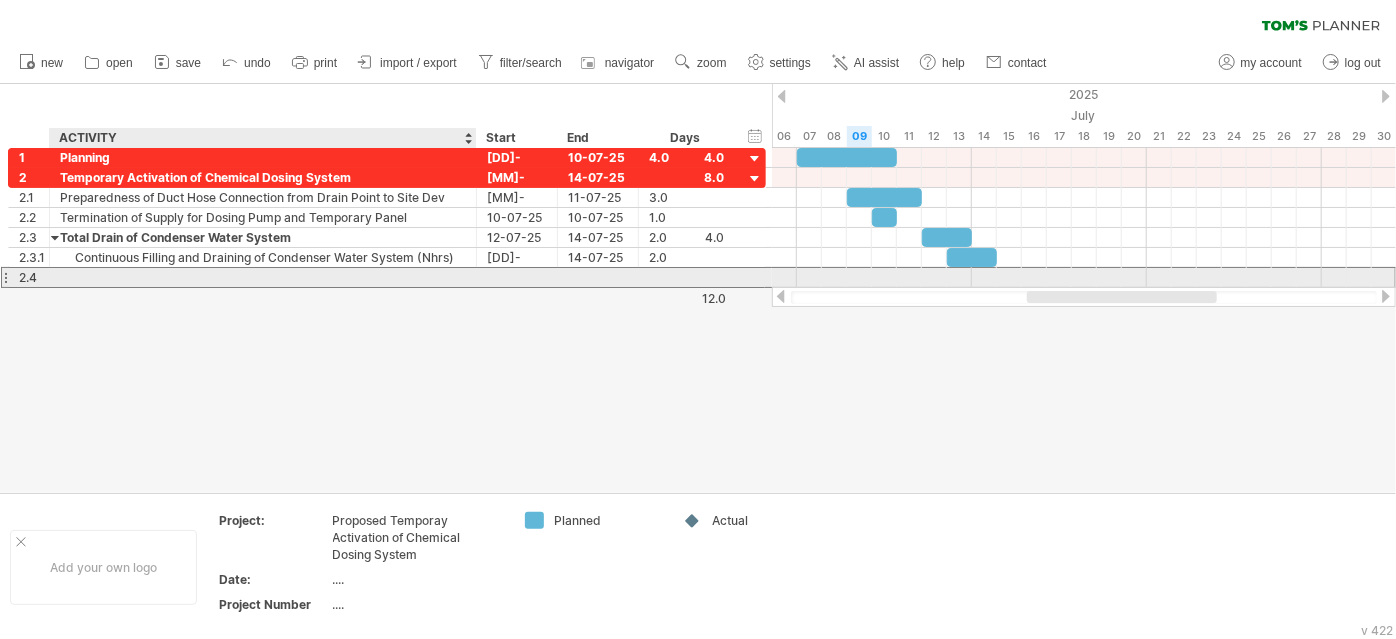 click at bounding box center (263, 277) 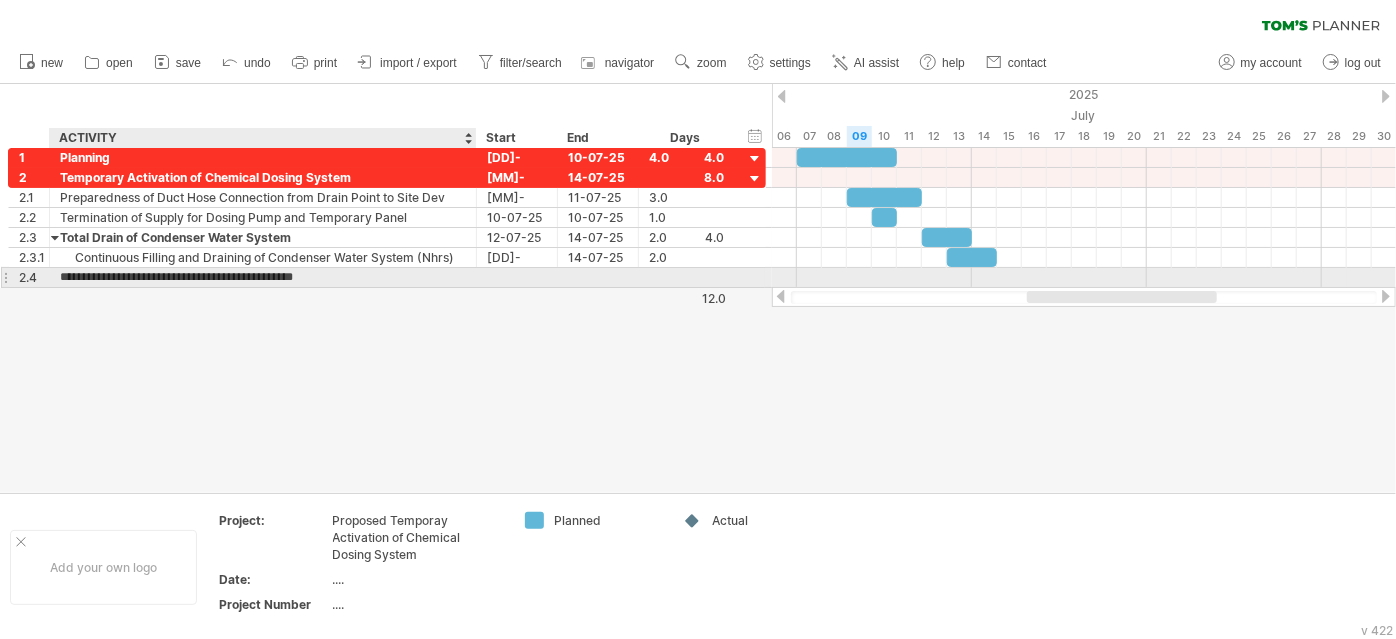 type on "**********" 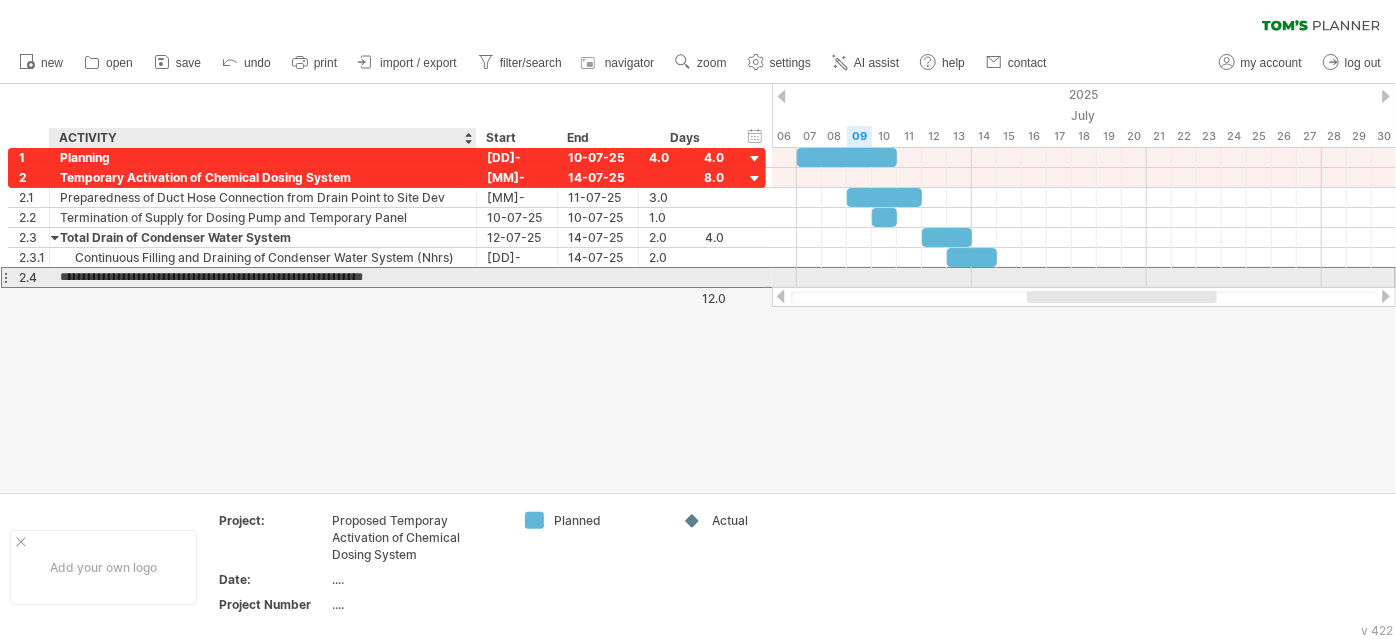 click on "**********" at bounding box center (263, 277) 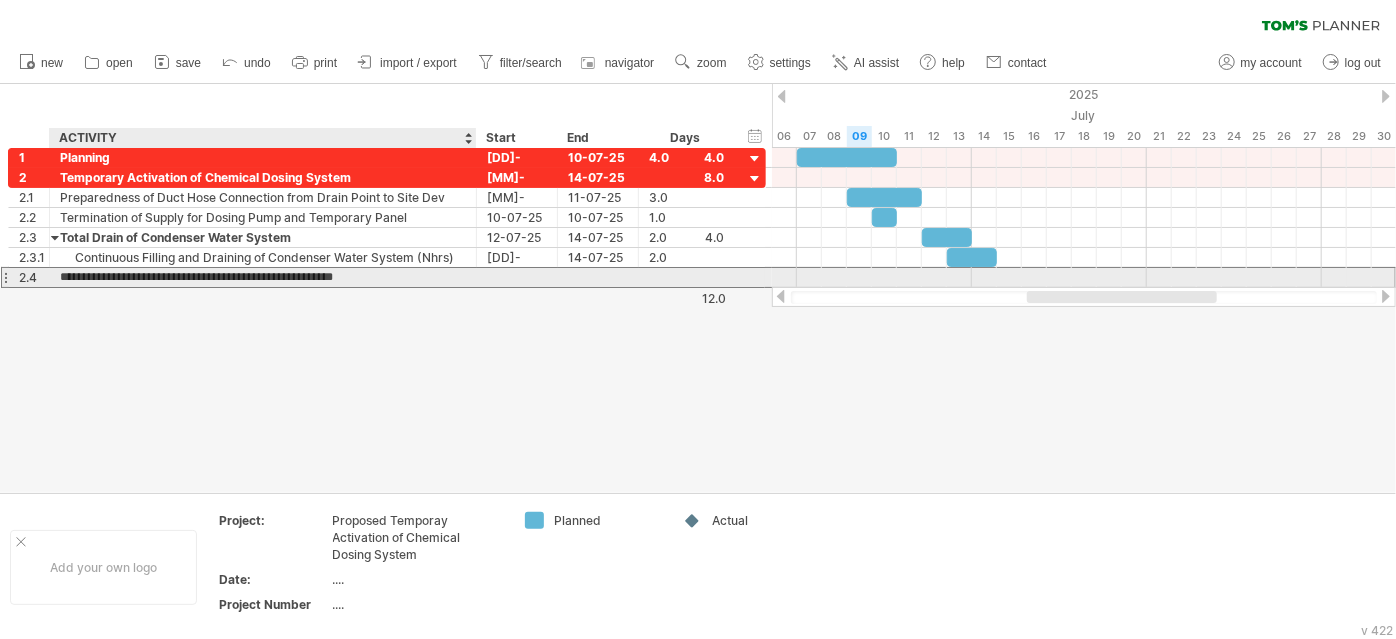 click on "**********" at bounding box center [263, 277] 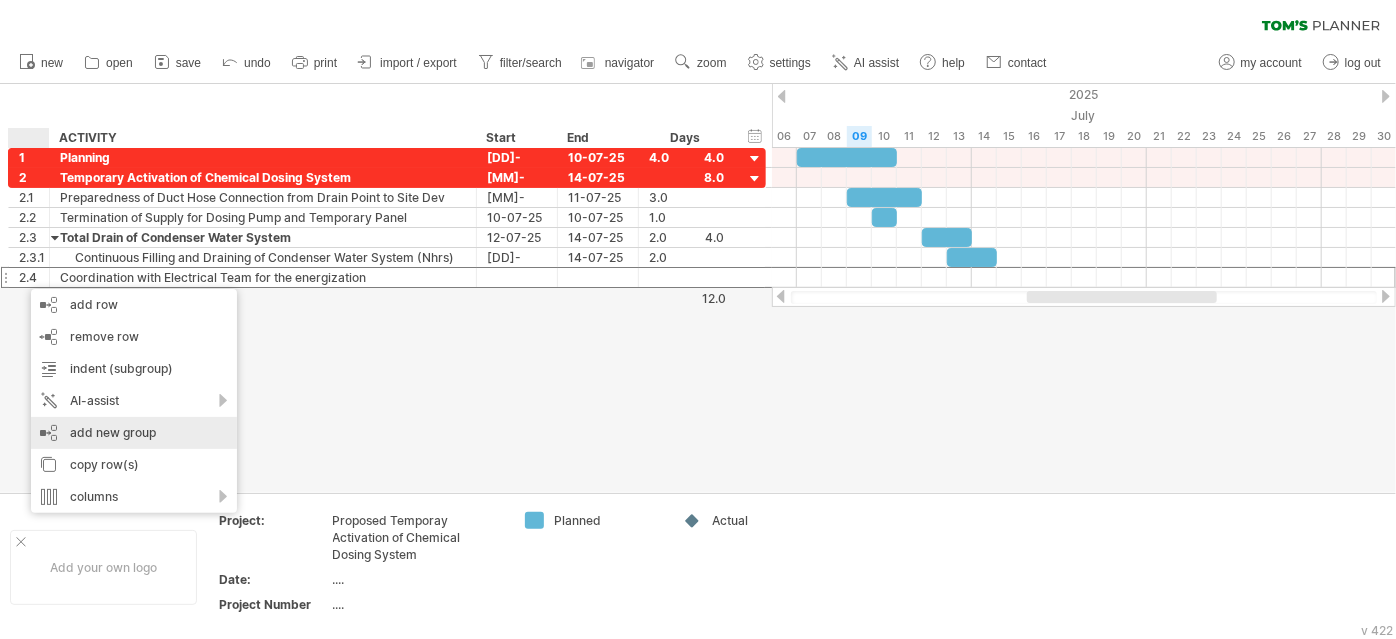 click on "add new group" at bounding box center [134, 433] 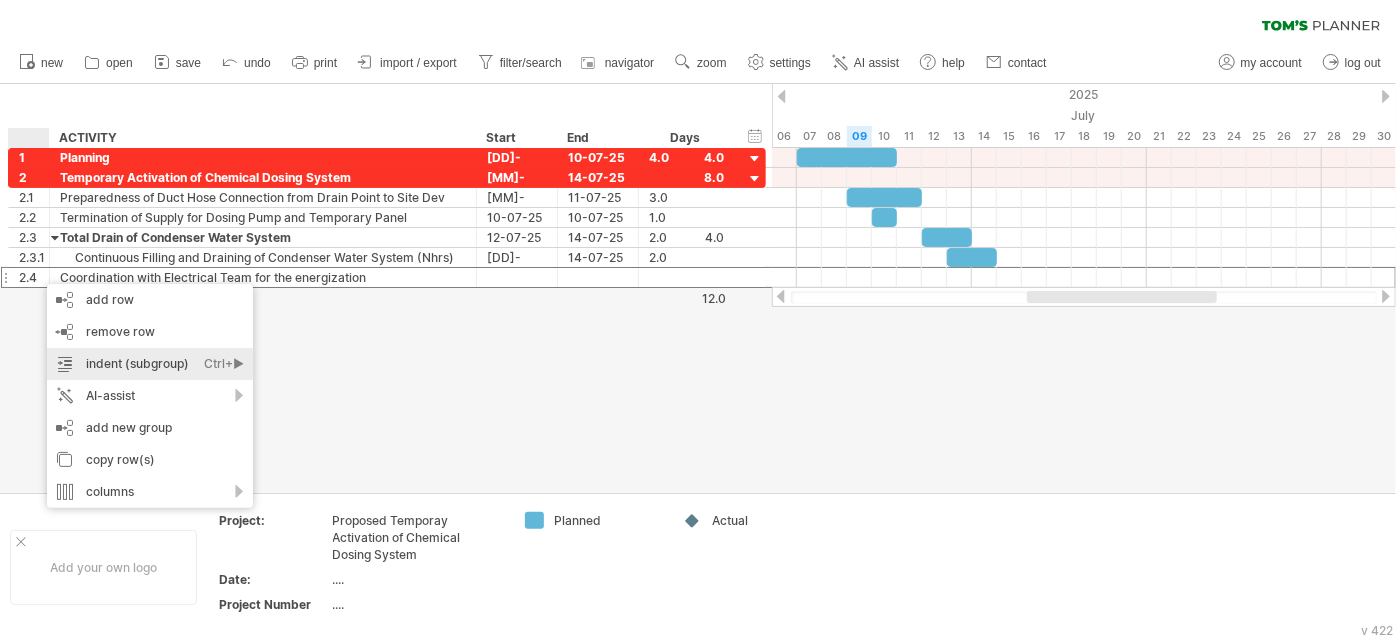 click on "indent (subgroup) Ctrl+► Cmd+►" at bounding box center (150, 364) 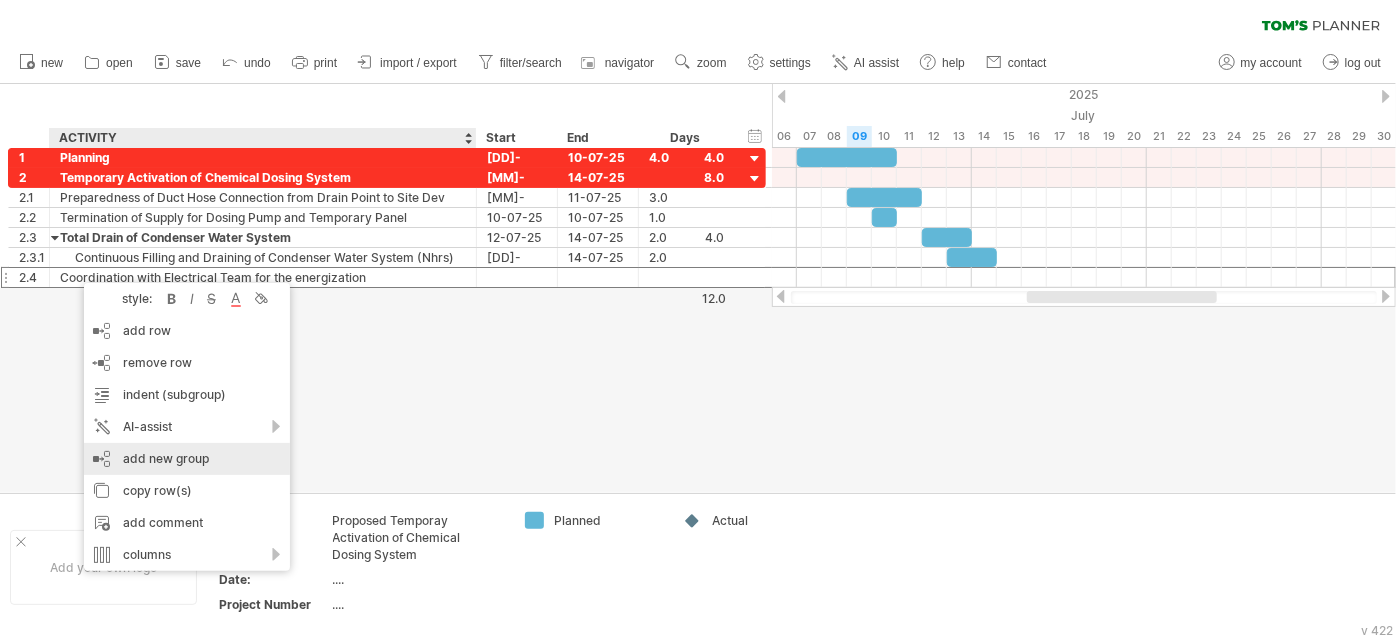 click on "add new group" at bounding box center (187, 459) 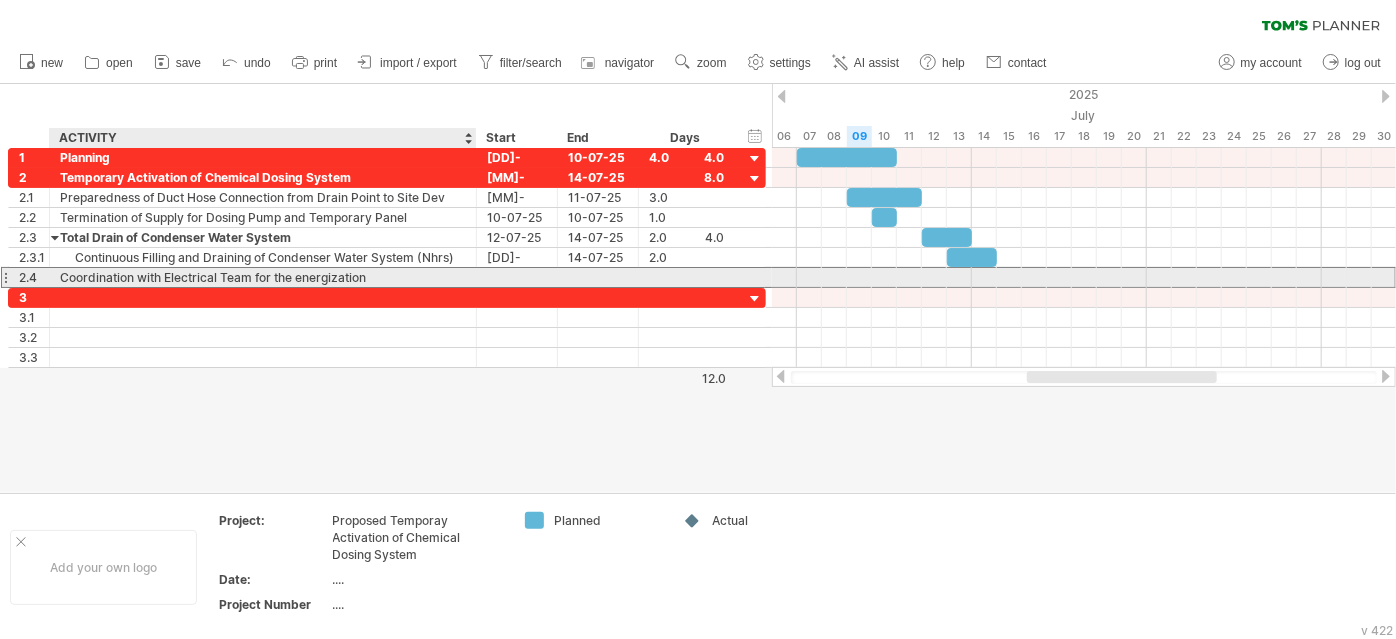 click on "Coordination with Electrical Team for the energization" at bounding box center (263, 277) 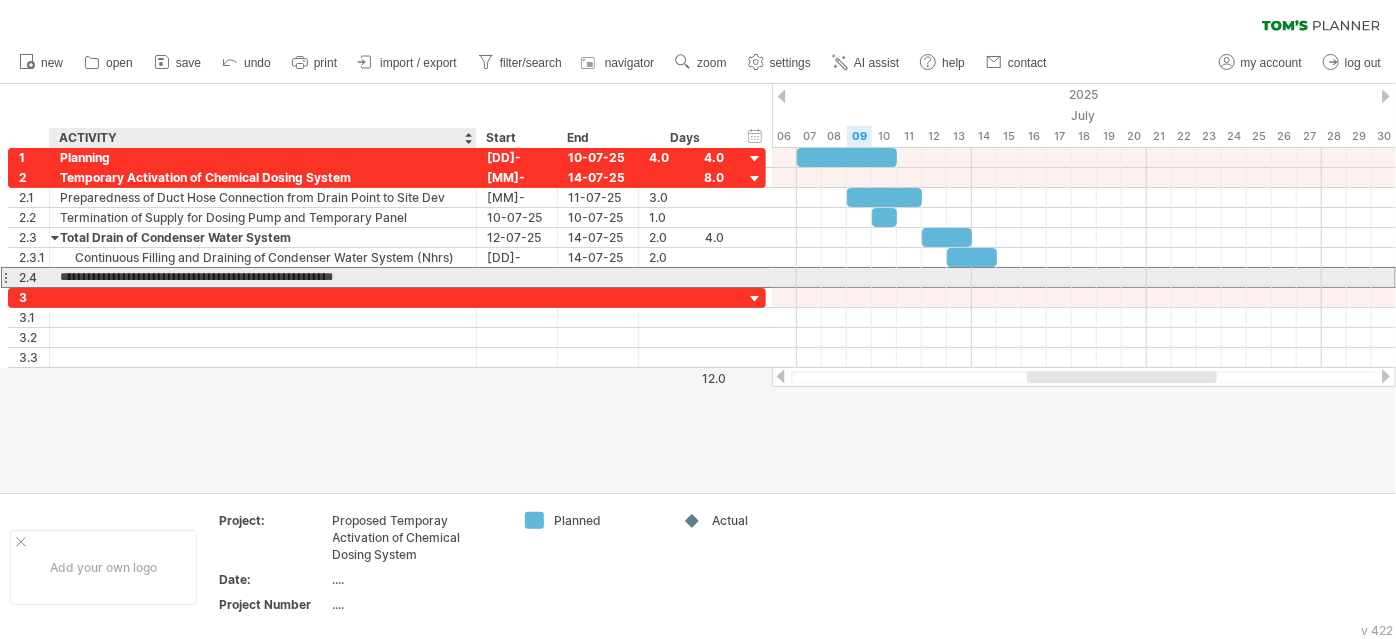click on "**********" at bounding box center [263, 277] 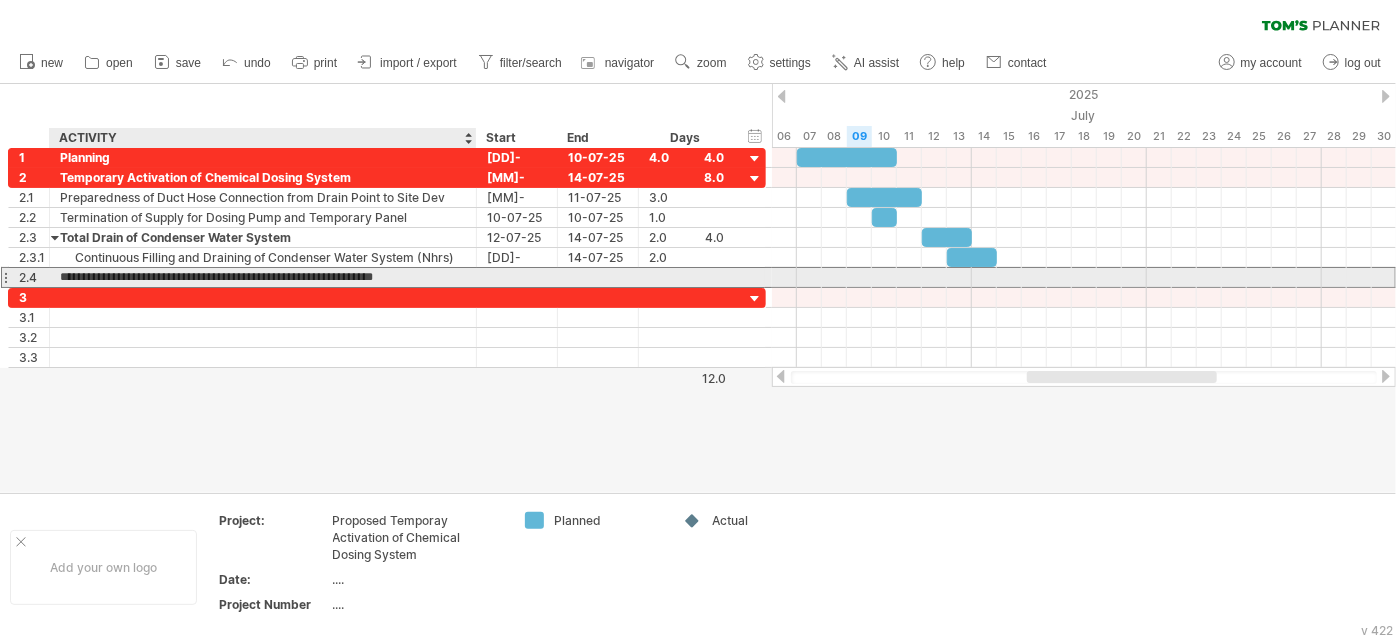 click on "**********" at bounding box center (263, 277) 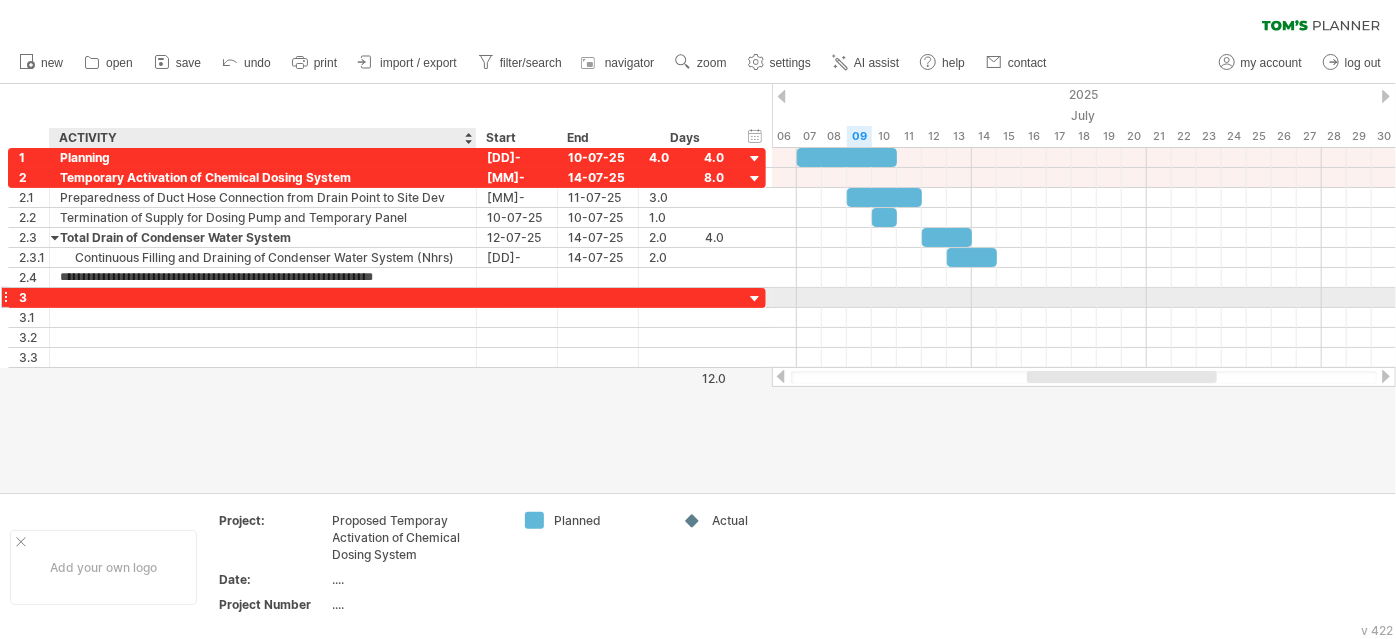 click at bounding box center (263, 297) 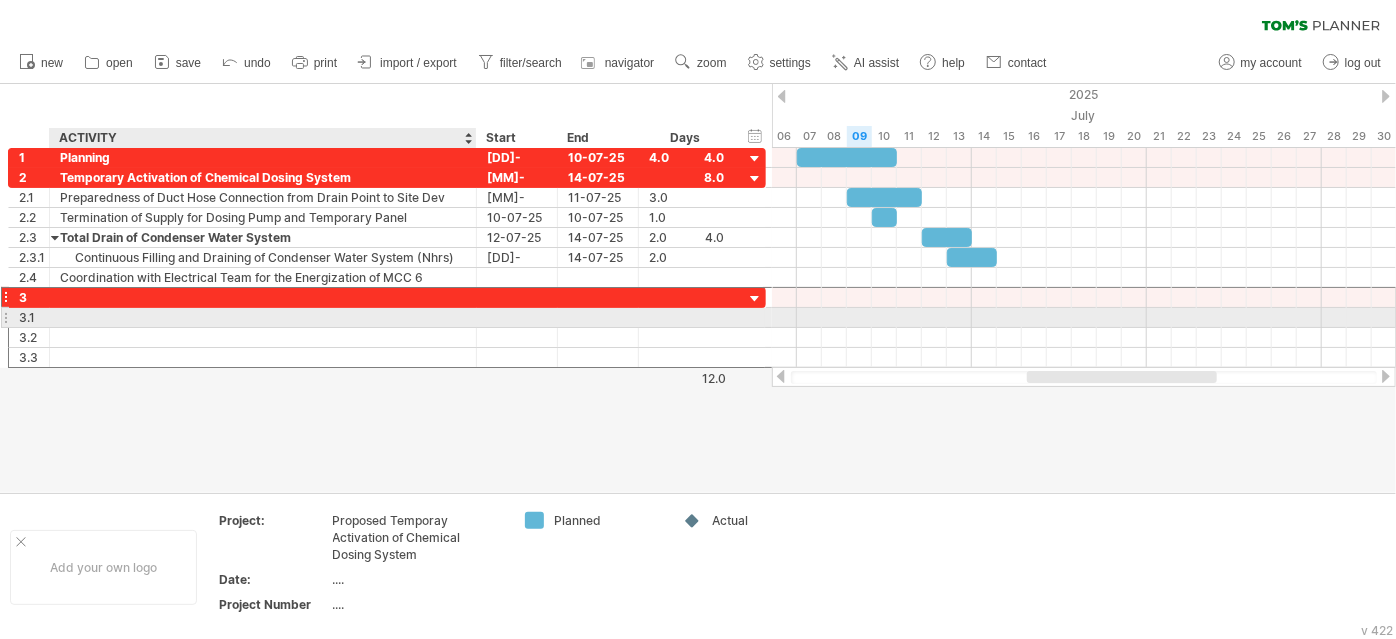 click at bounding box center [263, 317] 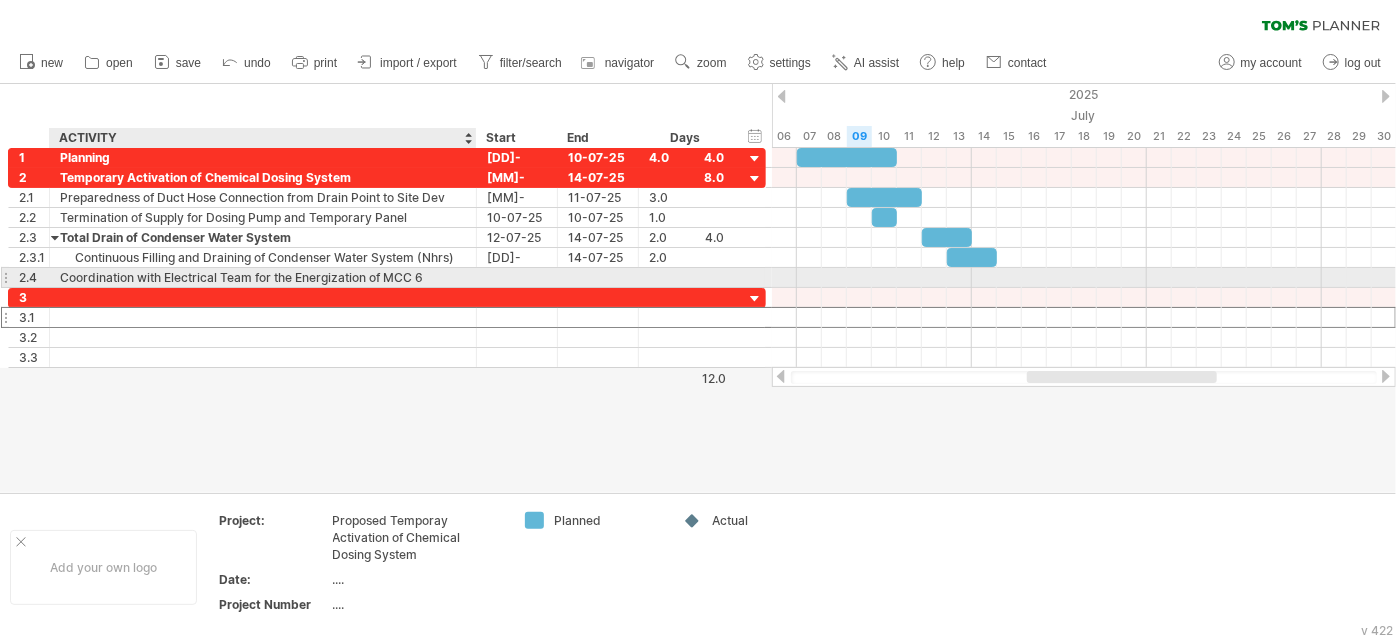 click on "Coordination with Electrical Team for the Energization of MCC 6" at bounding box center (263, 277) 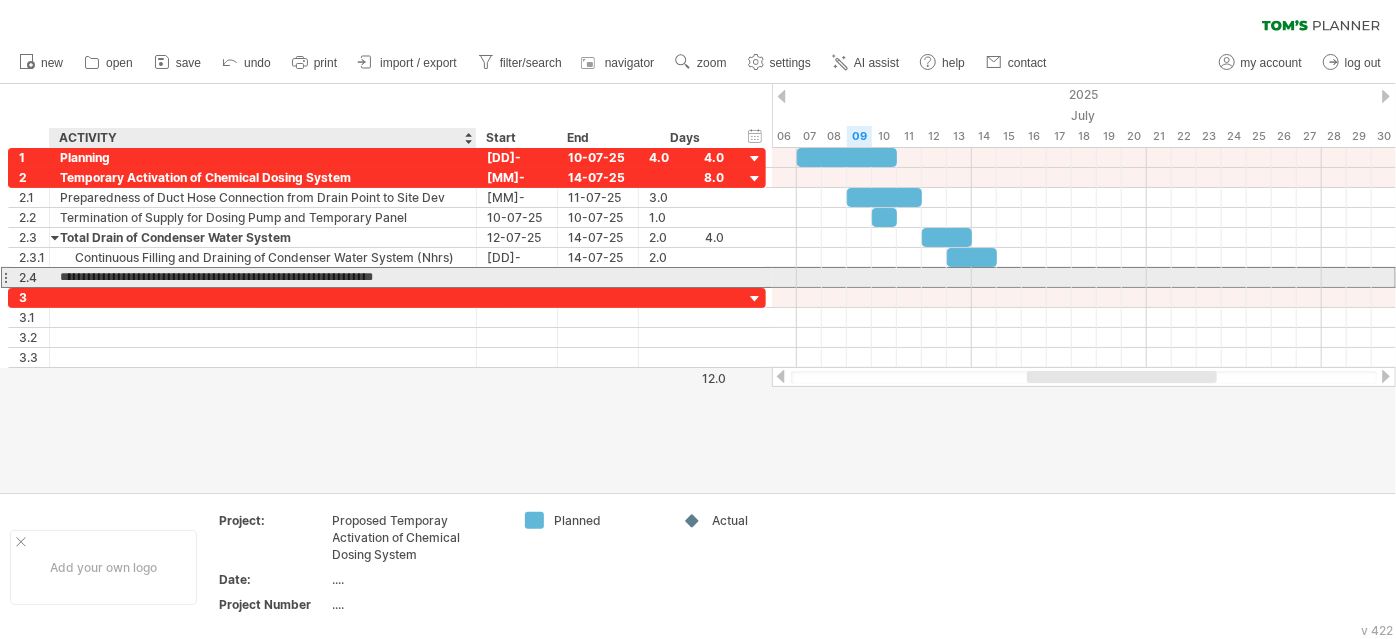 drag, startPoint x: 425, startPoint y: 274, endPoint x: 61, endPoint y: 278, distance: 364.02197 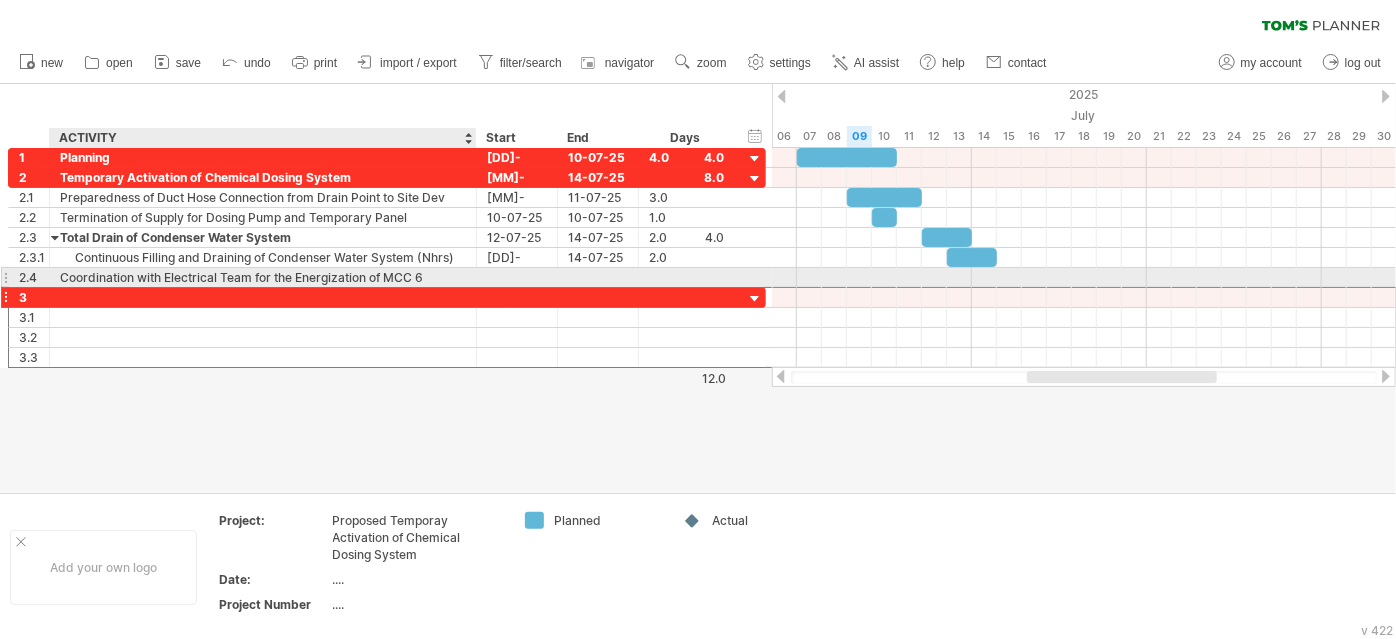 click at bounding box center (263, 297) 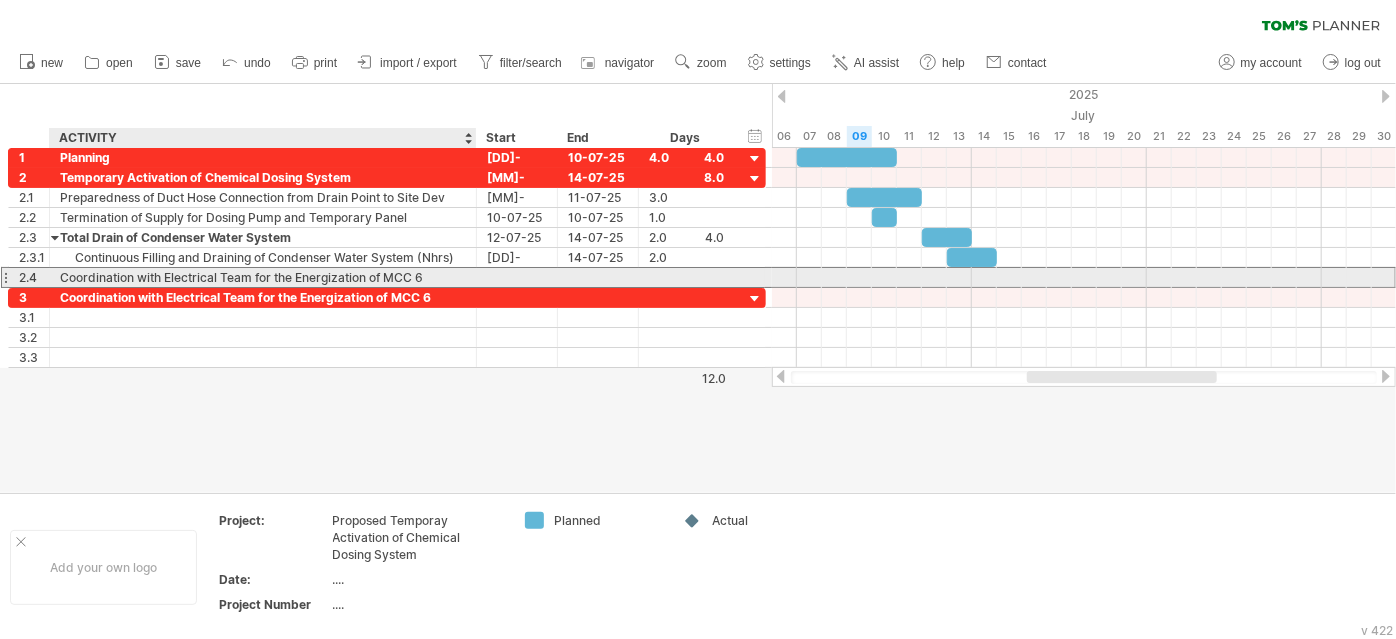 click on "Coordination with Electrical Team for the Energization of MCC 6" at bounding box center (263, 277) 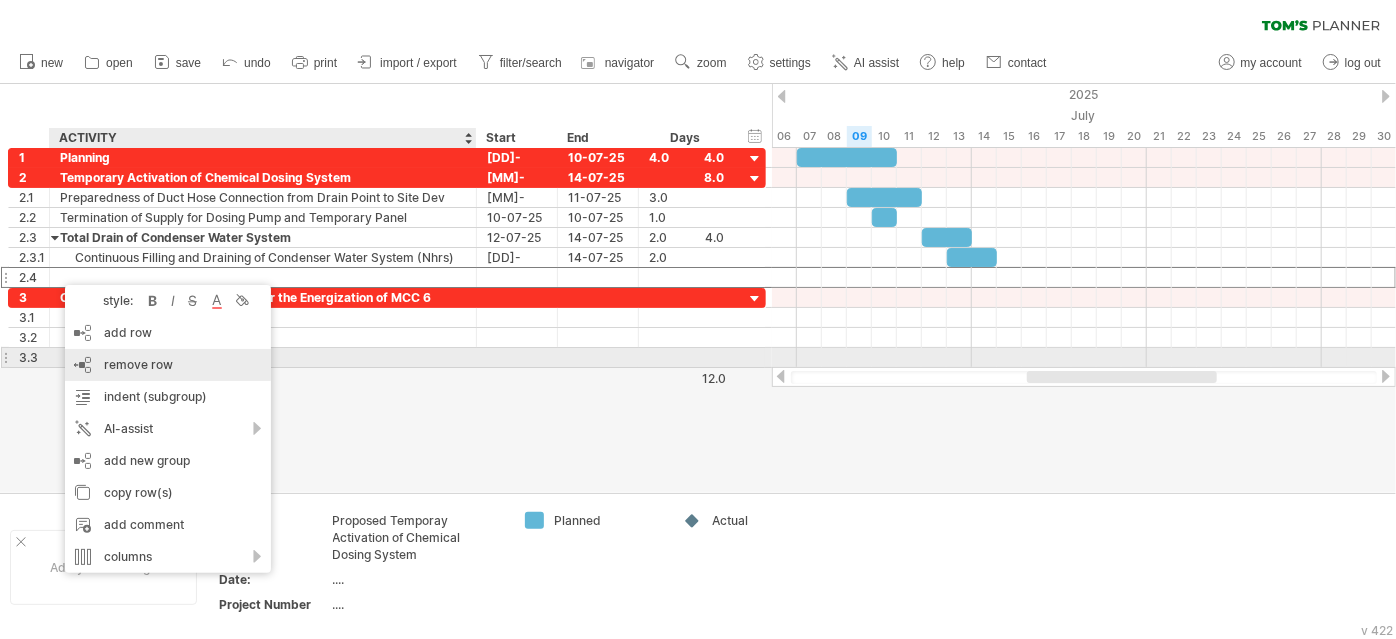 click on "remove row remove selected rows" at bounding box center [168, 365] 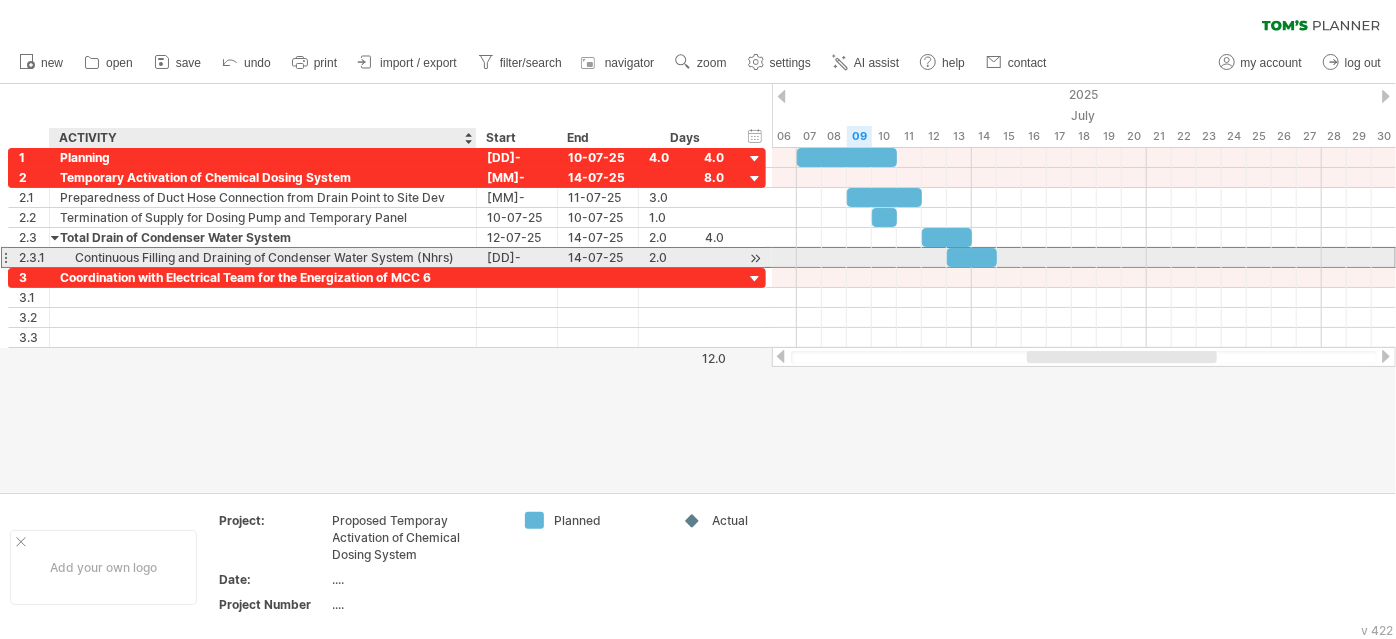 click on "Continuous Filling and Draining of Condenser Water System (Nhrs)" at bounding box center (263, 257) 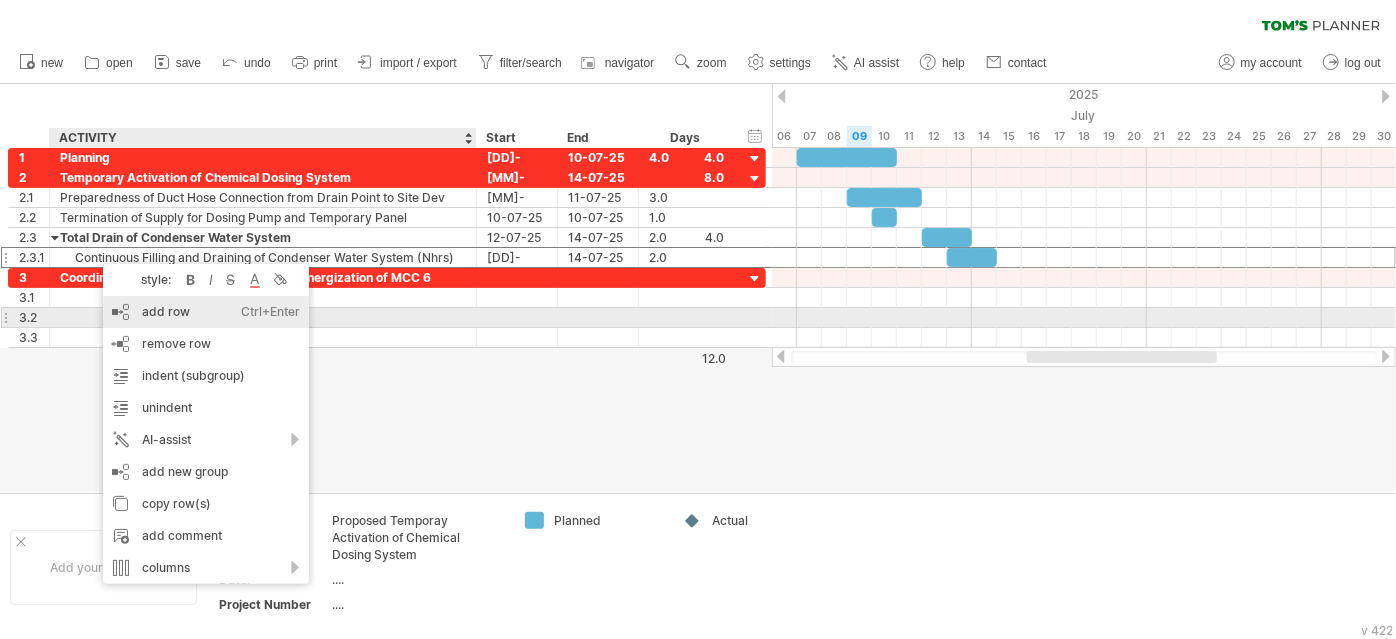 click on "add row Ctrl+Enter Cmd+Enter" at bounding box center [206, 312] 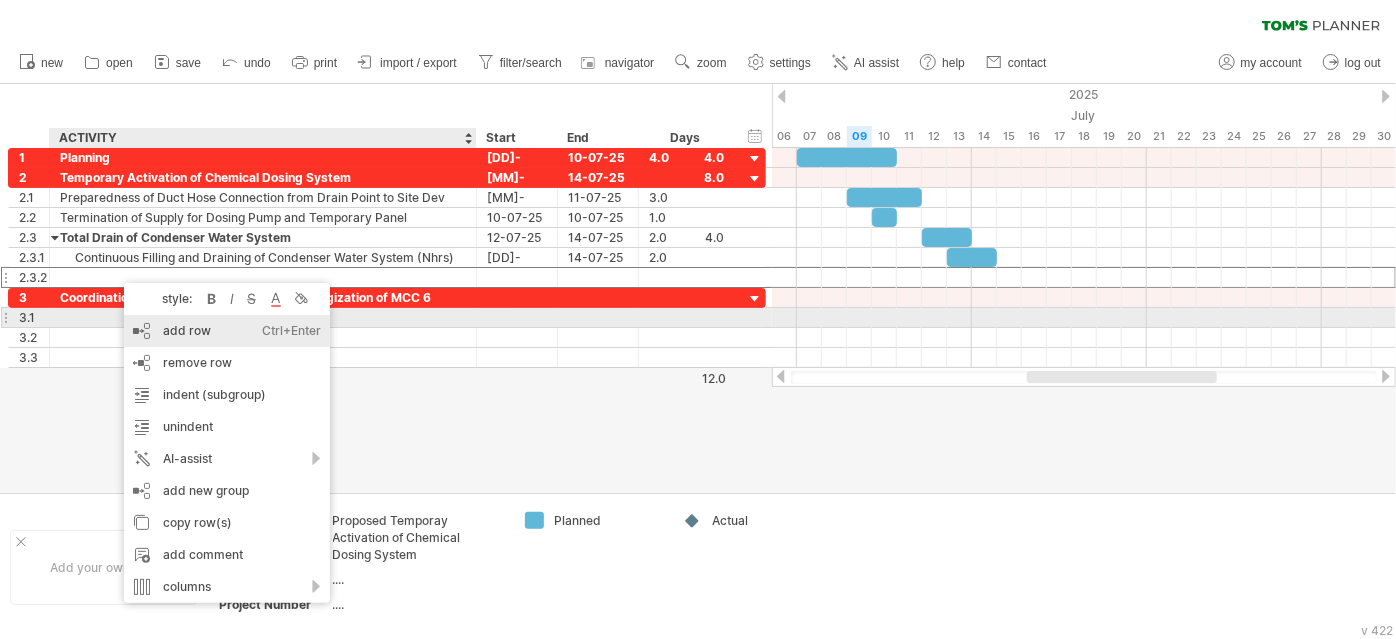 click on "add row Ctrl+Enter Cmd+Enter" at bounding box center (227, 331) 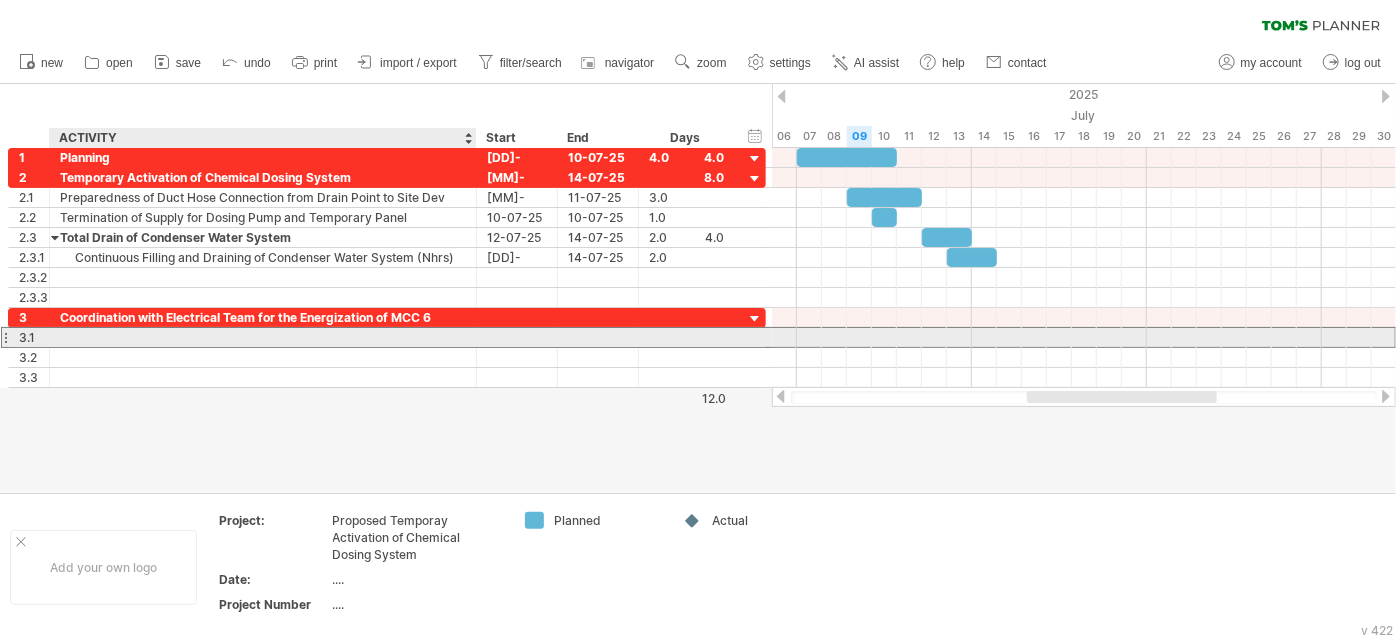 click at bounding box center [263, 337] 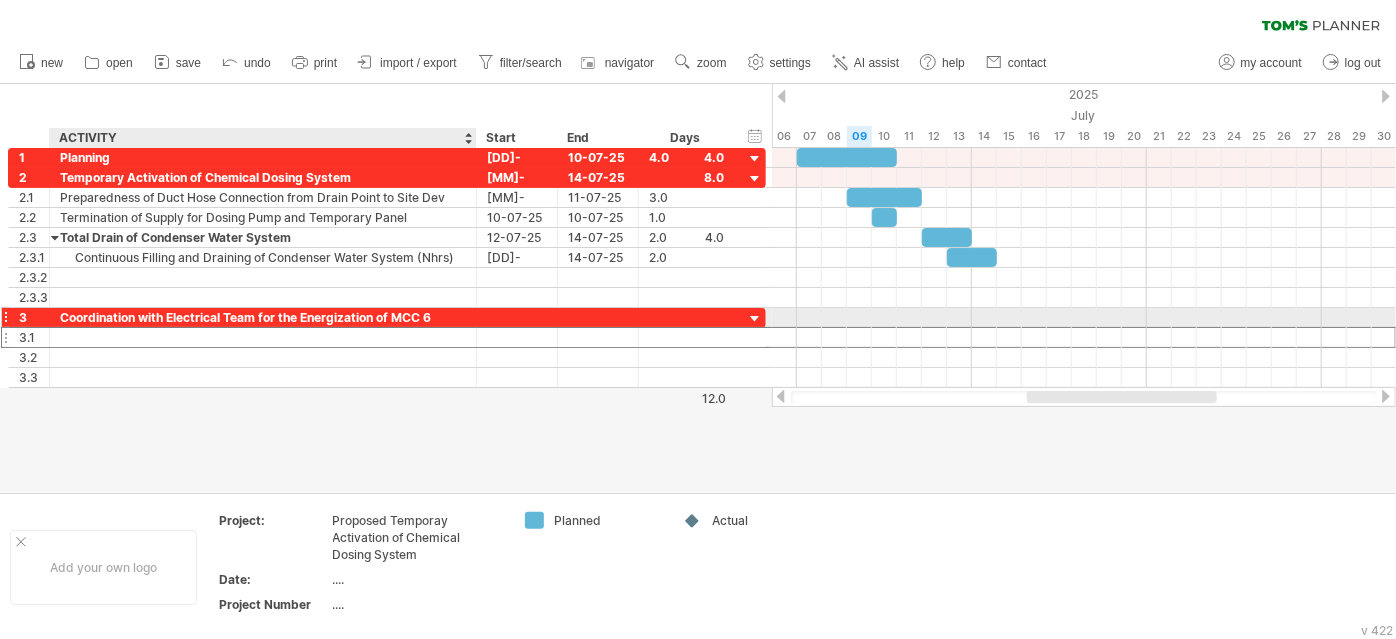 click on "Coordination with Electrical Team for the Energization of MCC 6" at bounding box center [263, 317] 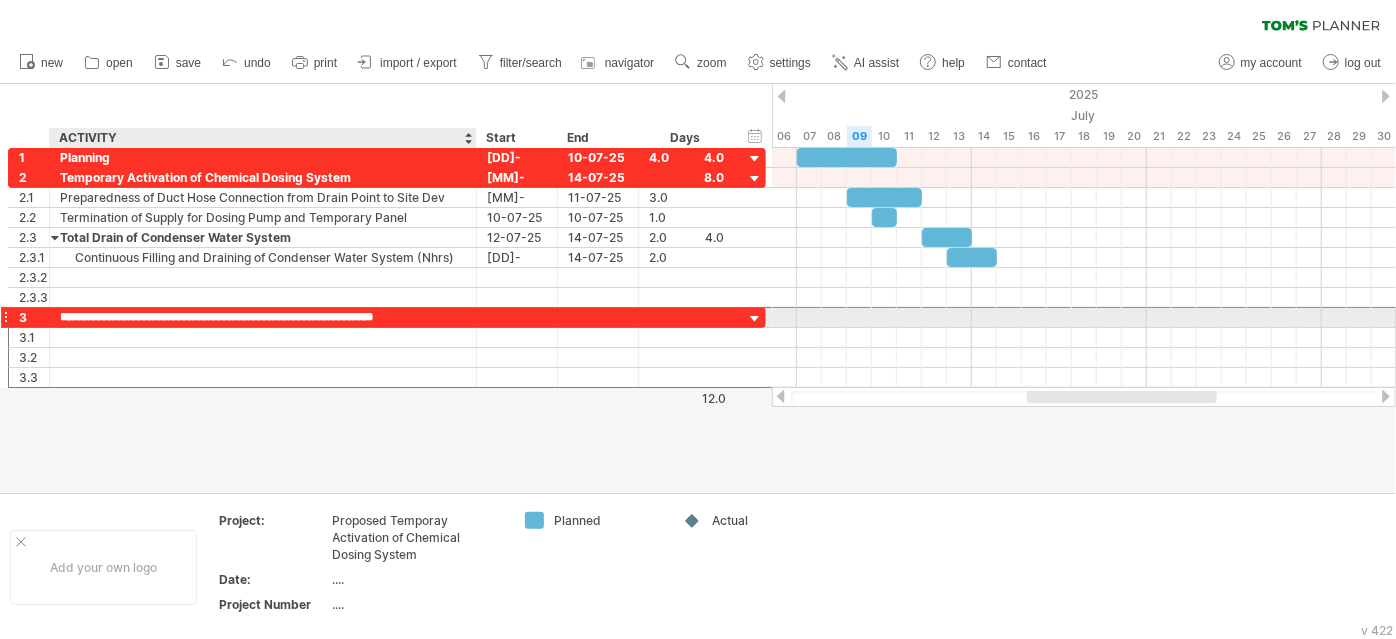 click on "**********" at bounding box center [263, 317] 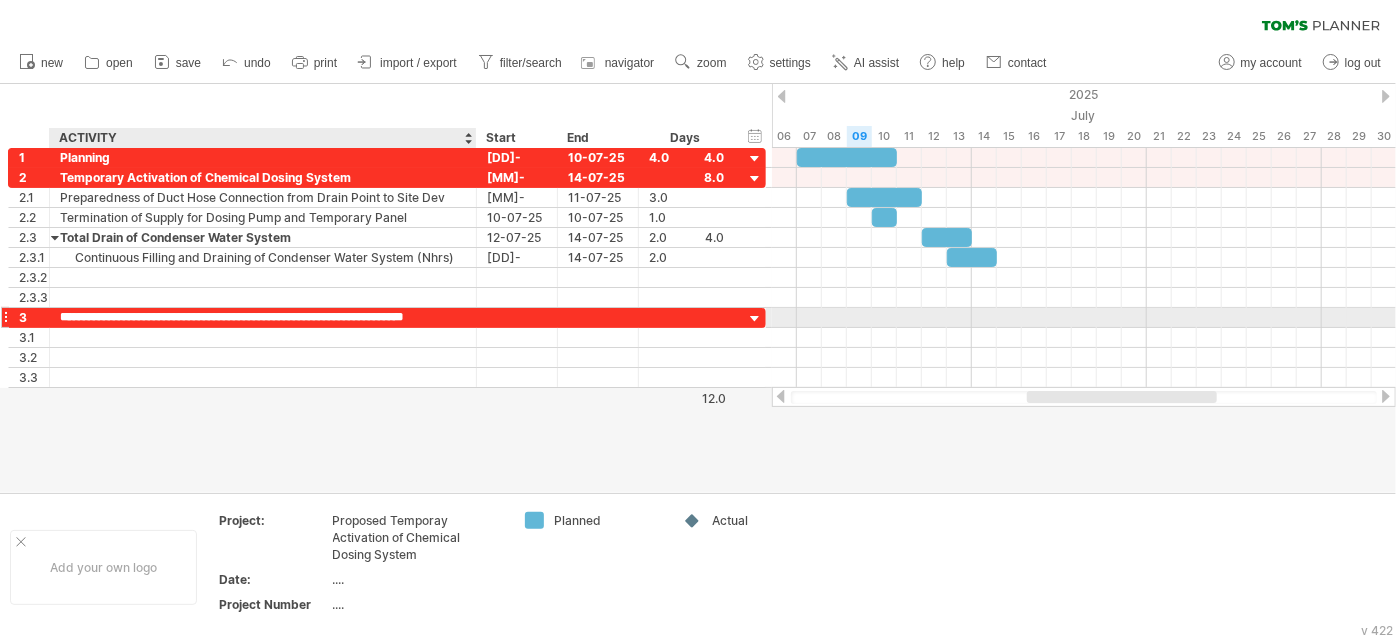 type on "**********" 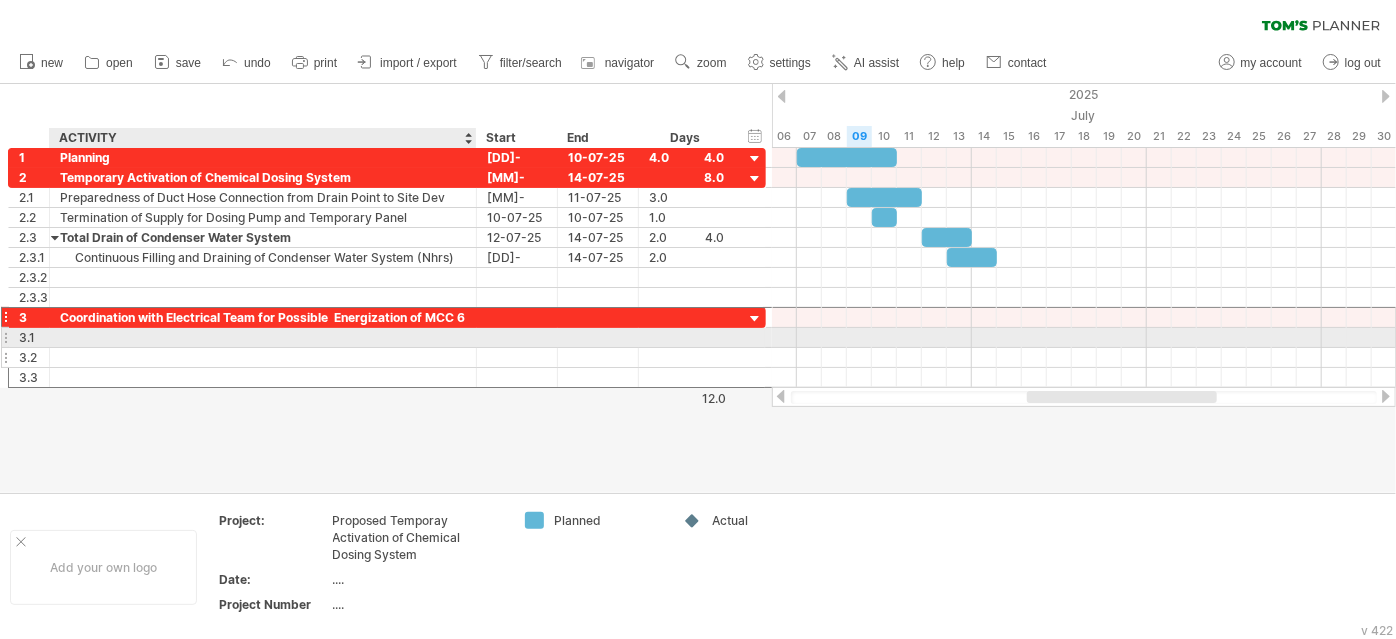 click at bounding box center (263, 357) 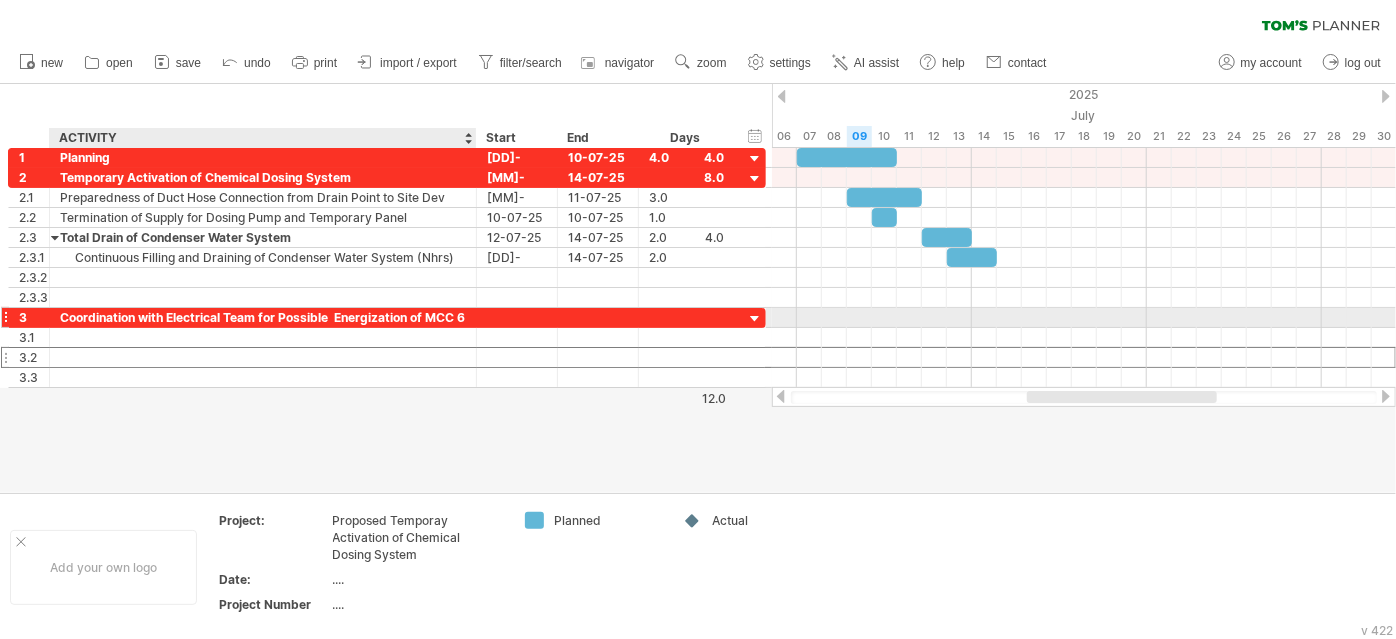 click on "Coordination with Electrical Team for Possible  Energization of MCC 6" at bounding box center [263, 317] 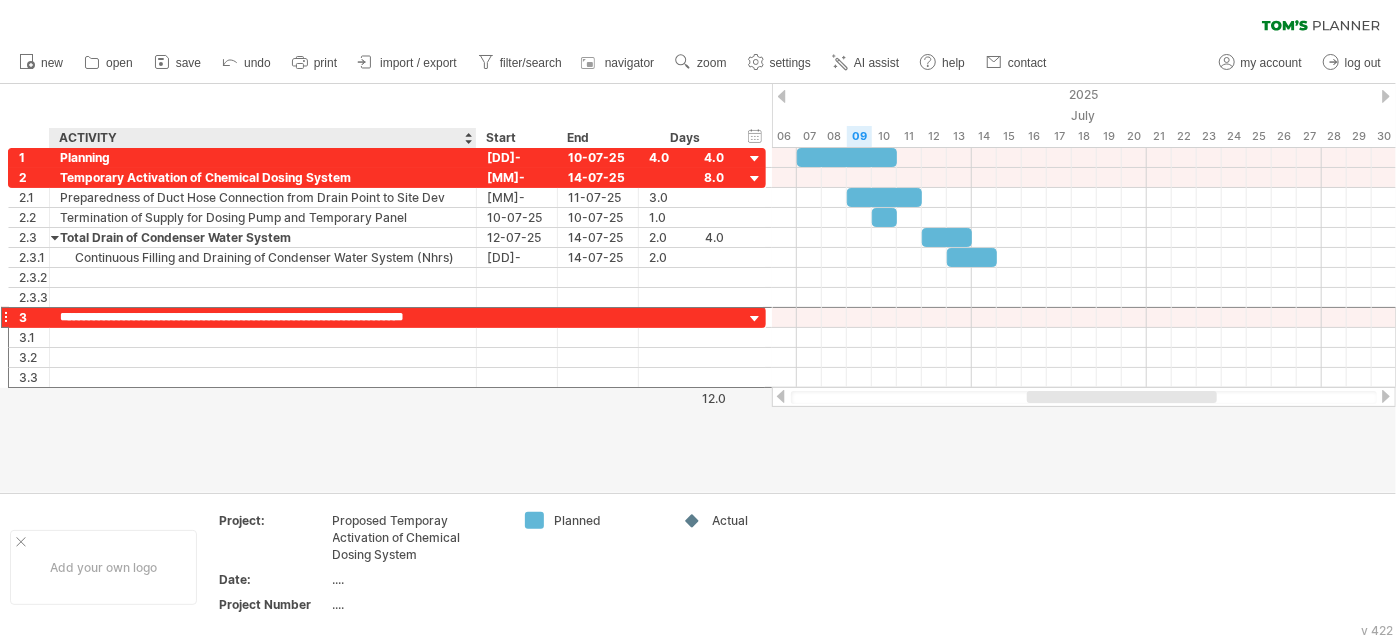 click at bounding box center (698, 288) 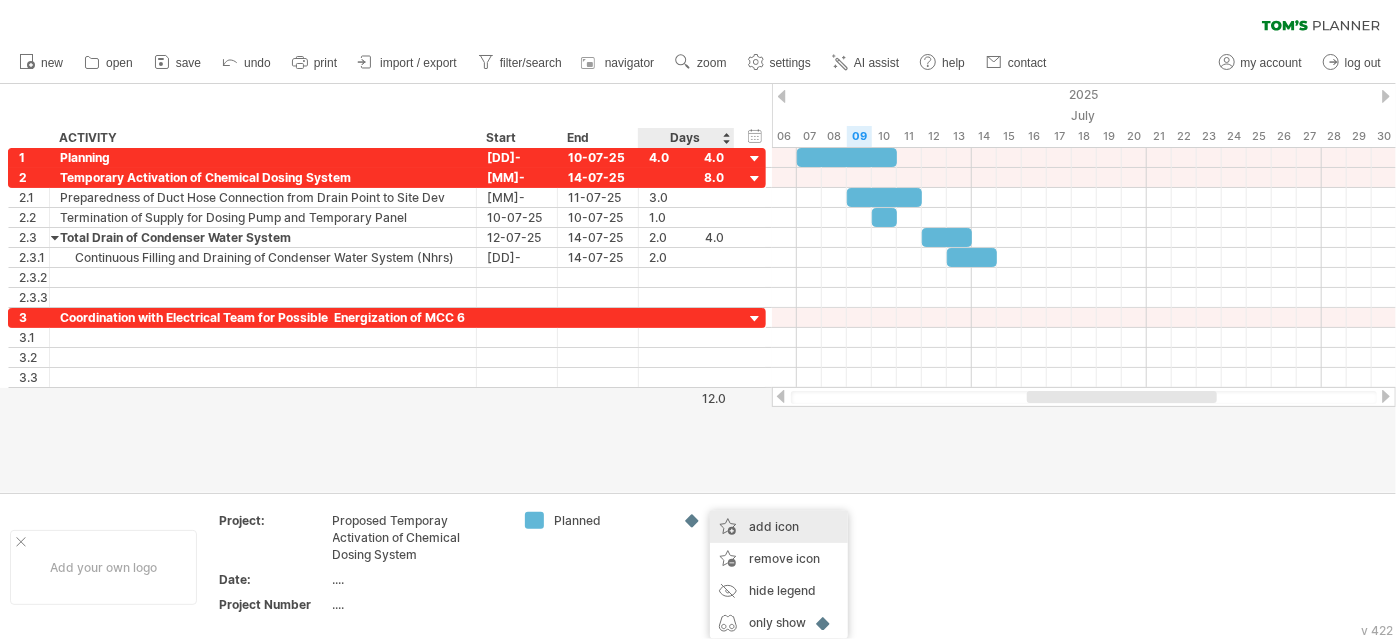 click on "add icon" at bounding box center [779, 527] 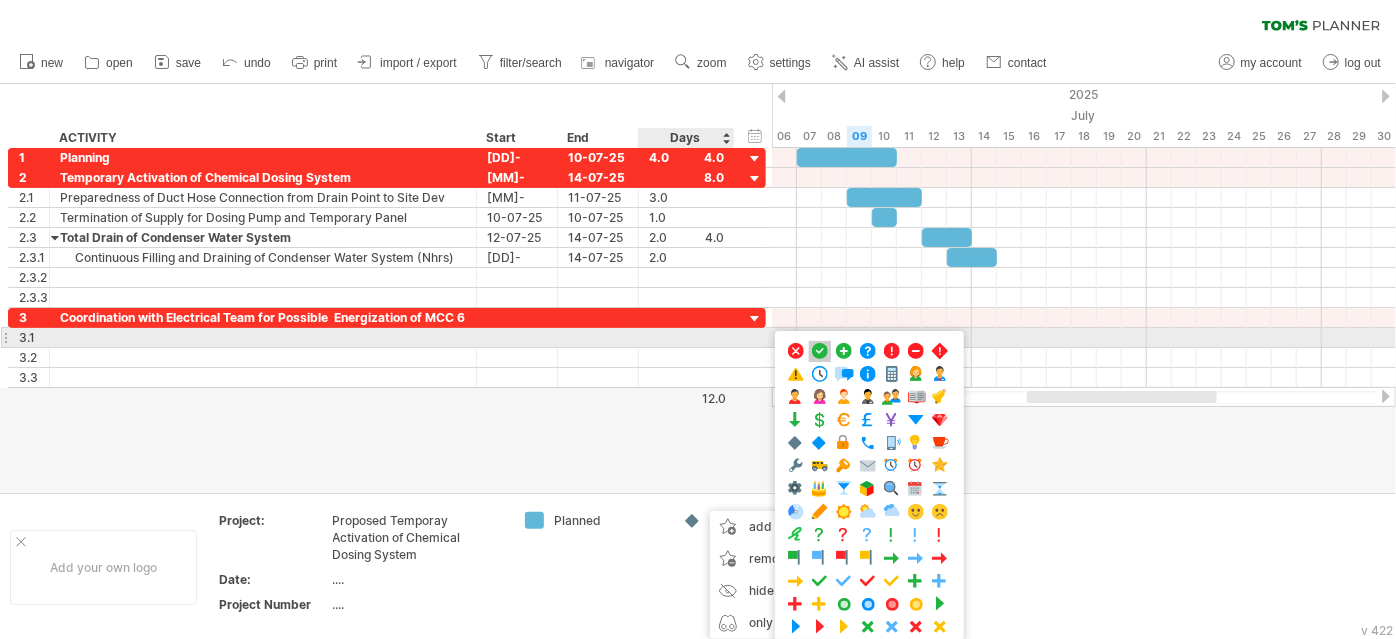 click at bounding box center [820, 351] 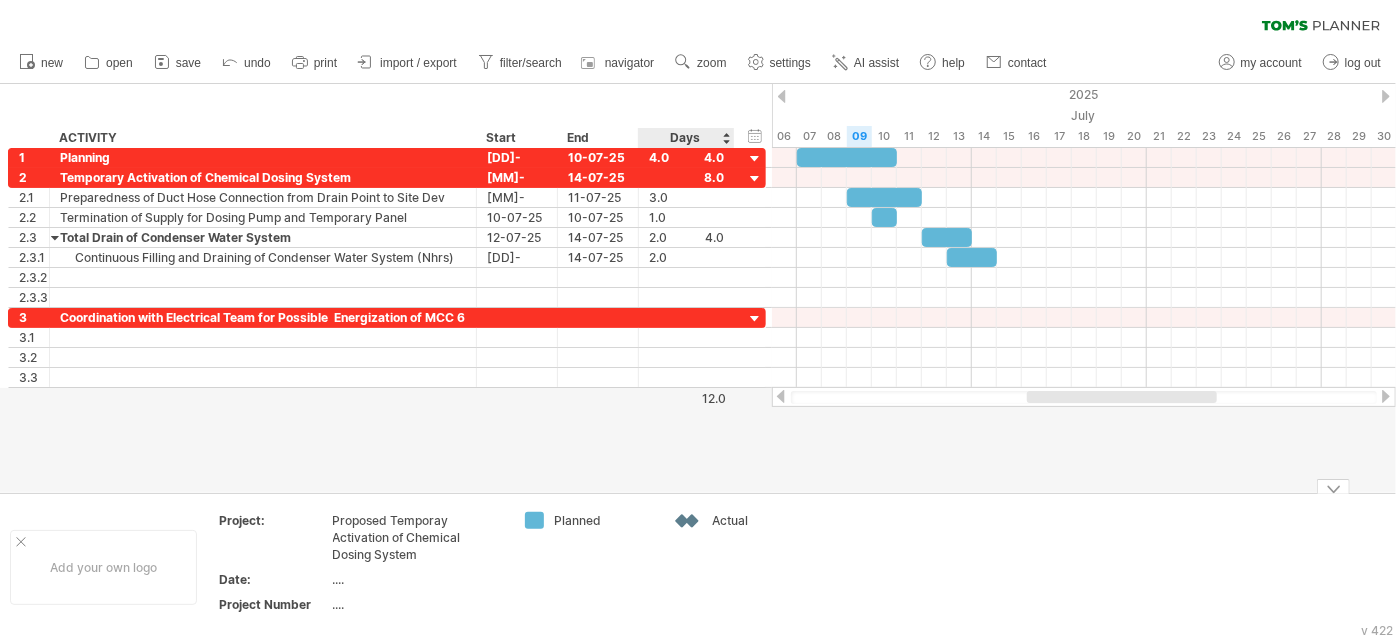 click at bounding box center [693, 521] 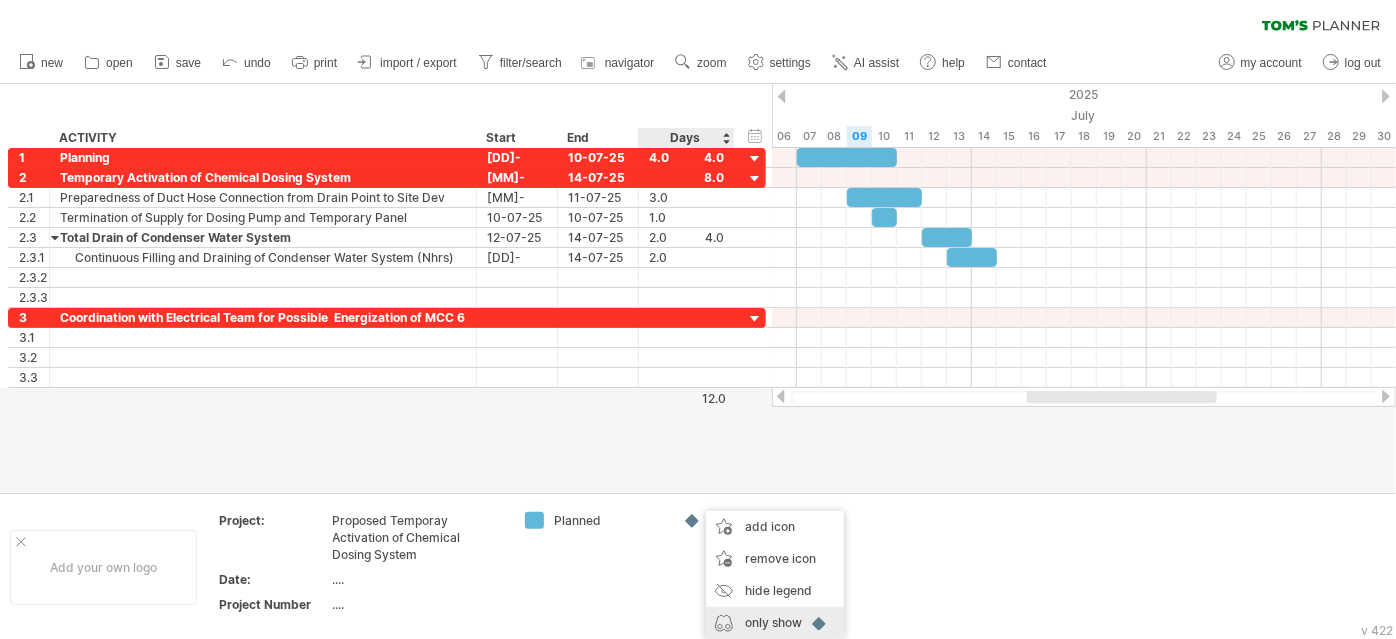click on "only show" at bounding box center (775, 623) 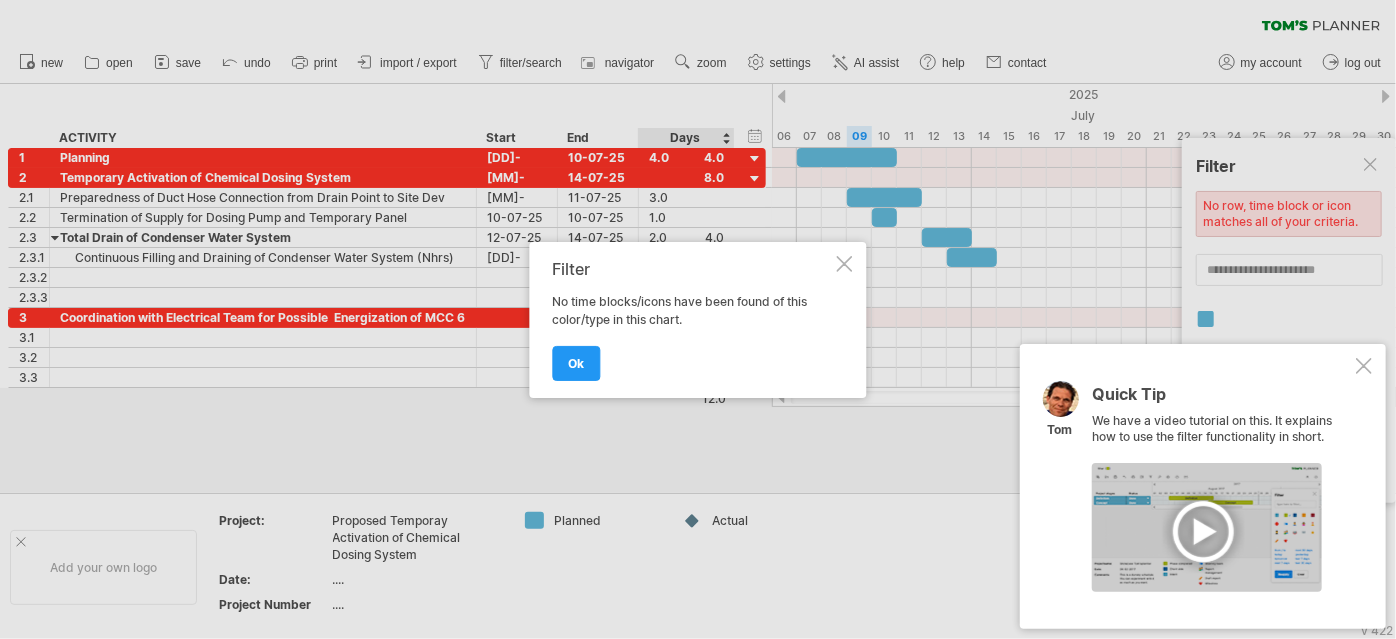 click at bounding box center (845, 264) 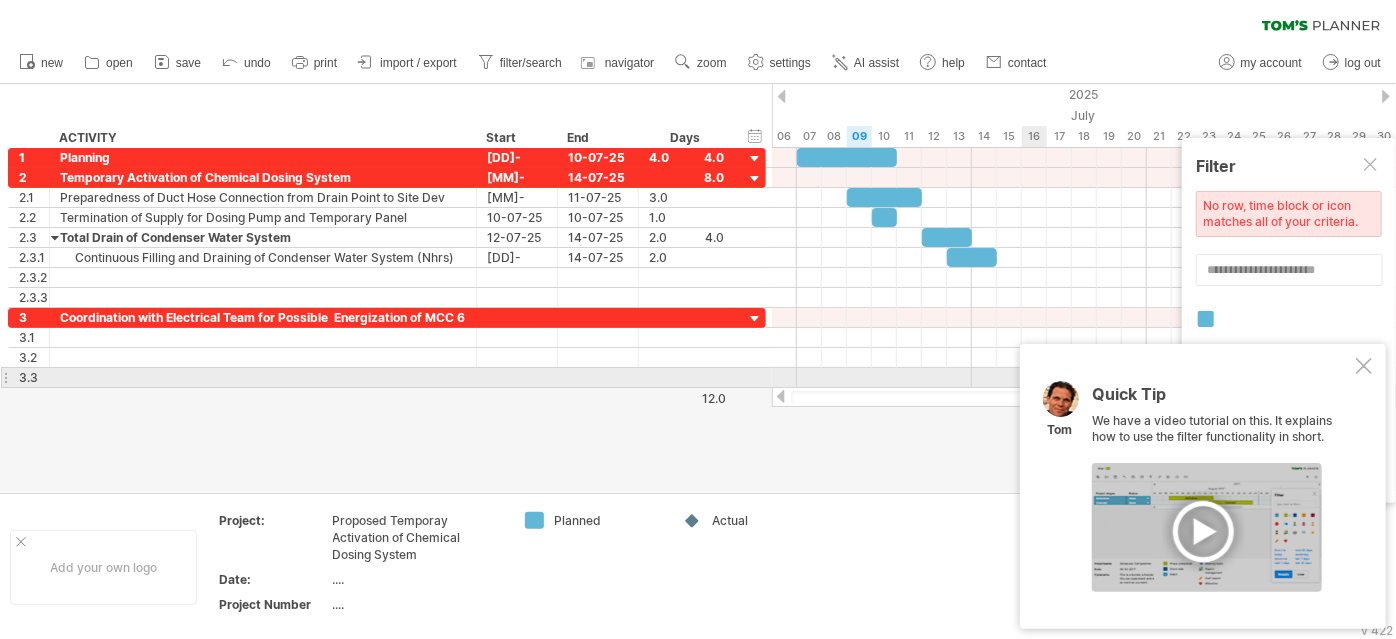 click at bounding box center (1364, 366) 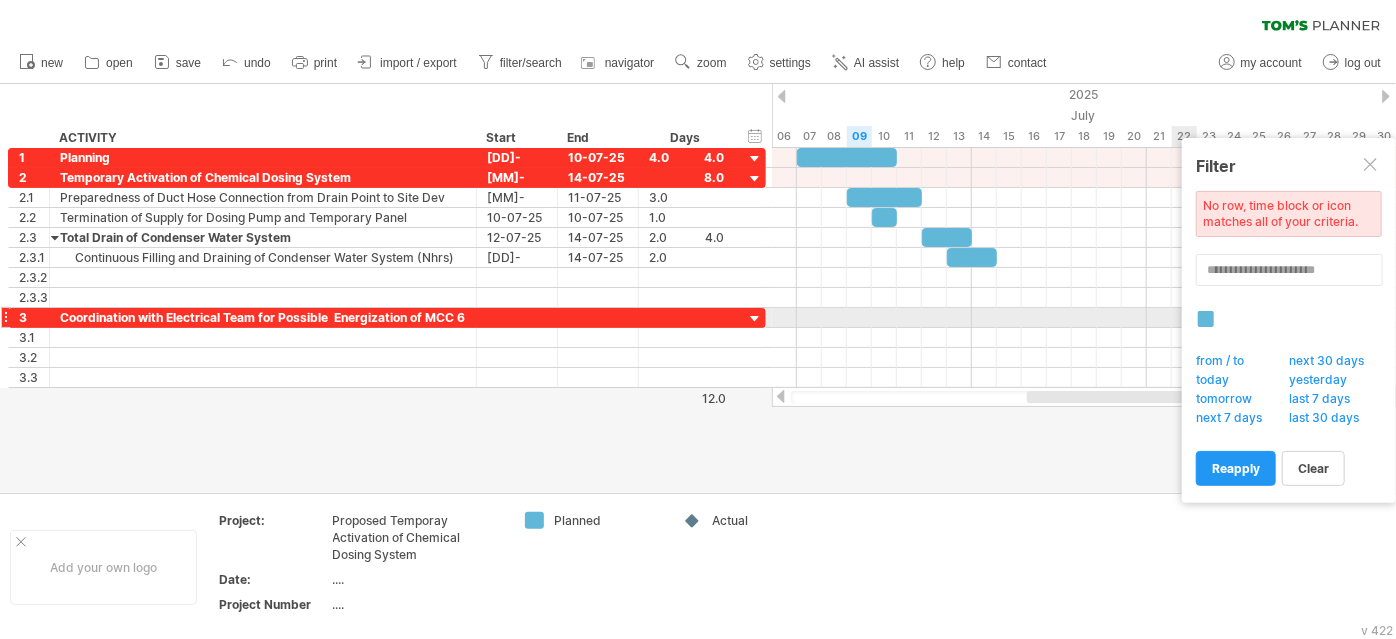 click at bounding box center [1206, 319] 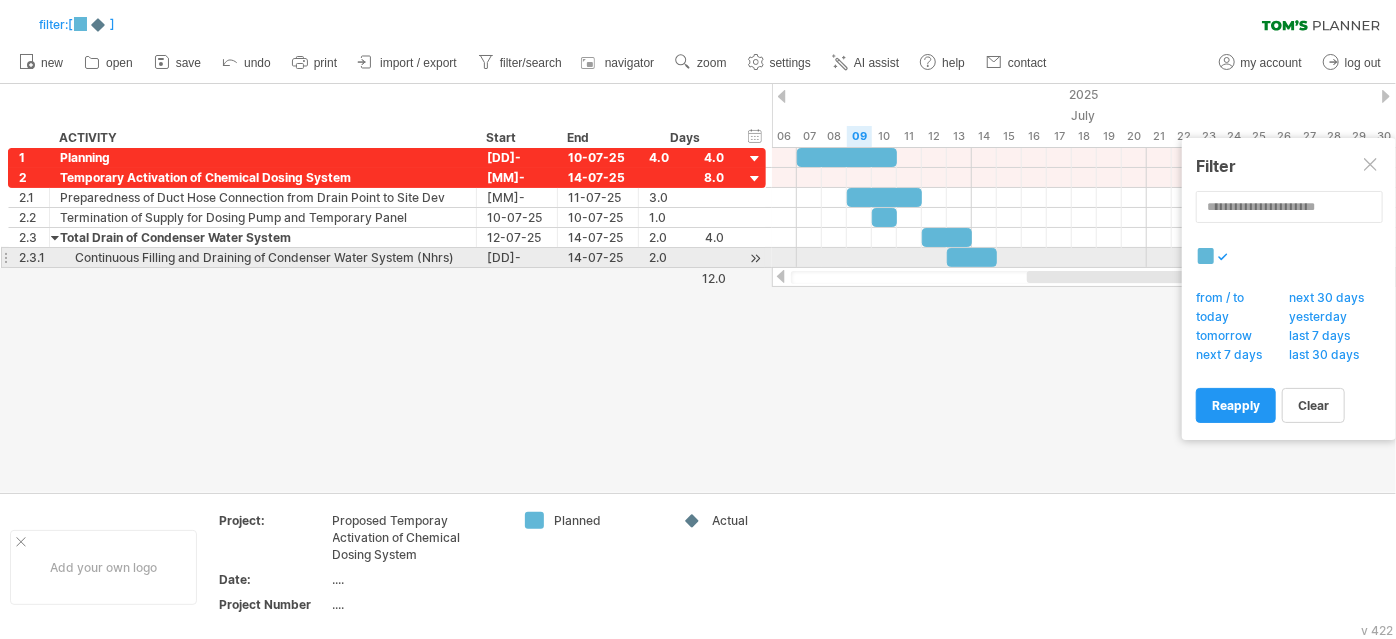 click at bounding box center [1206, 256] 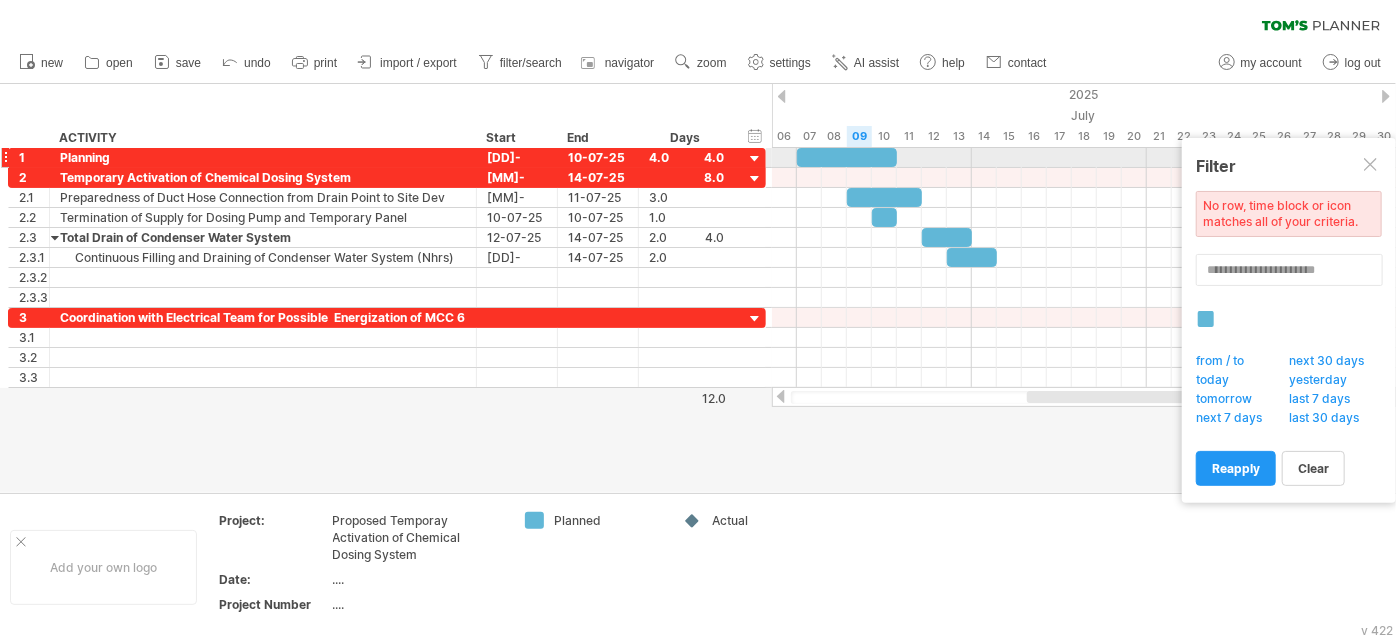 click at bounding box center [1372, 166] 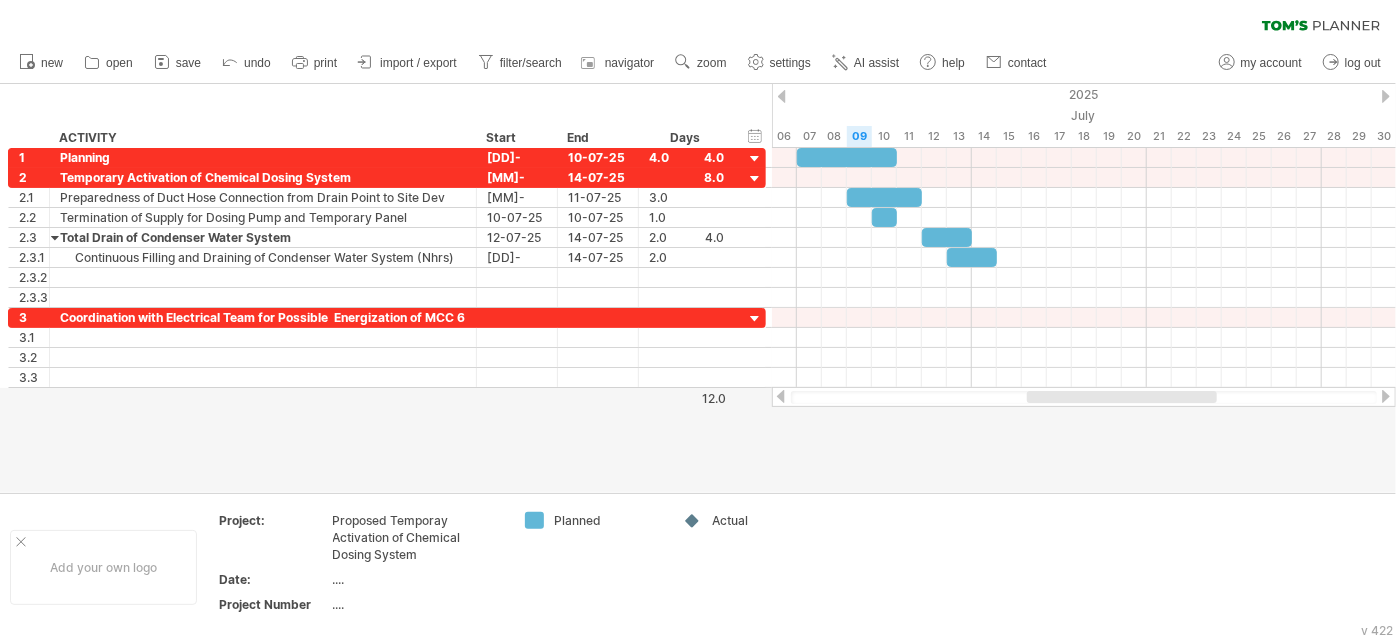 click at bounding box center [698, 288] 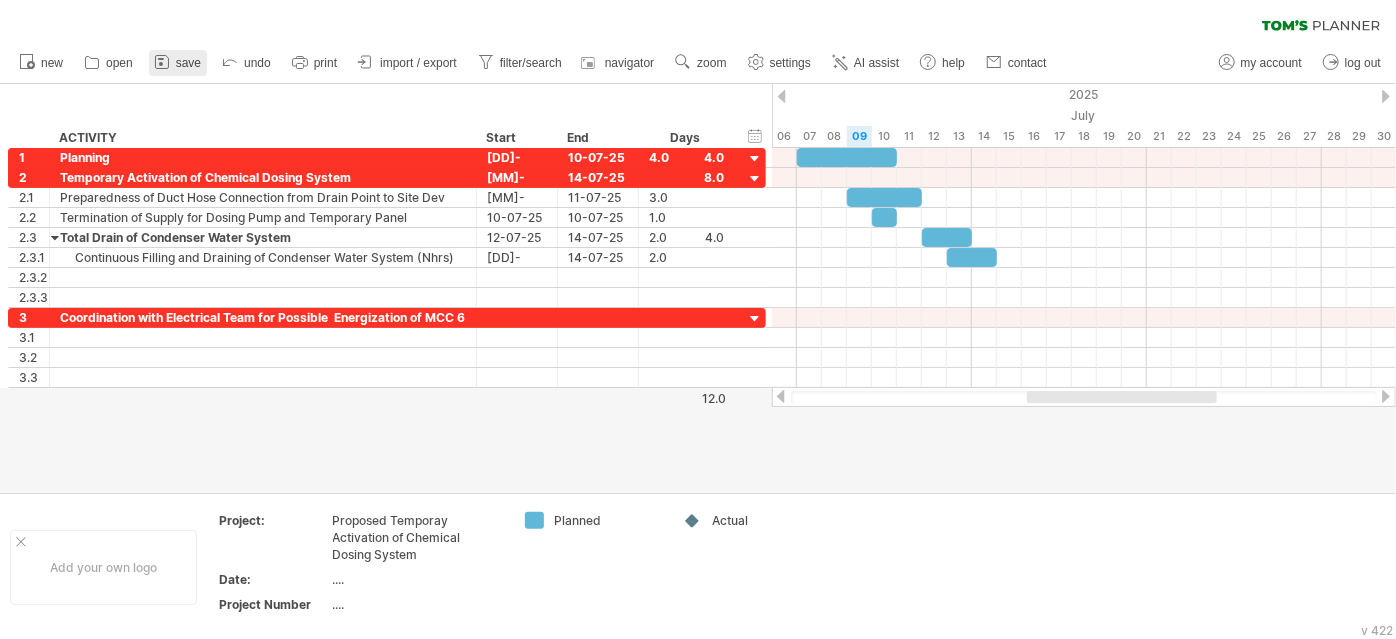 click on "save" at bounding box center (178, 63) 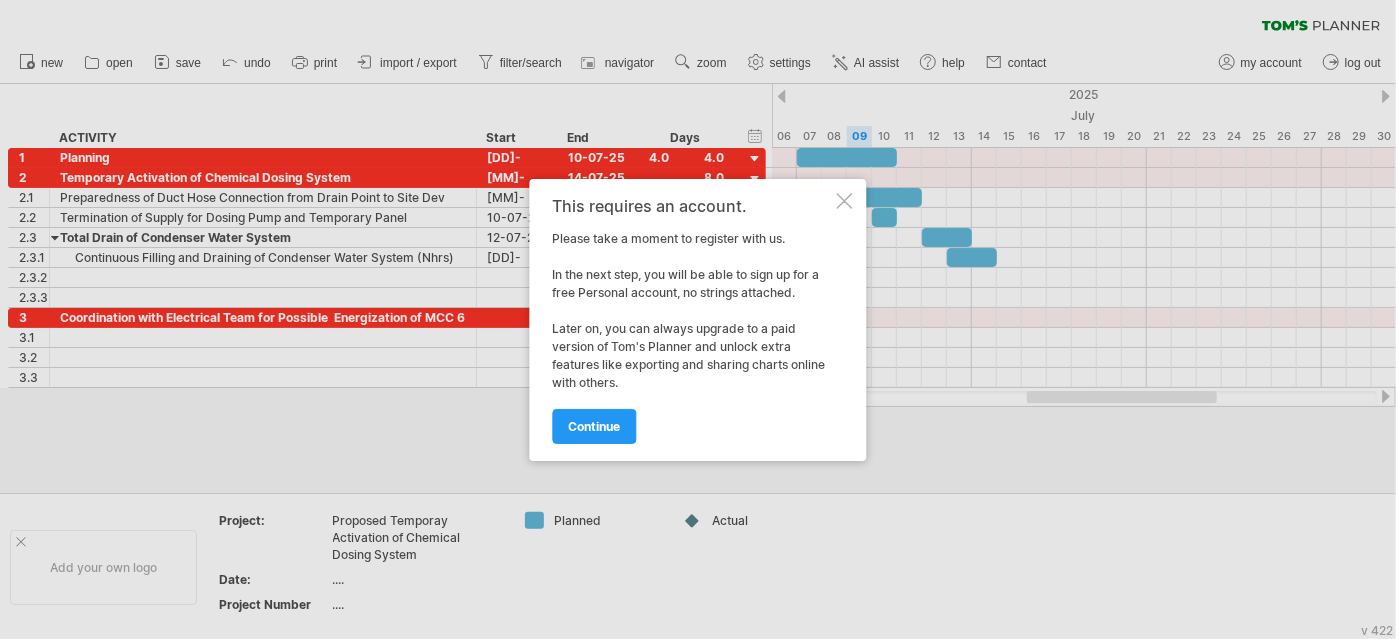click on "This requires an account." at bounding box center (693, 206) 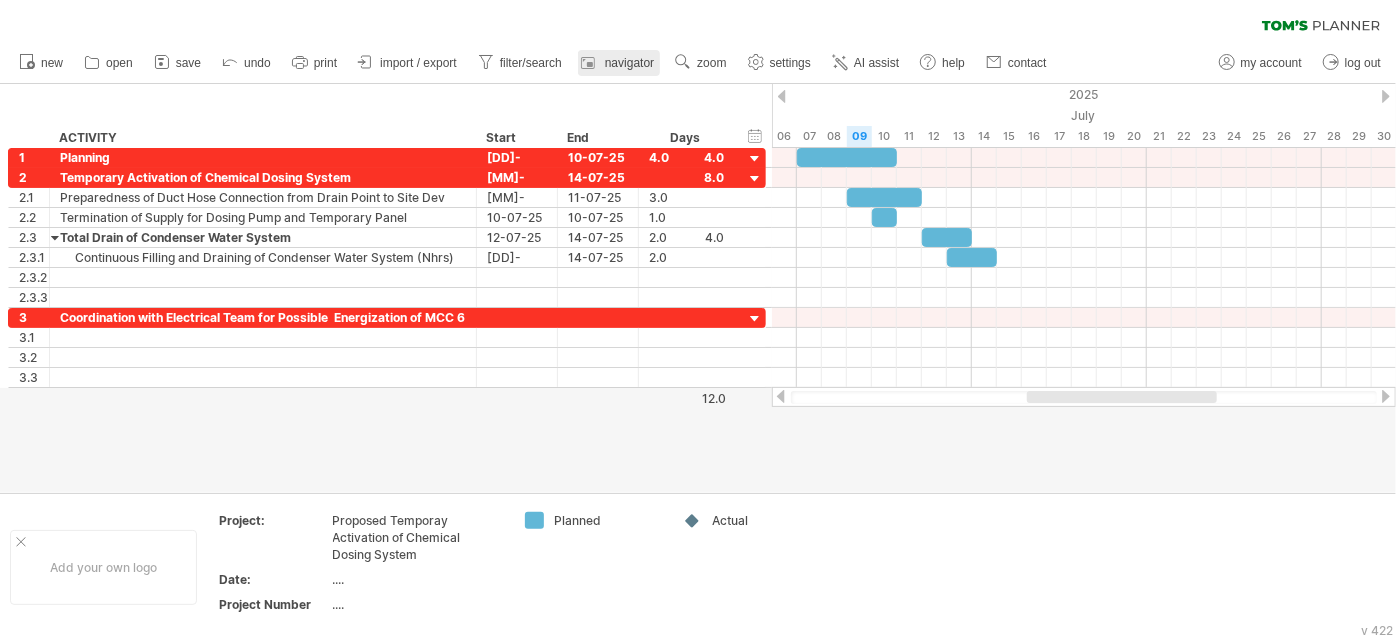 click on "navigator" at bounding box center [629, 63] 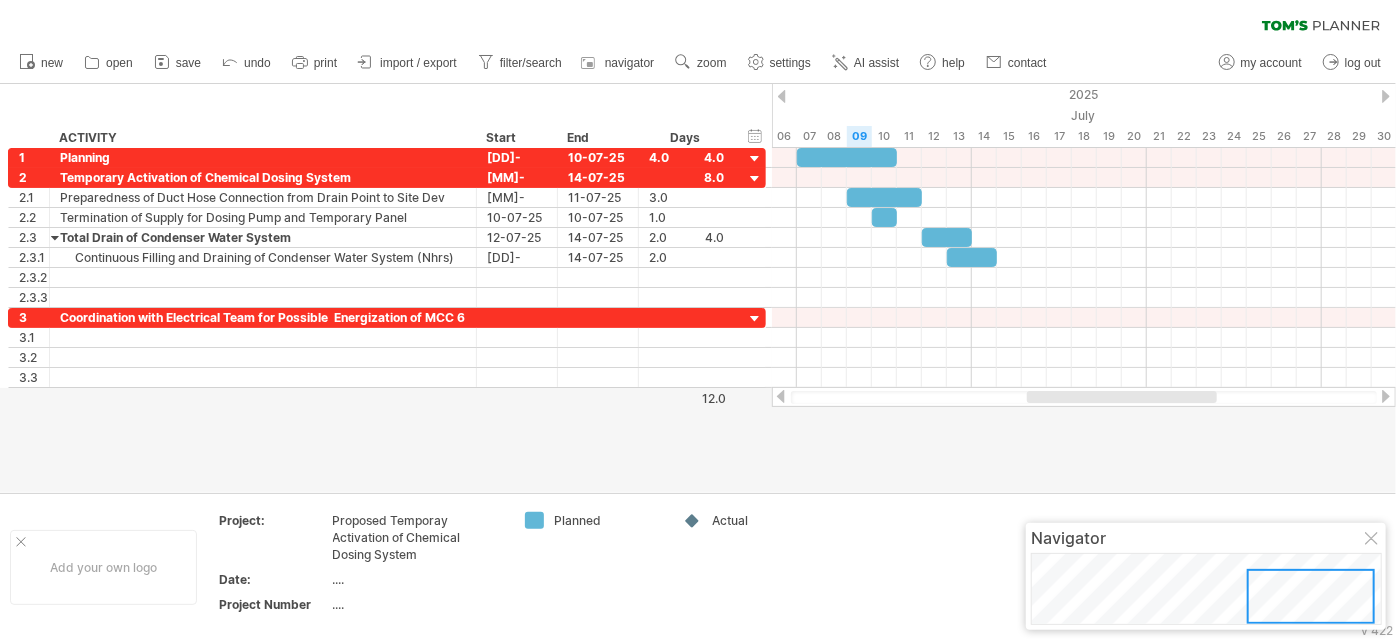 click at bounding box center (1311, 596) 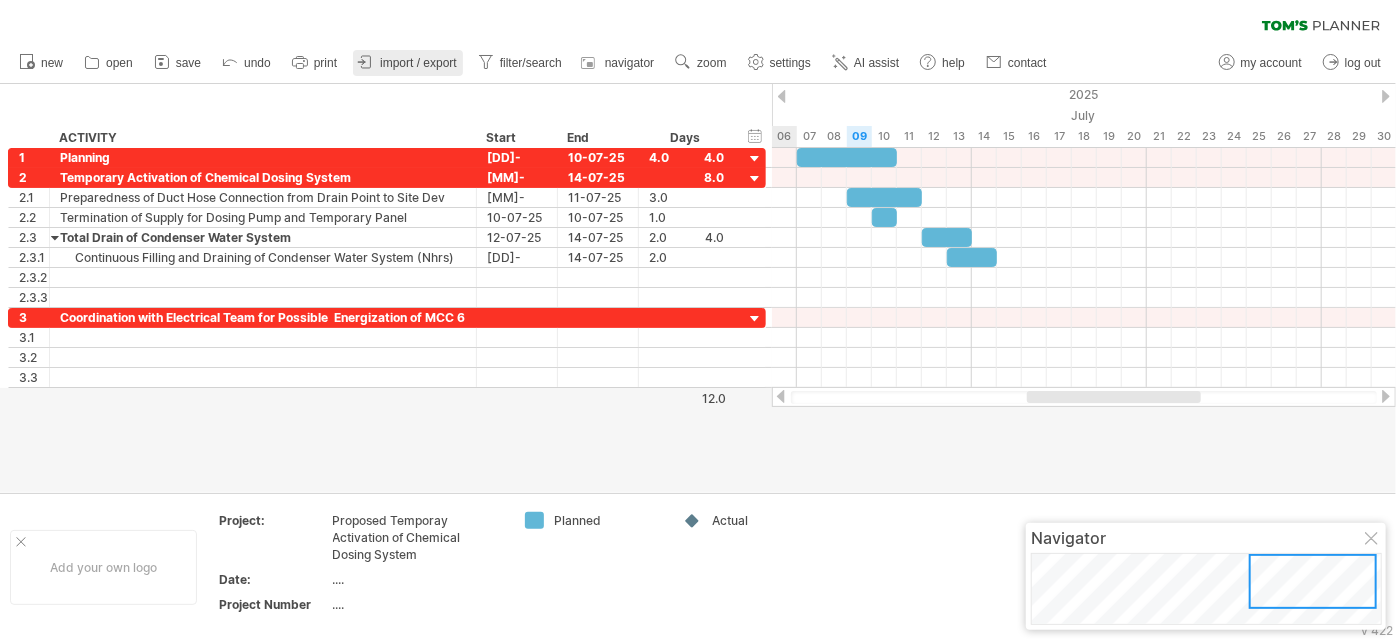 click on "import / export" at bounding box center (418, 63) 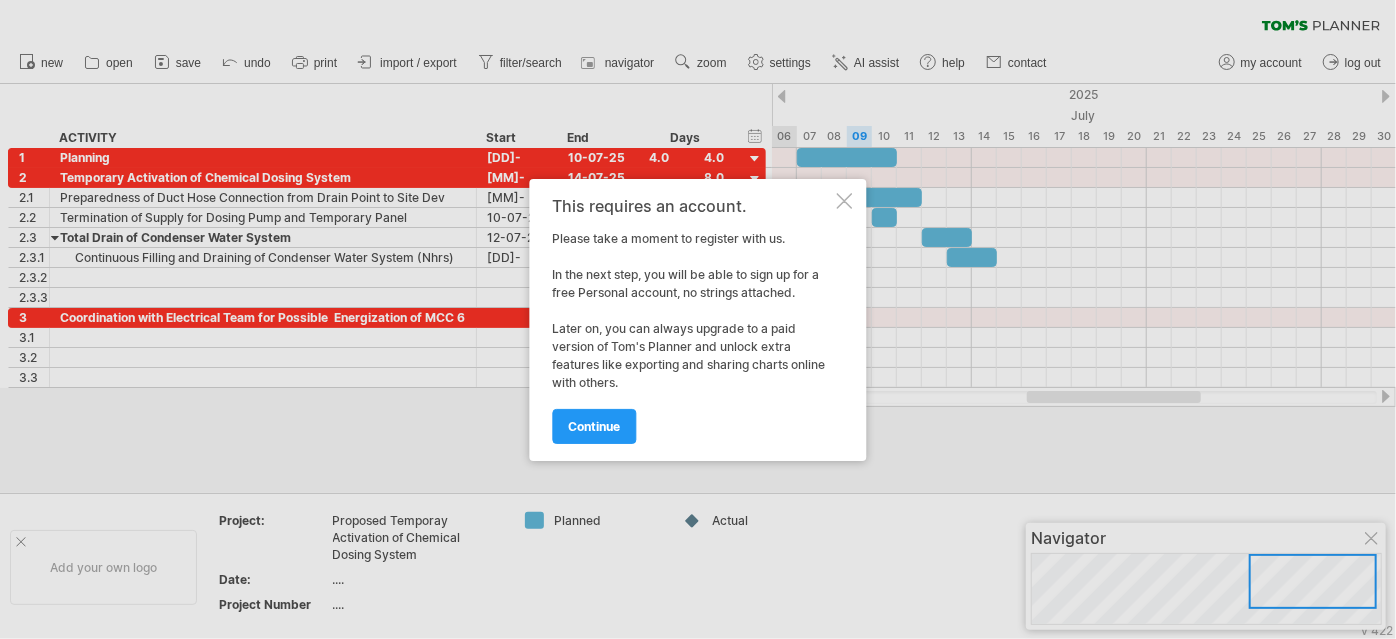 click on "This requires an account. Please take a moment to register with us. In the next step, you will be able to sign up for a free Personal account, no strings attached. Later on, you can always upgrade to a paid version of Tom's Planner and unlock extra features like exporting and sharing charts online with others. continue" at bounding box center (698, 320) 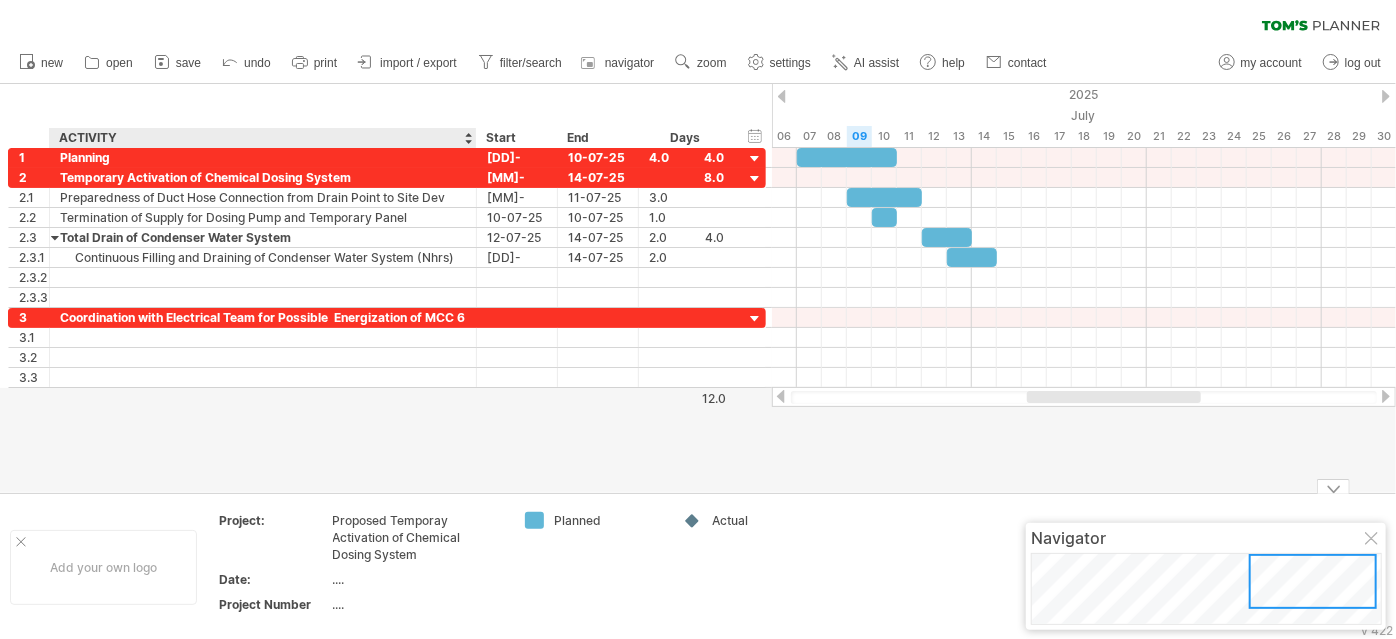 click on "...." at bounding box center [417, 537] 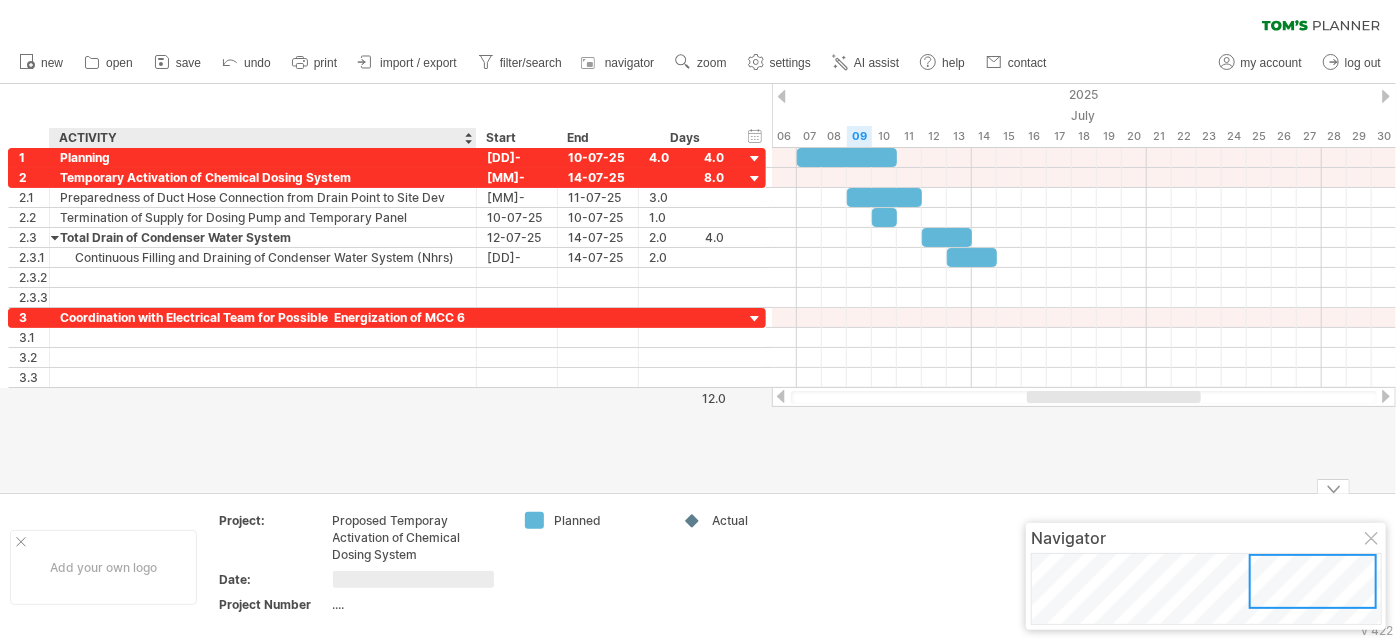 click at bounding box center [413, 579] 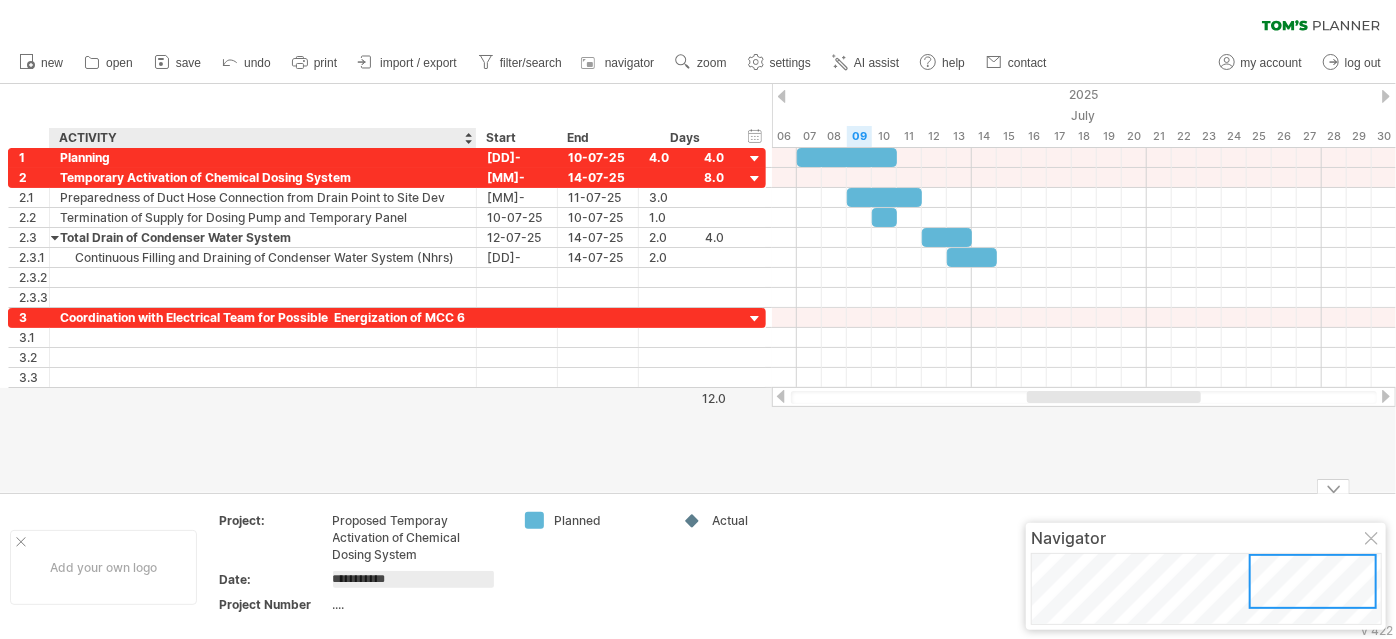 type on "**********" 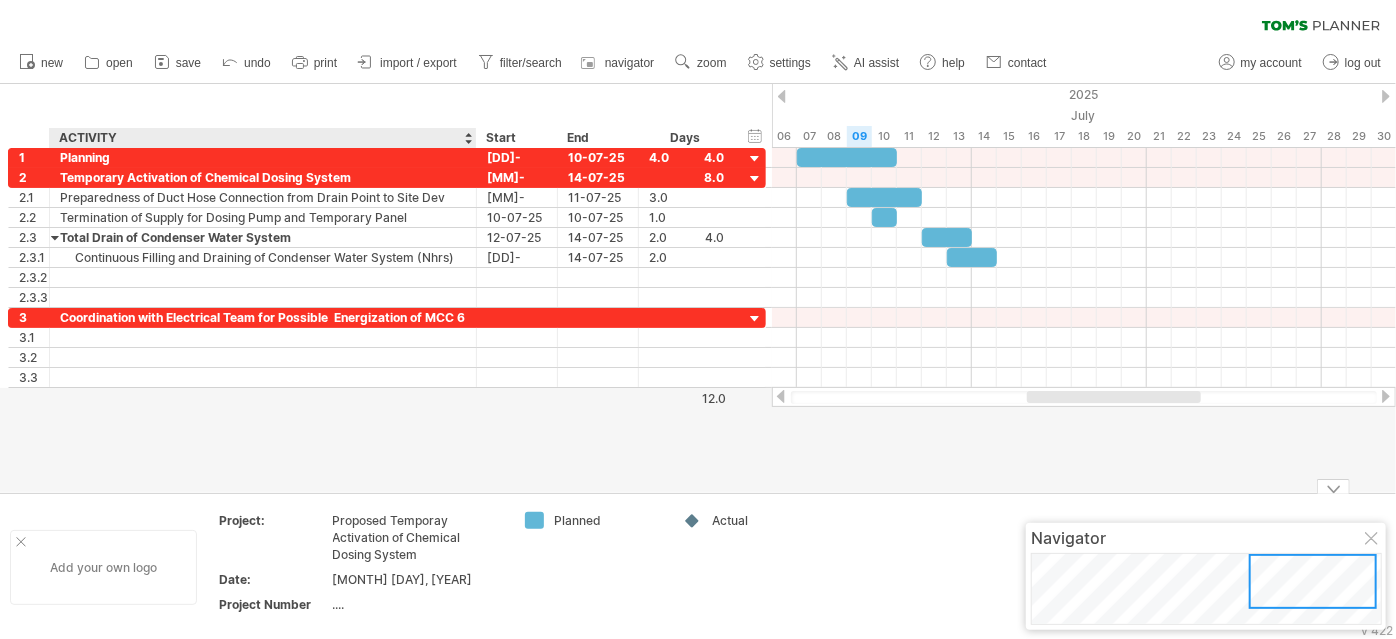 click on "Add your own logo" at bounding box center (103, 567) 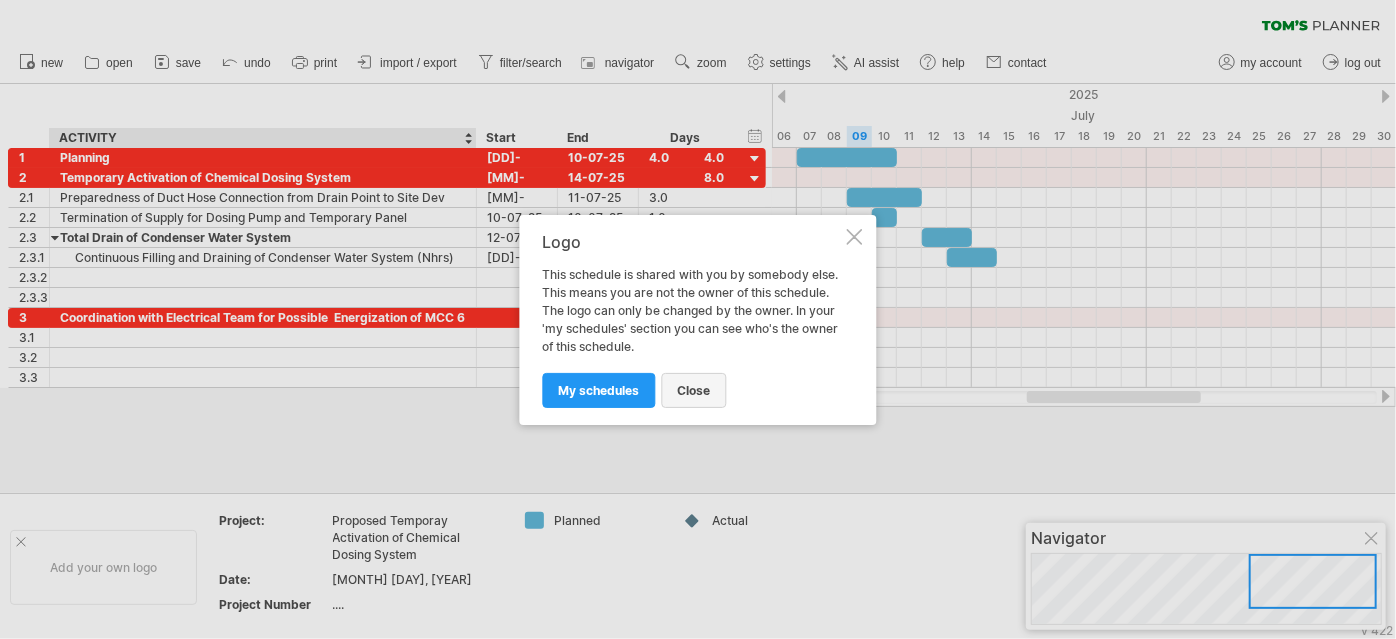 click on "close" at bounding box center (694, 390) 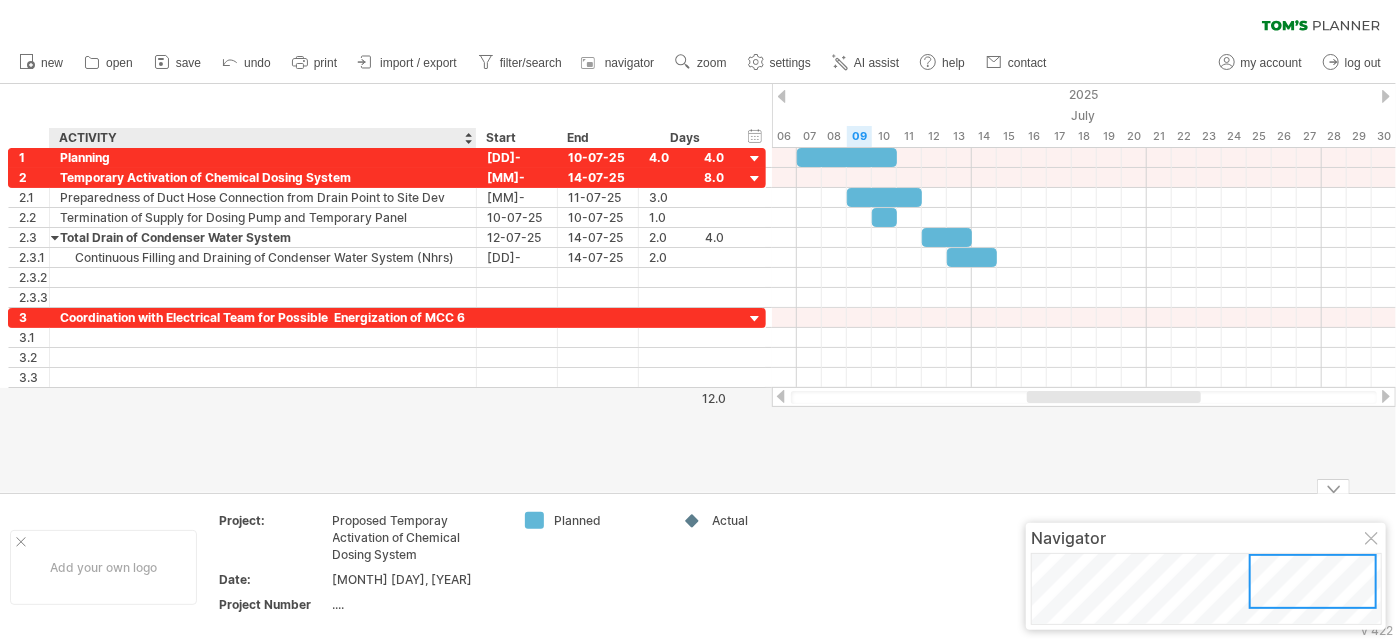 click on "...." at bounding box center [417, 537] 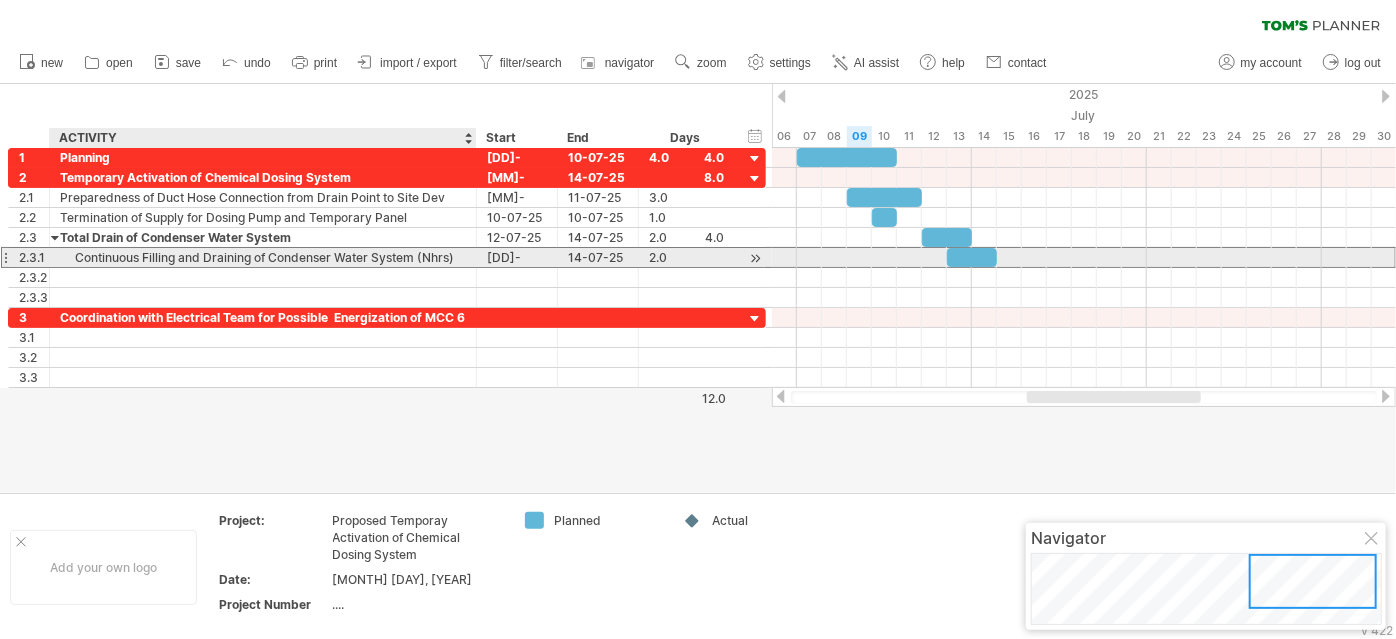 click on "Continuous Filling and Draining of Condenser Water System (Nhrs)" at bounding box center [263, 257] 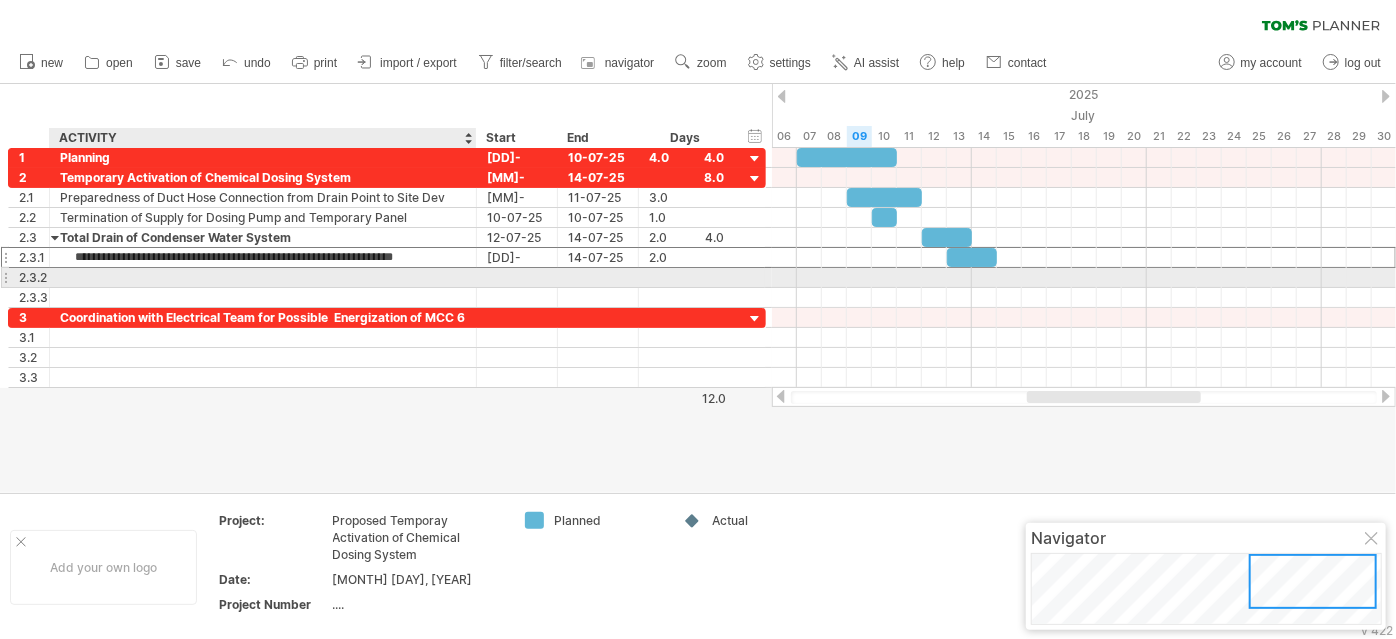 click at bounding box center (263, 277) 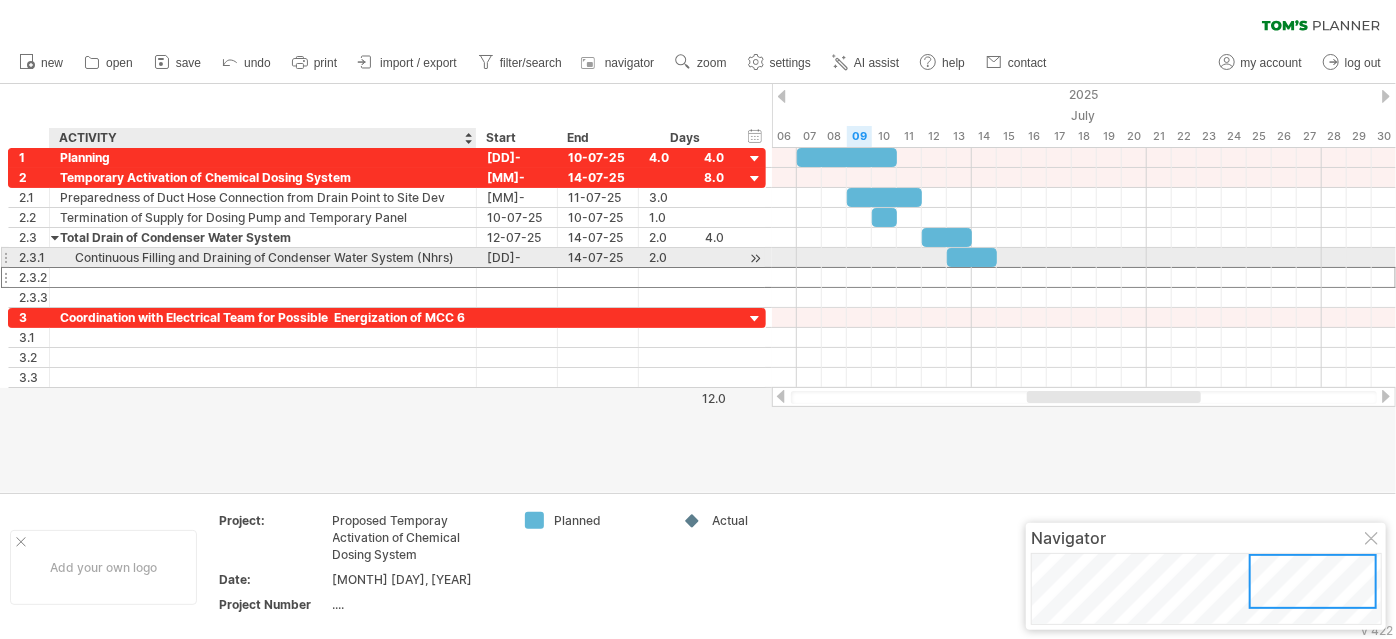 type on "*" 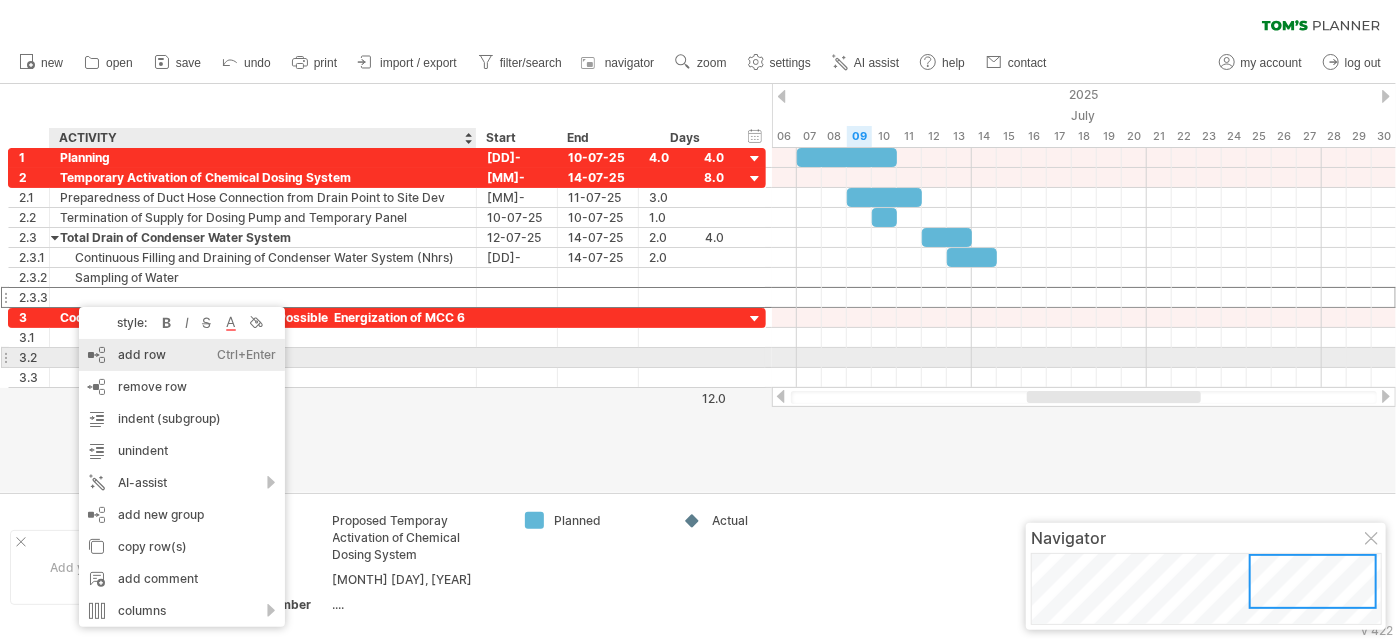 click on "add row Ctrl+Enter Cmd+Enter" at bounding box center (182, 355) 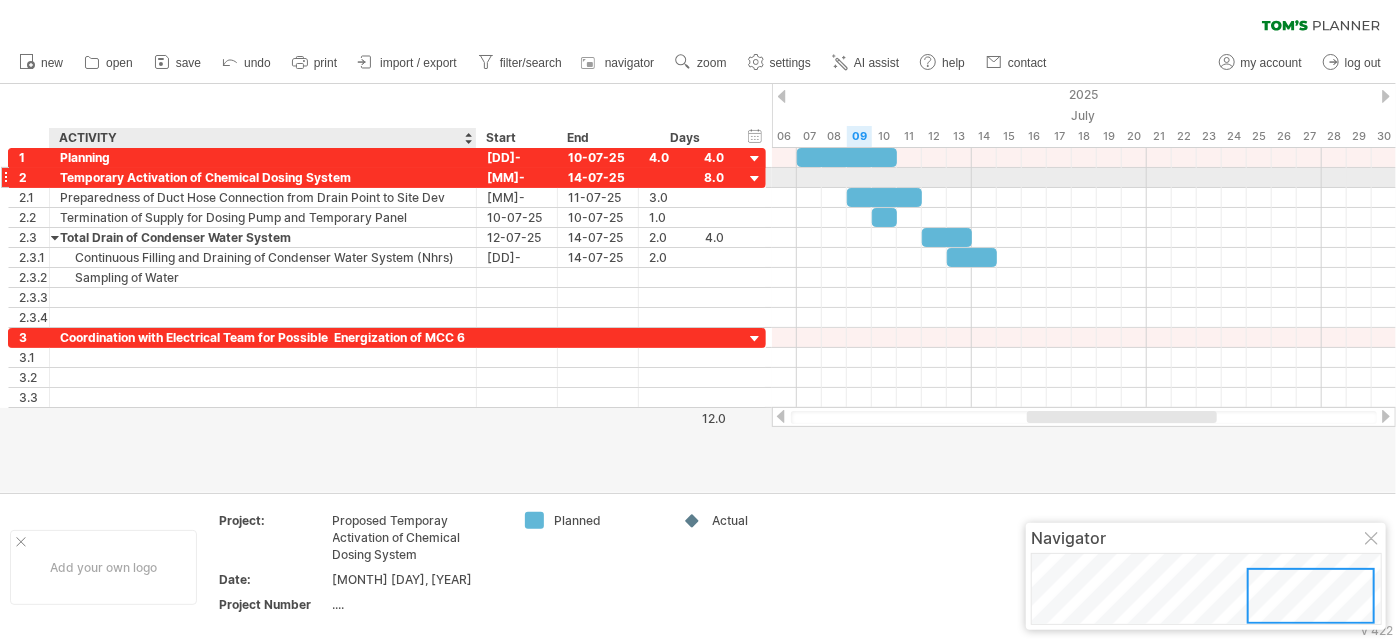 click on "Temporary Activation of Chemical Dosing System" at bounding box center [263, 177] 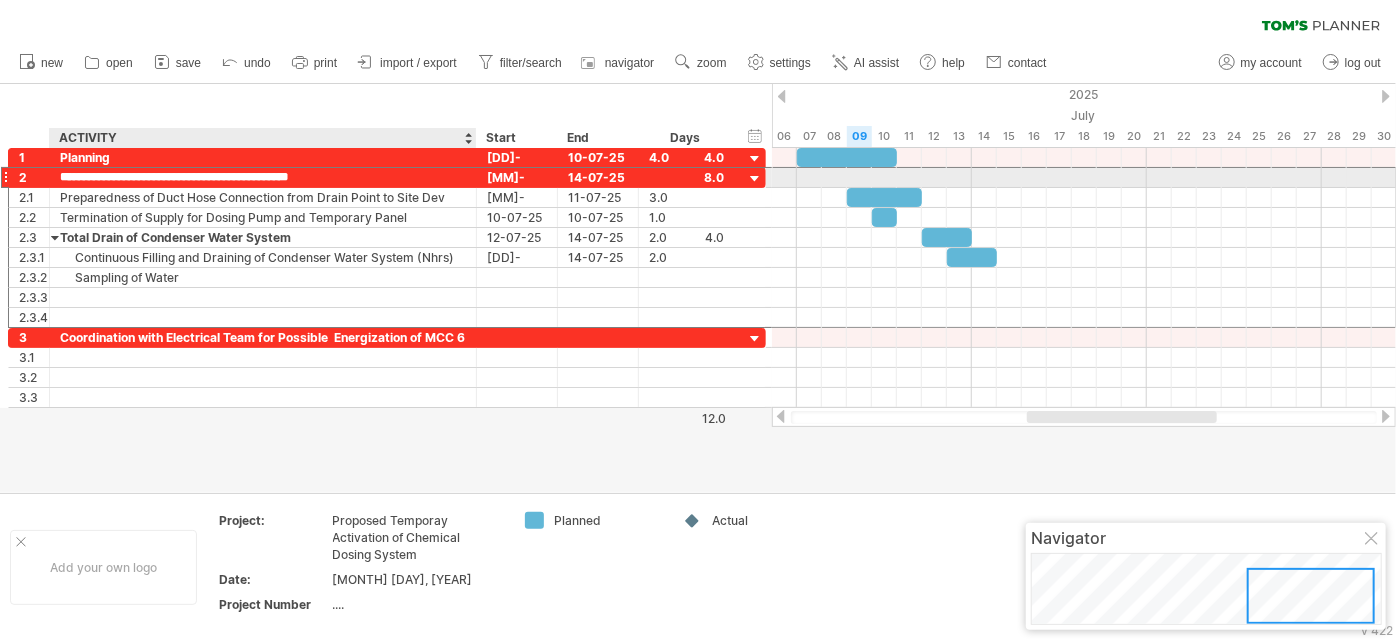click on "**********" at bounding box center (263, 177) 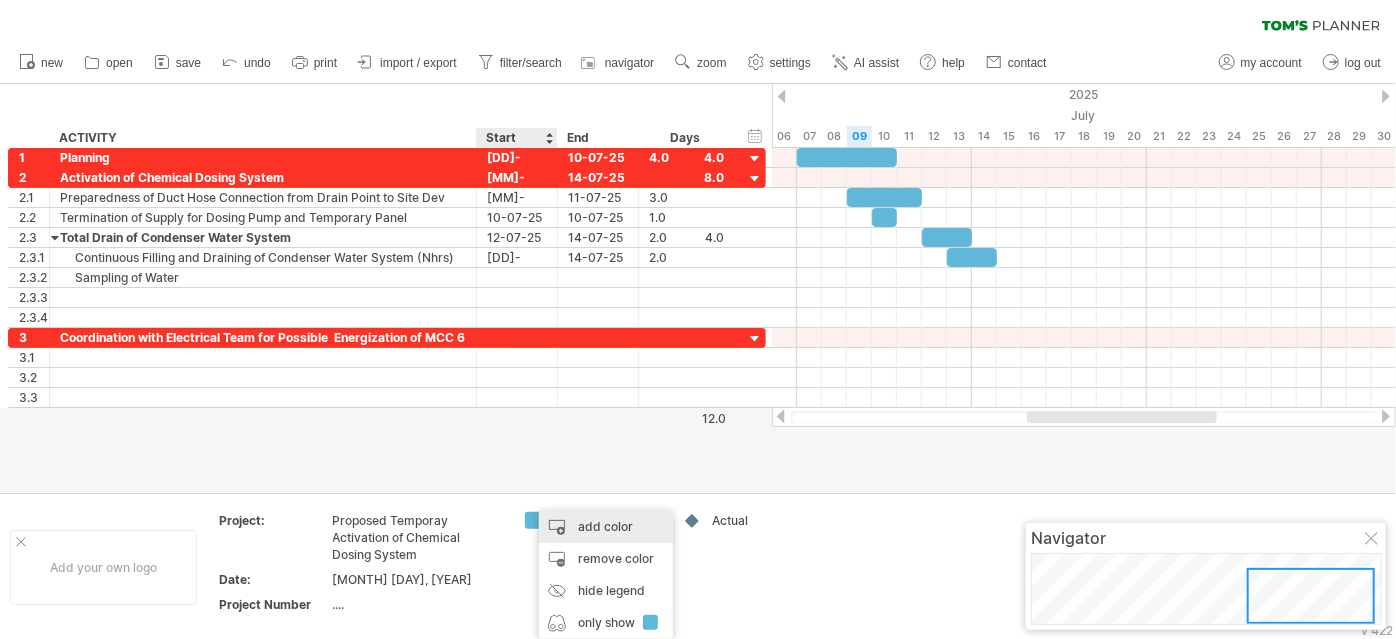 click on "add color" at bounding box center (606, 527) 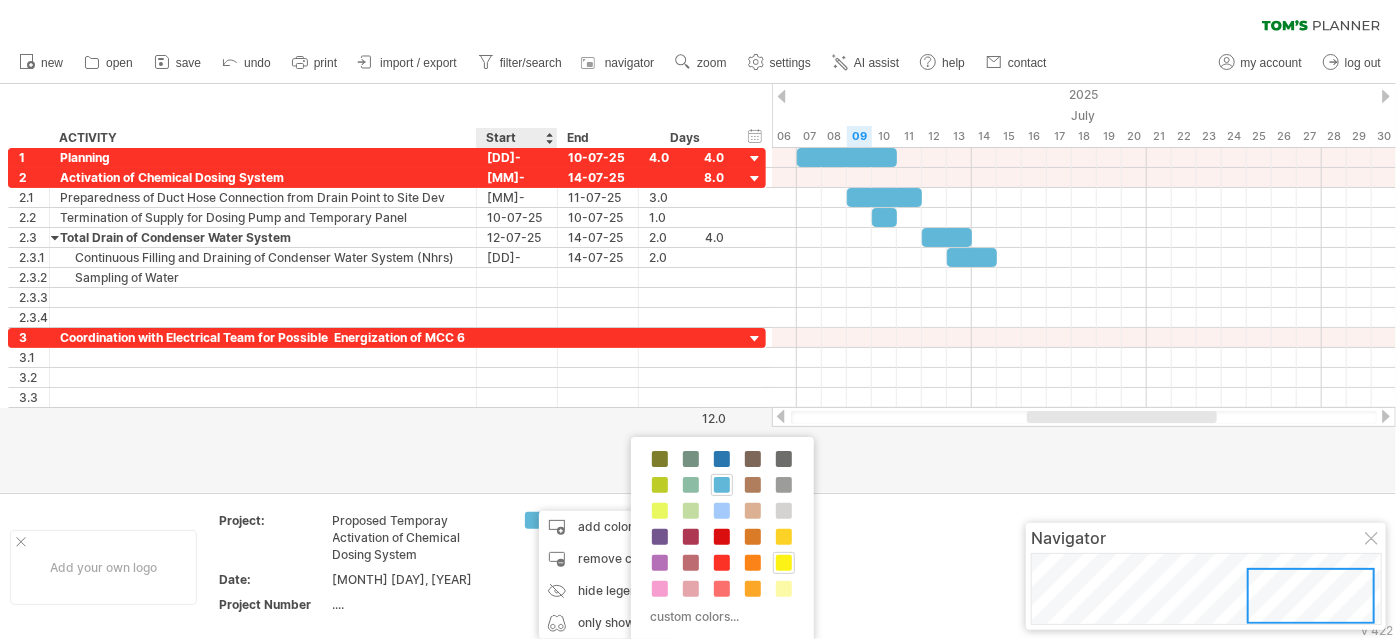 click at bounding box center (784, 563) 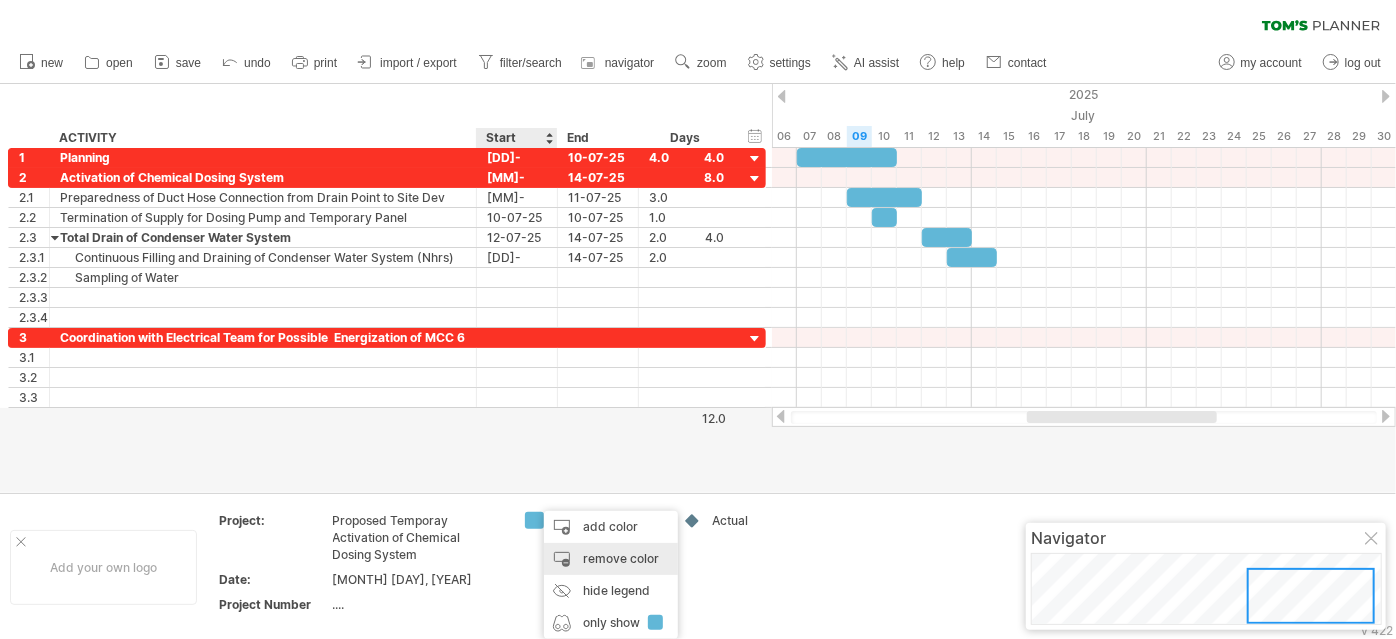 click on "remove color" at bounding box center (611, 559) 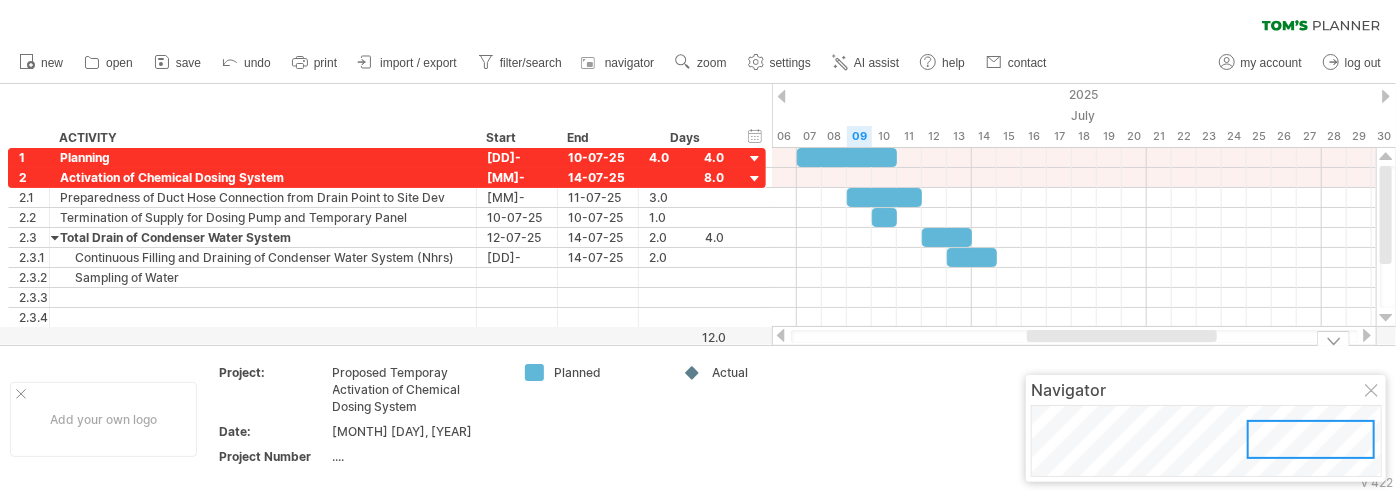 drag, startPoint x: 903, startPoint y: 446, endPoint x: 905, endPoint y: 399, distance: 47.042534 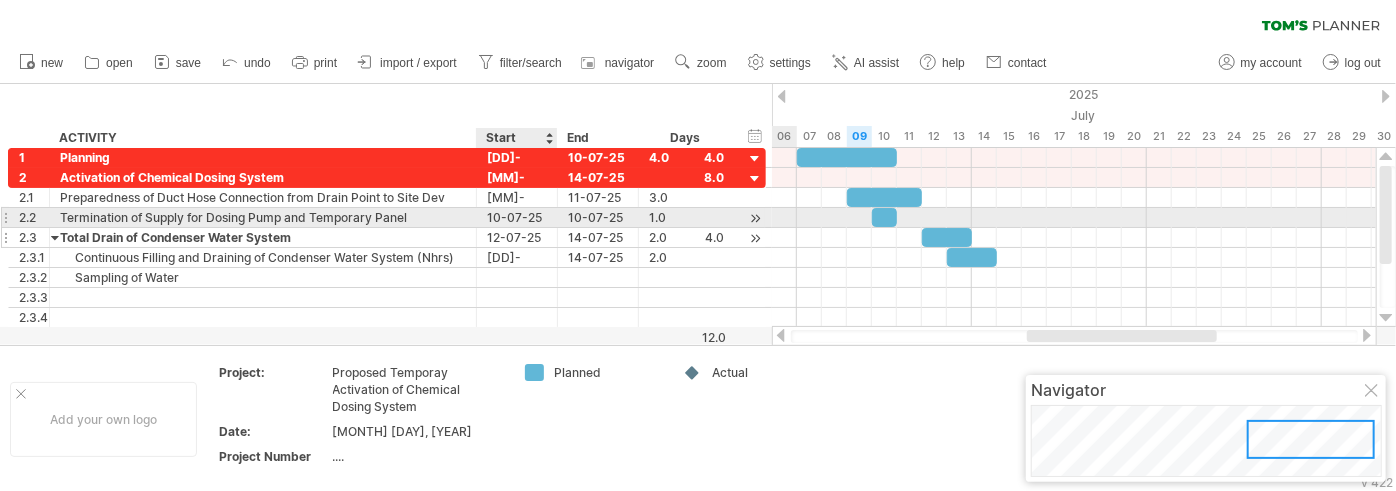 click on "12-07-25" at bounding box center (517, 237) 